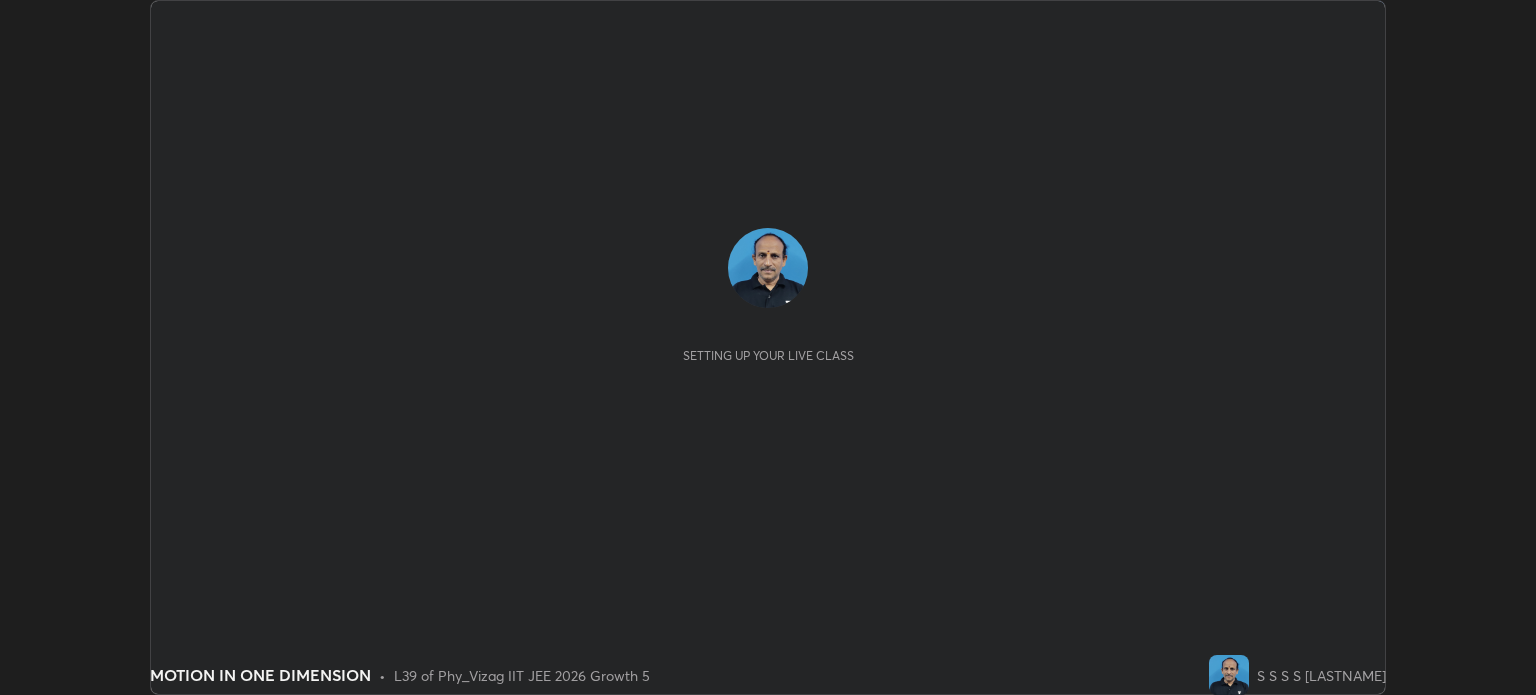 scroll, scrollTop: 0, scrollLeft: 0, axis: both 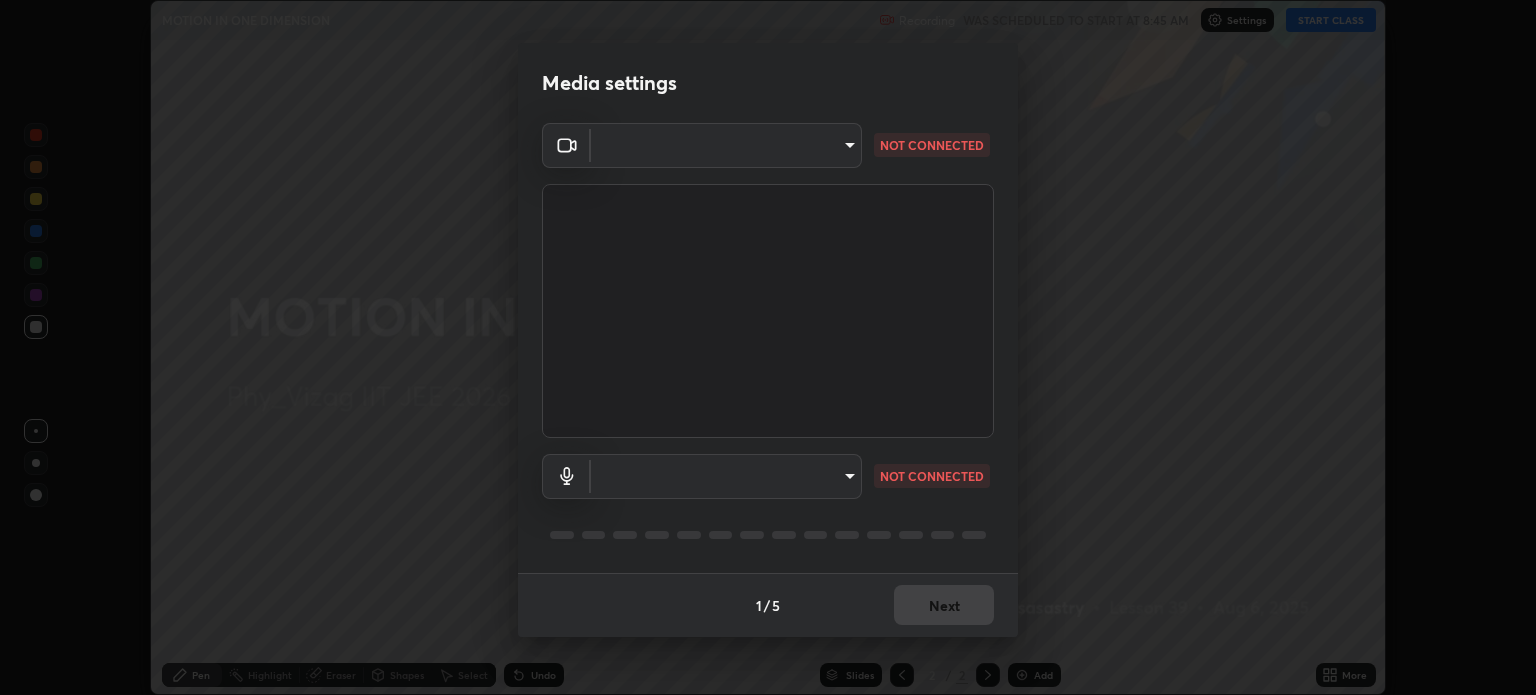 type on "96a72d9c6383d68089b7d443f8f47044f61cfd95309222ab1aac241246f71f91" 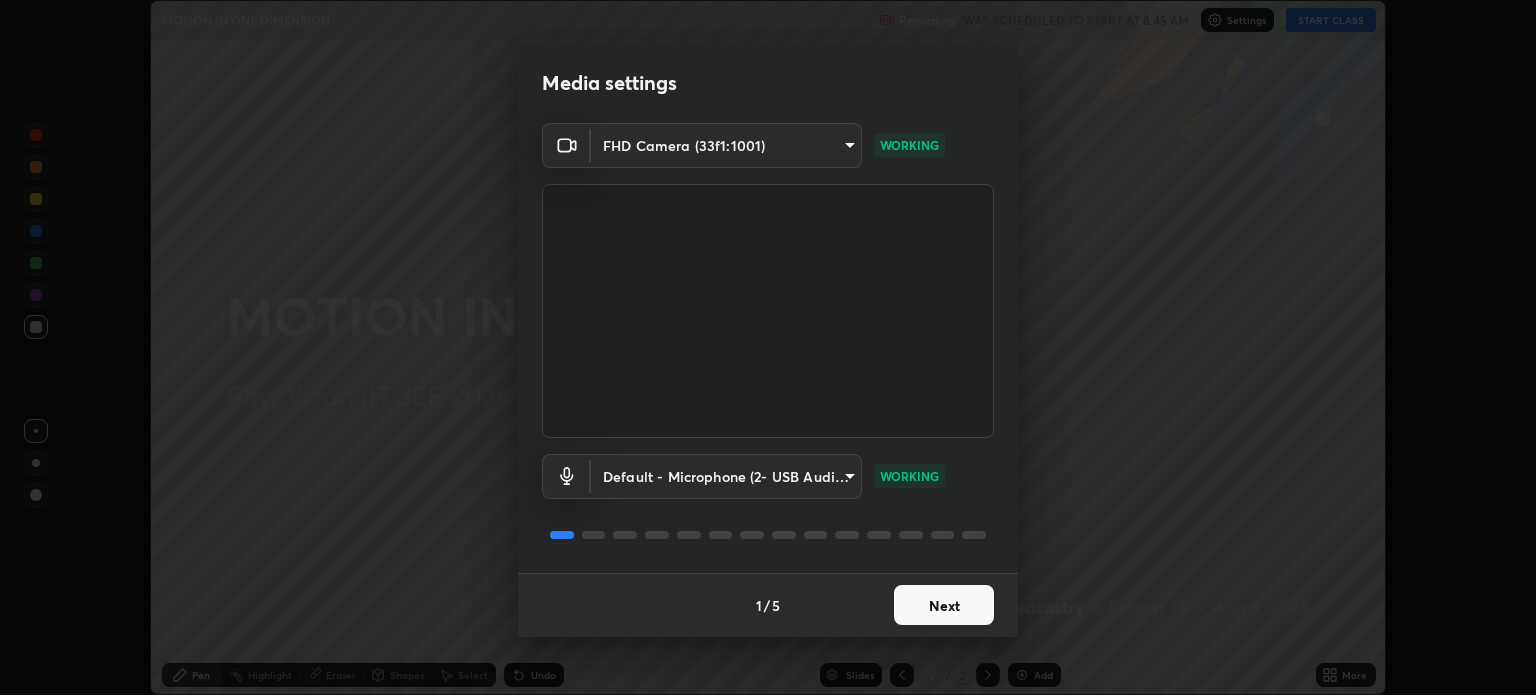 click on "Next" at bounding box center [944, 605] 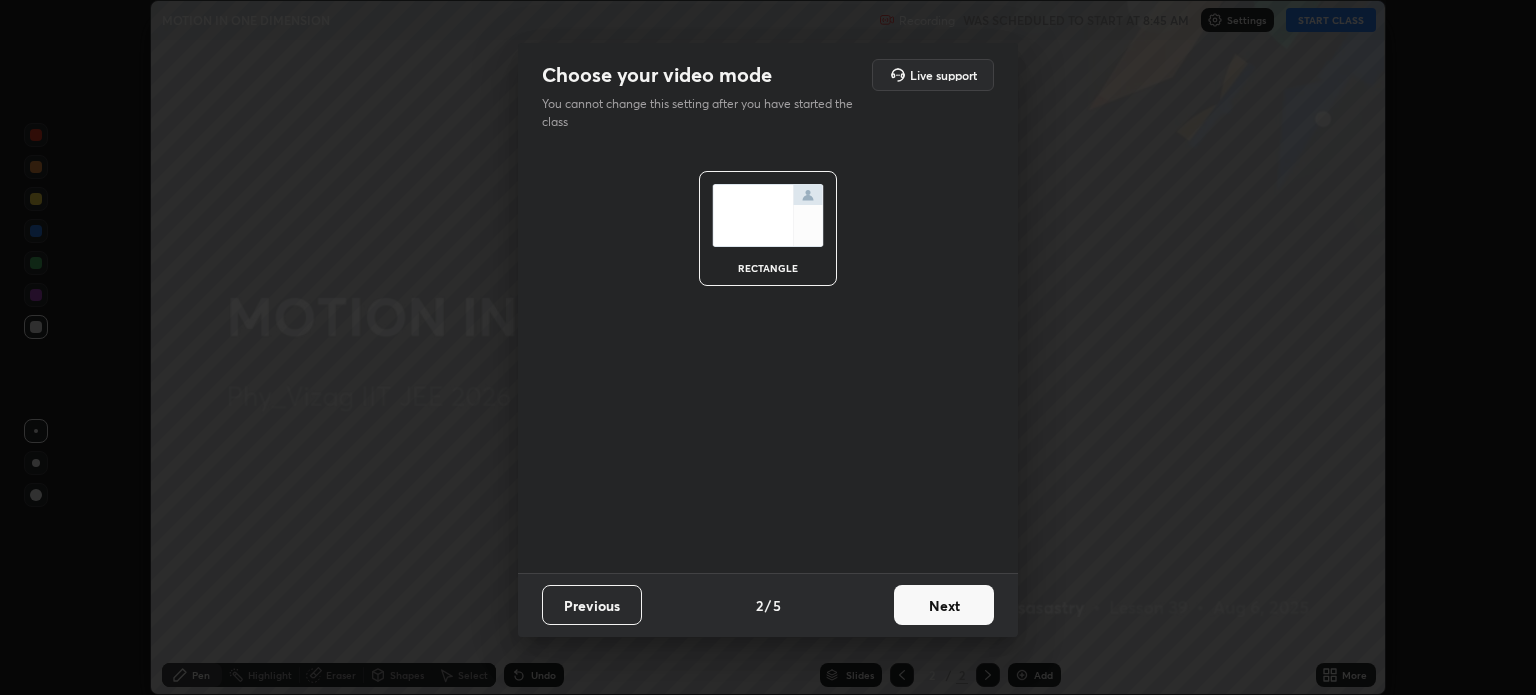 click on "Next" at bounding box center [944, 605] 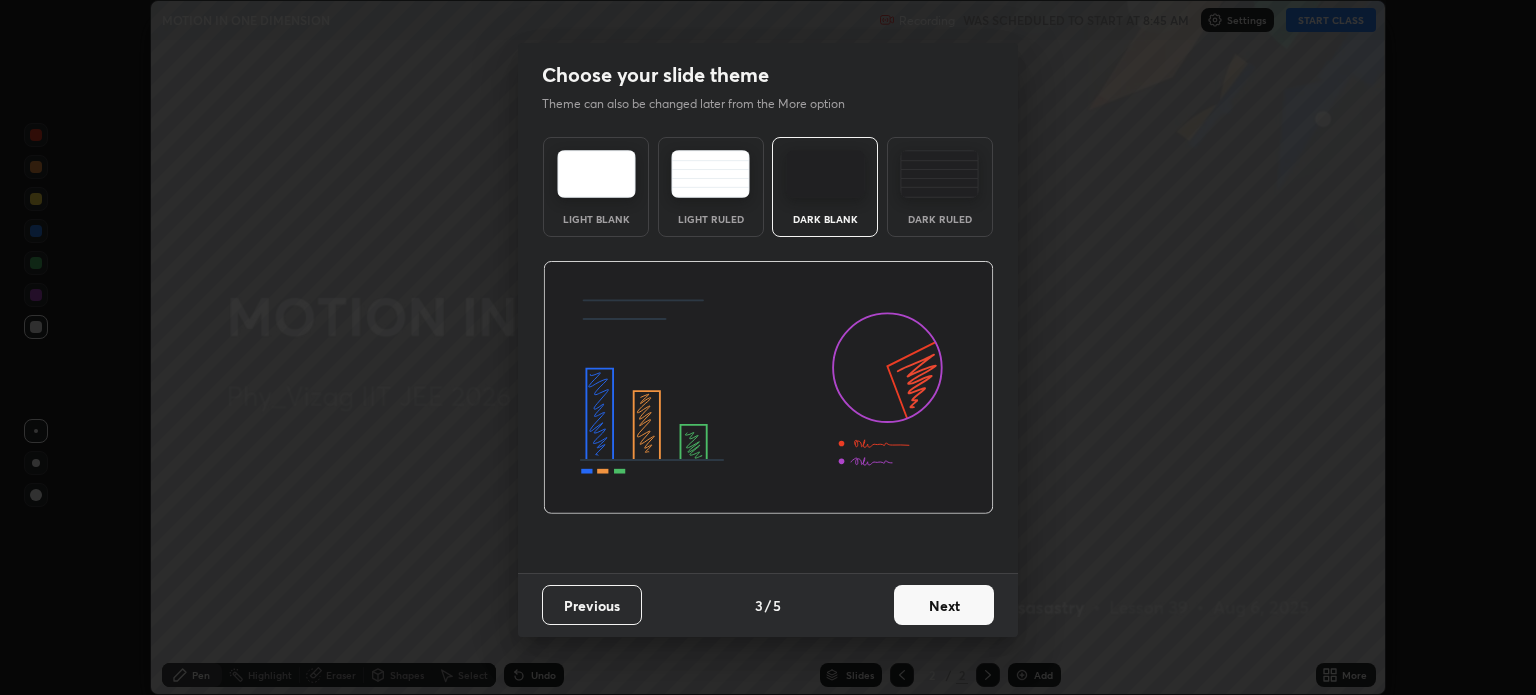 click on "Next" at bounding box center [944, 605] 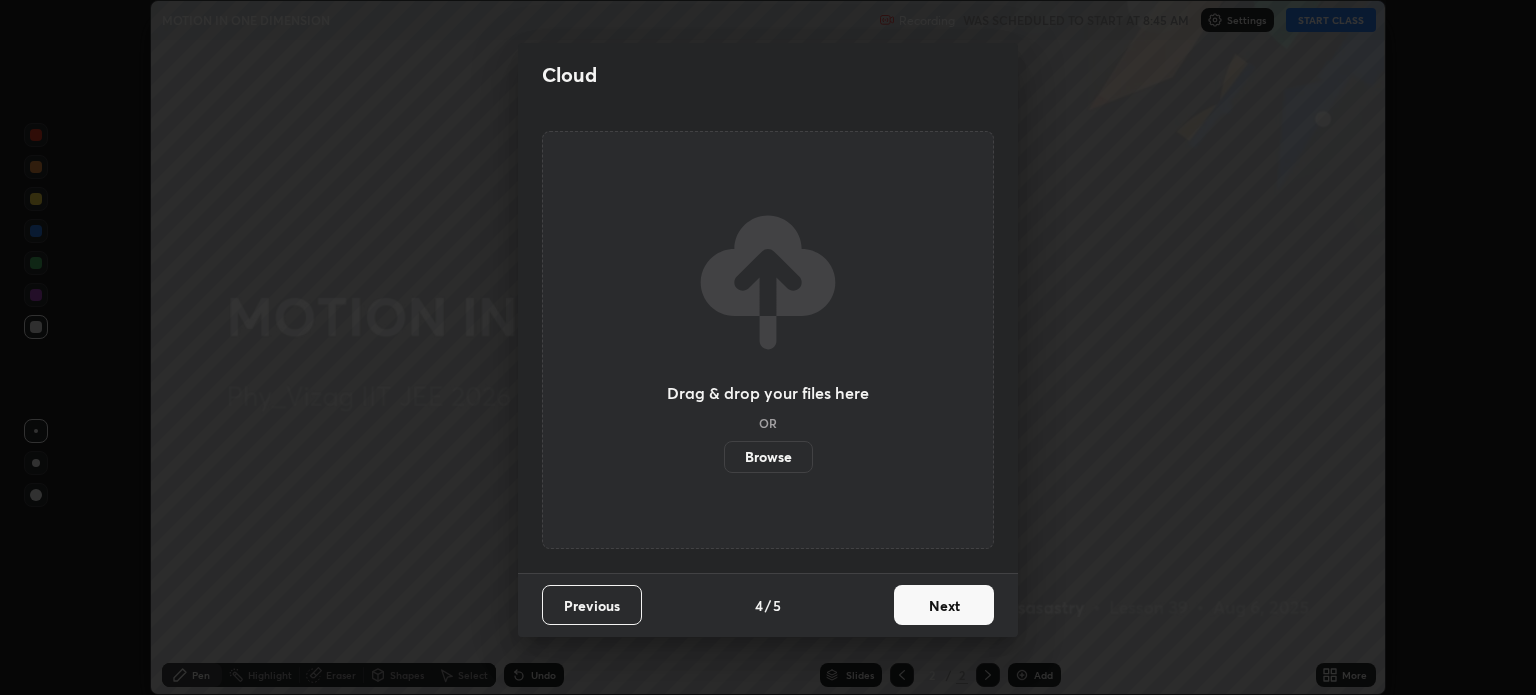 click on "Next" at bounding box center [944, 605] 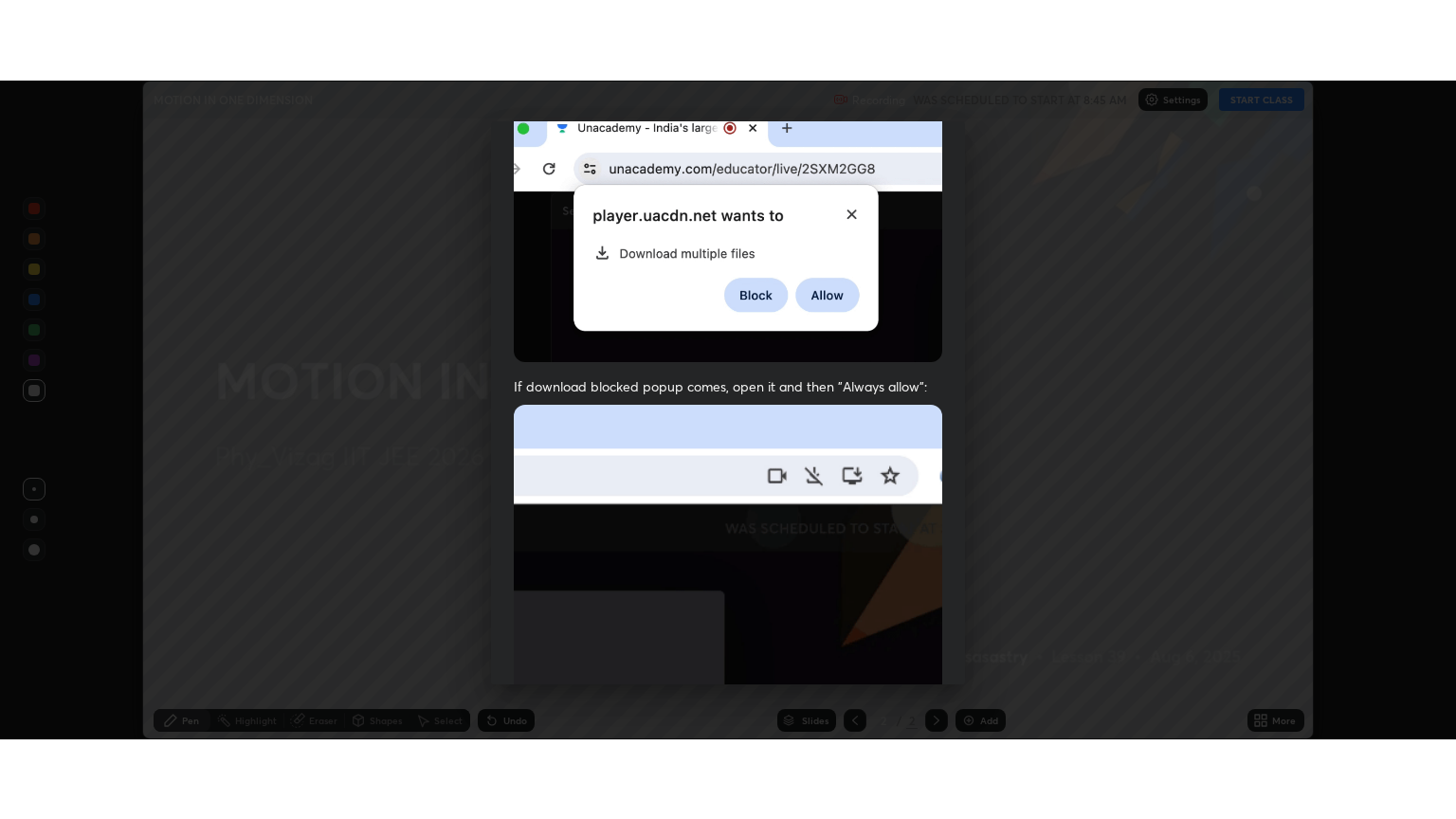scroll, scrollTop: 384, scrollLeft: 0, axis: vertical 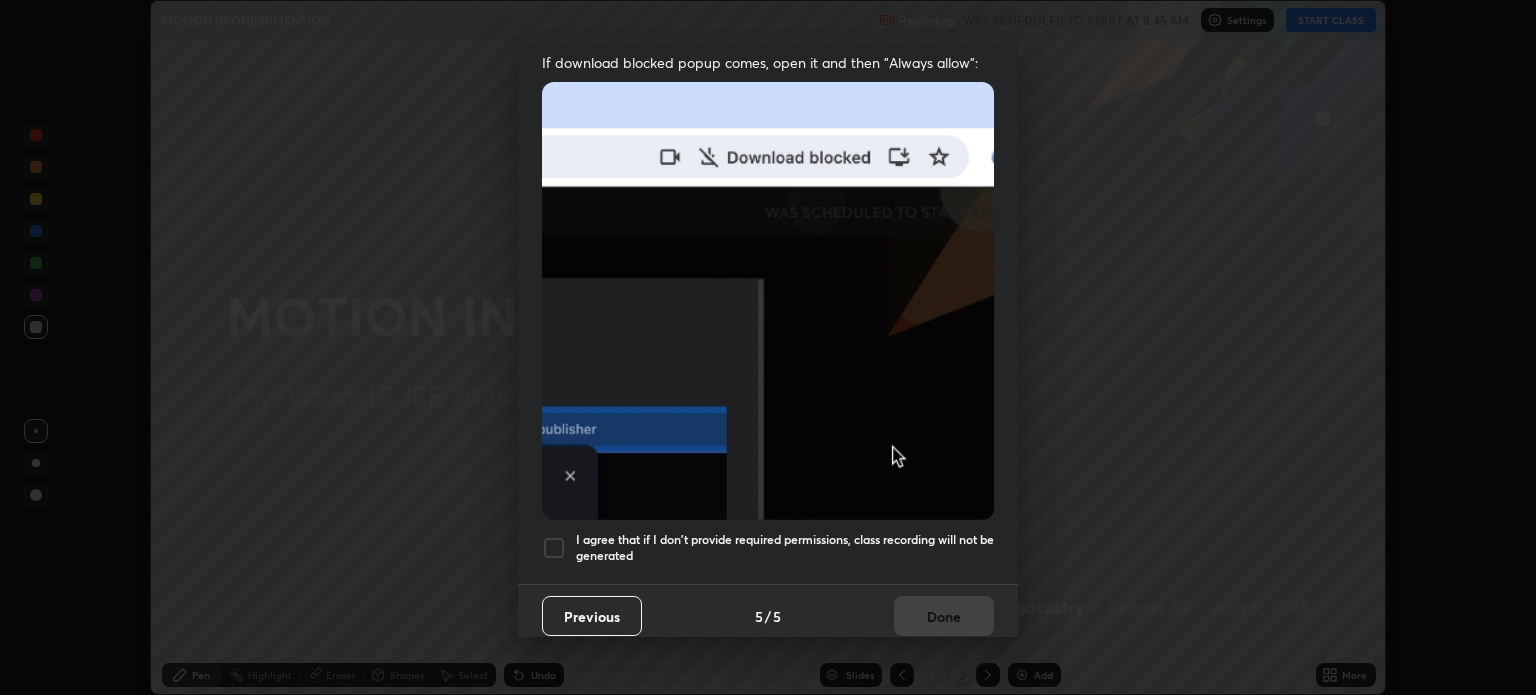 click at bounding box center [554, 548] 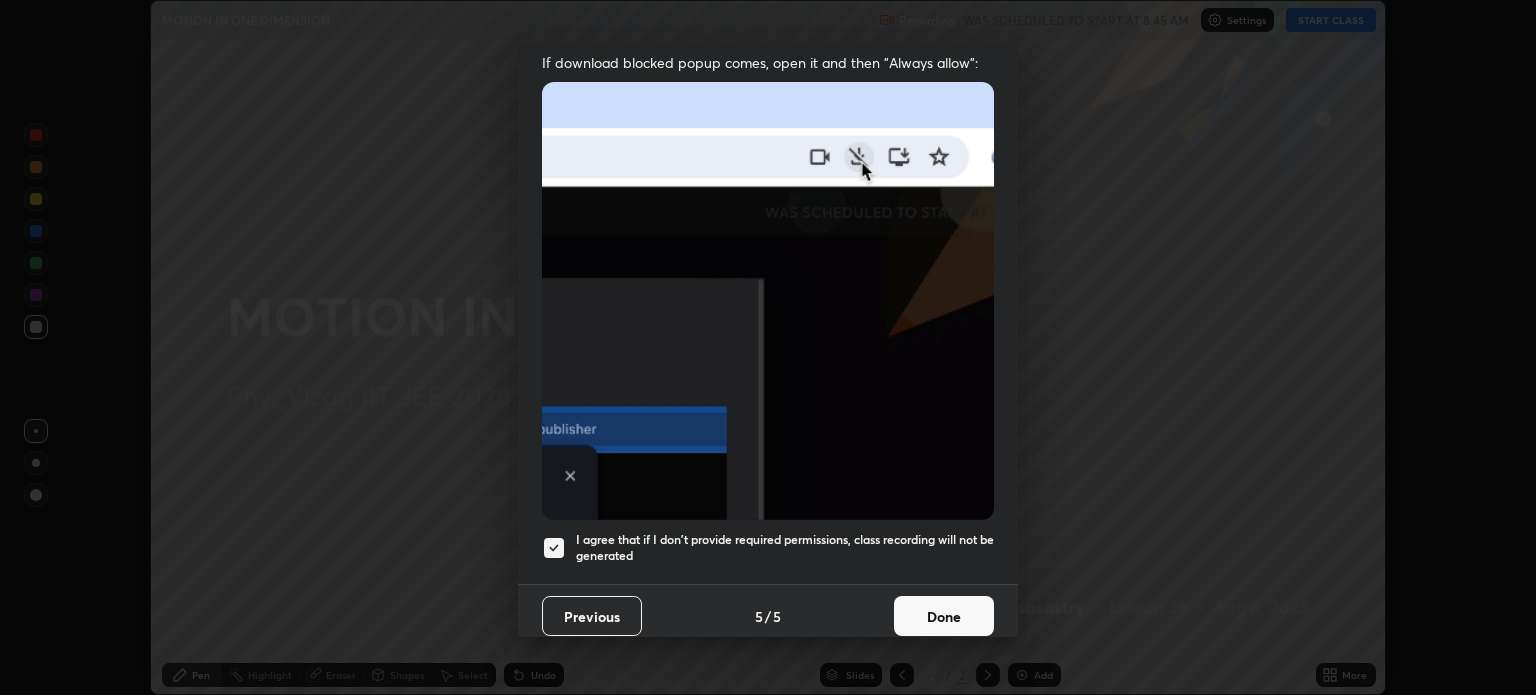 click on "Done" at bounding box center [944, 616] 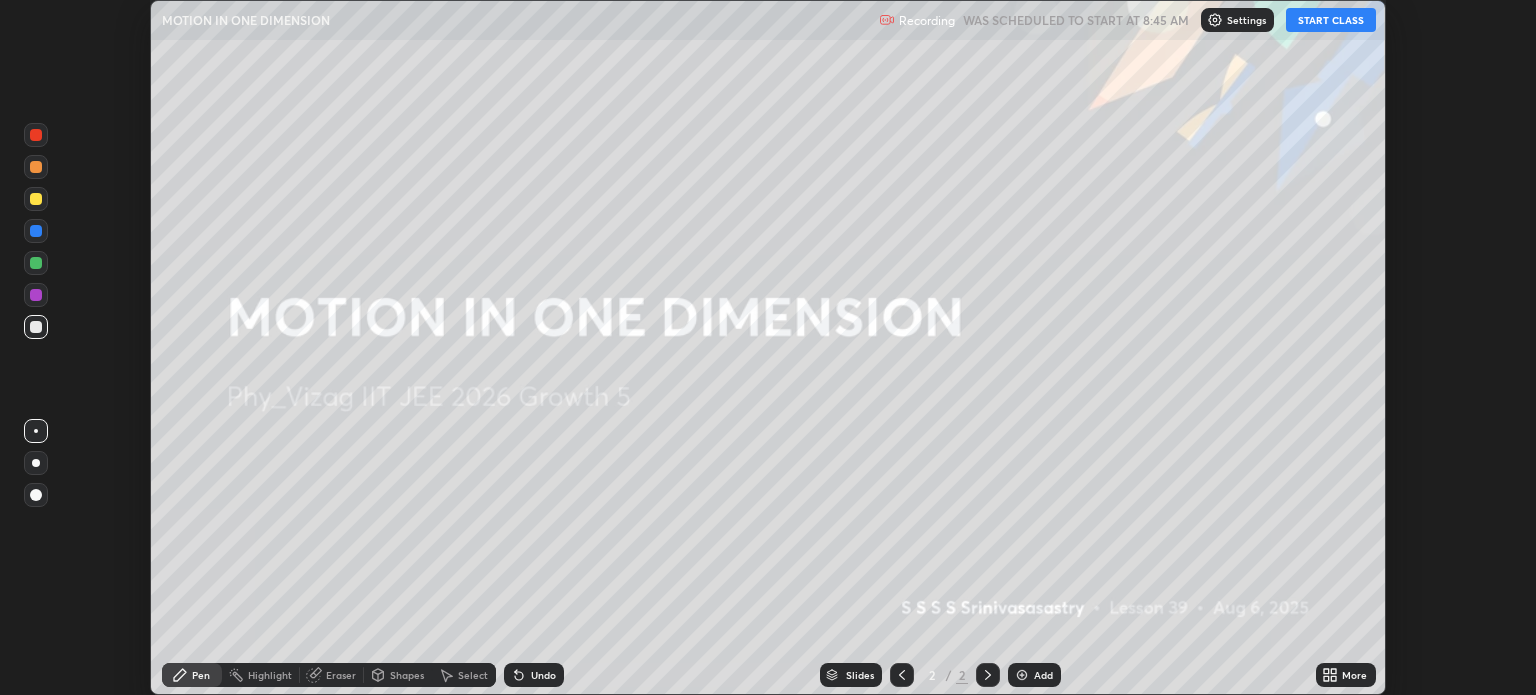 click on "START CLASS" at bounding box center [1331, 20] 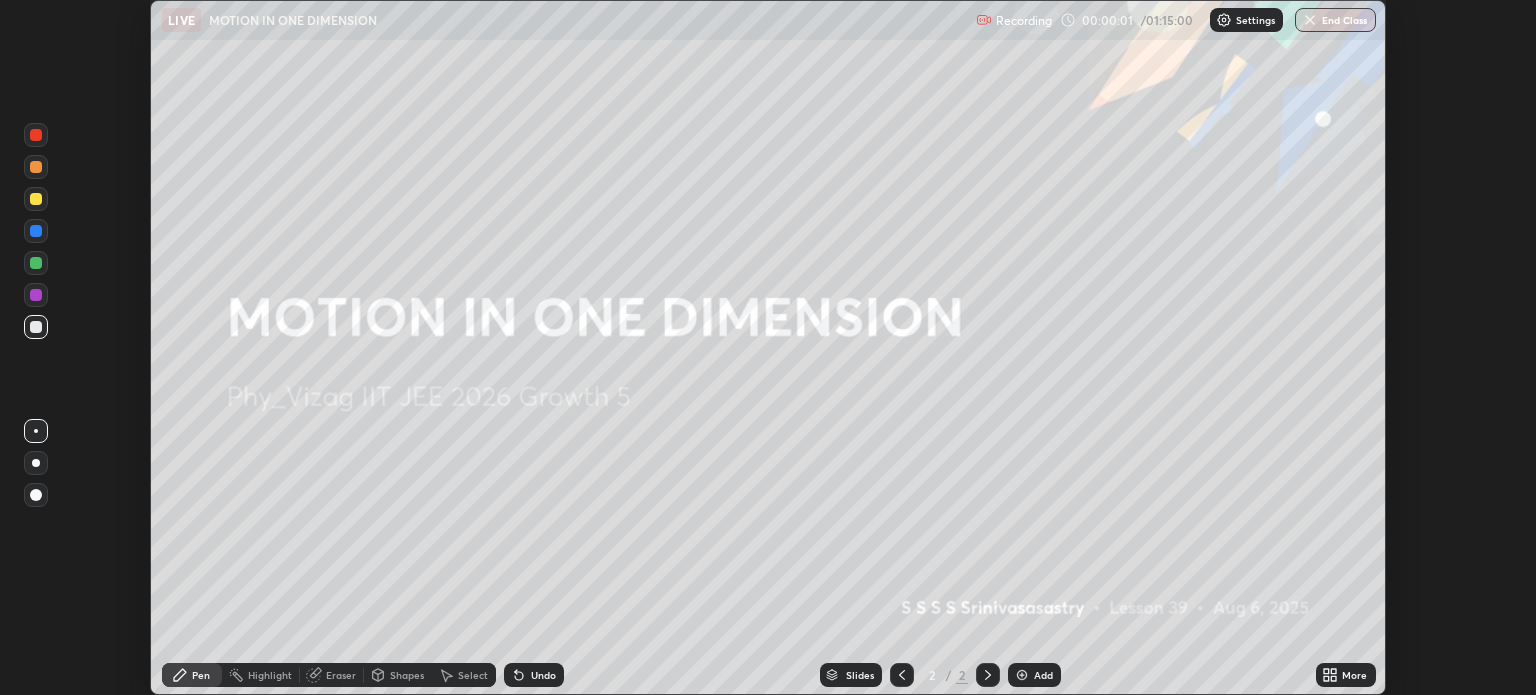 click 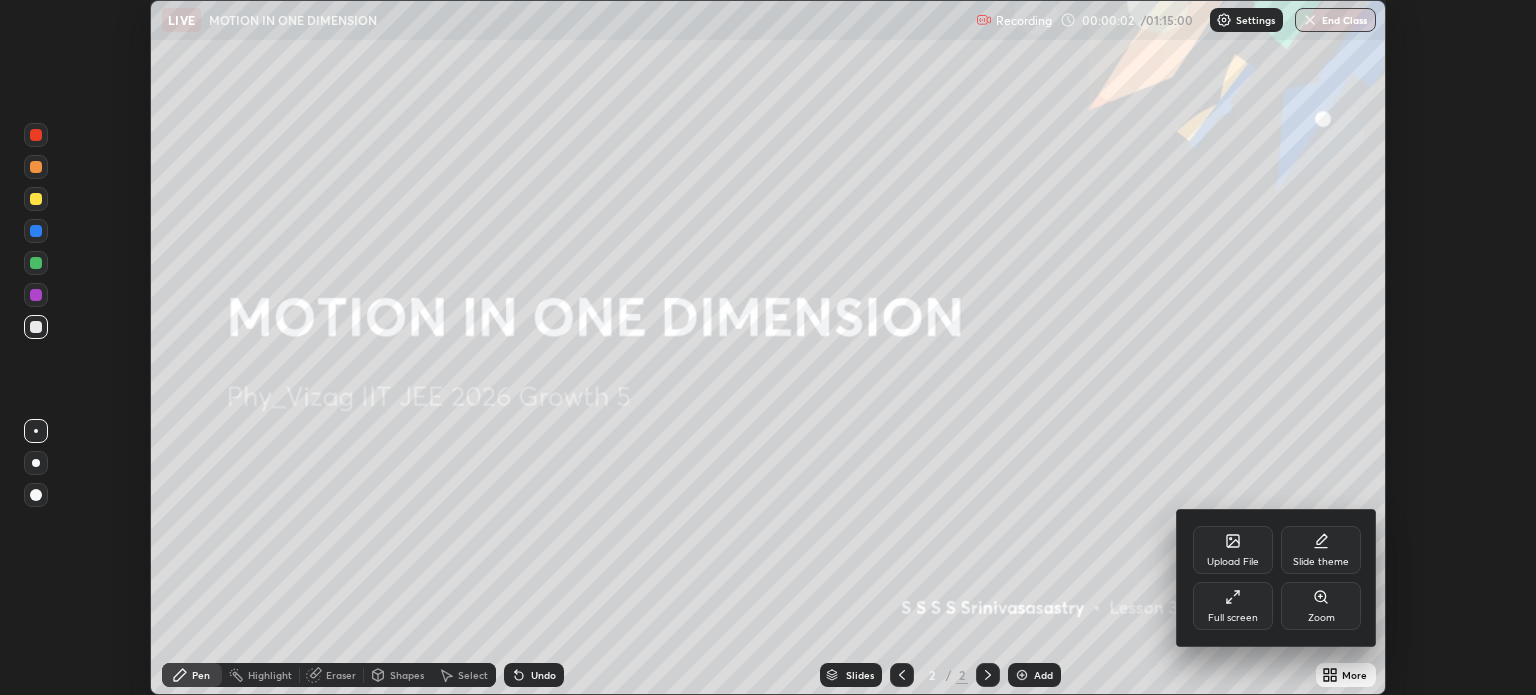 click on "Full screen" at bounding box center [1233, 618] 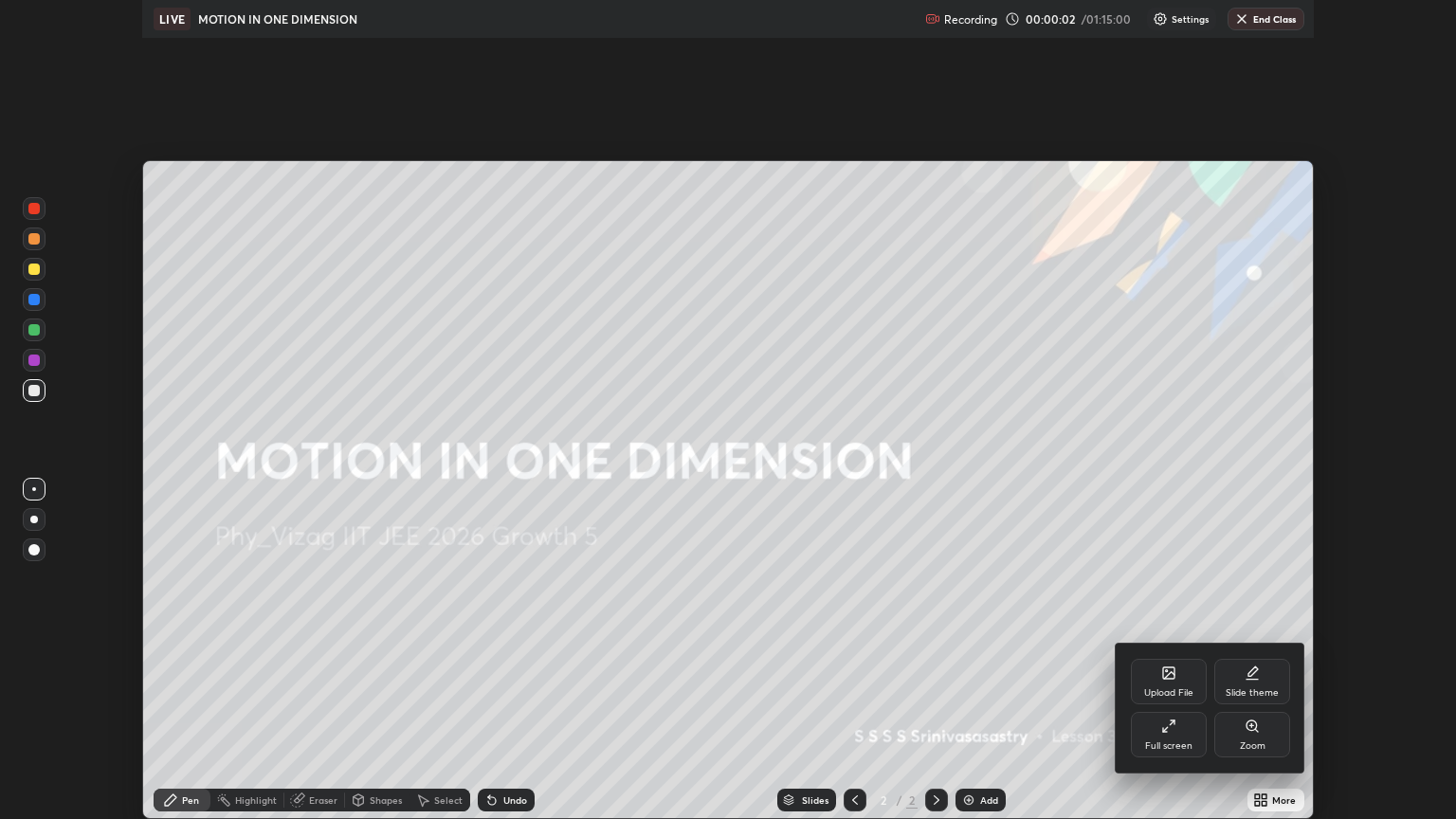 scroll, scrollTop: 93973, scrollLeft: 93336, axis: both 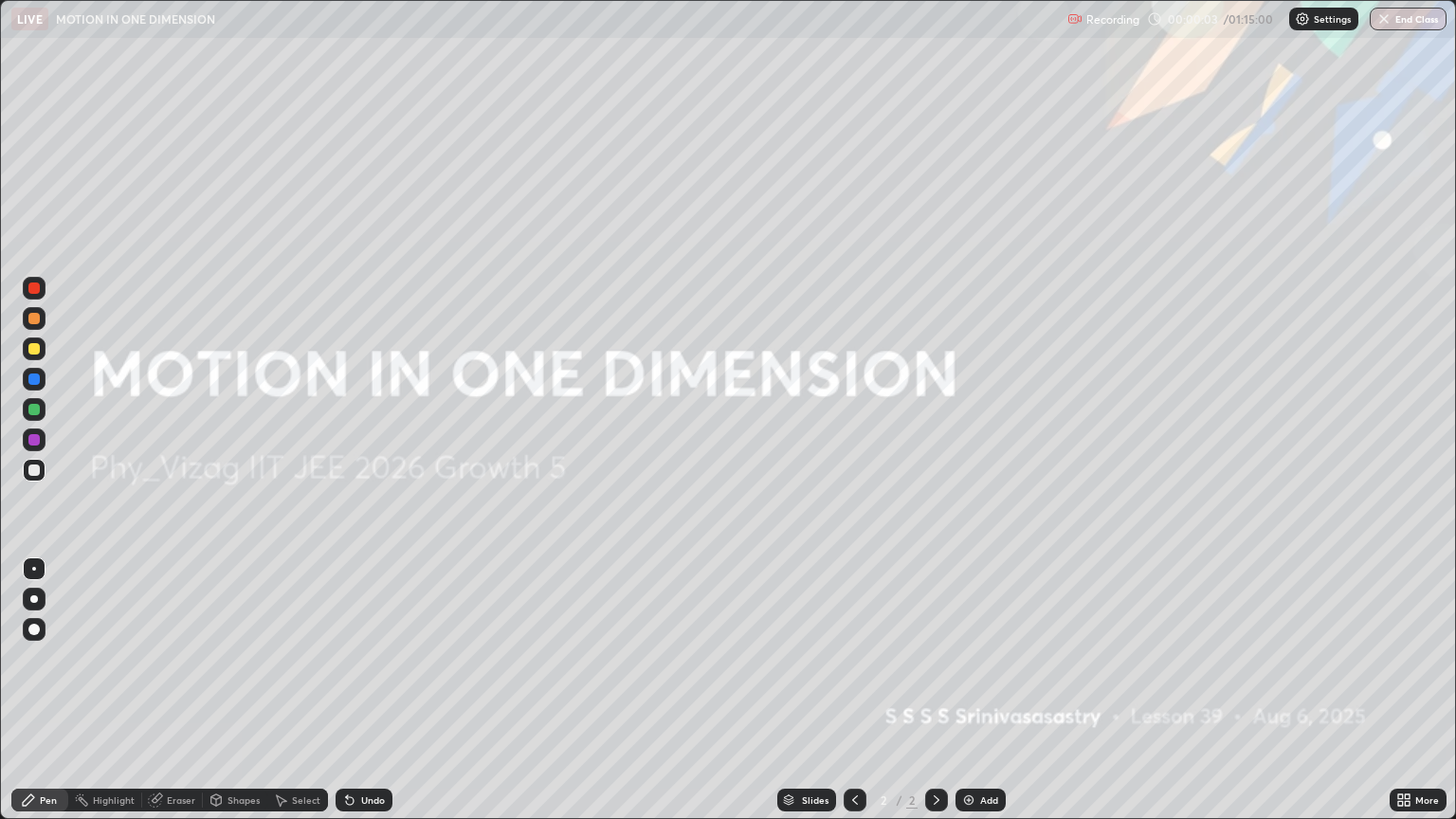 click on "More" at bounding box center [1418, 800] 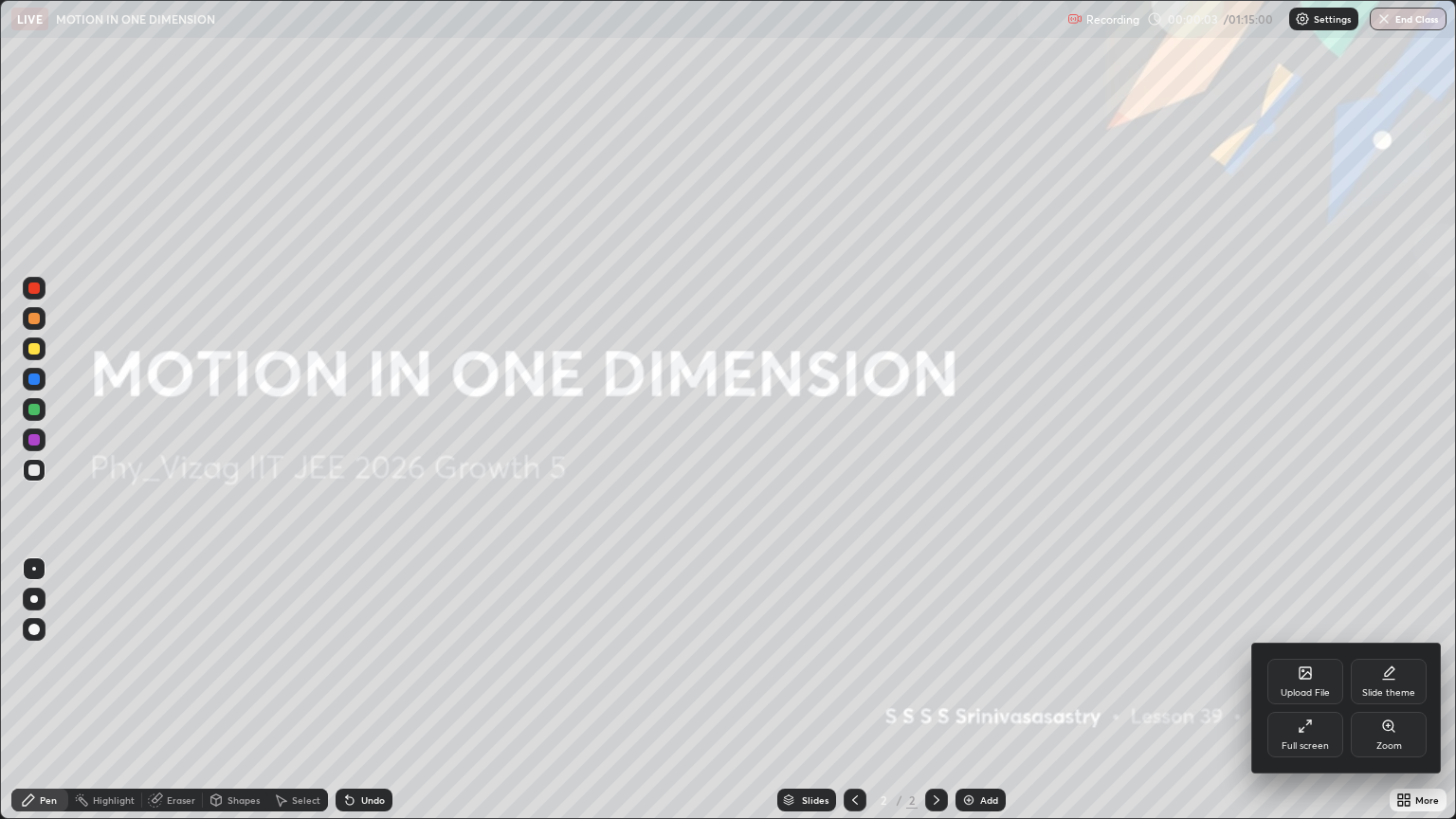 click on "Slide theme" at bounding box center [1389, 682] 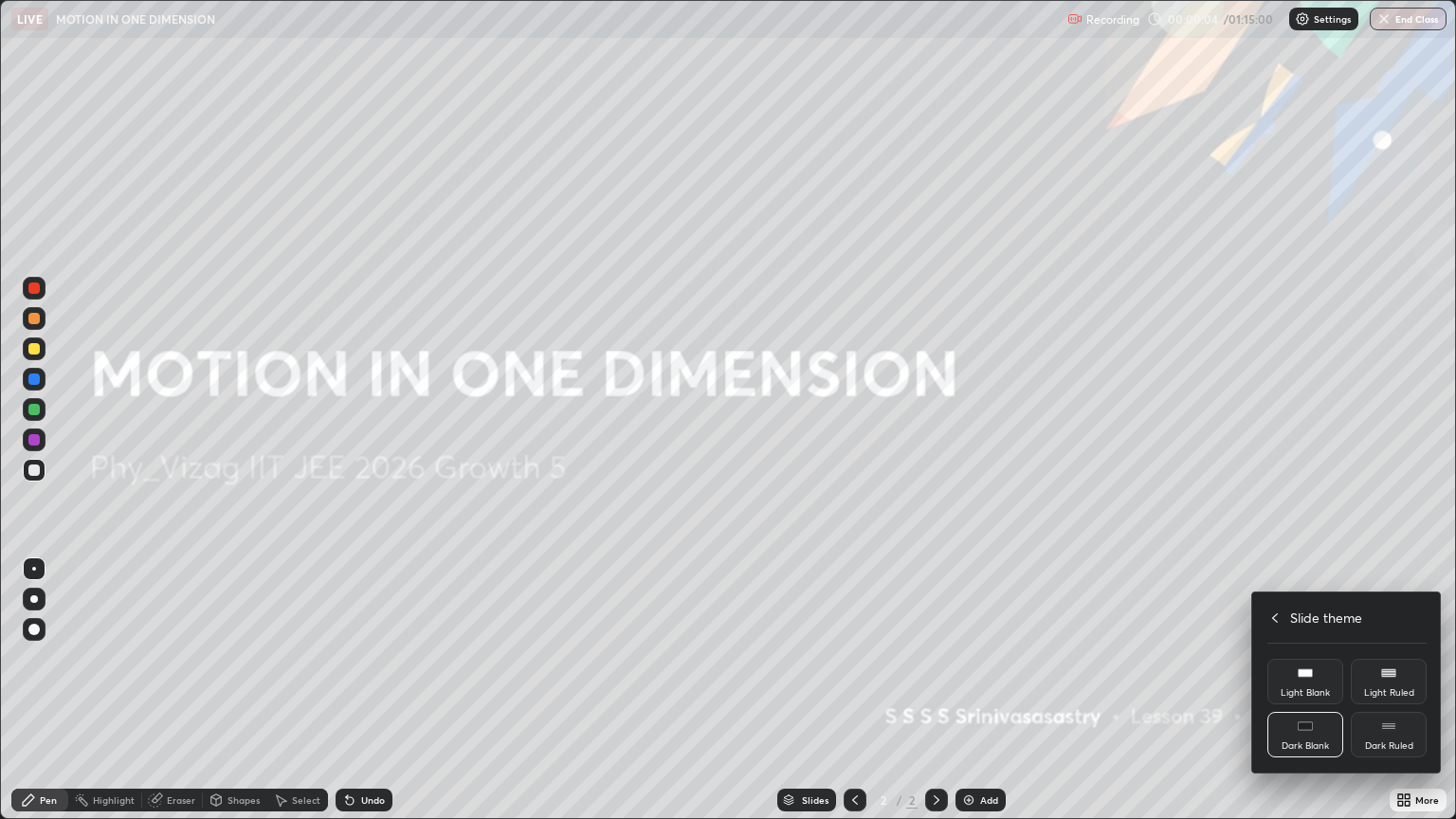 click on "Dark Ruled" at bounding box center (1389, 735) 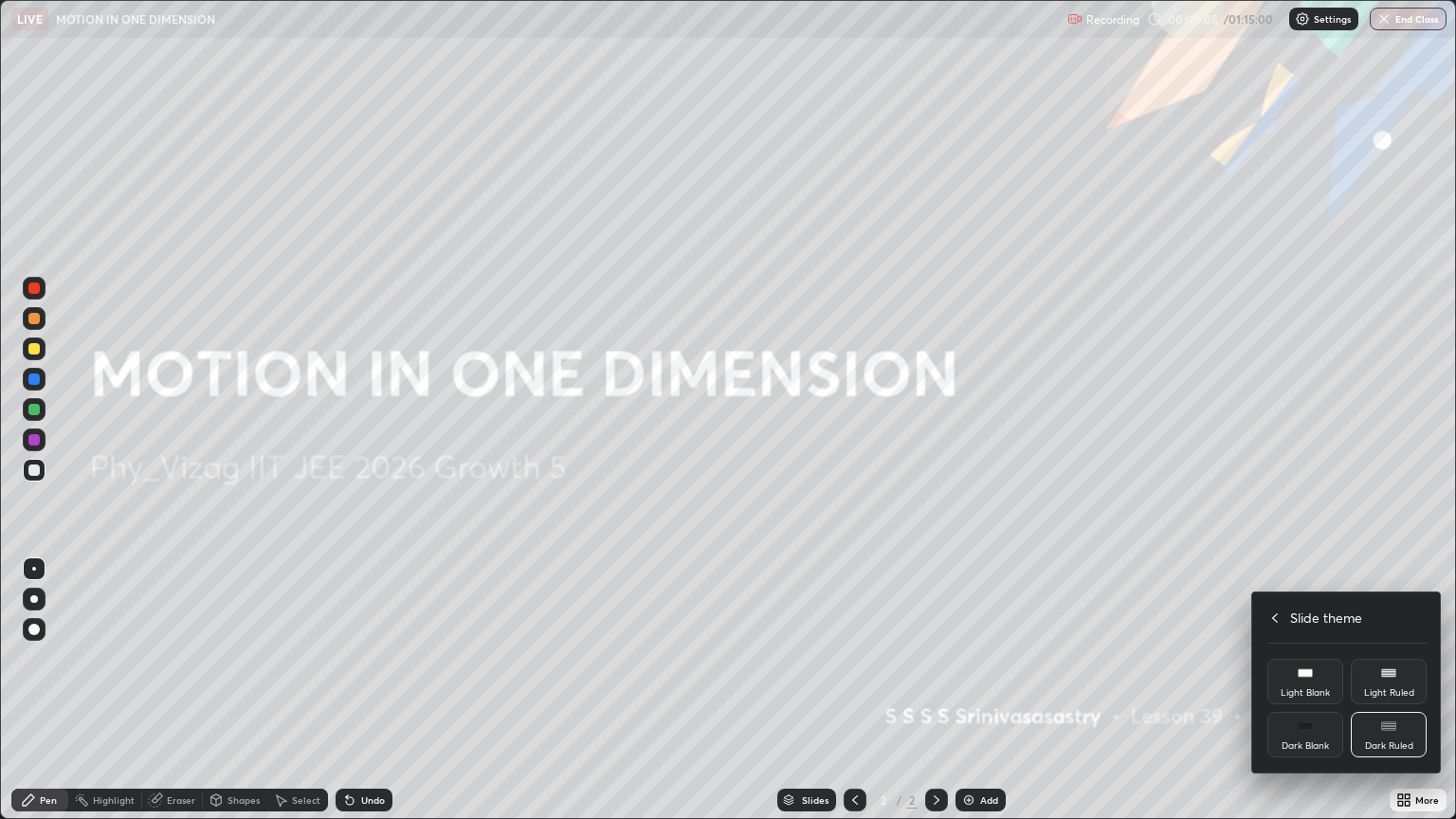 click at bounding box center [728, 410] 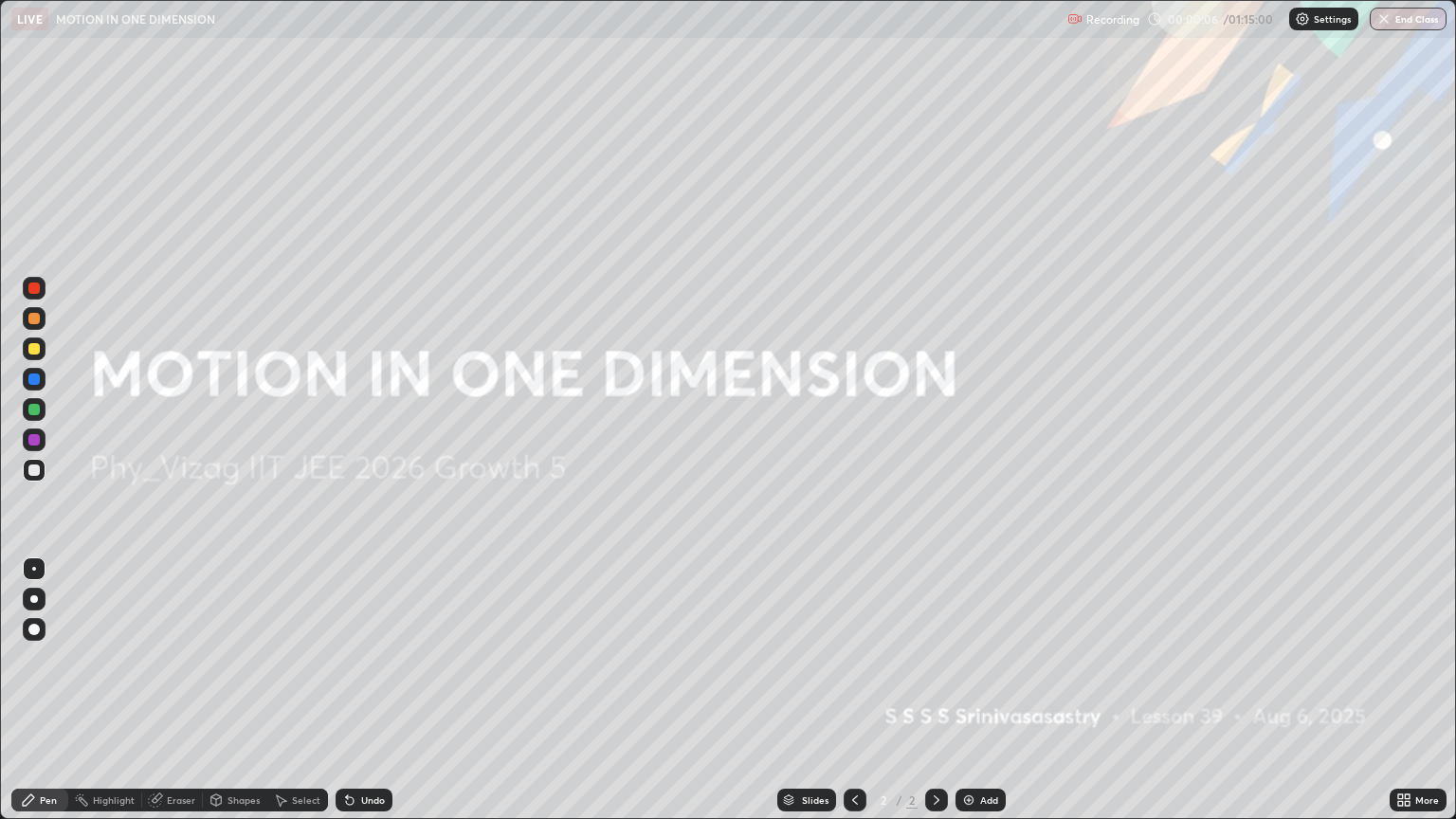 click on "Add" at bounding box center [989, 800] 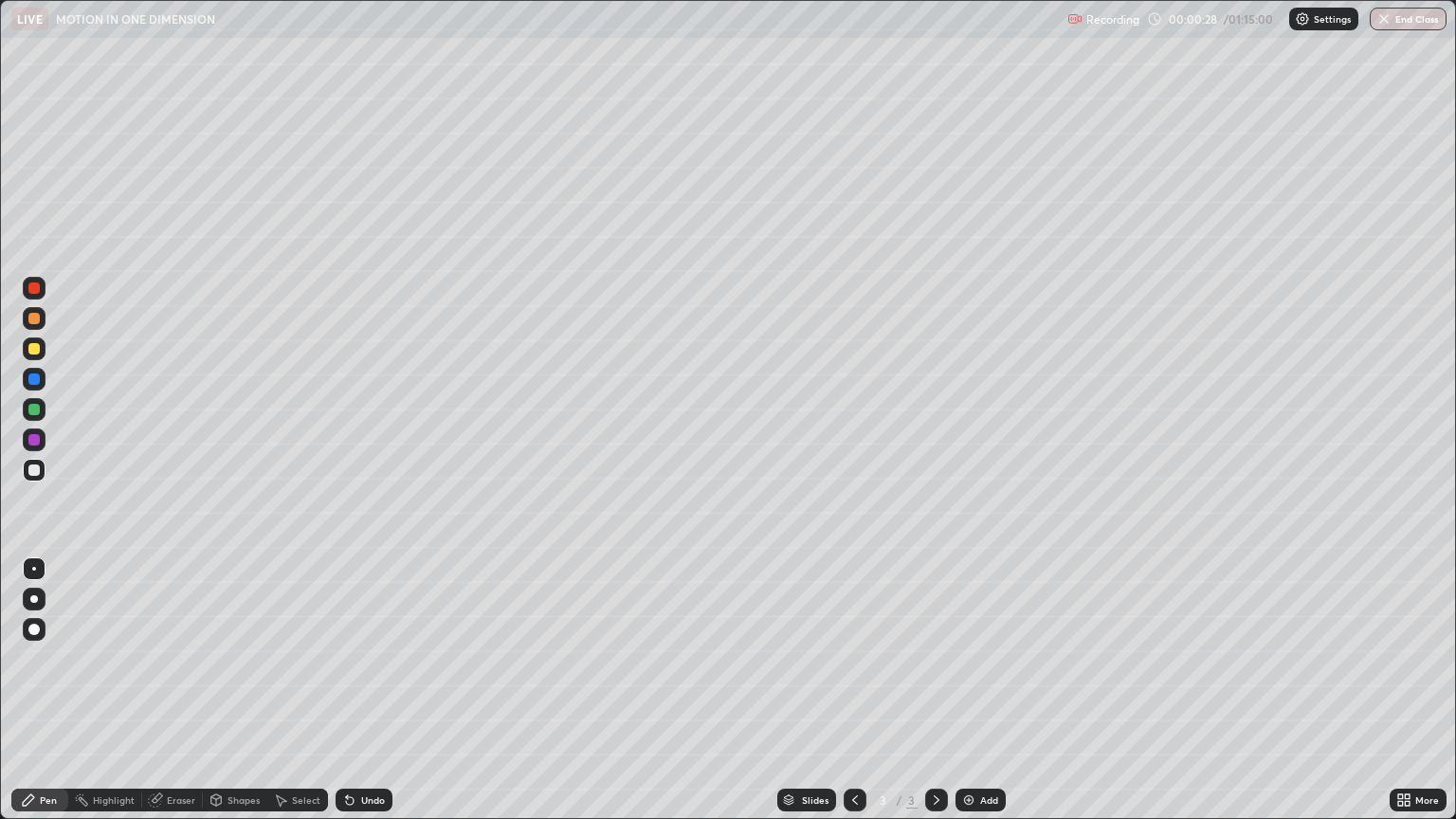 click on "Shapes" at bounding box center [244, 800] 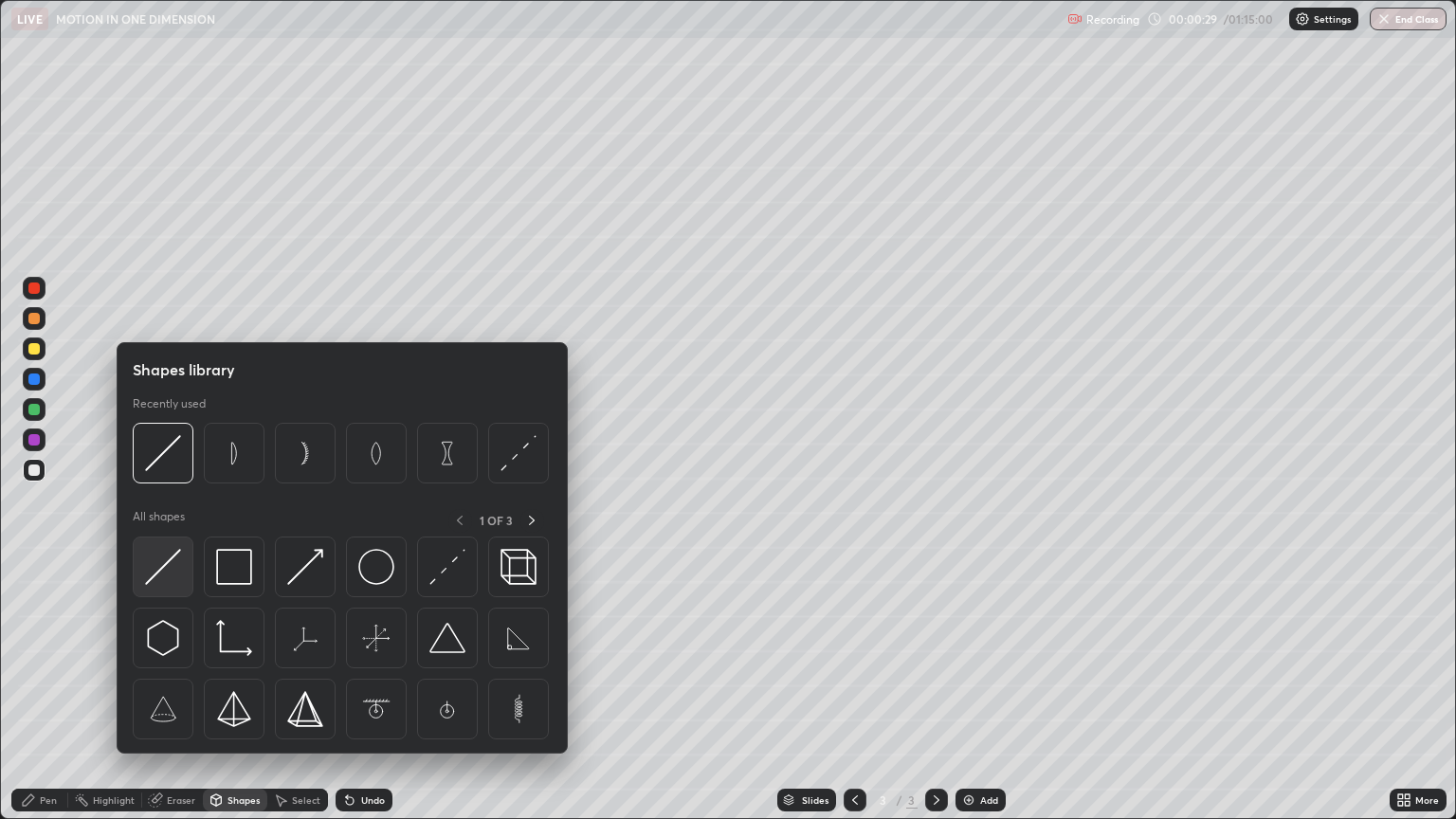 click at bounding box center (163, 567) 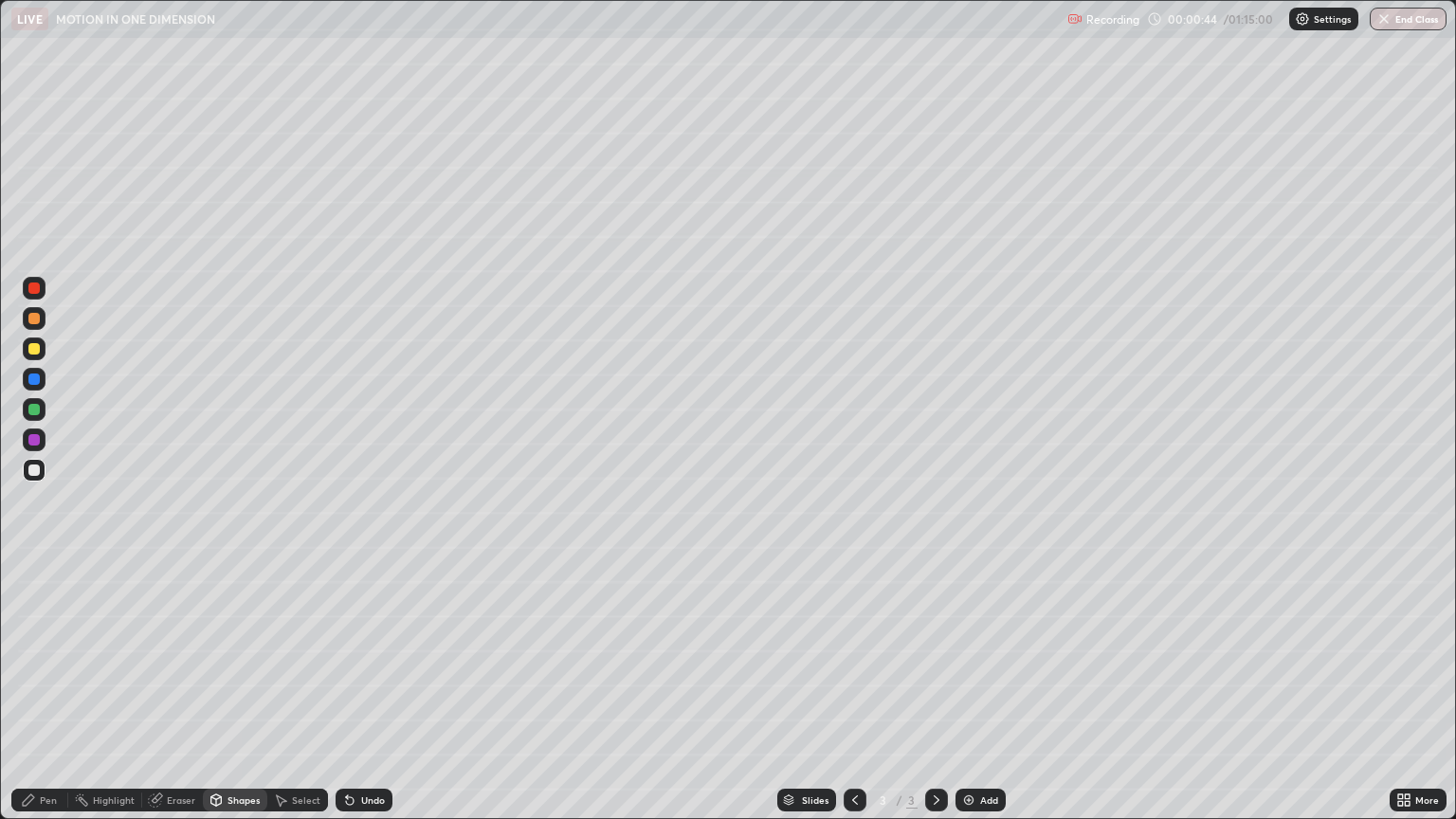 click on "Pen" at bounding box center [40, 800] 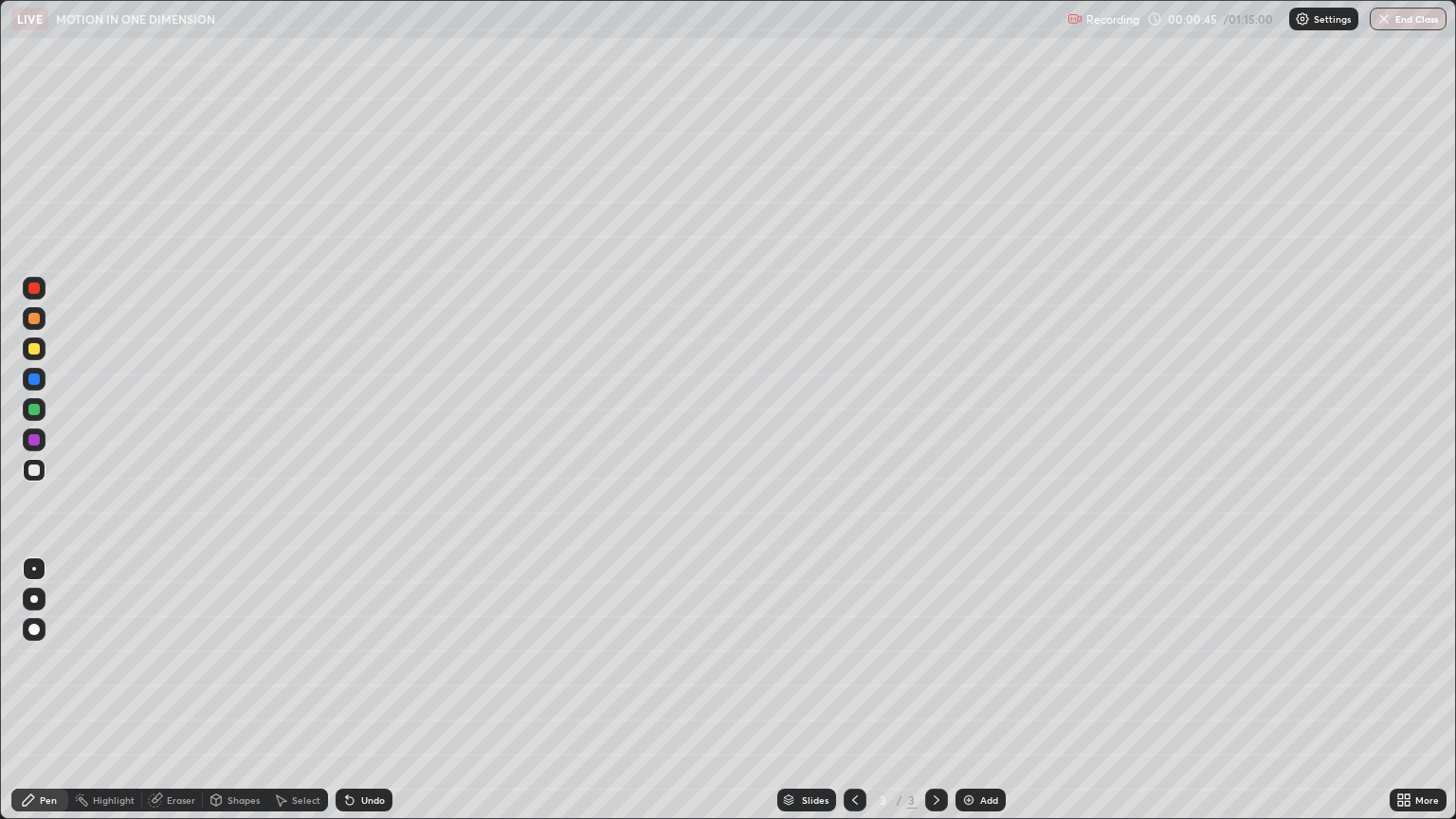 click at bounding box center (34, 629) 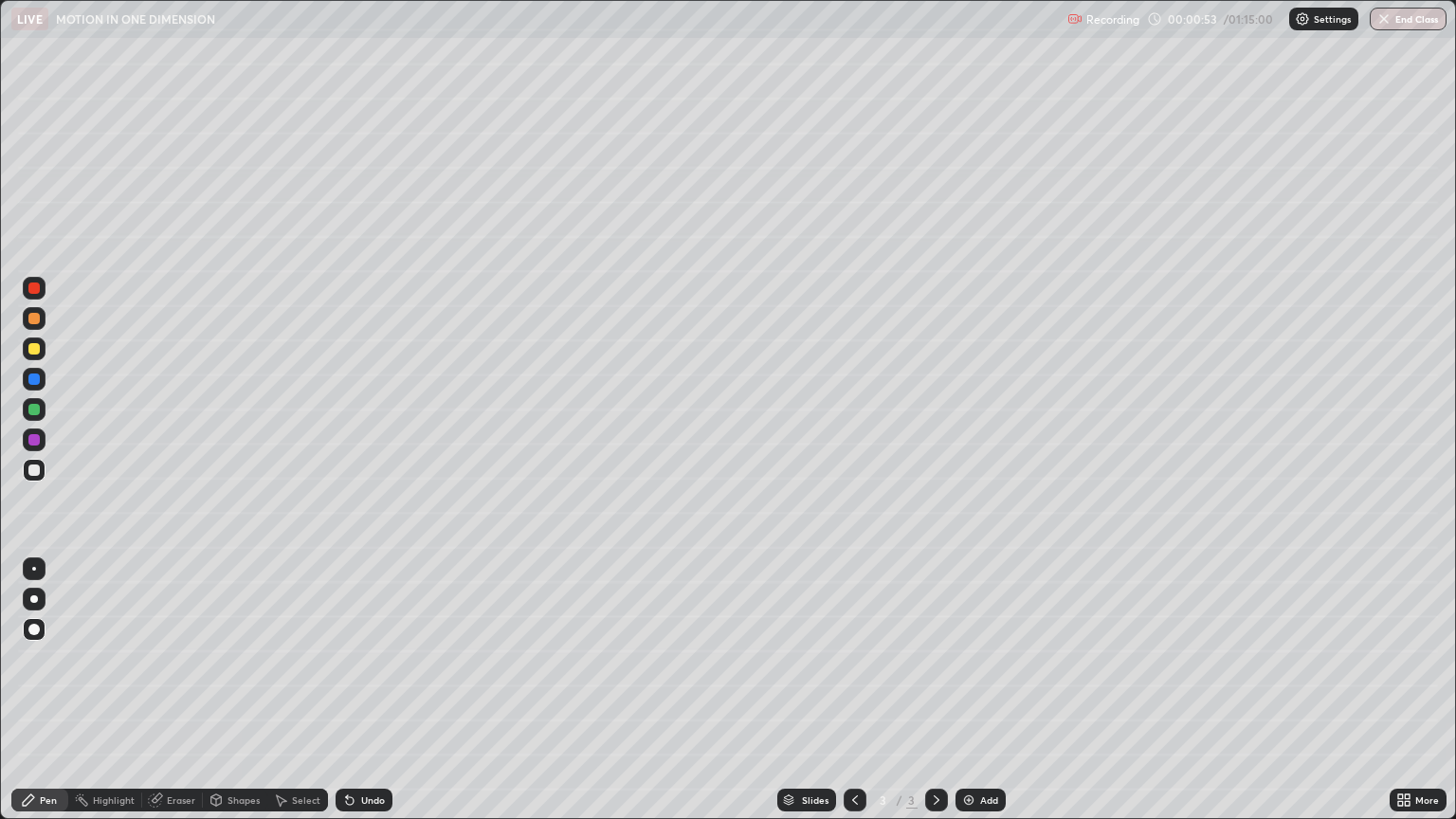 click on "Shapes" at bounding box center [244, 800] 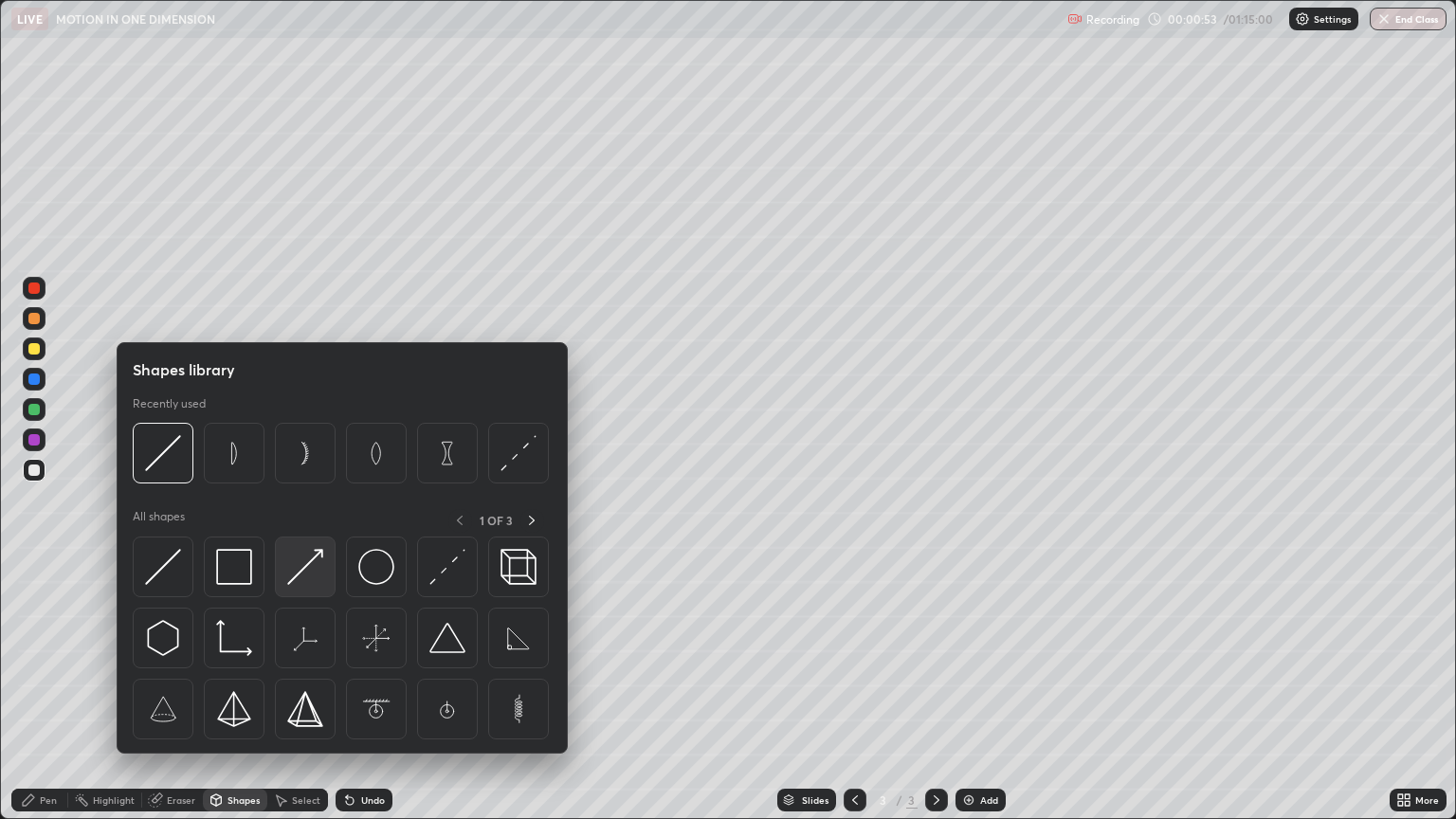 click at bounding box center [305, 567] 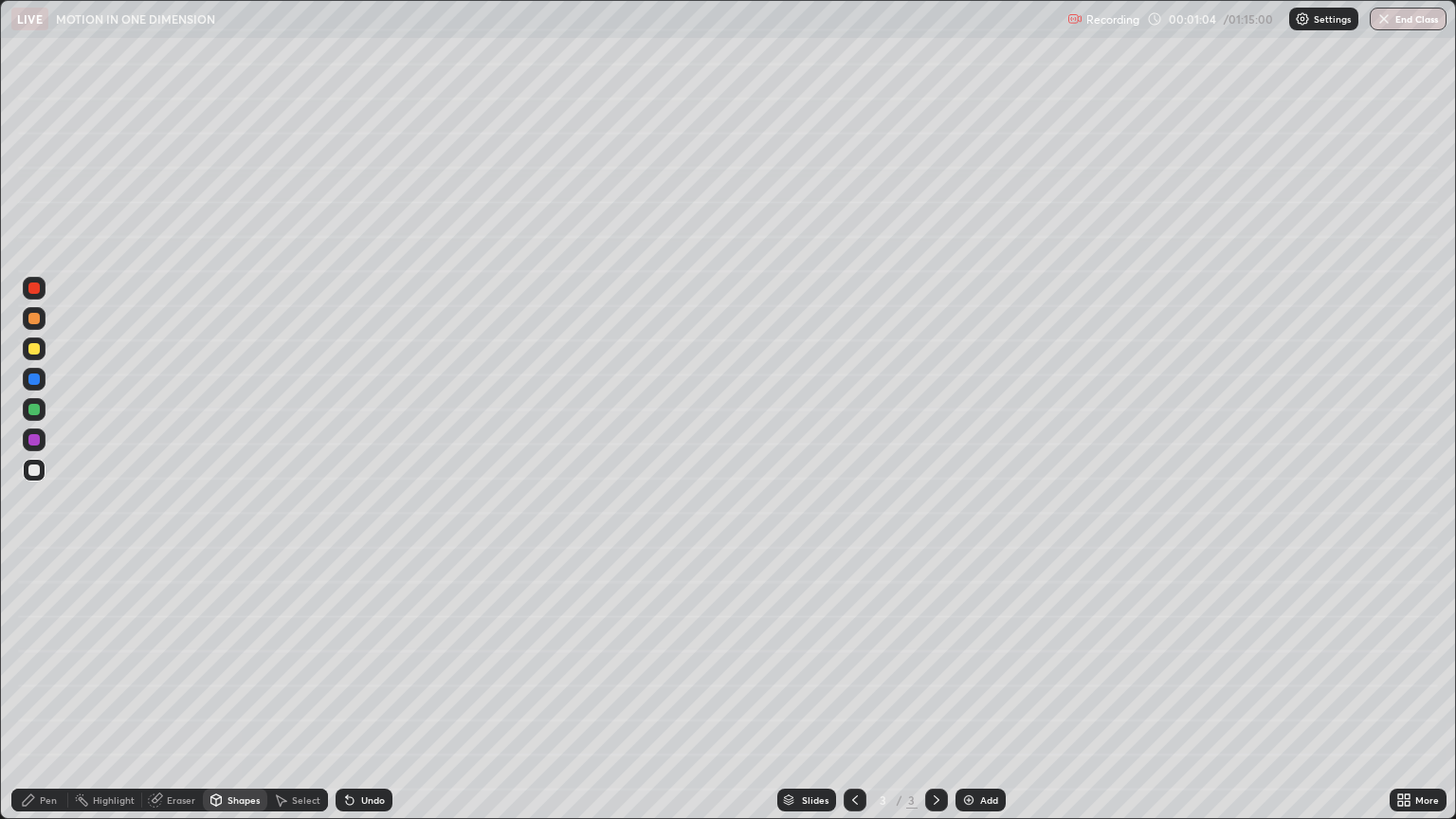 click on "Shapes" at bounding box center [244, 800] 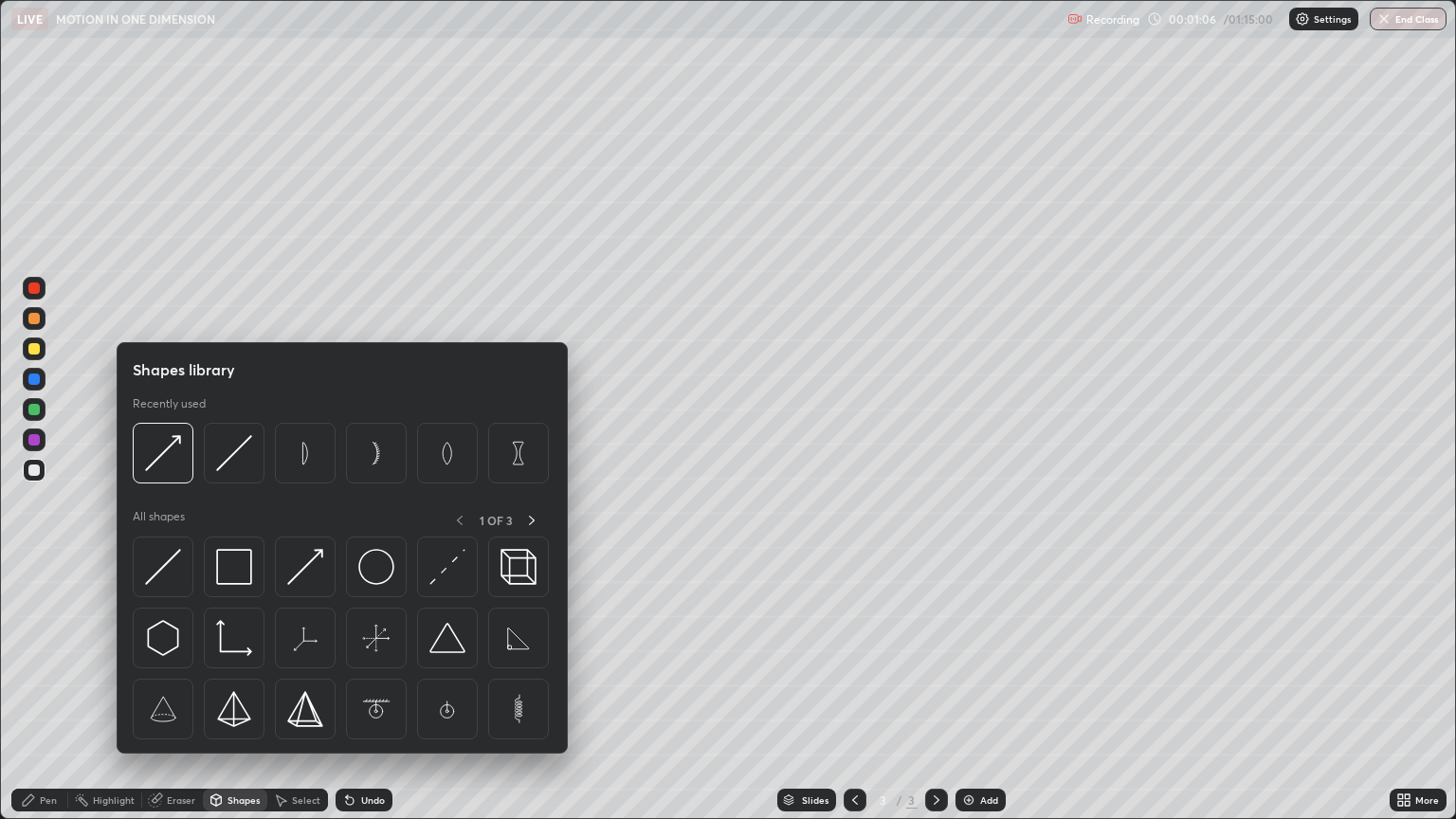 click on "Shapes" at bounding box center [235, 800] 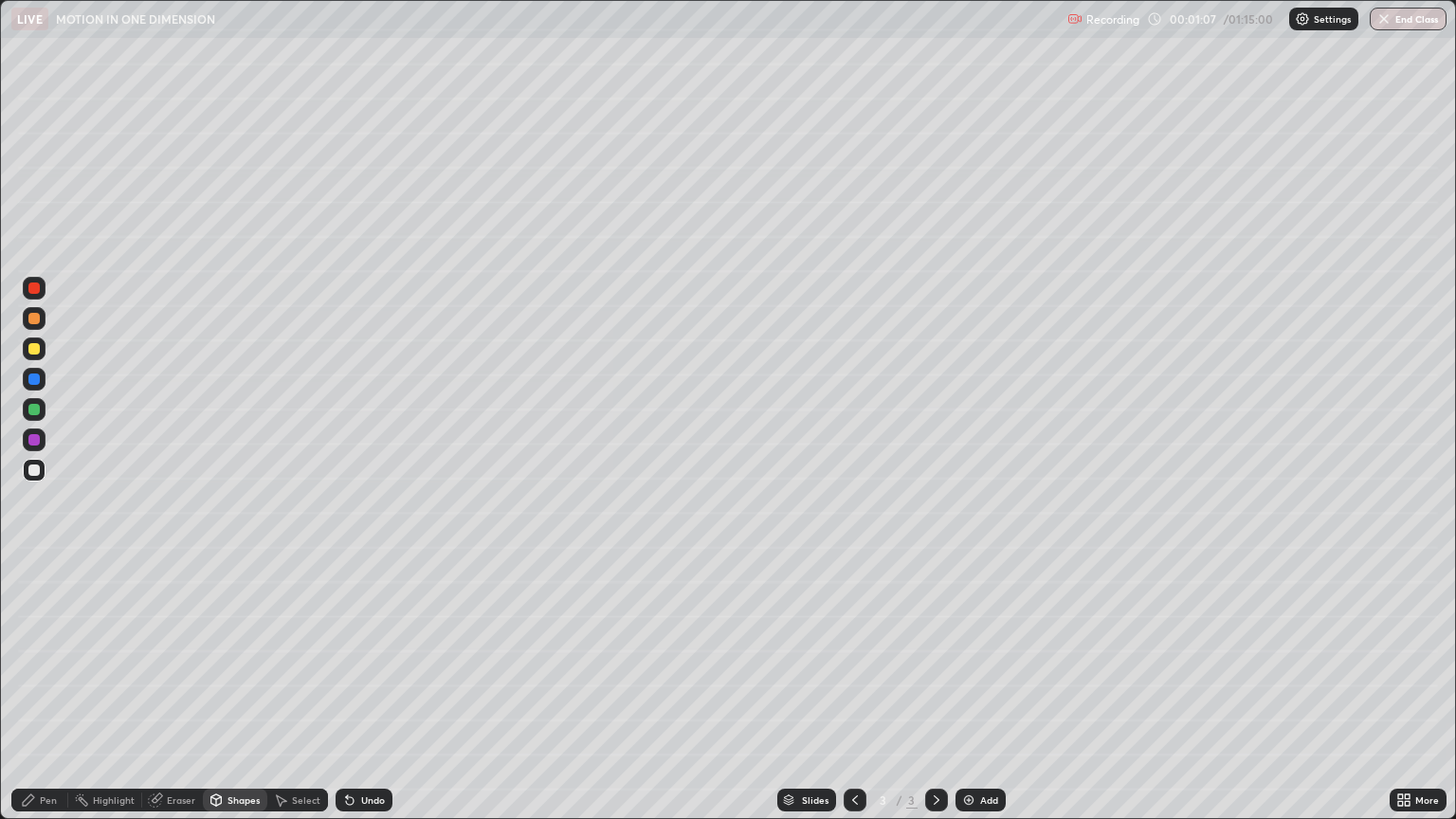 click at bounding box center (34, 349) 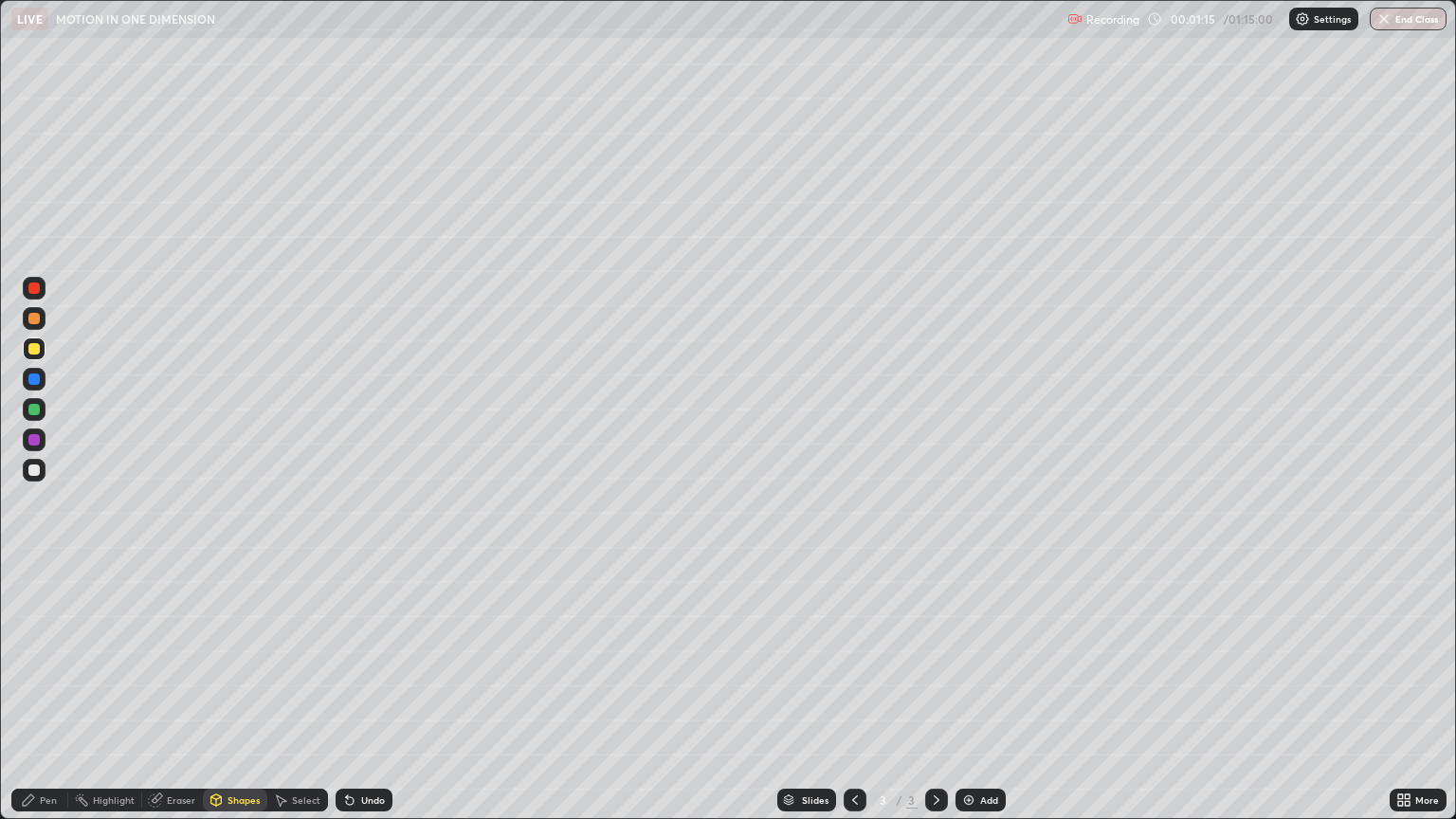 click at bounding box center [34, 288] 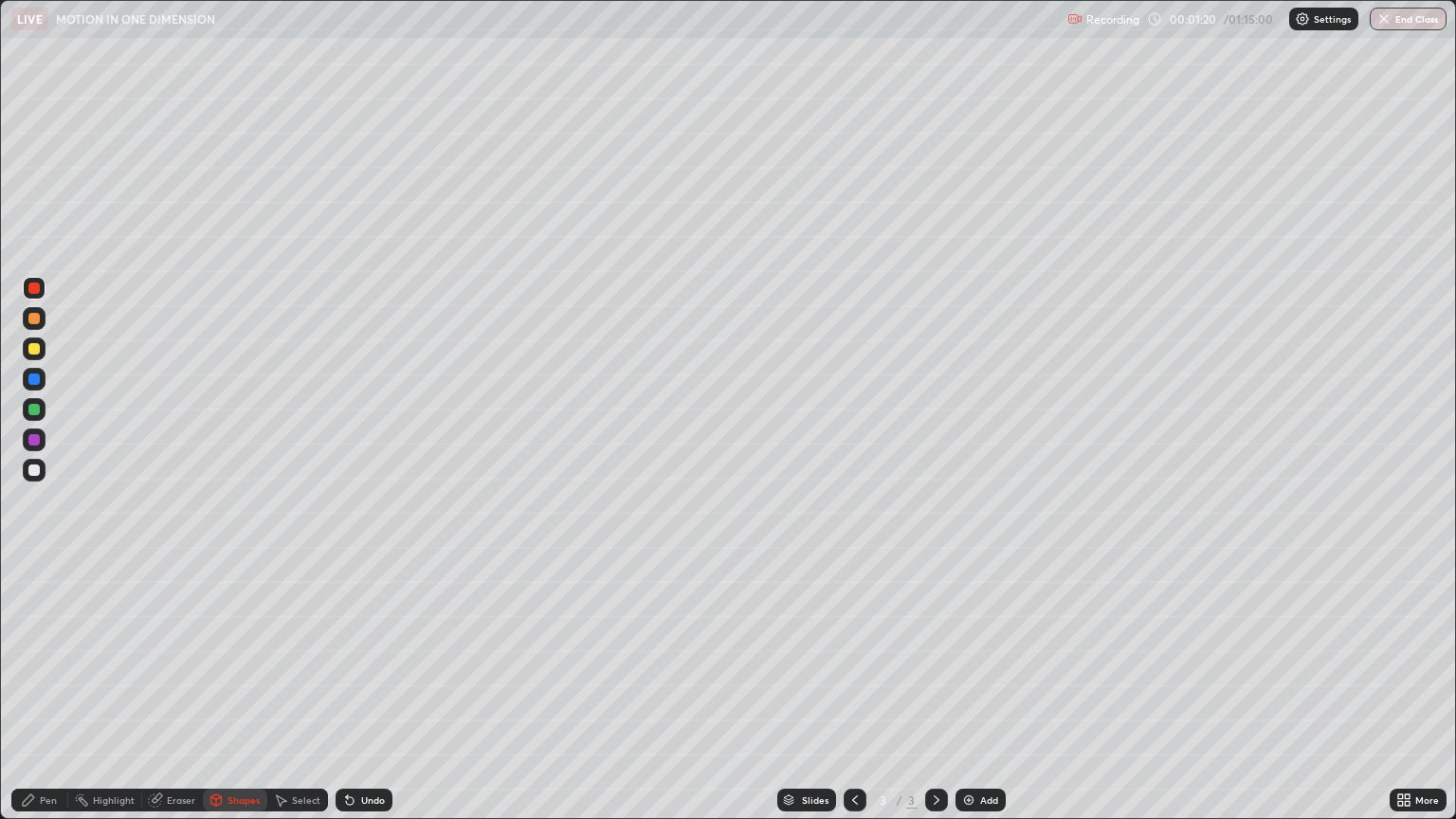 click at bounding box center [34, 349] 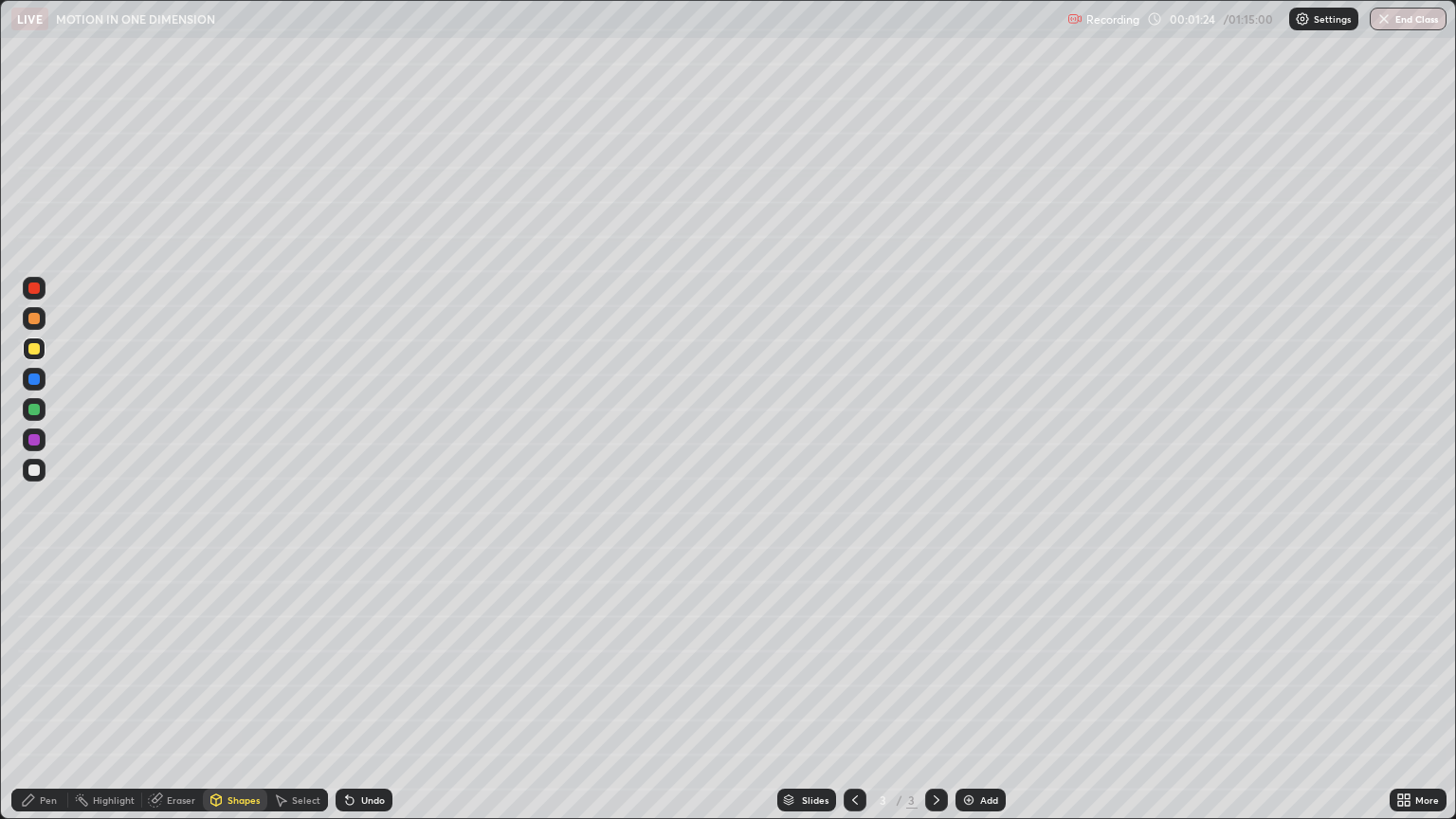 click on "Pen" at bounding box center [48, 800] 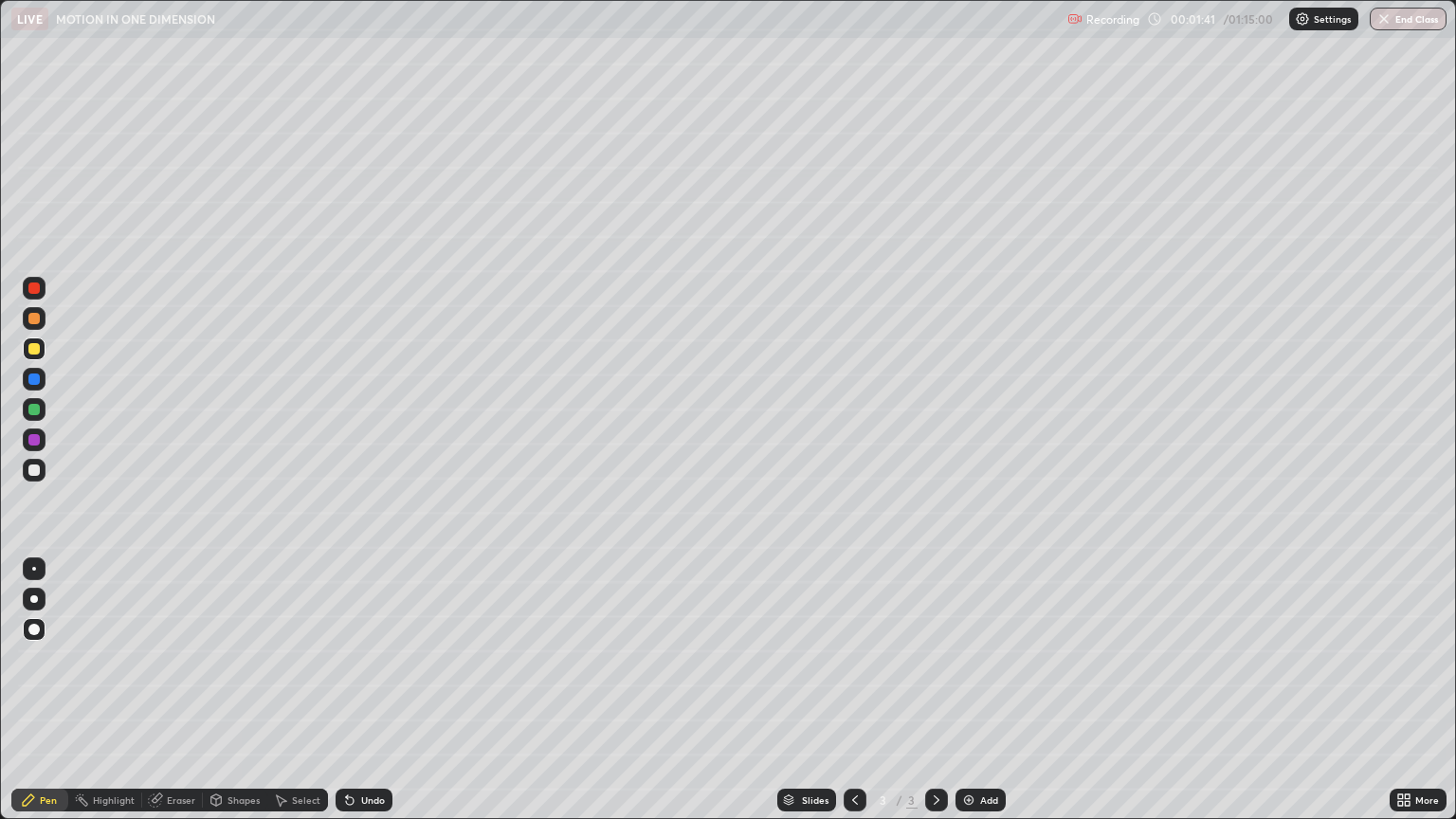 click at bounding box center (34, 470) 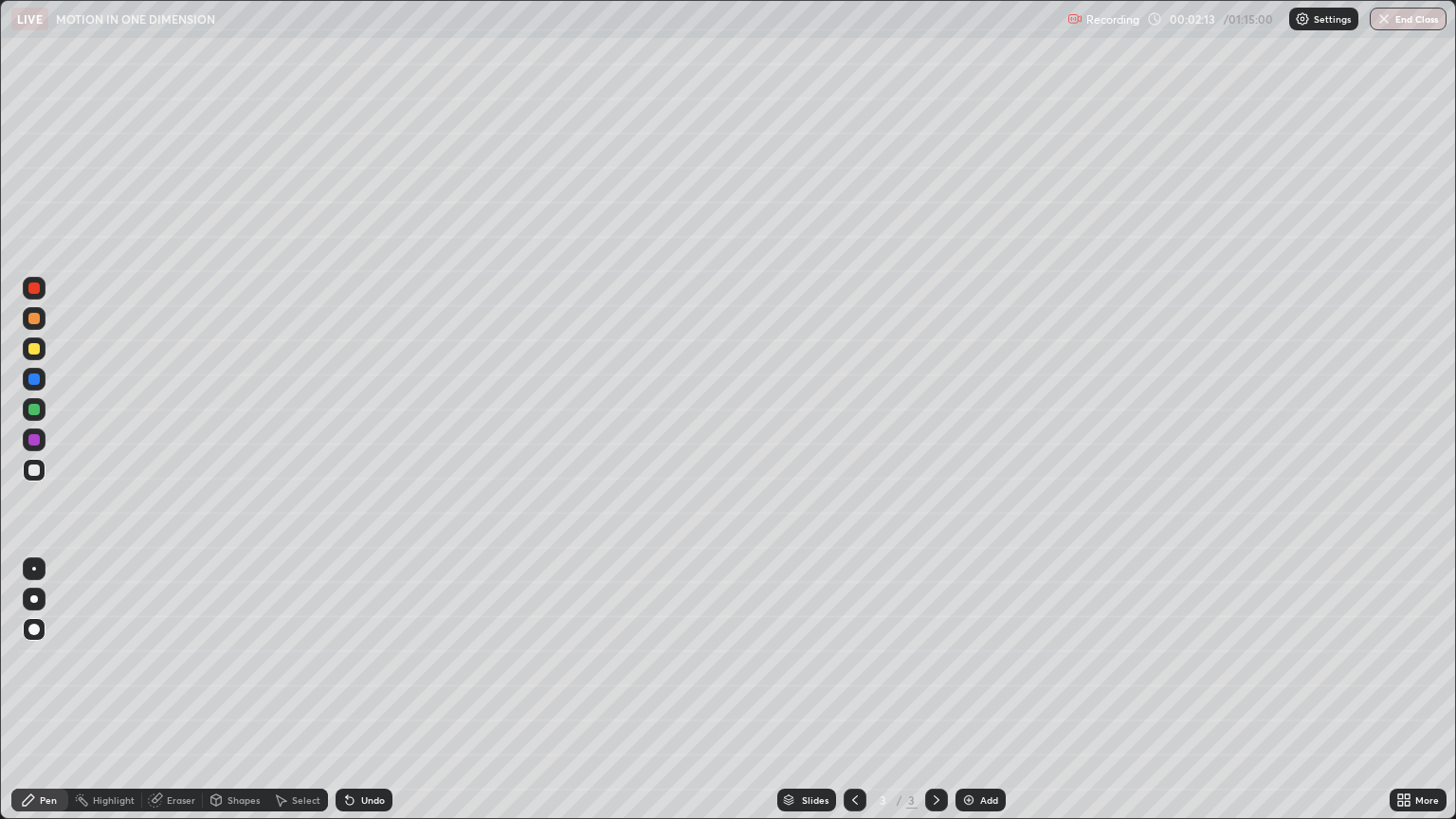 click at bounding box center [34, 349] 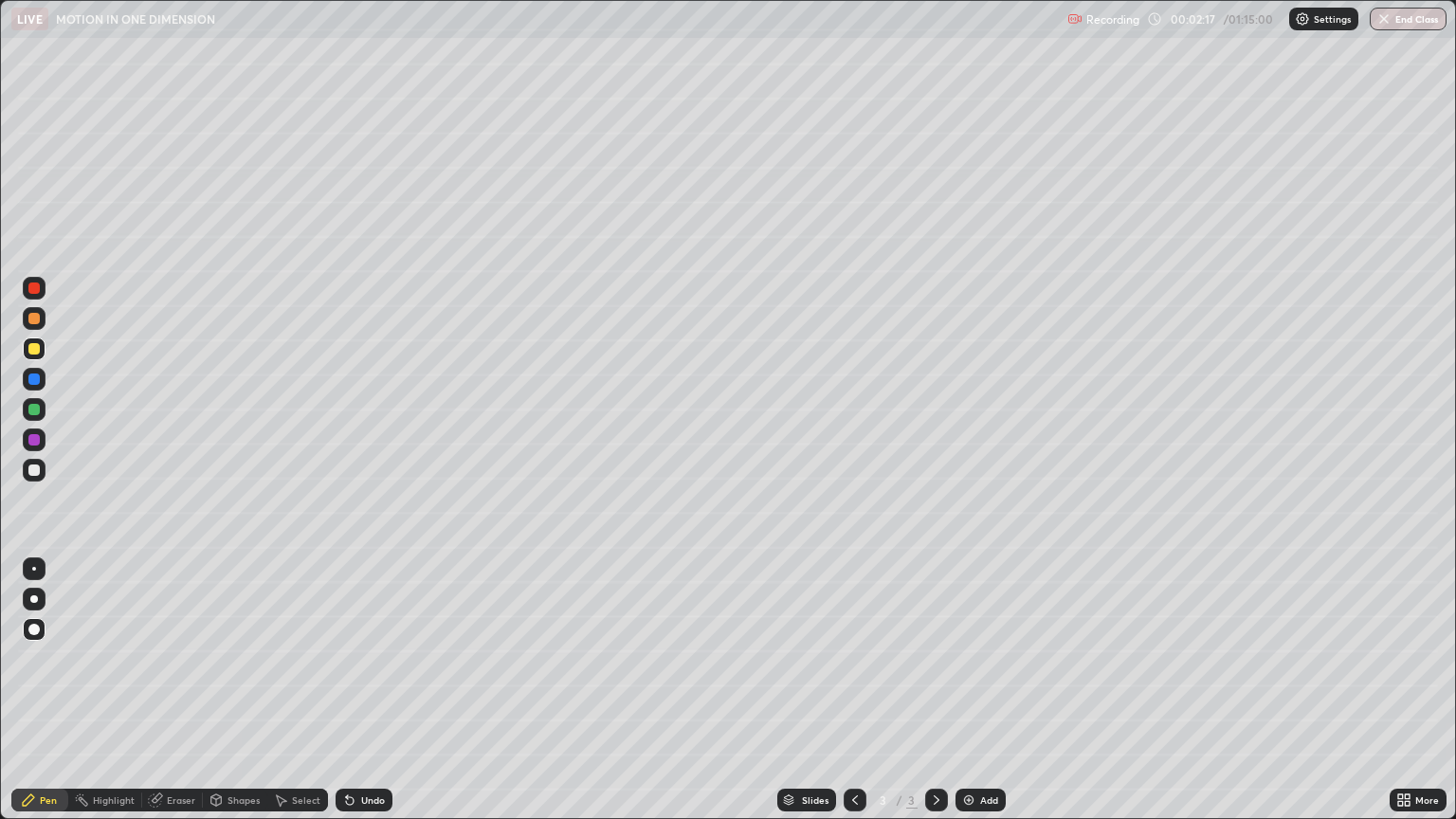 click at bounding box center (34, 288) 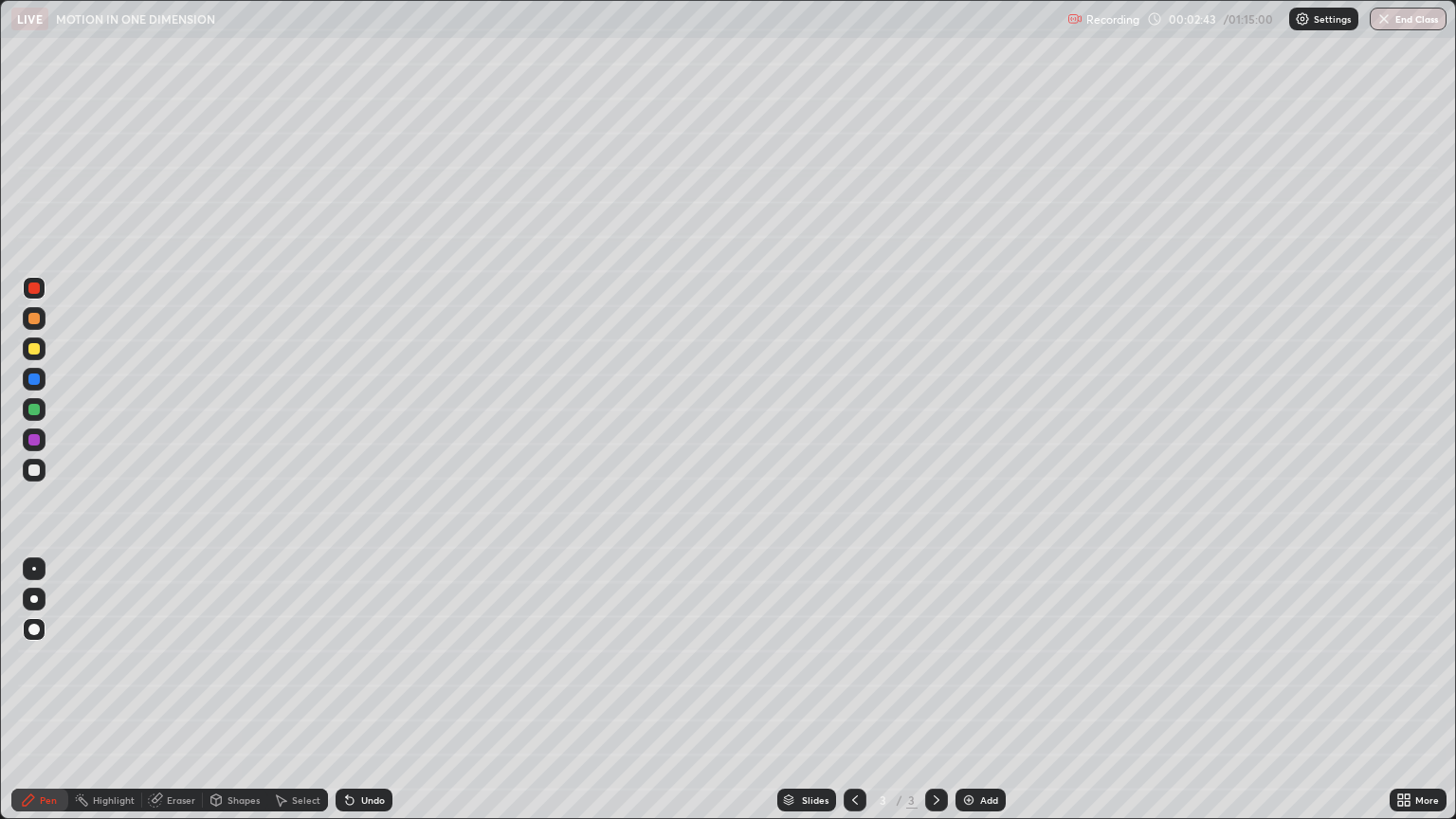 click on "Shapes" at bounding box center [244, 800] 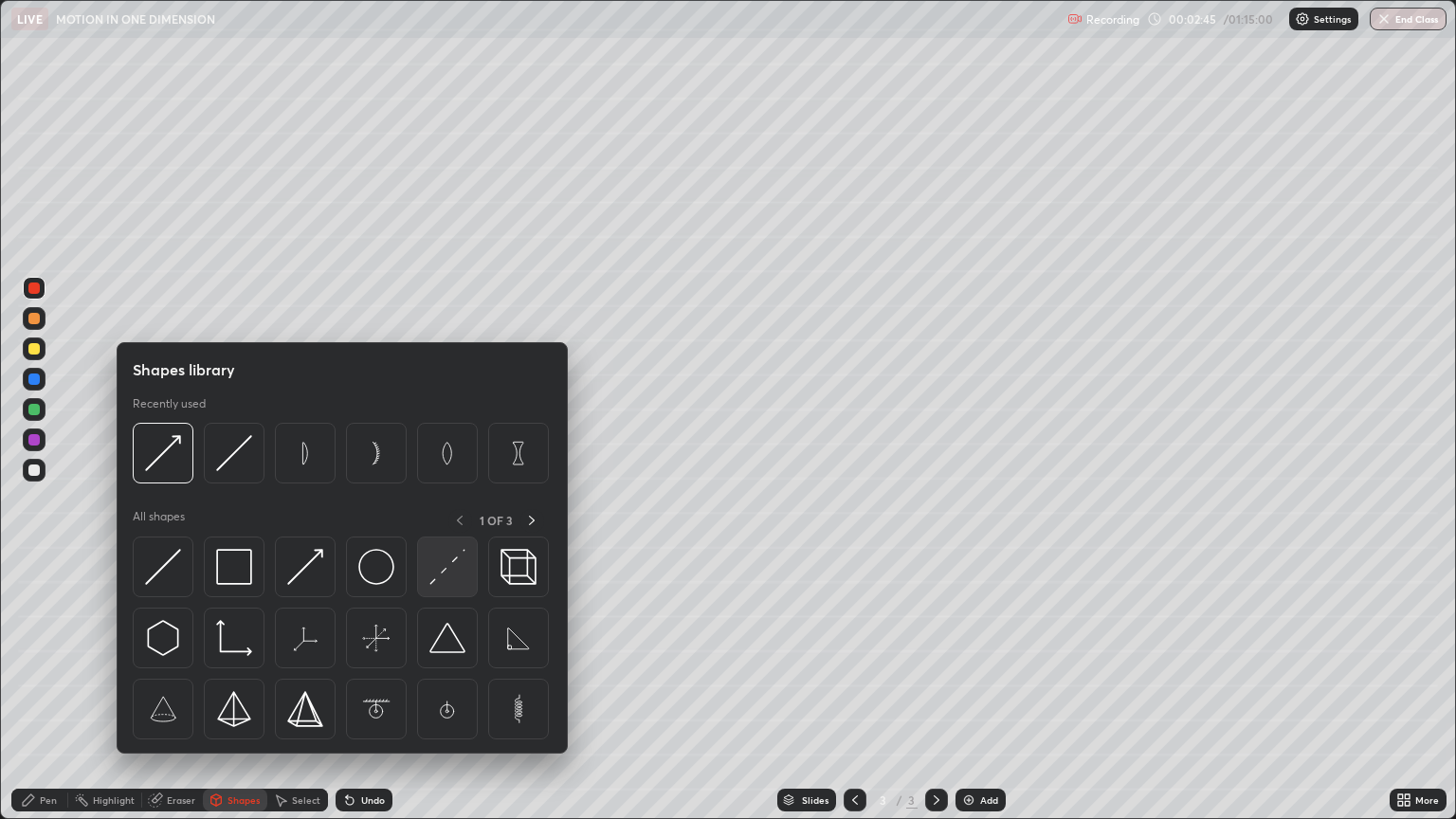 click at bounding box center (447, 567) 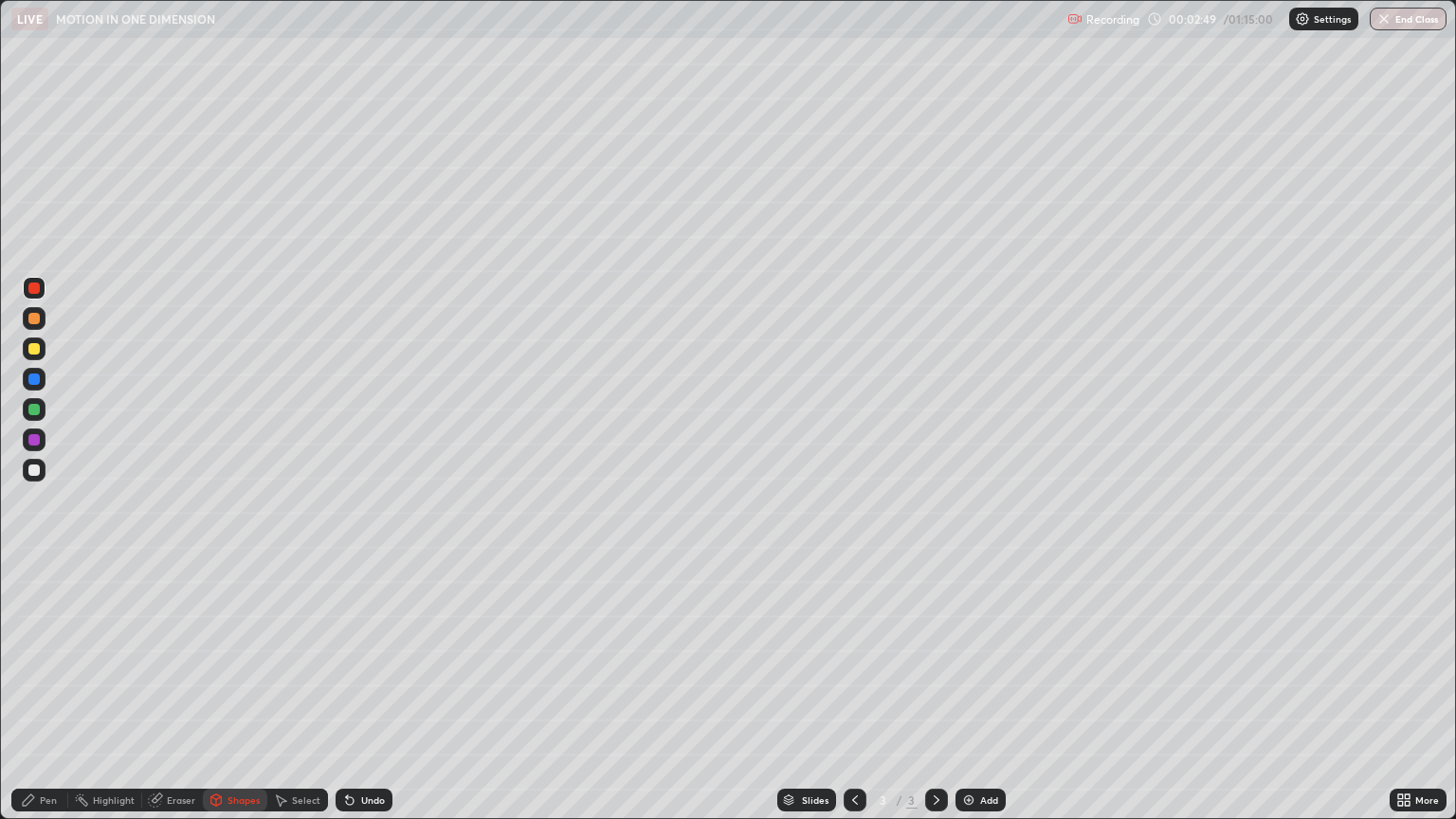 click on "Undo" at bounding box center (364, 800) 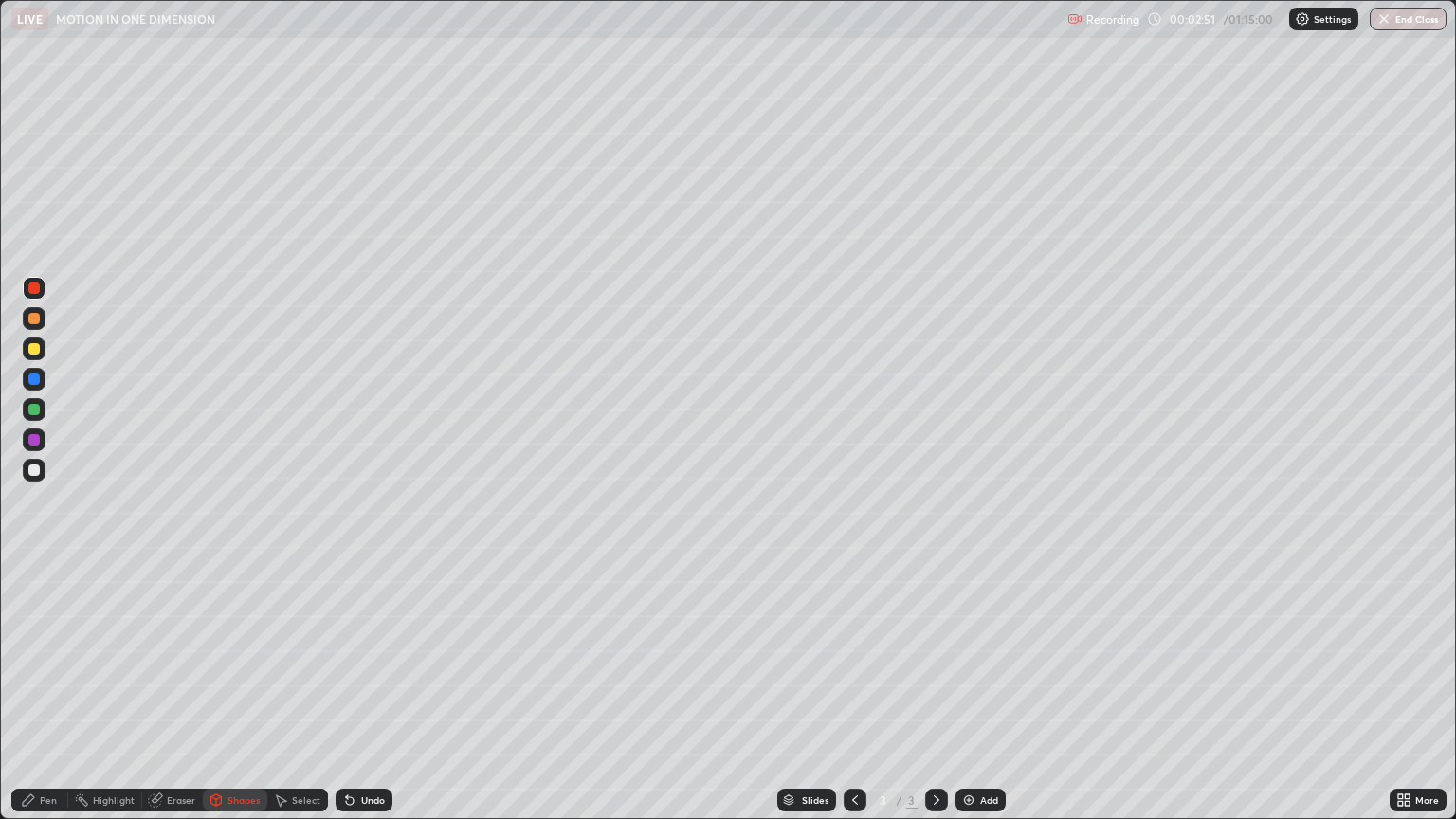 click at bounding box center (34, 470) 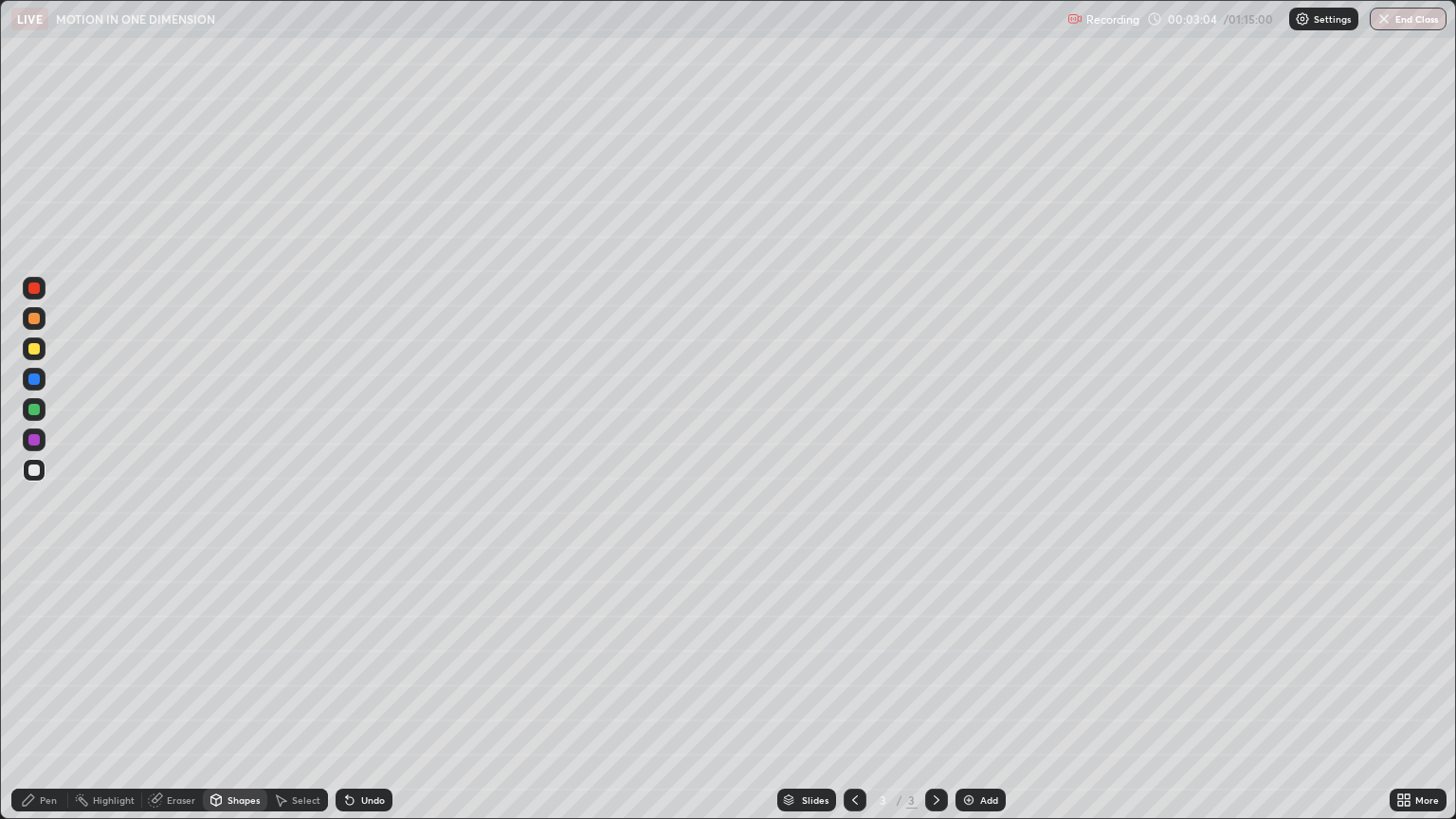 click on "Pen" at bounding box center (40, 800) 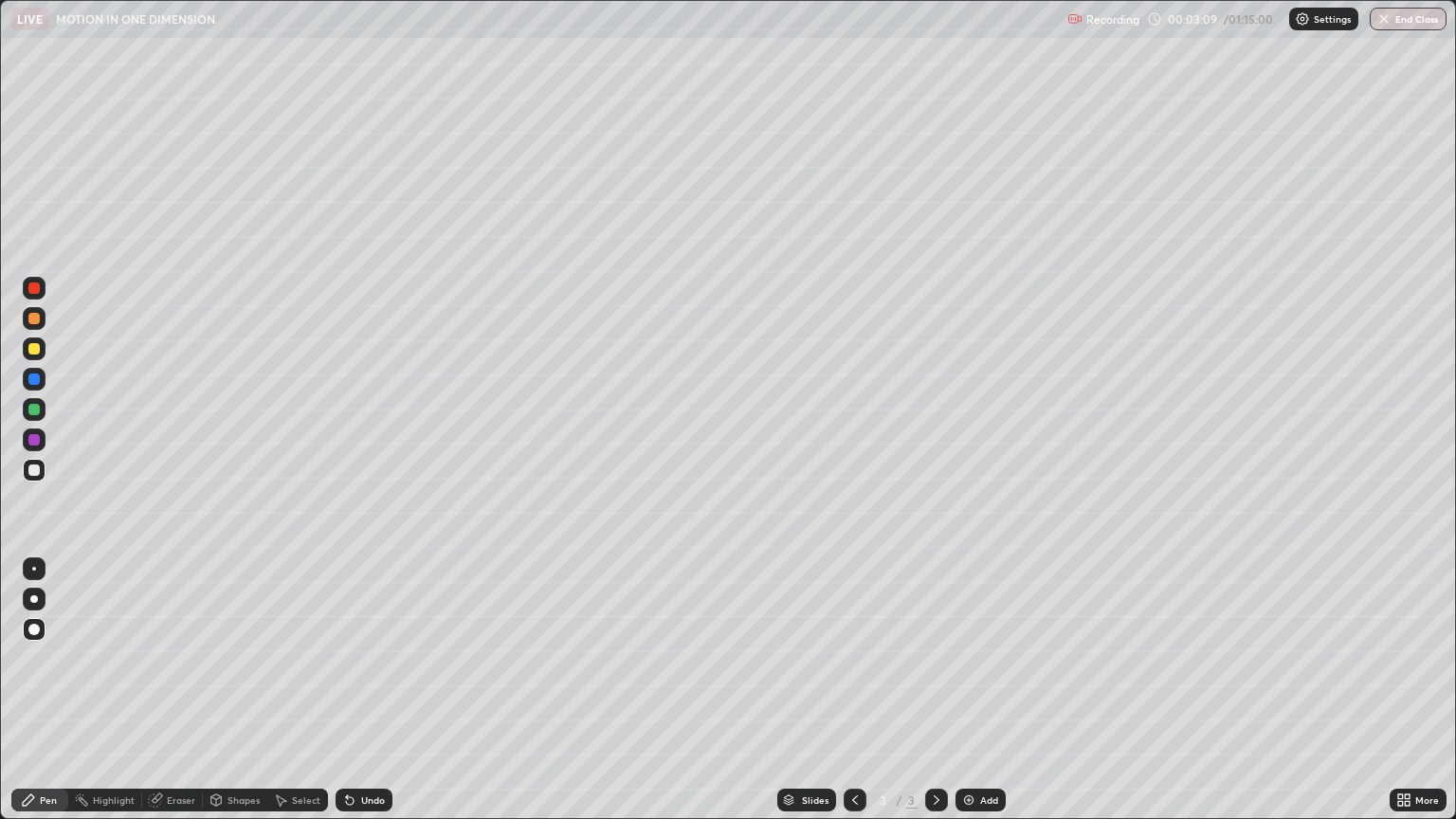click at bounding box center [34, 379] 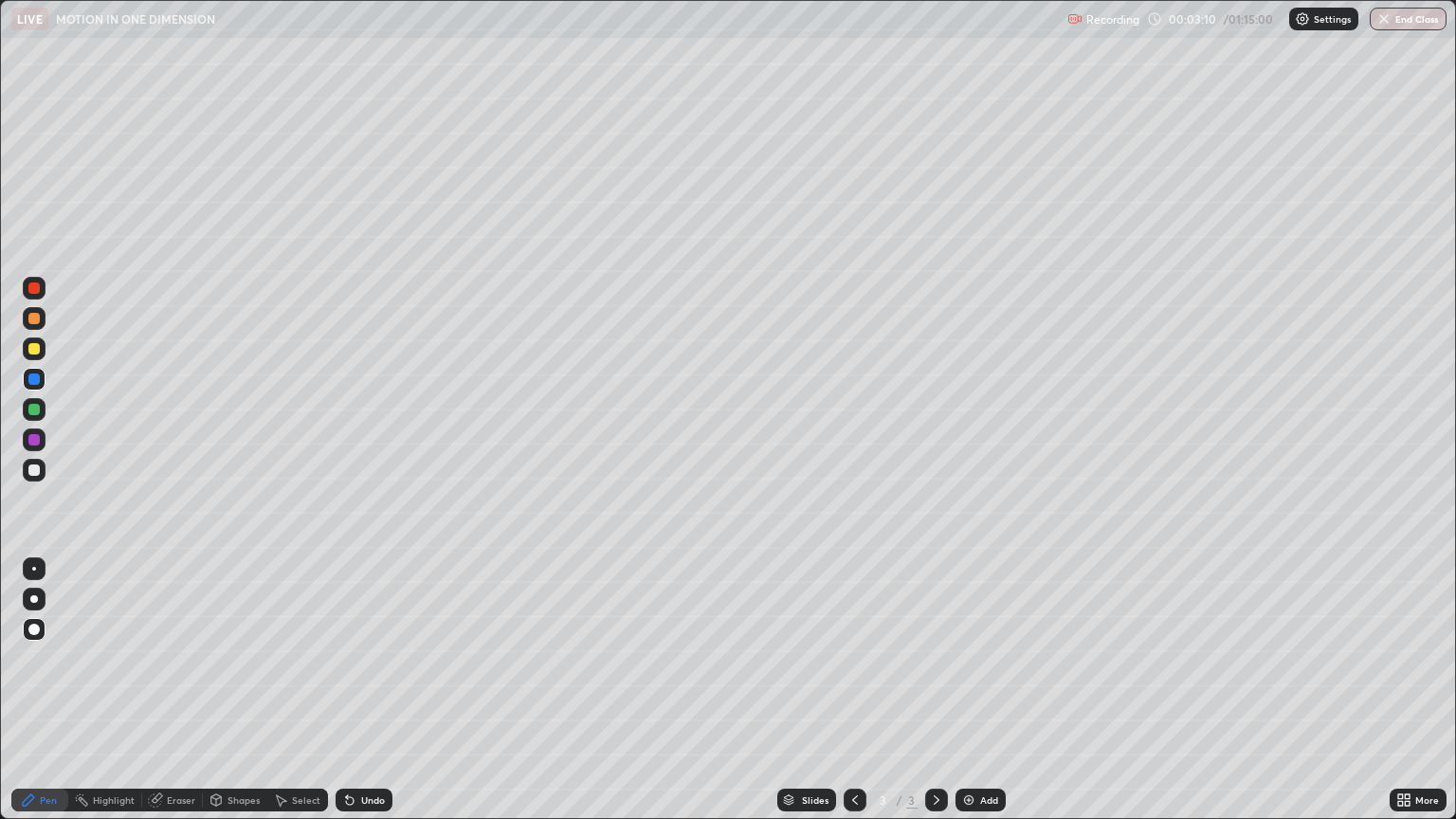 click on "Shapes" at bounding box center [244, 800] 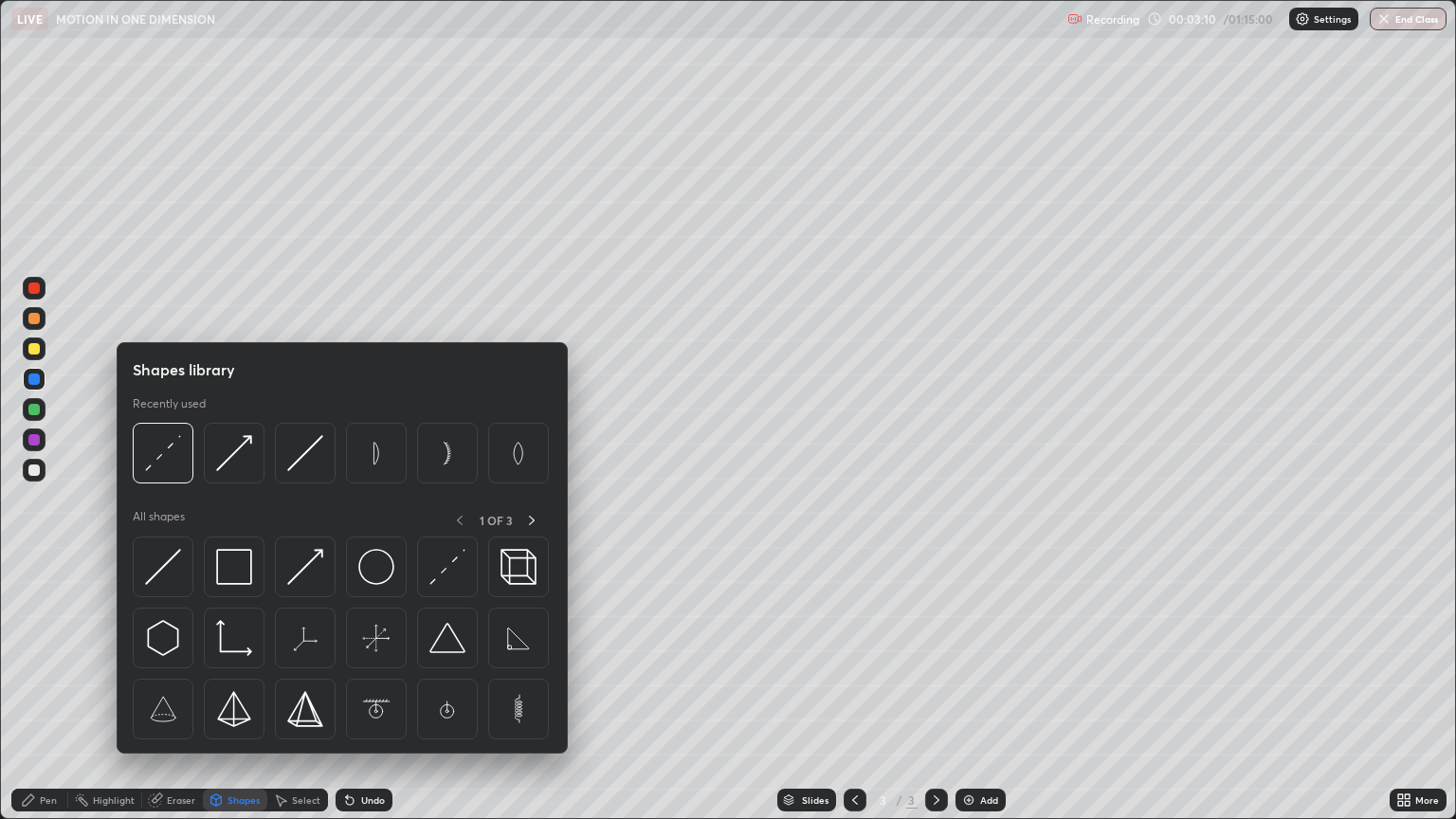 click on "Shapes" at bounding box center (244, 800) 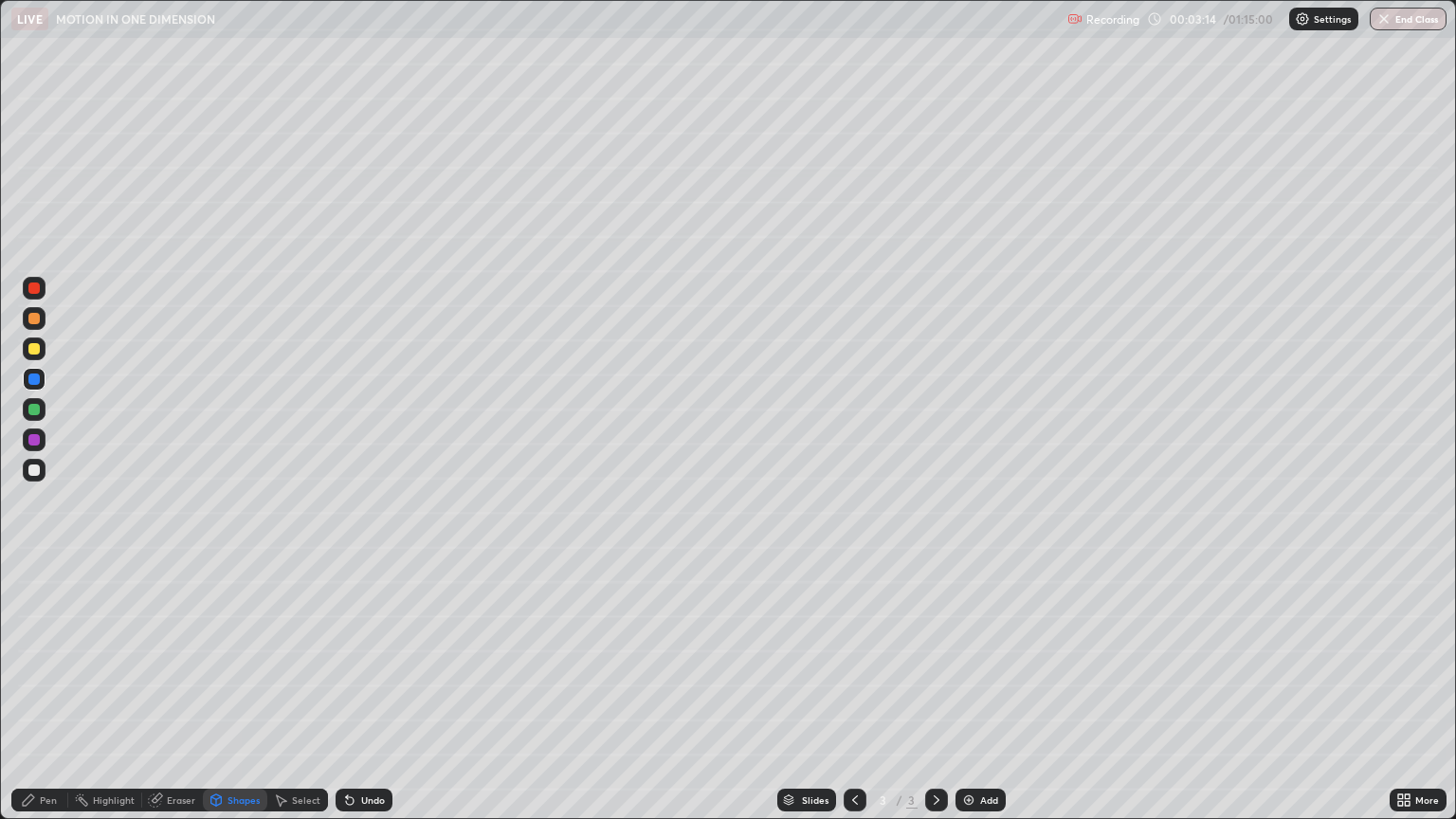 click on "Shapes" at bounding box center [244, 800] 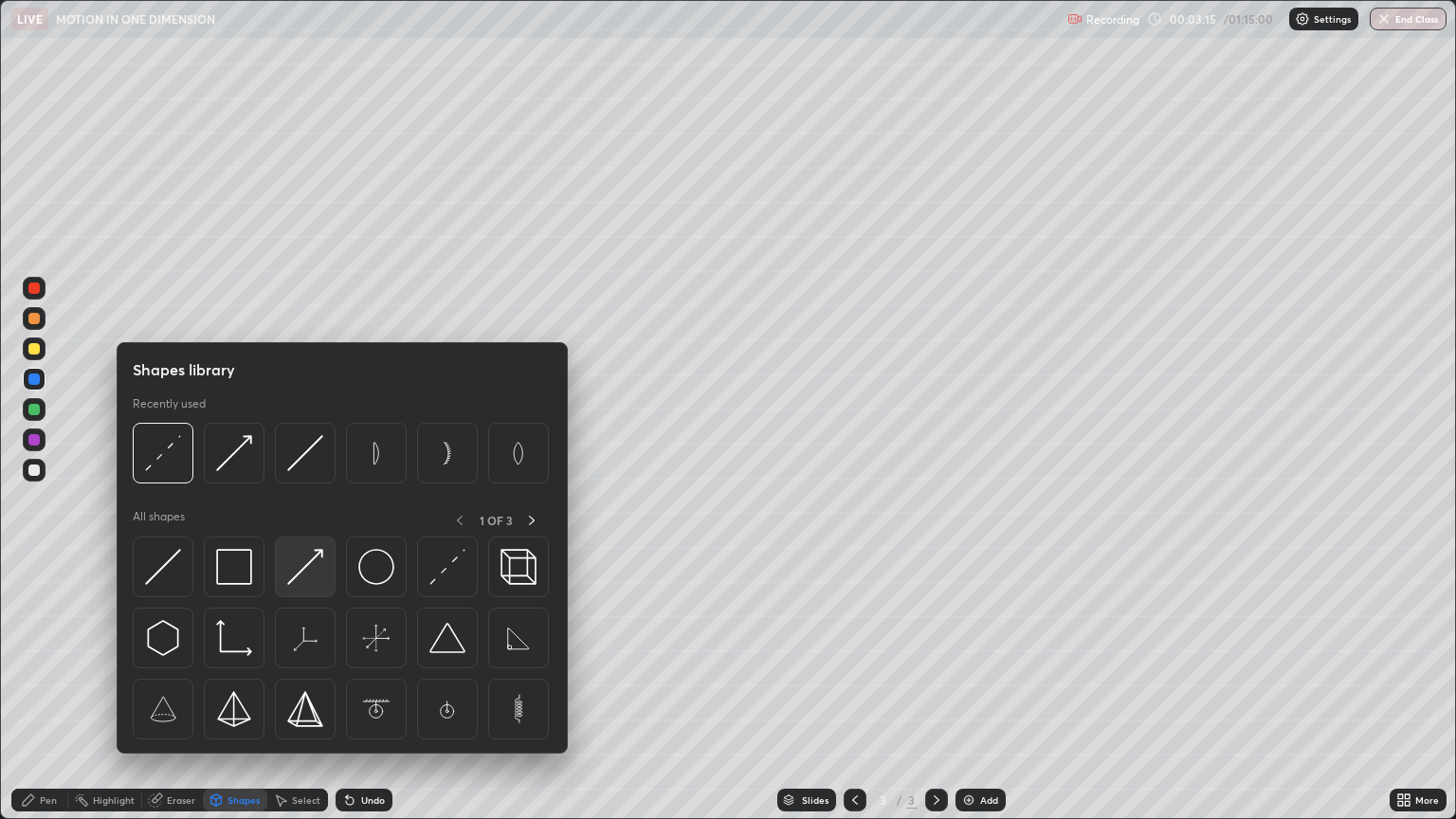 click at bounding box center (305, 567) 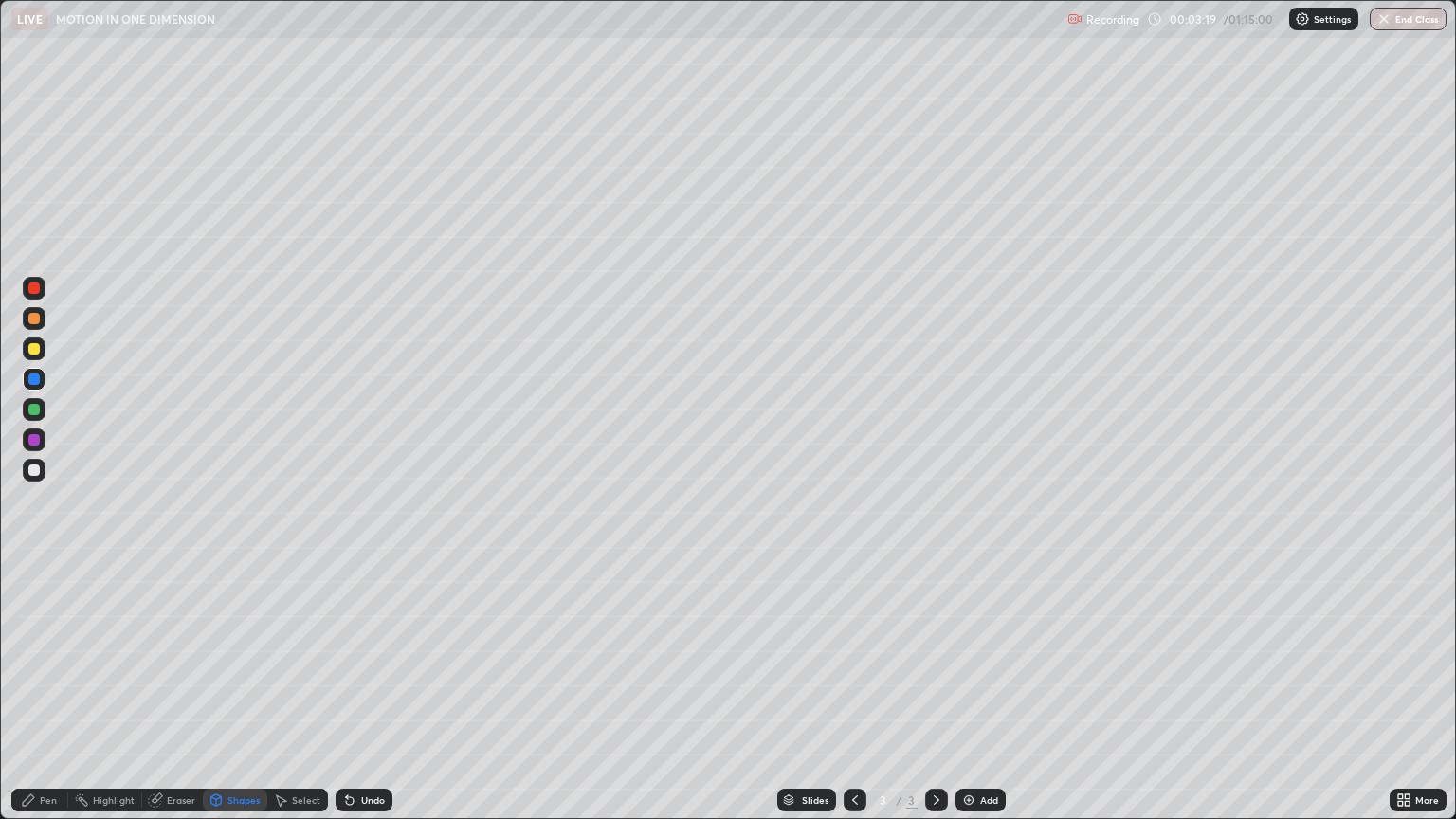 click on "Pen" at bounding box center [48, 800] 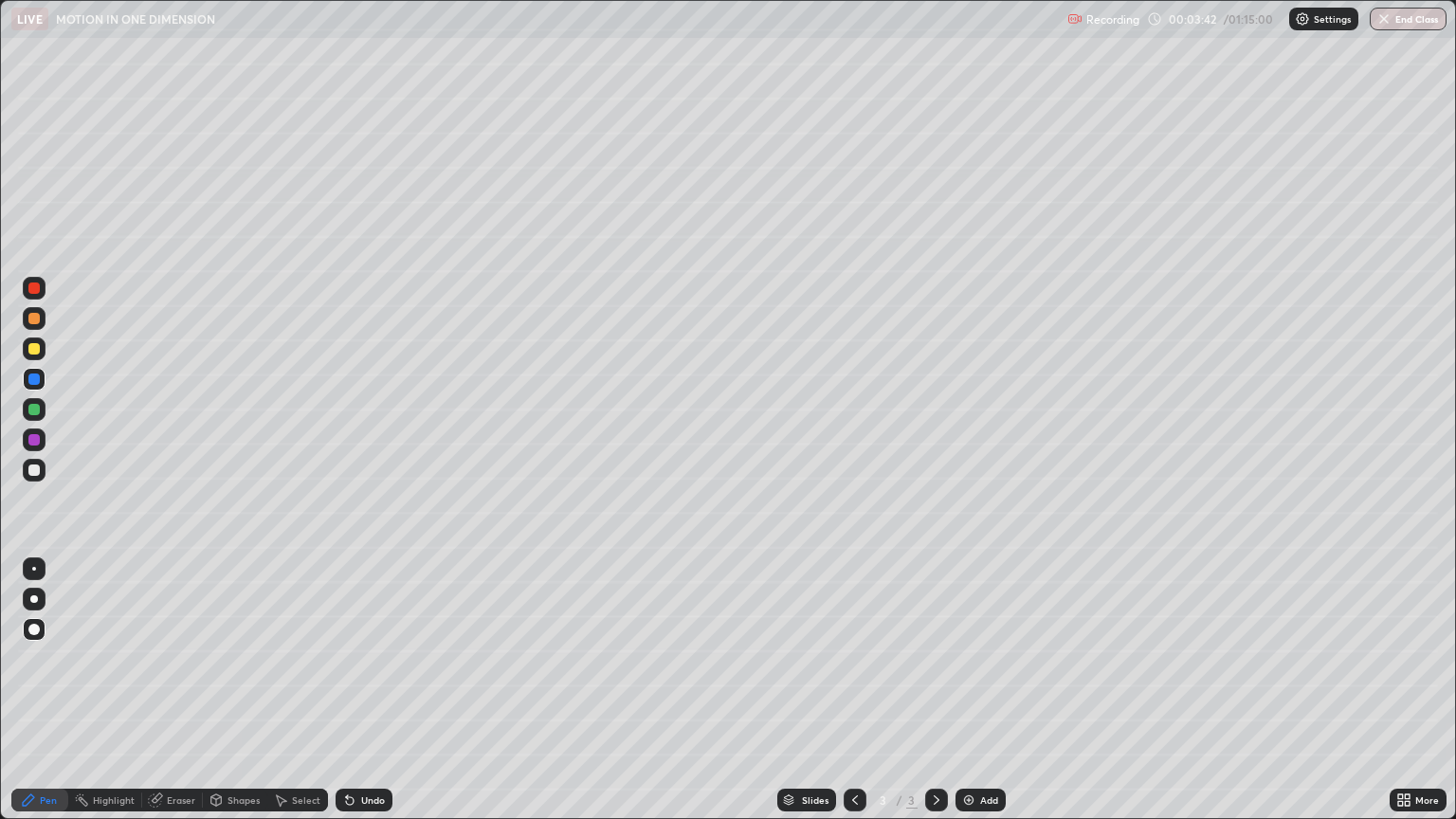 click at bounding box center [34, 470] 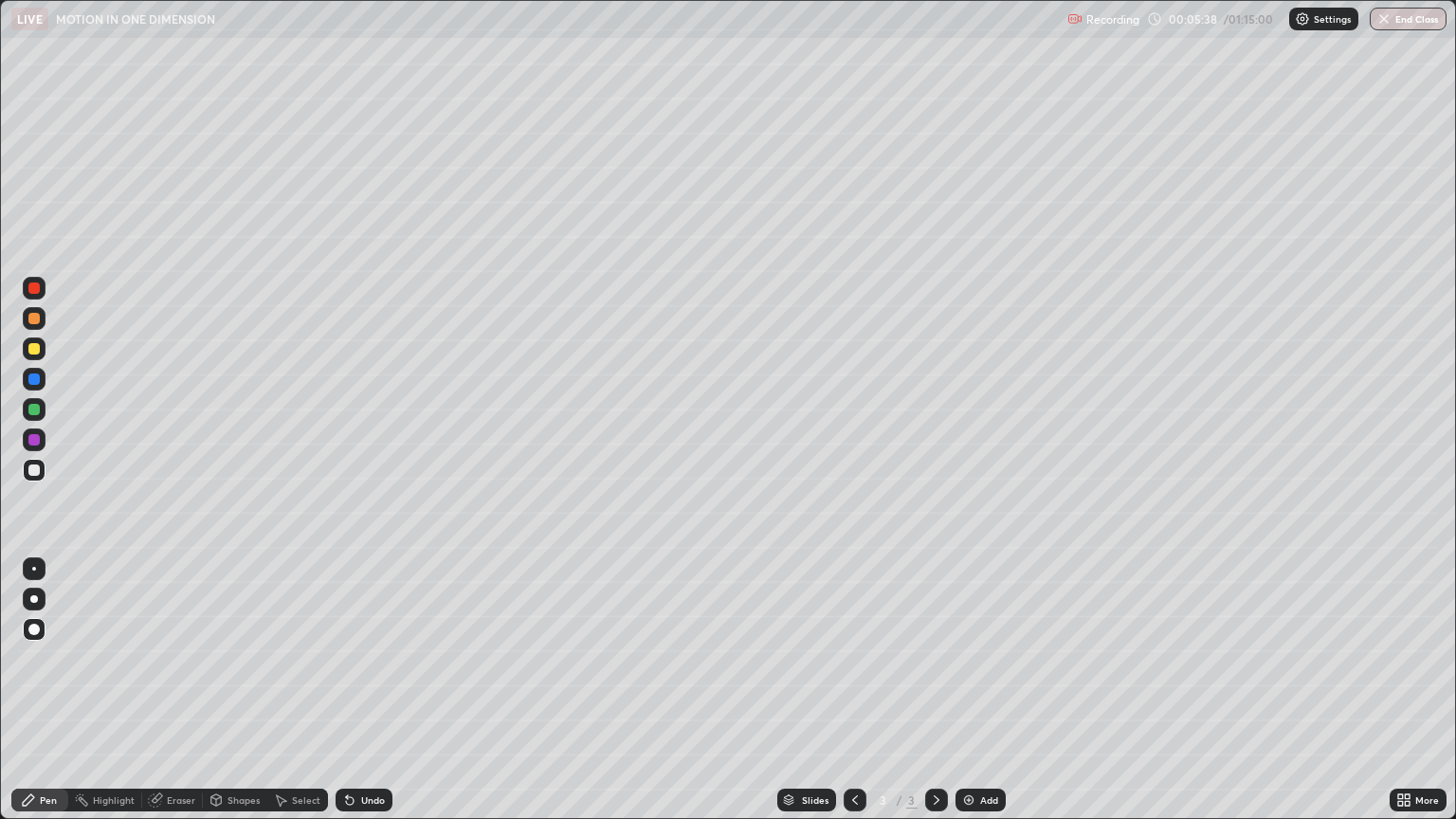 click at bounding box center (34, 288) 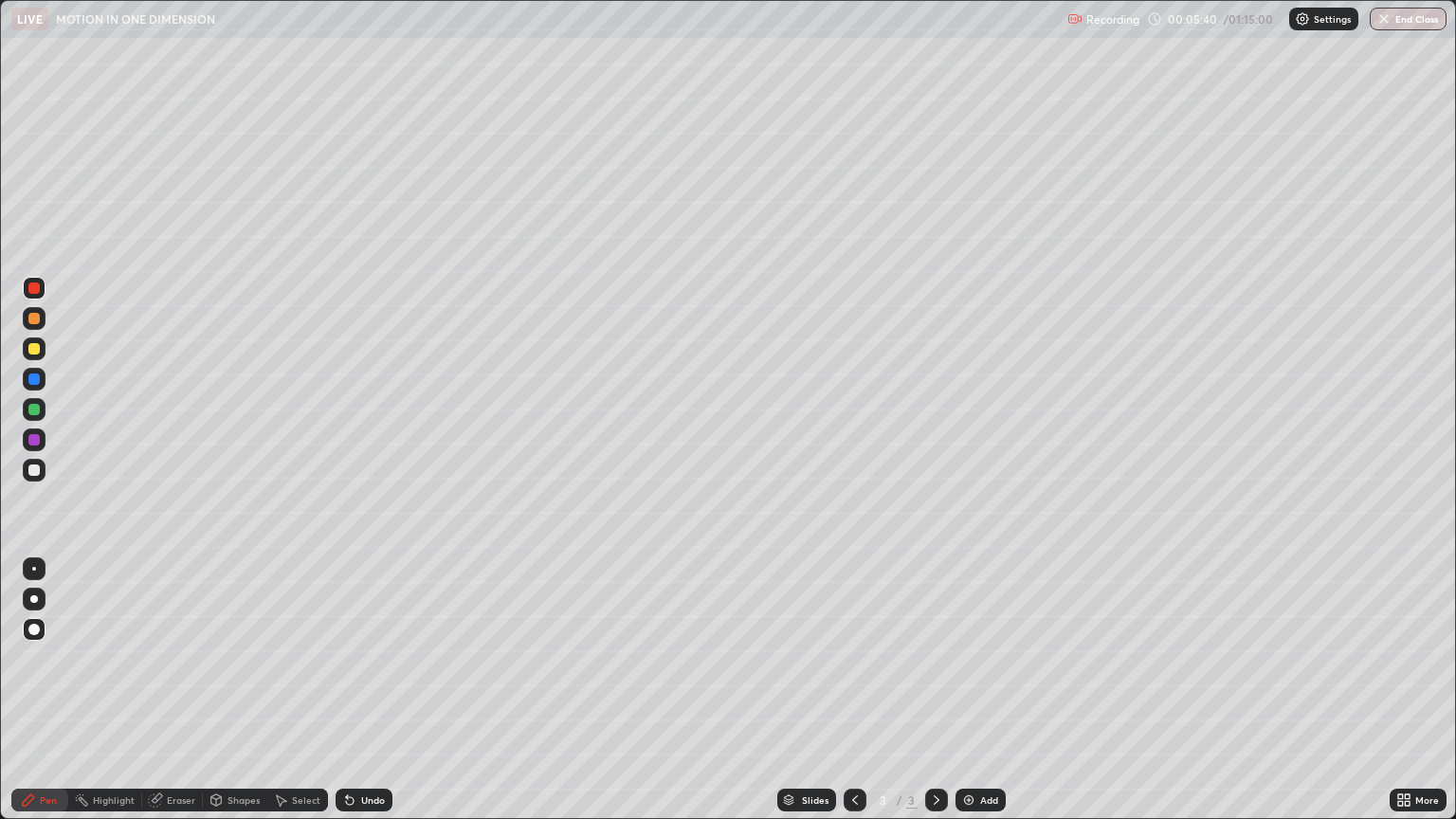 click at bounding box center [34, 349] 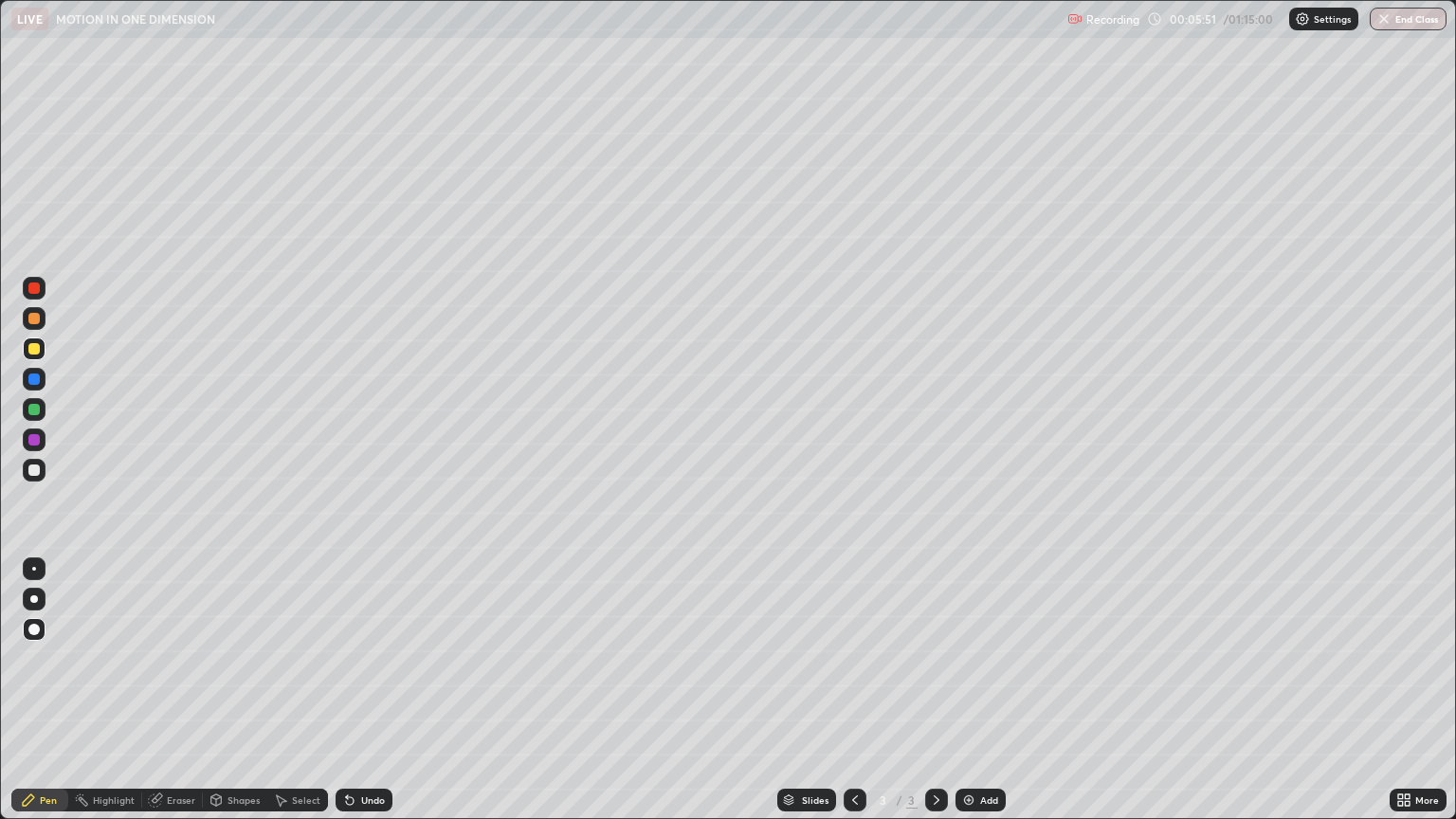 click at bounding box center (34, 470) 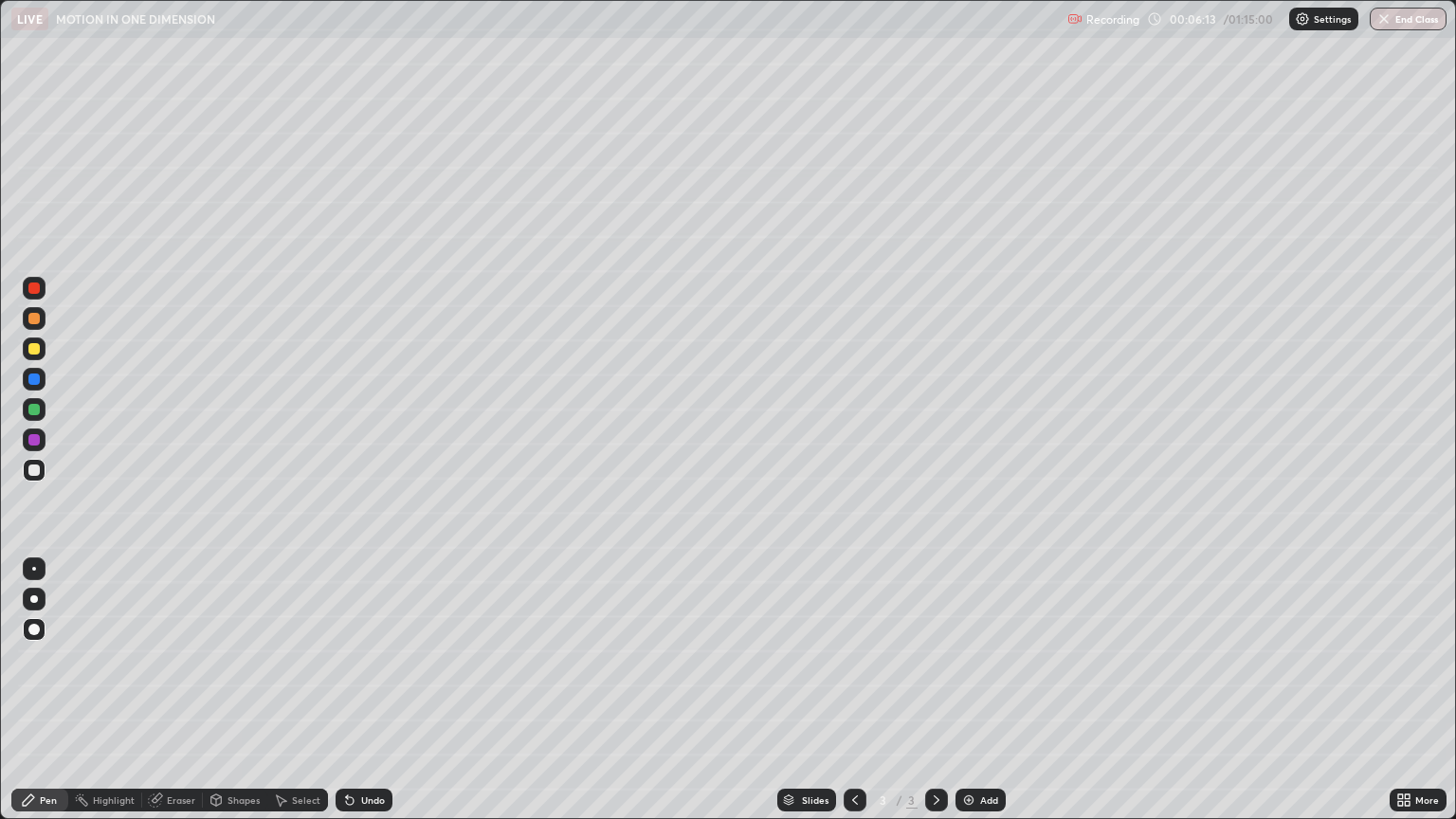 click on "Shapes" at bounding box center (244, 800) 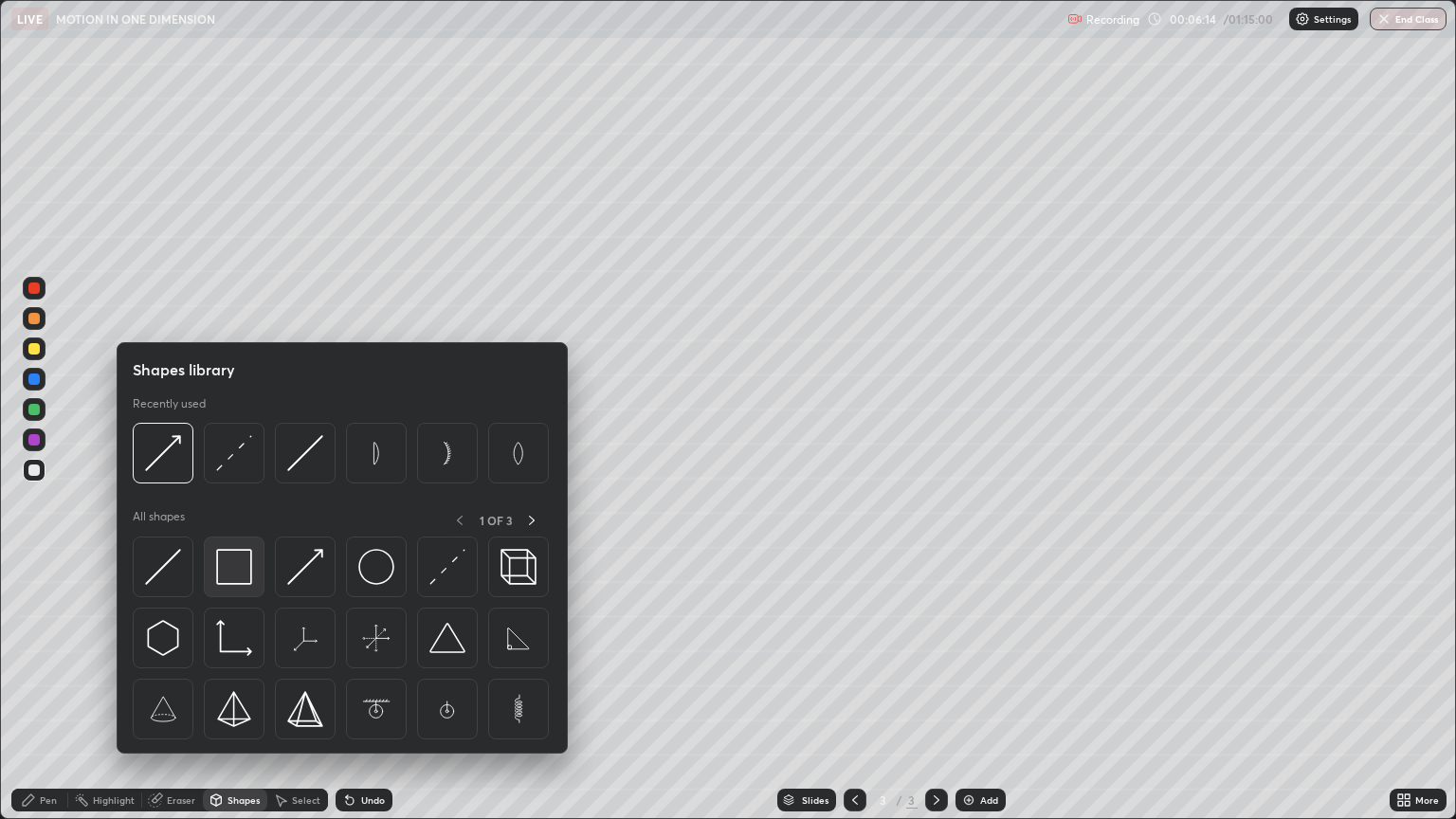click at bounding box center (234, 567) 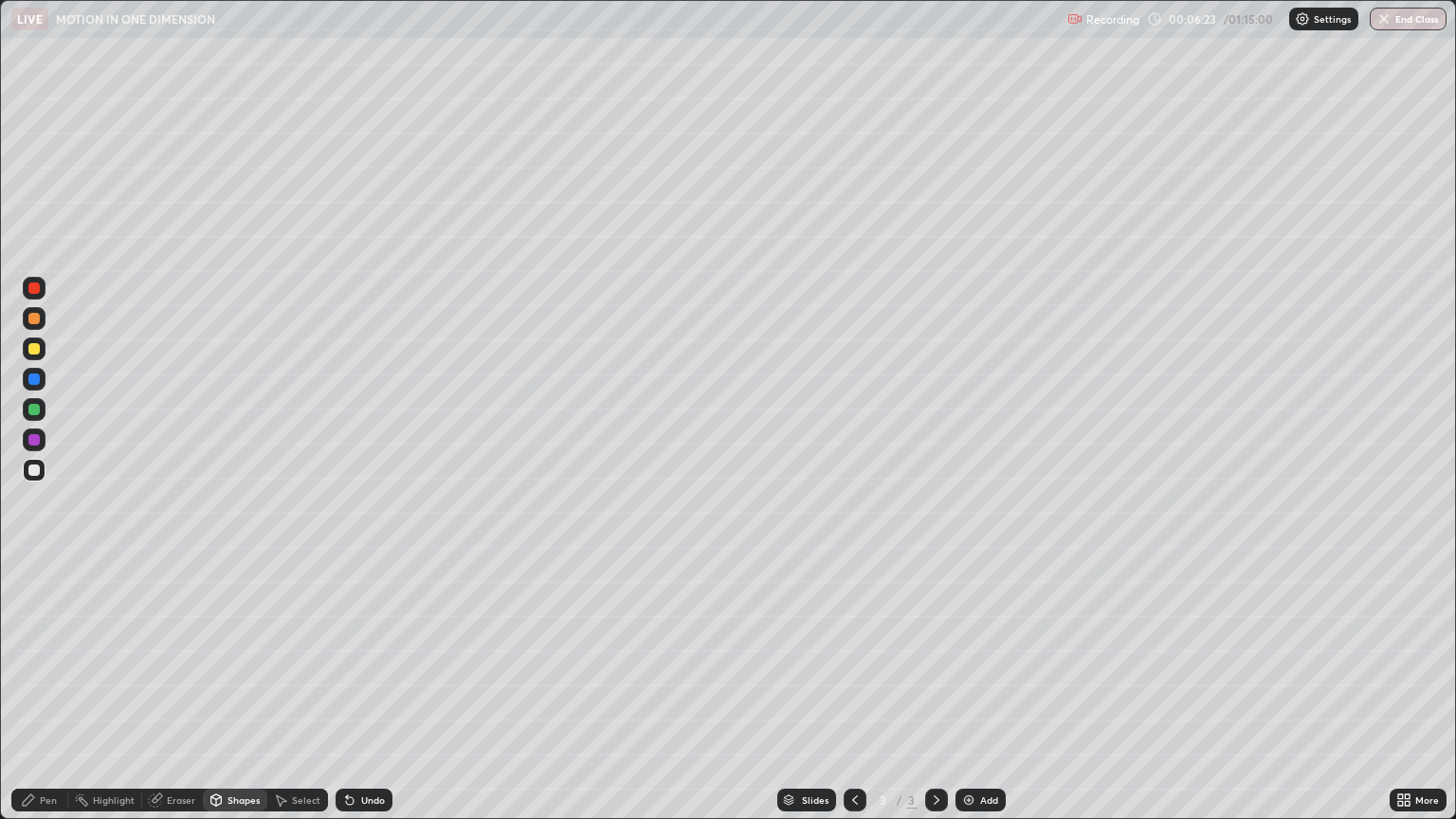 click on "Shapes" at bounding box center [244, 800] 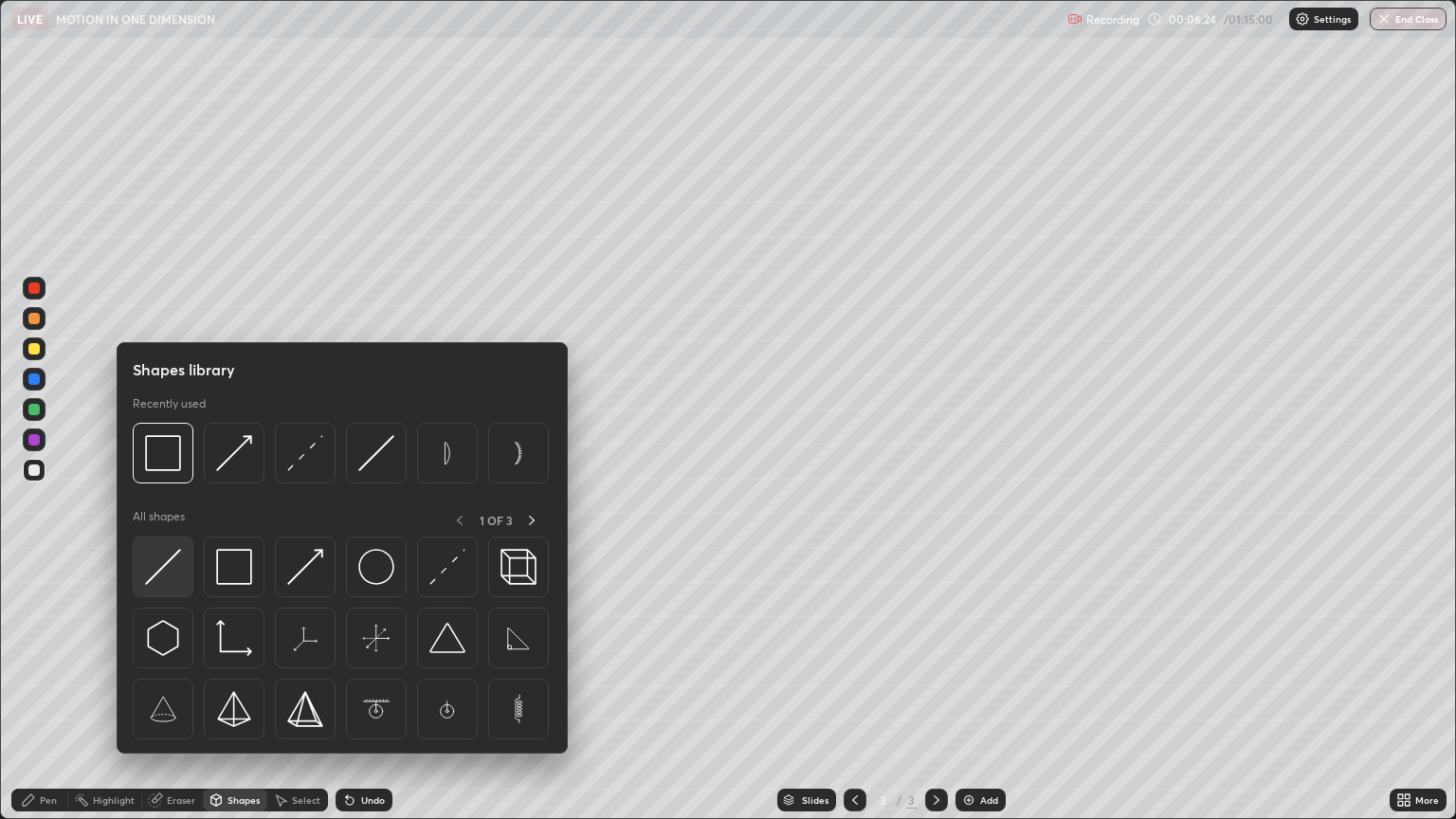 click at bounding box center [163, 567] 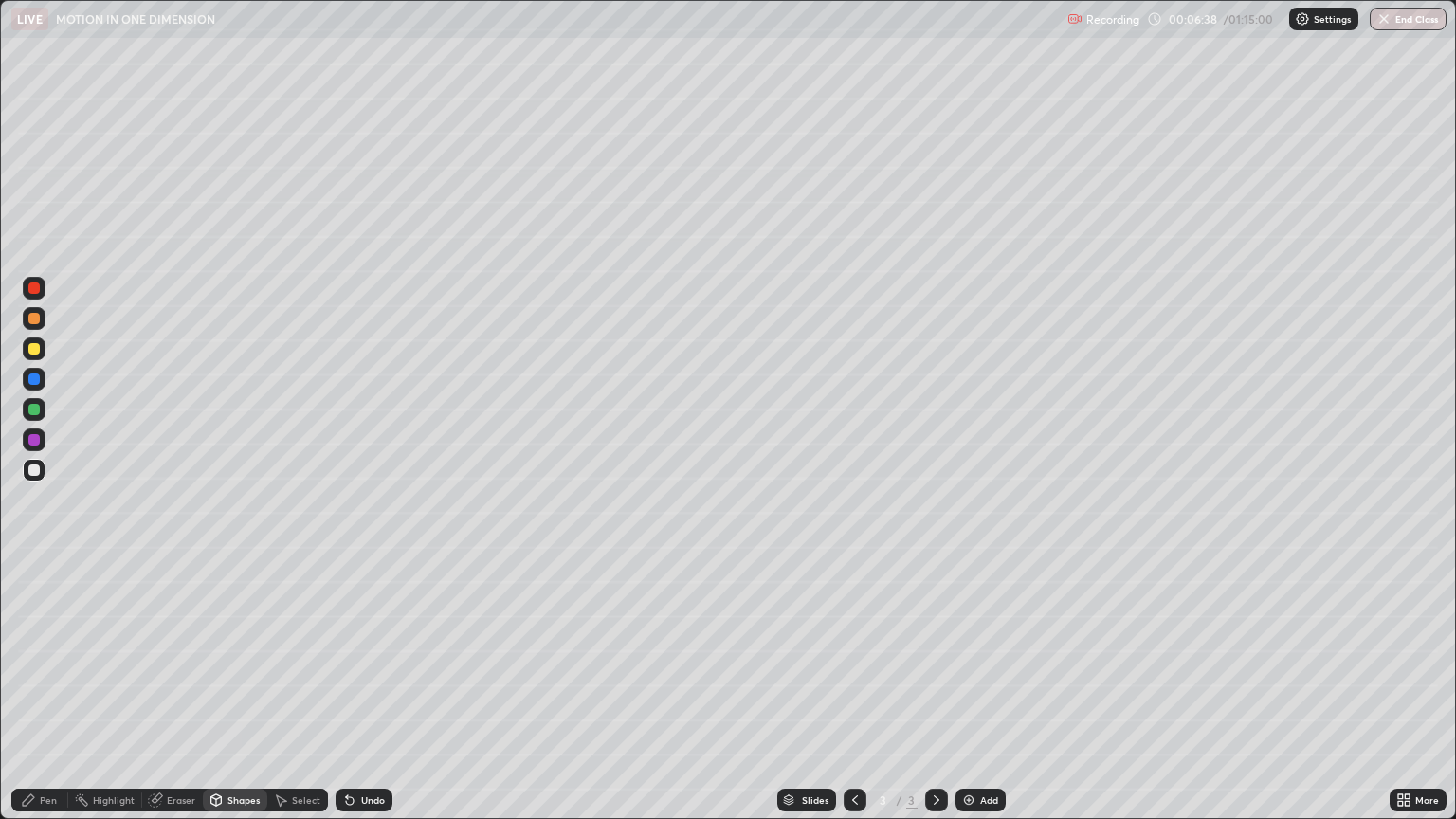 click on "Shapes" at bounding box center [244, 800] 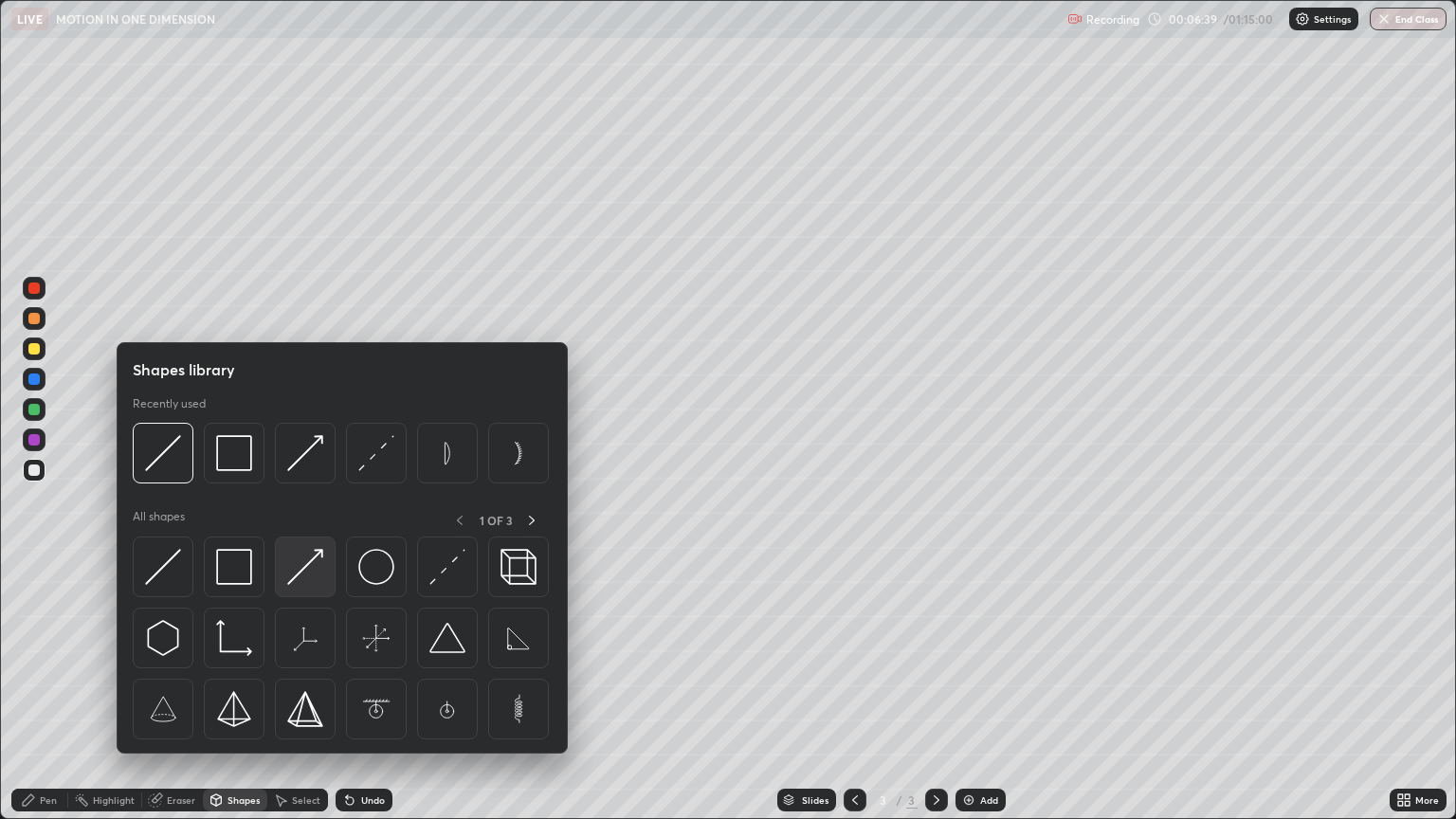 click at bounding box center [305, 567] 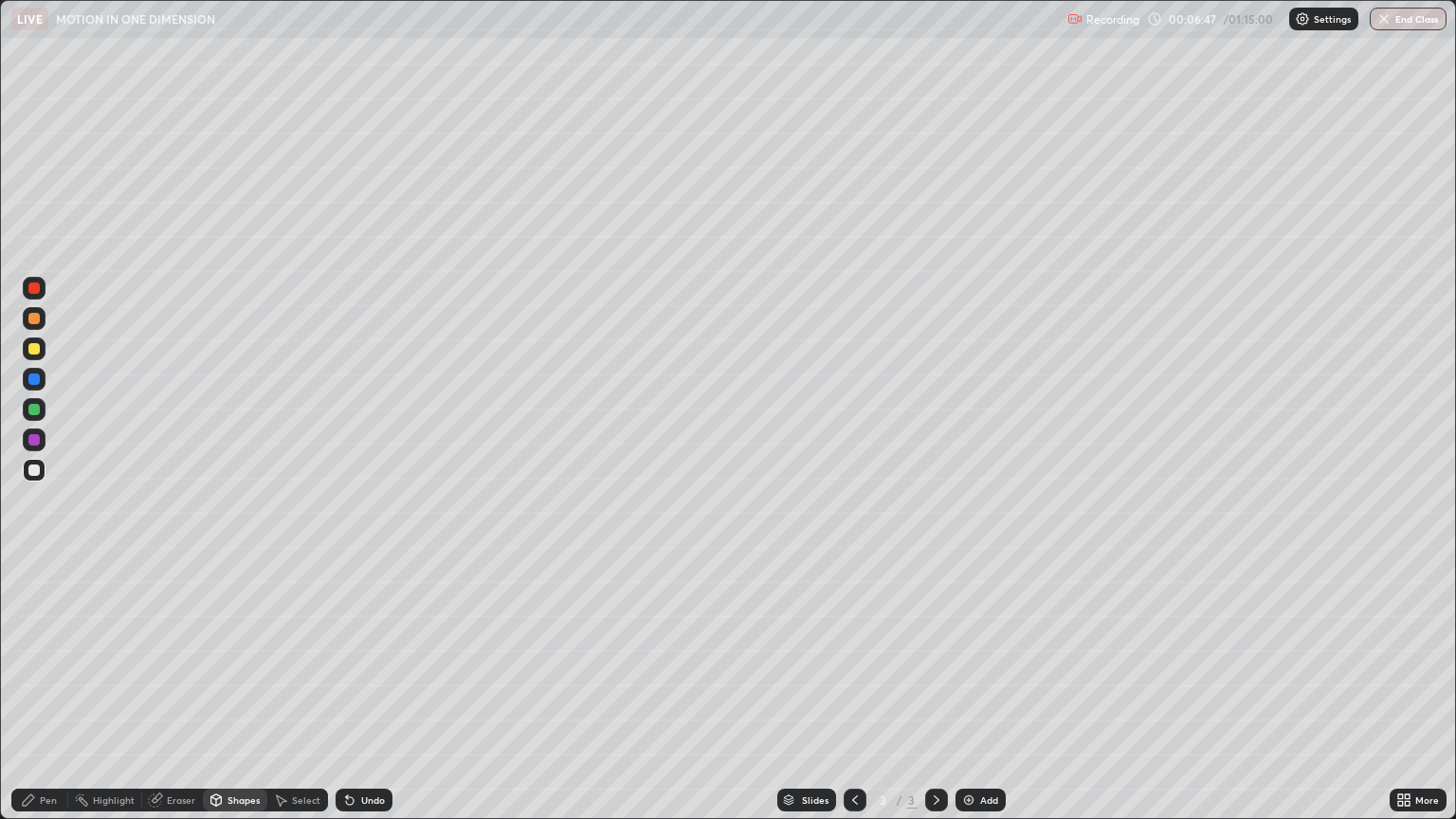 click at bounding box center (34, 440) 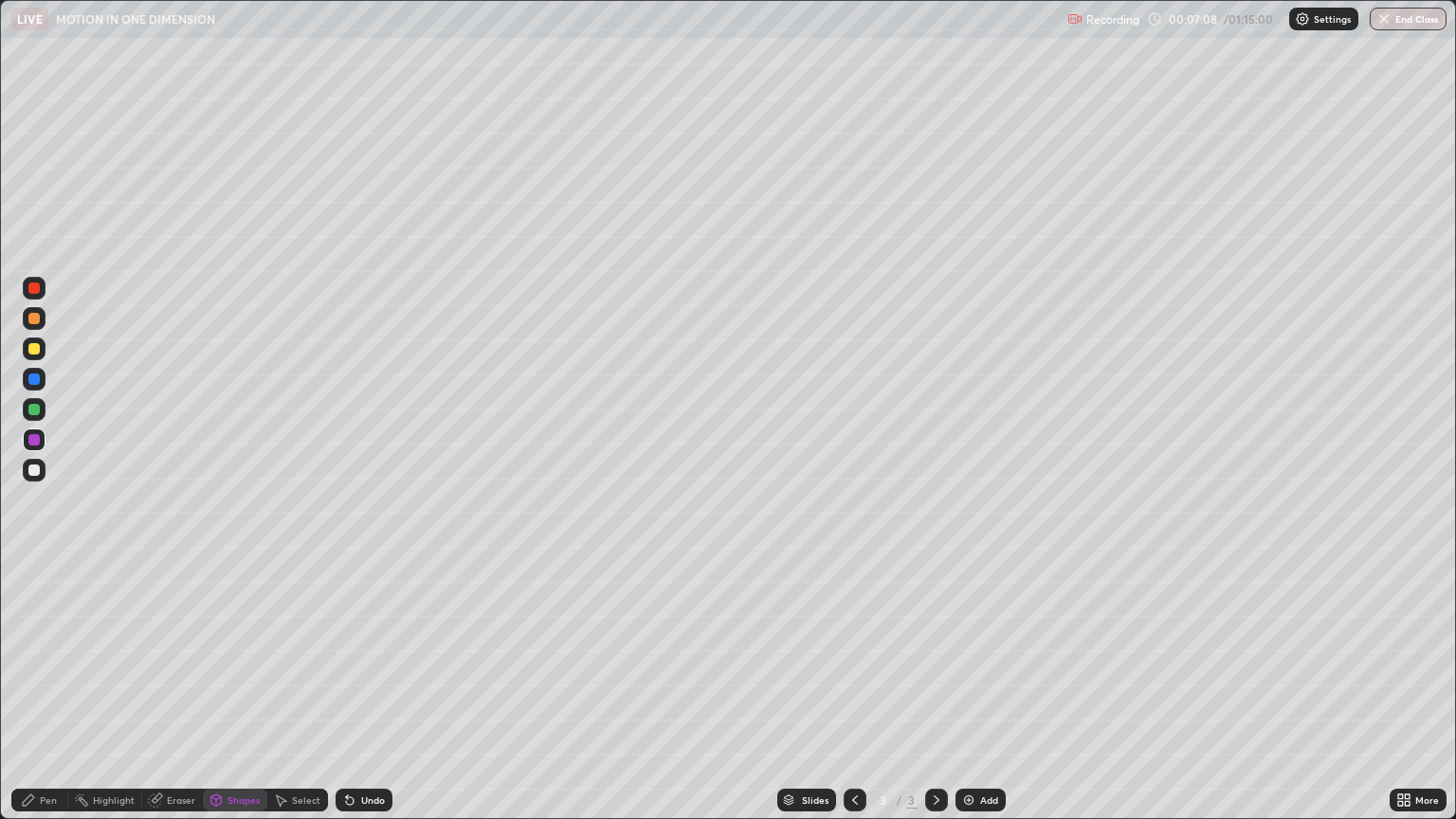 click on "Pen" at bounding box center [48, 800] 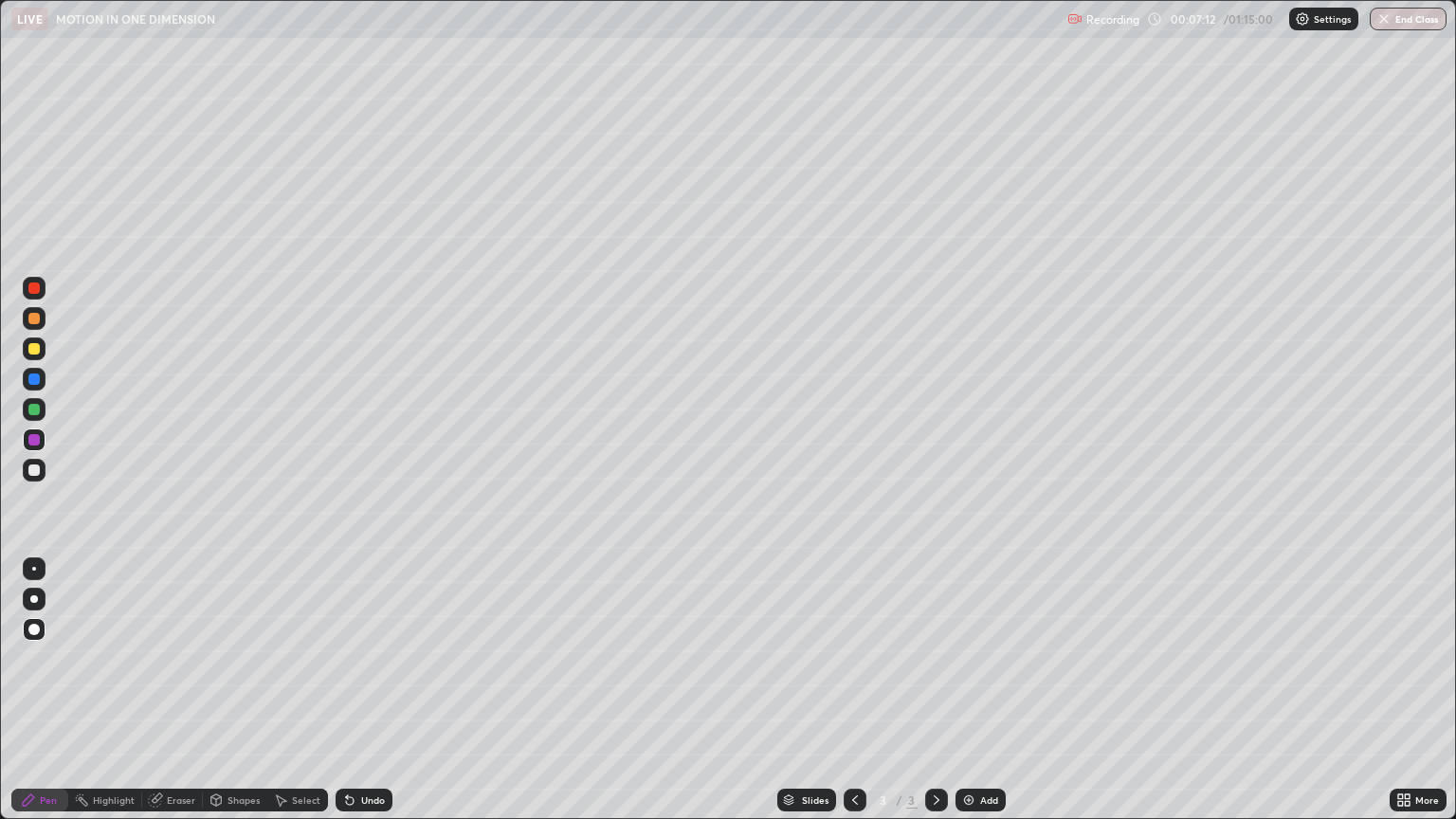 click at bounding box center (34, 470) 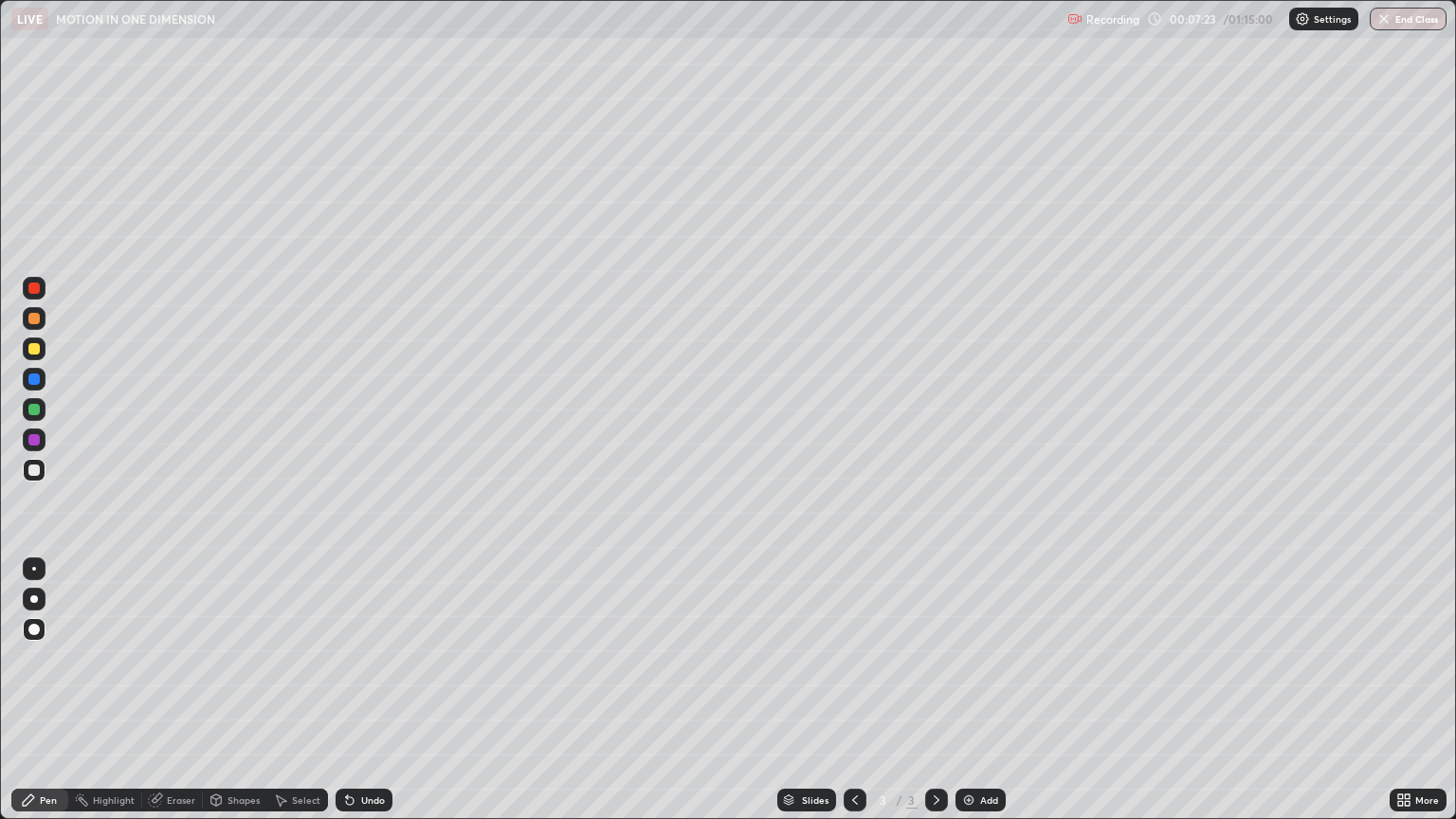 click on "Shapes" at bounding box center (244, 800) 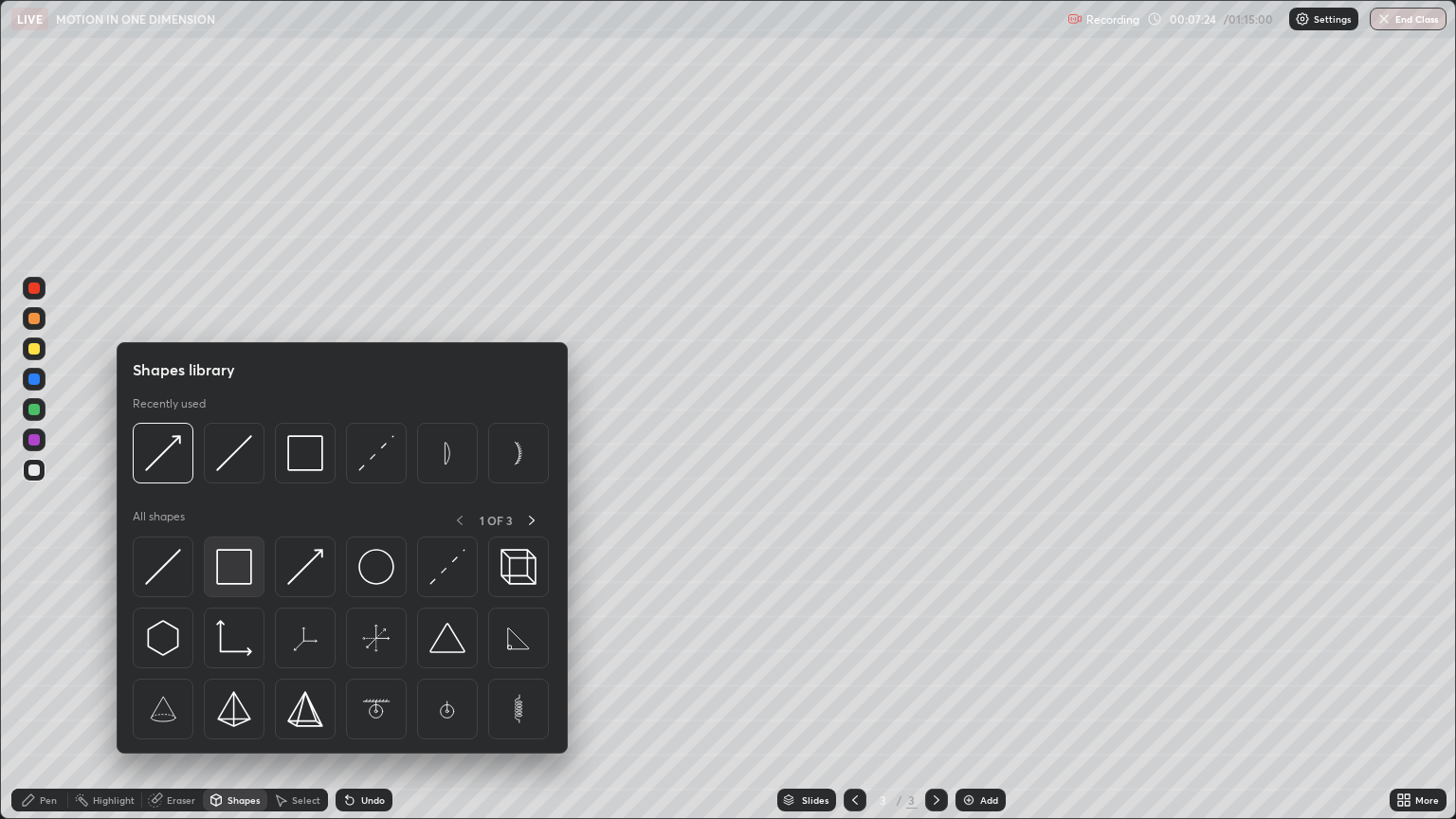 click at bounding box center [234, 567] 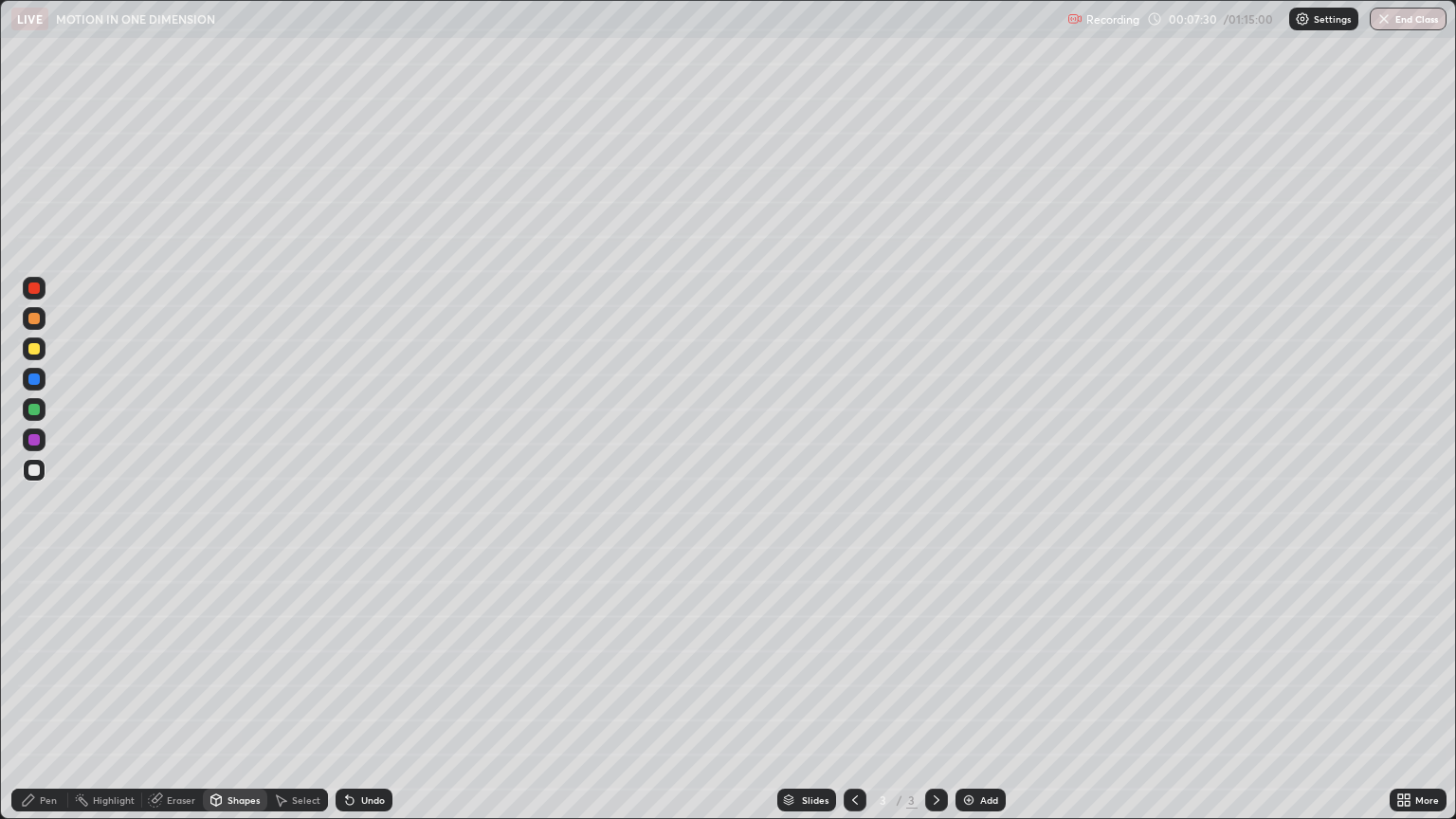 click on "Shapes" at bounding box center (244, 800) 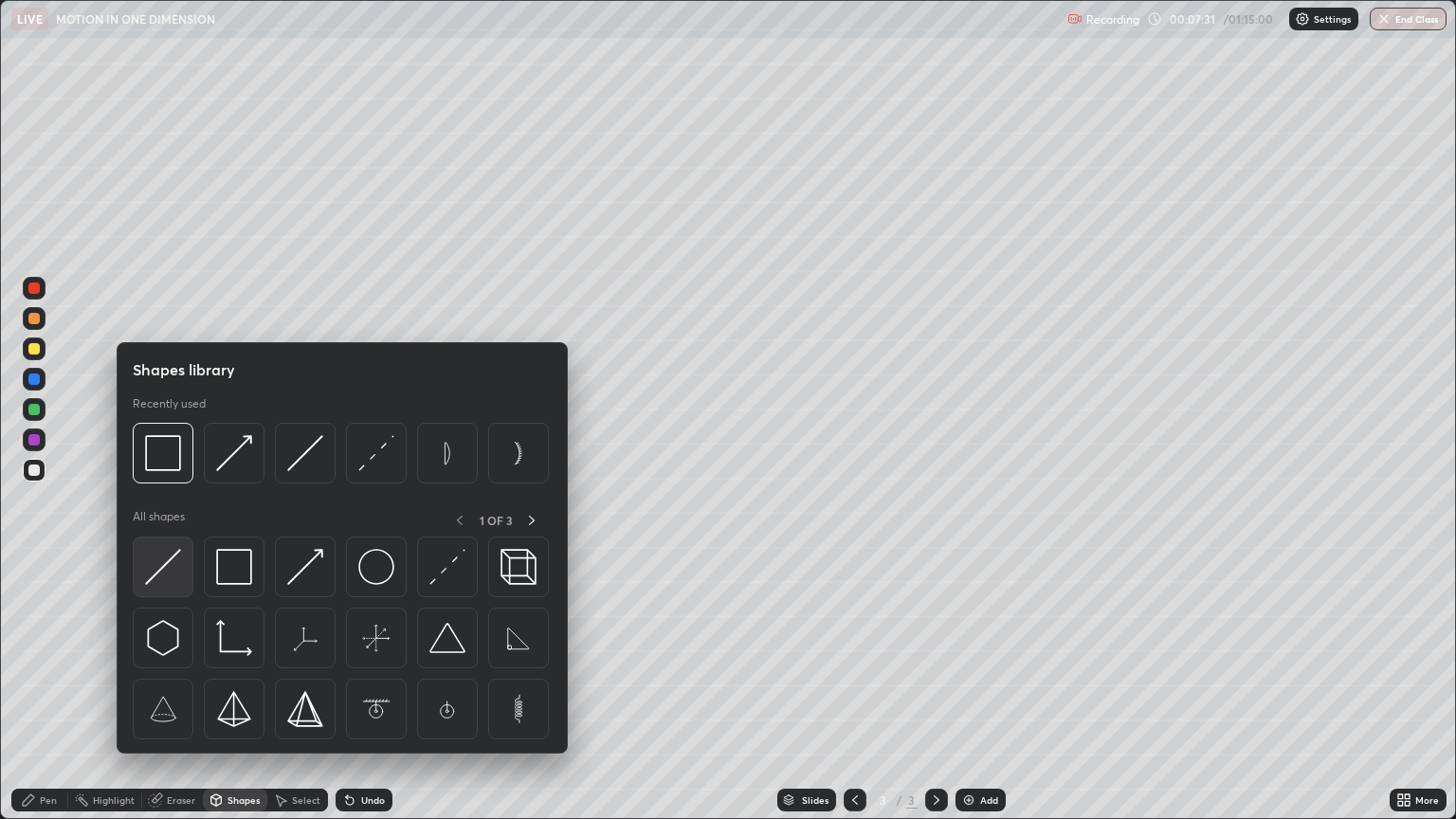 click at bounding box center [163, 567] 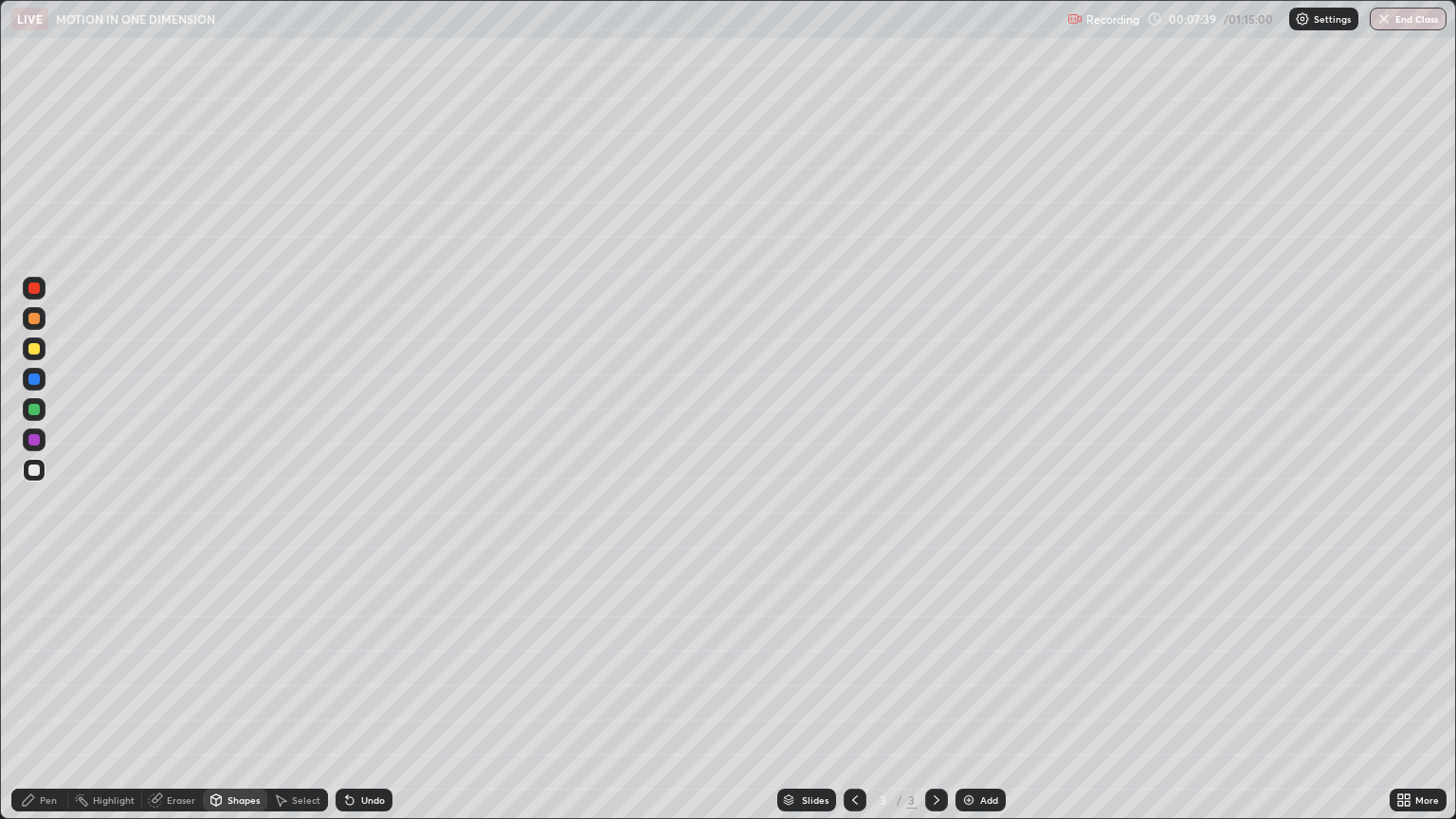click on "Shapes" at bounding box center (244, 800) 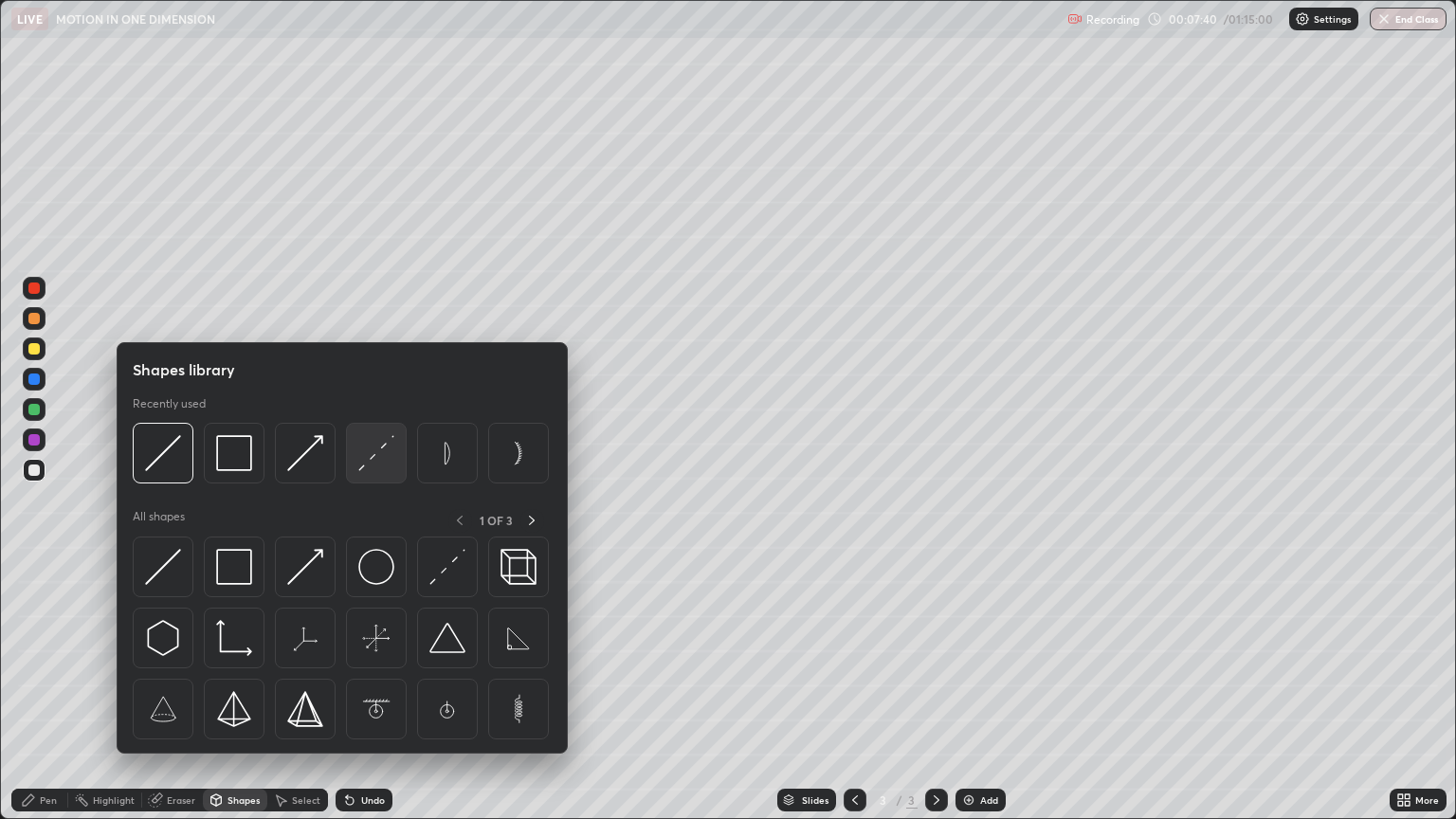 click at bounding box center (376, 453) 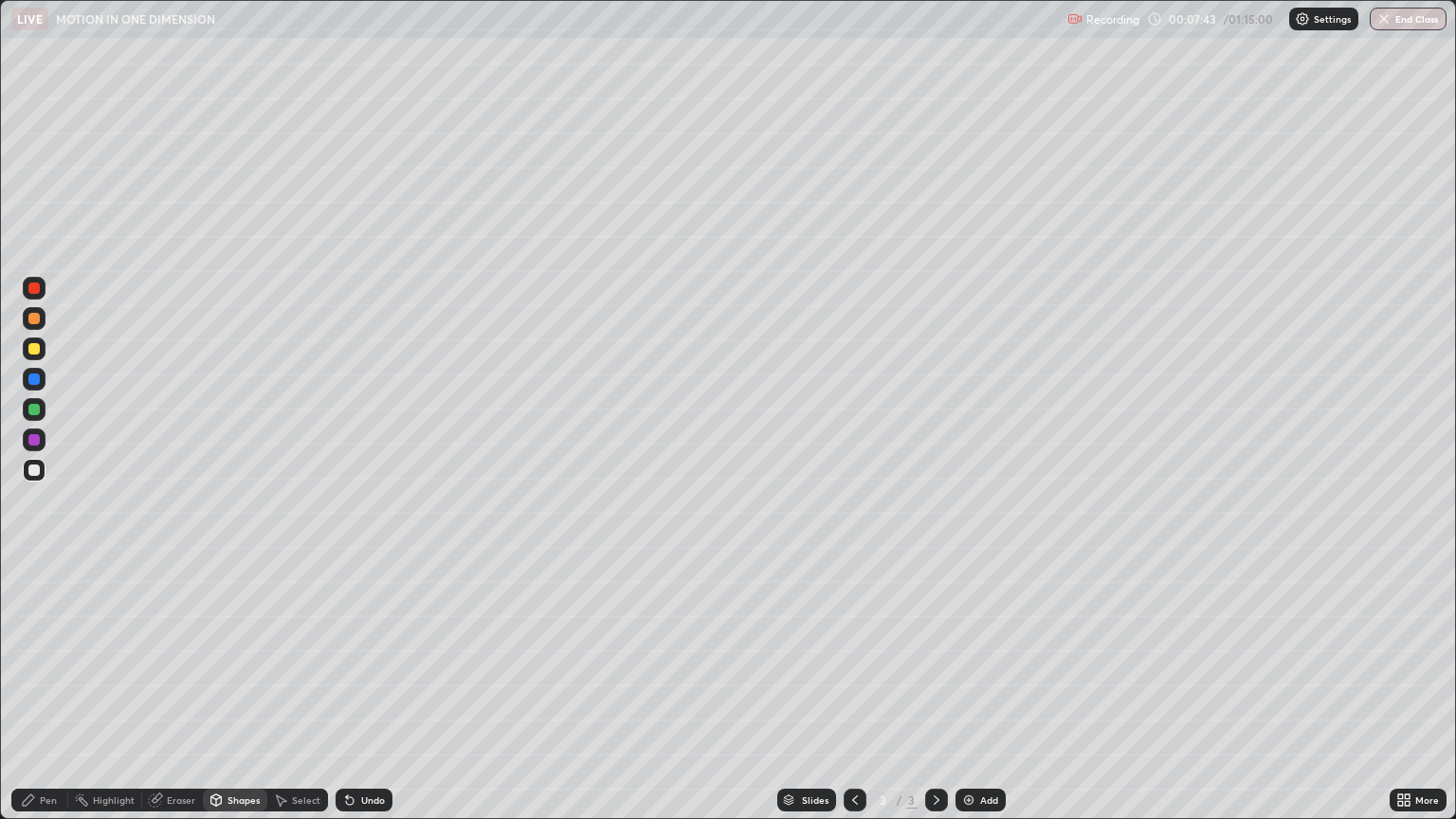 click on "Pen" at bounding box center (40, 800) 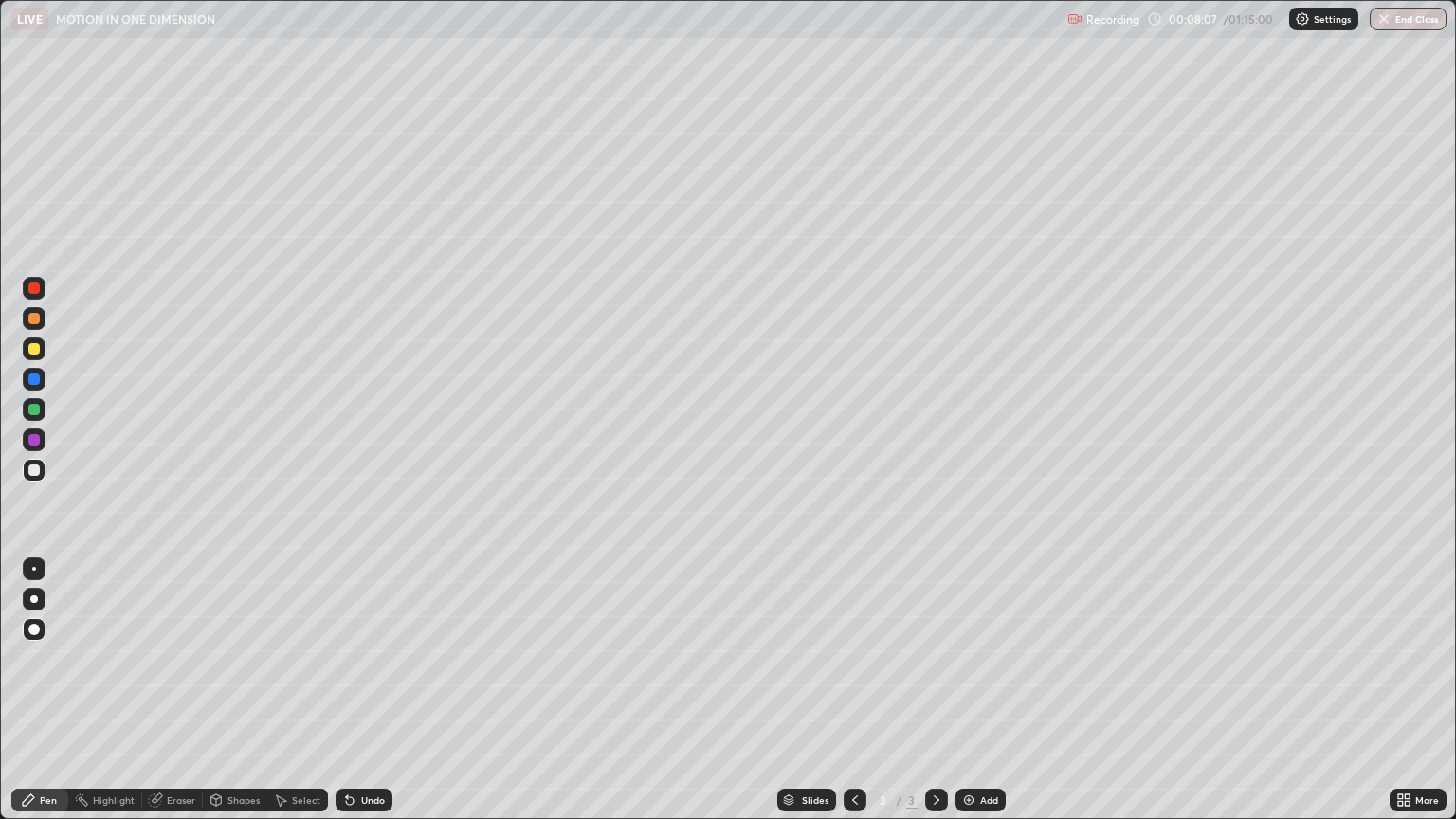click on "Shapes" at bounding box center [244, 800] 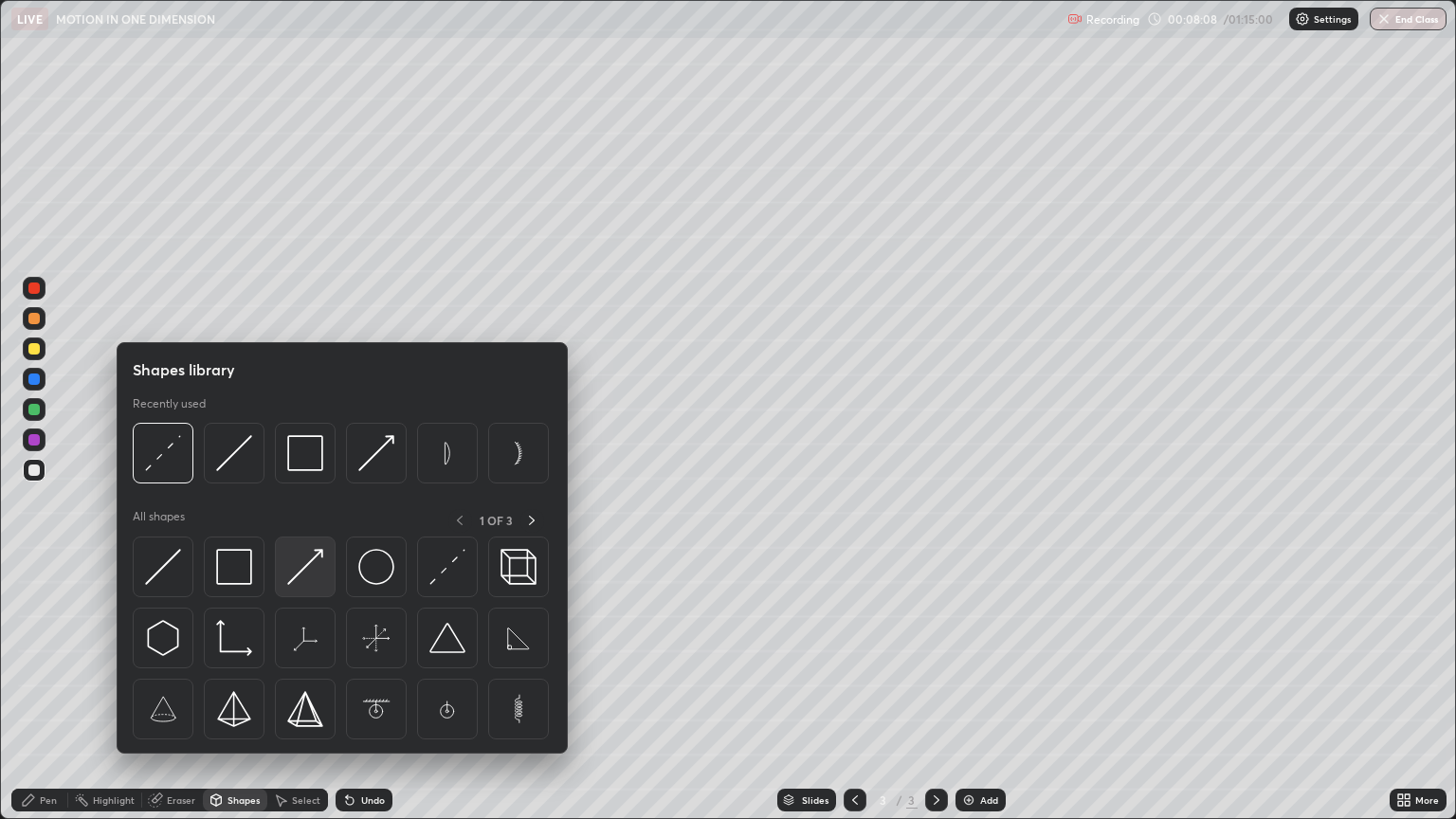 click at bounding box center (305, 567) 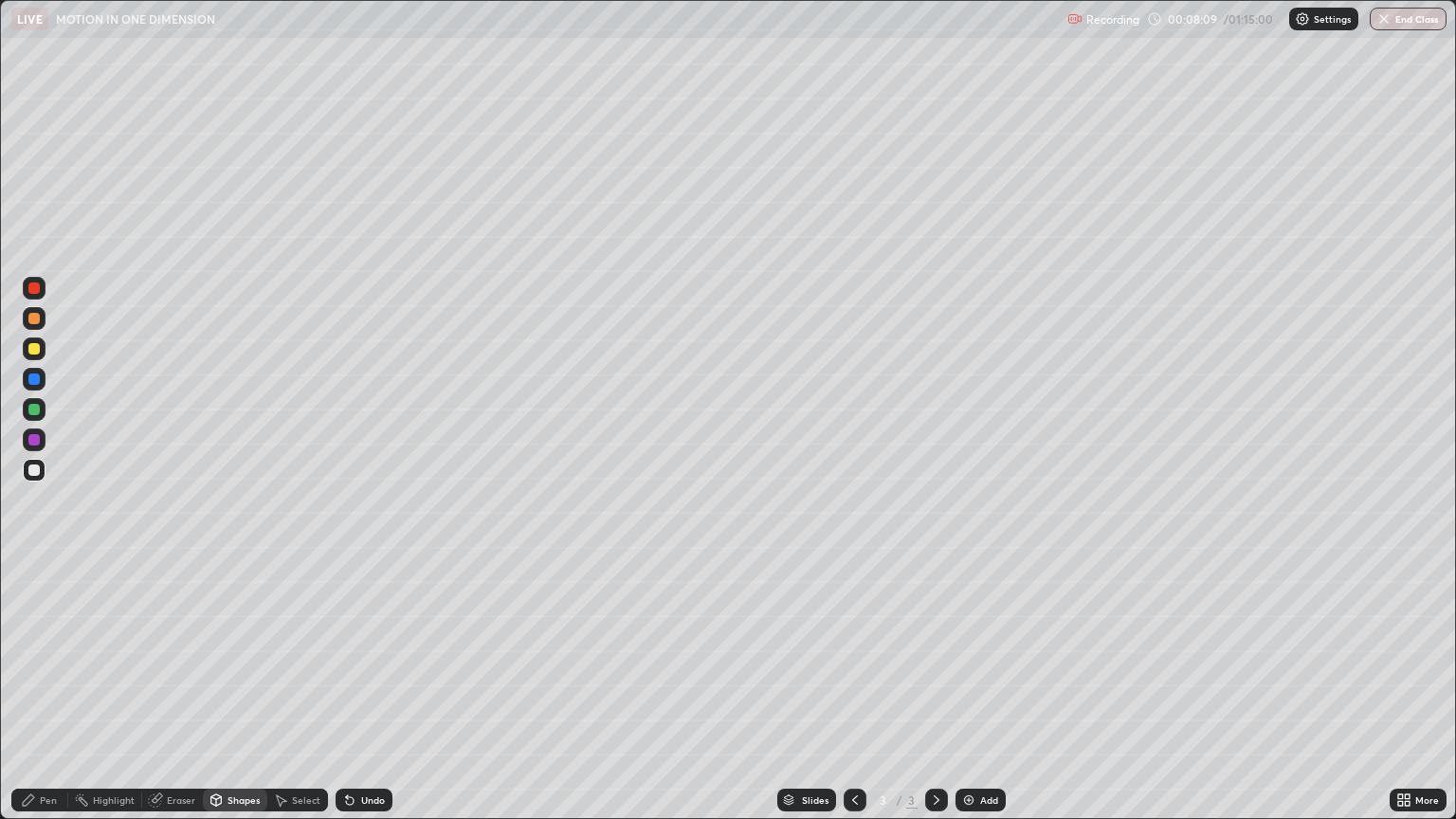click at bounding box center [34, 440] 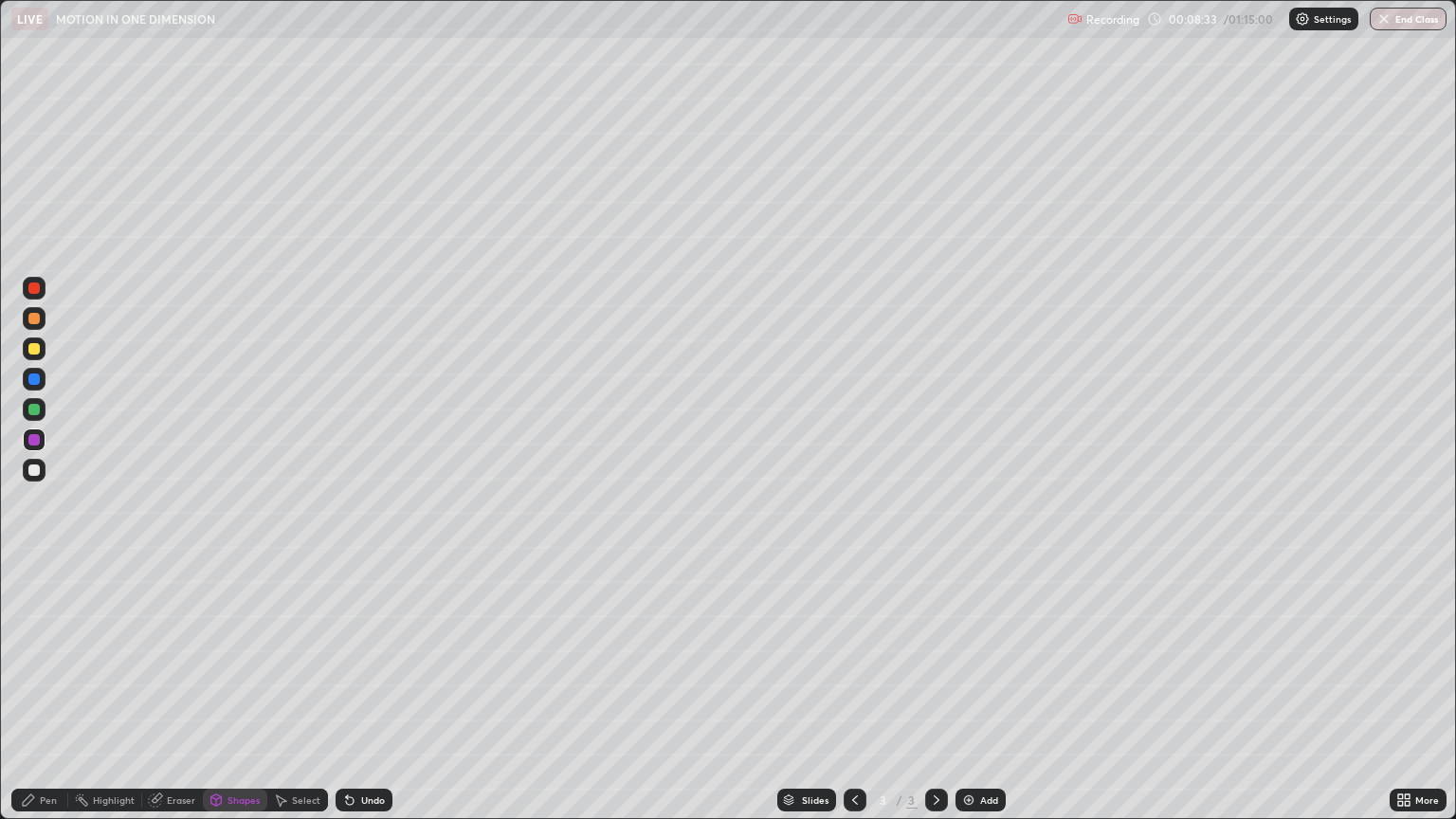 click at bounding box center (34, 410) 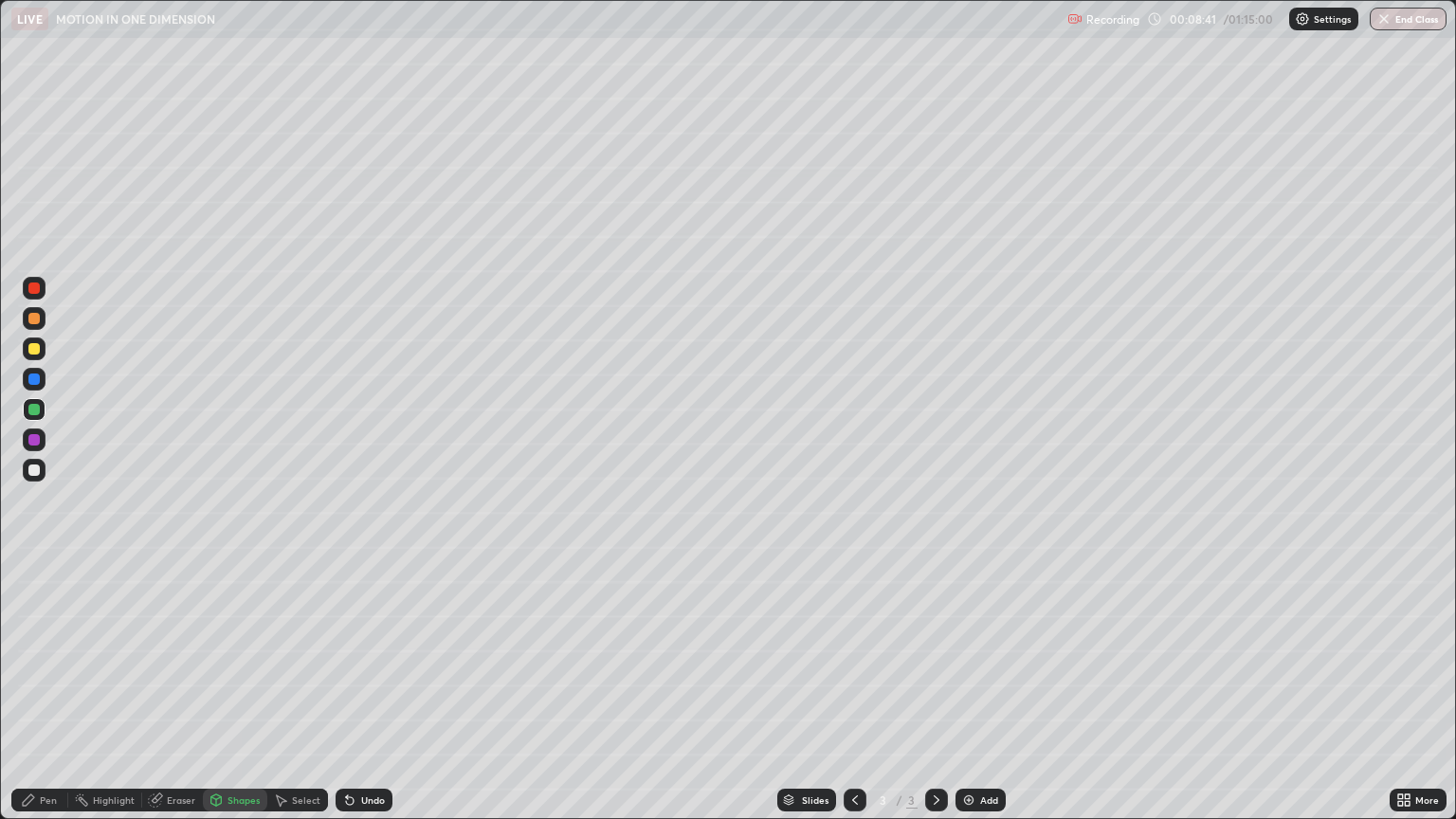 click on "Shapes" at bounding box center (244, 800) 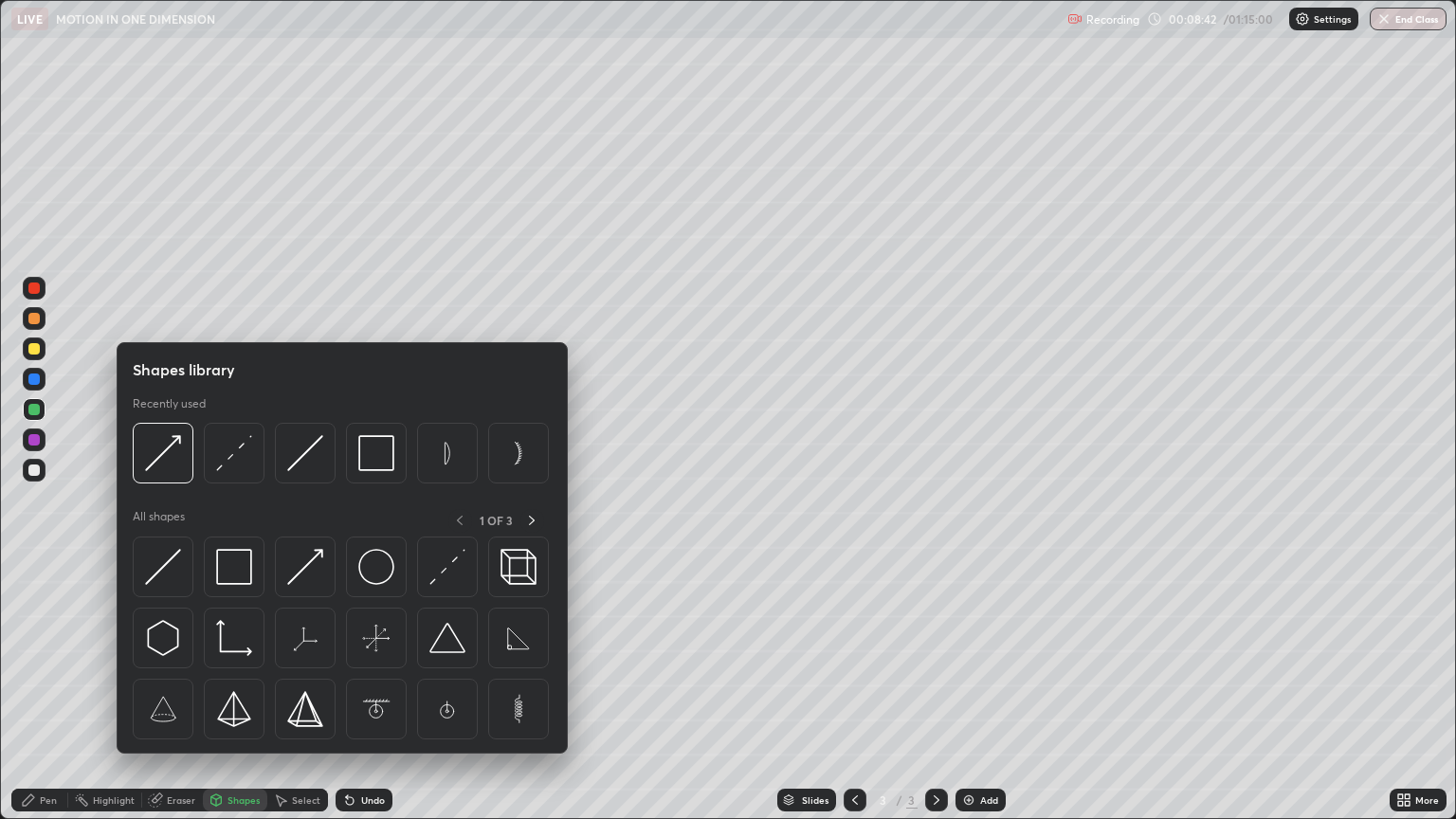 click at bounding box center (34, 470) 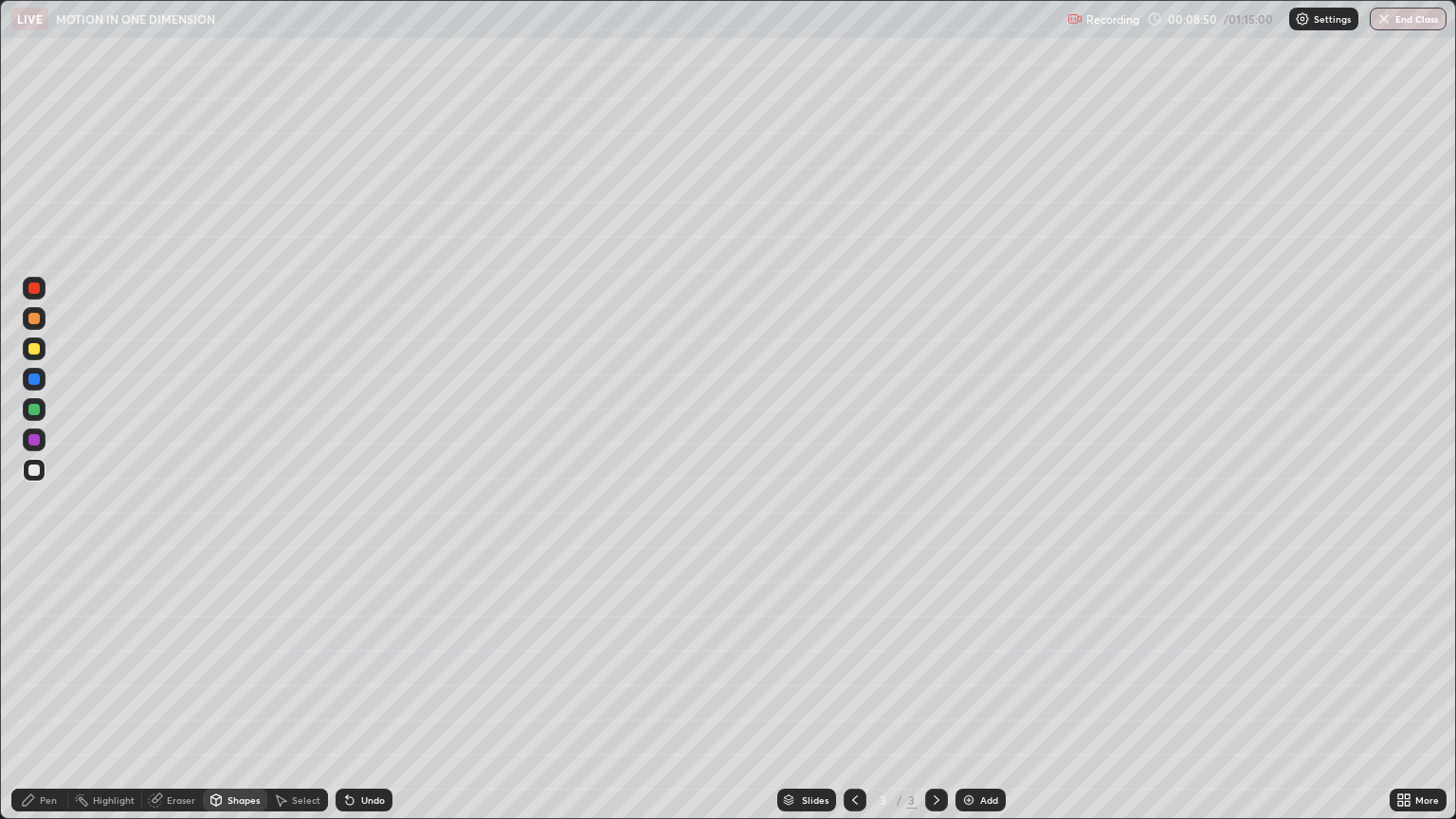 click on "Pen" at bounding box center (40, 800) 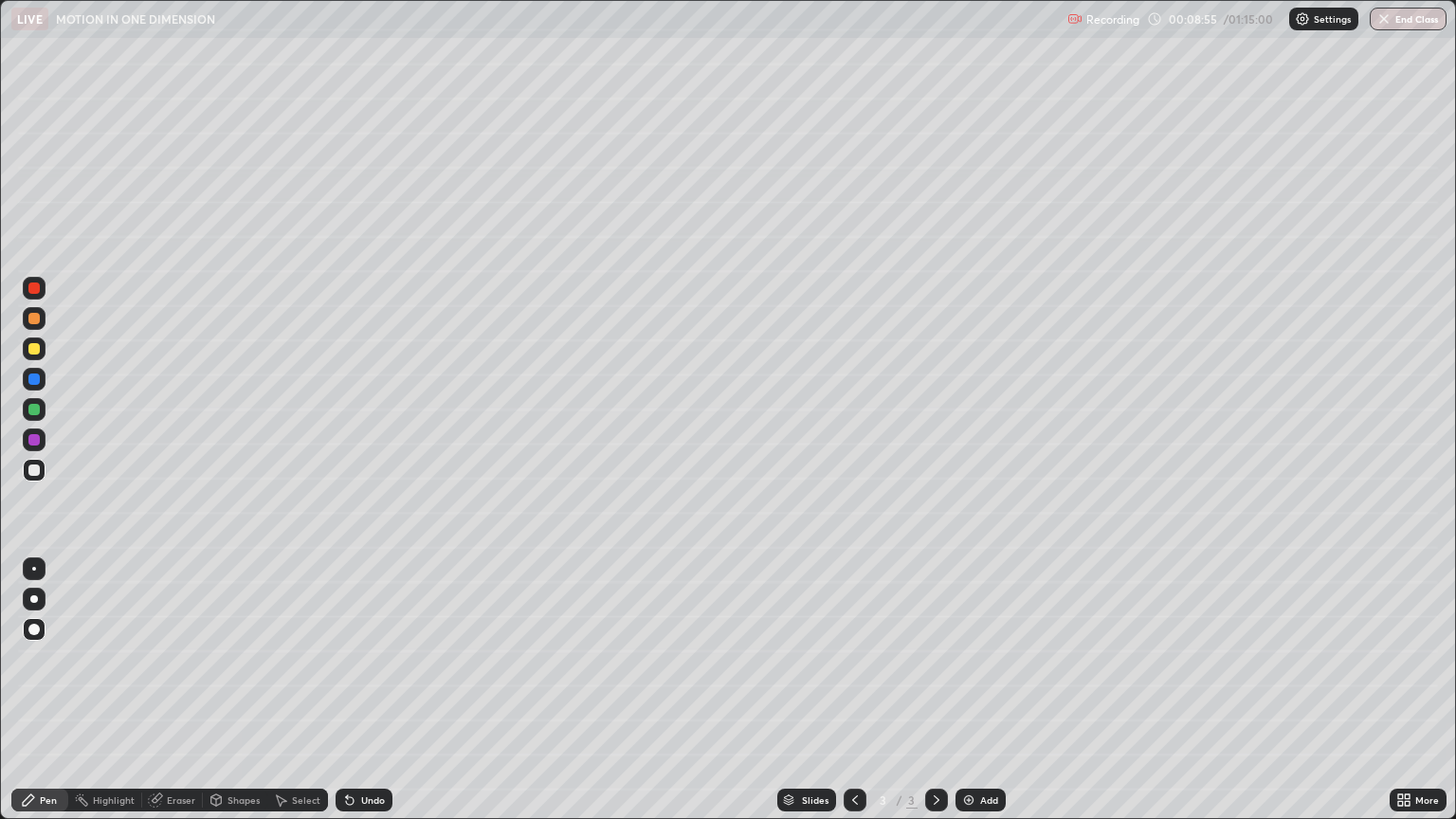 click at bounding box center [34, 410] 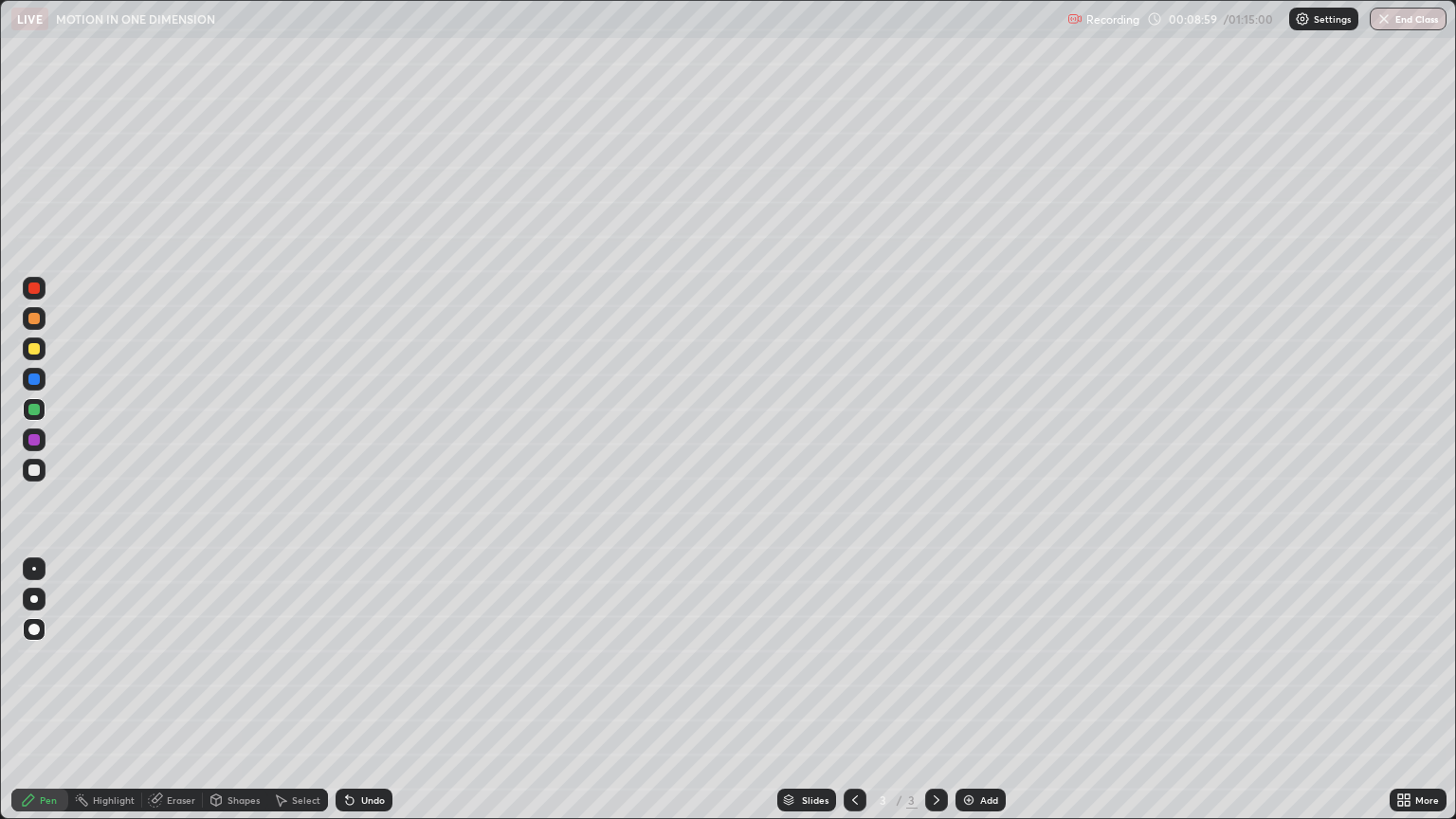 click at bounding box center [34, 440] 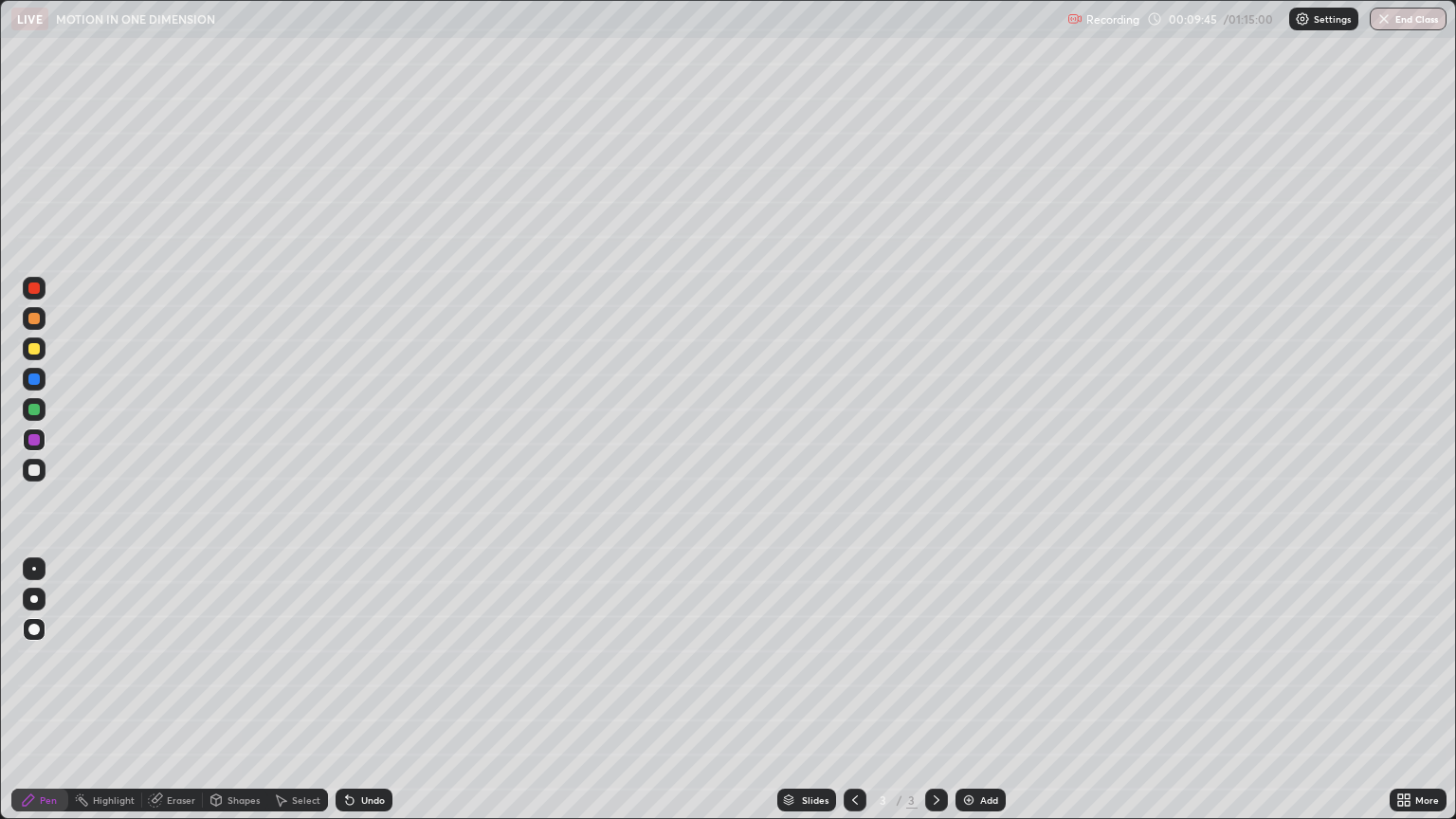 click on "Shapes" at bounding box center (244, 800) 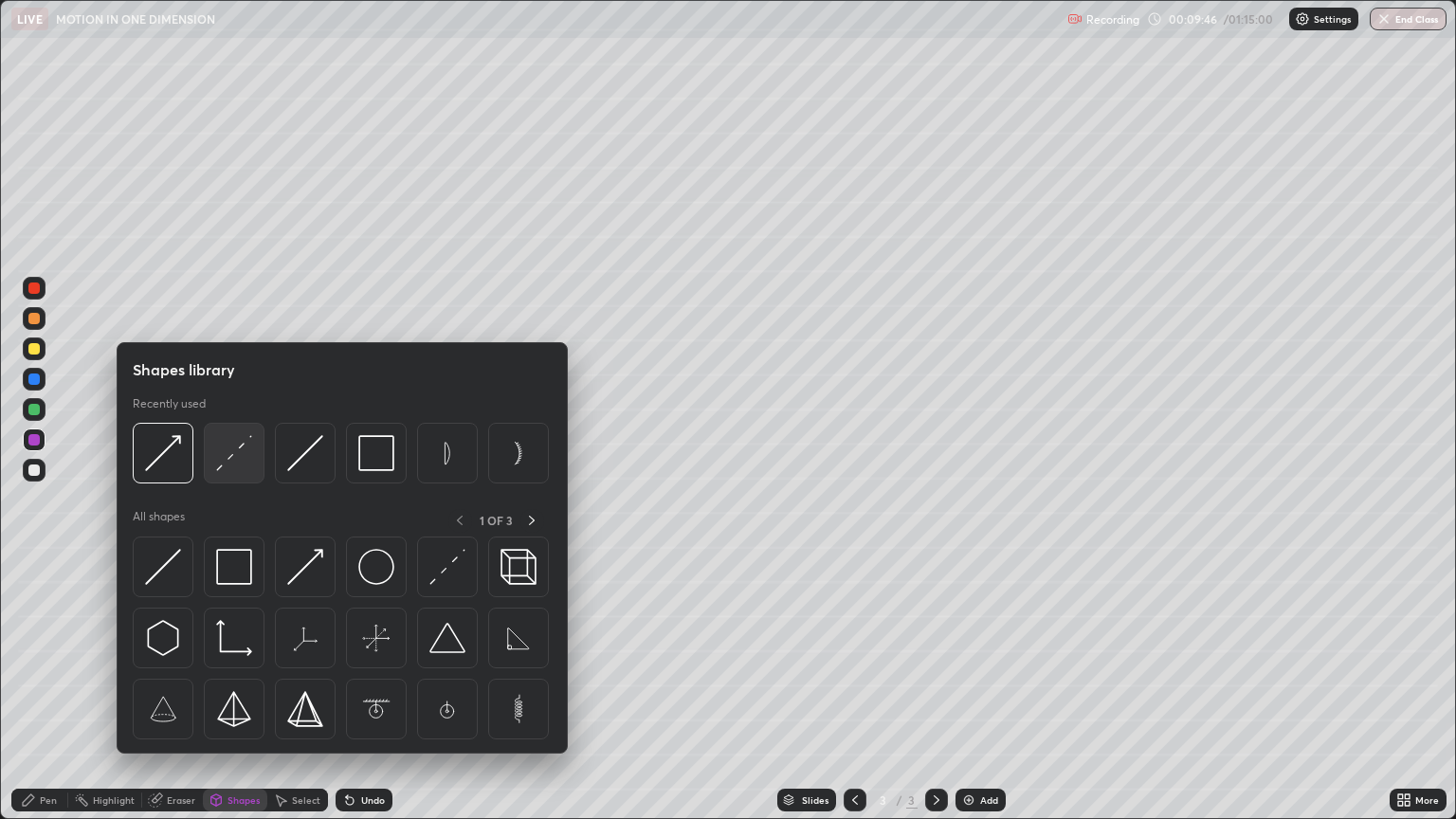 click at bounding box center (234, 453) 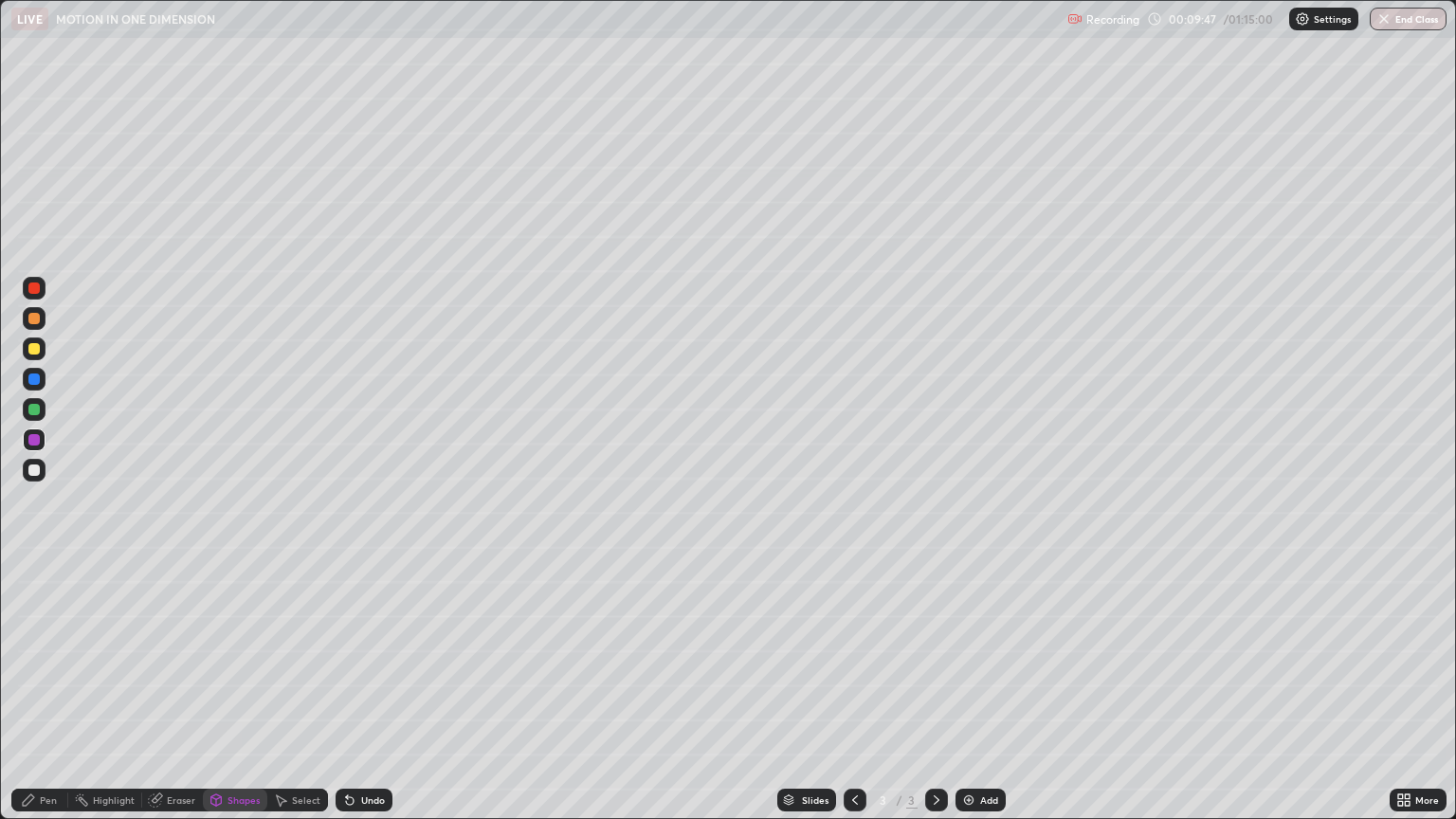 click at bounding box center [34, 470] 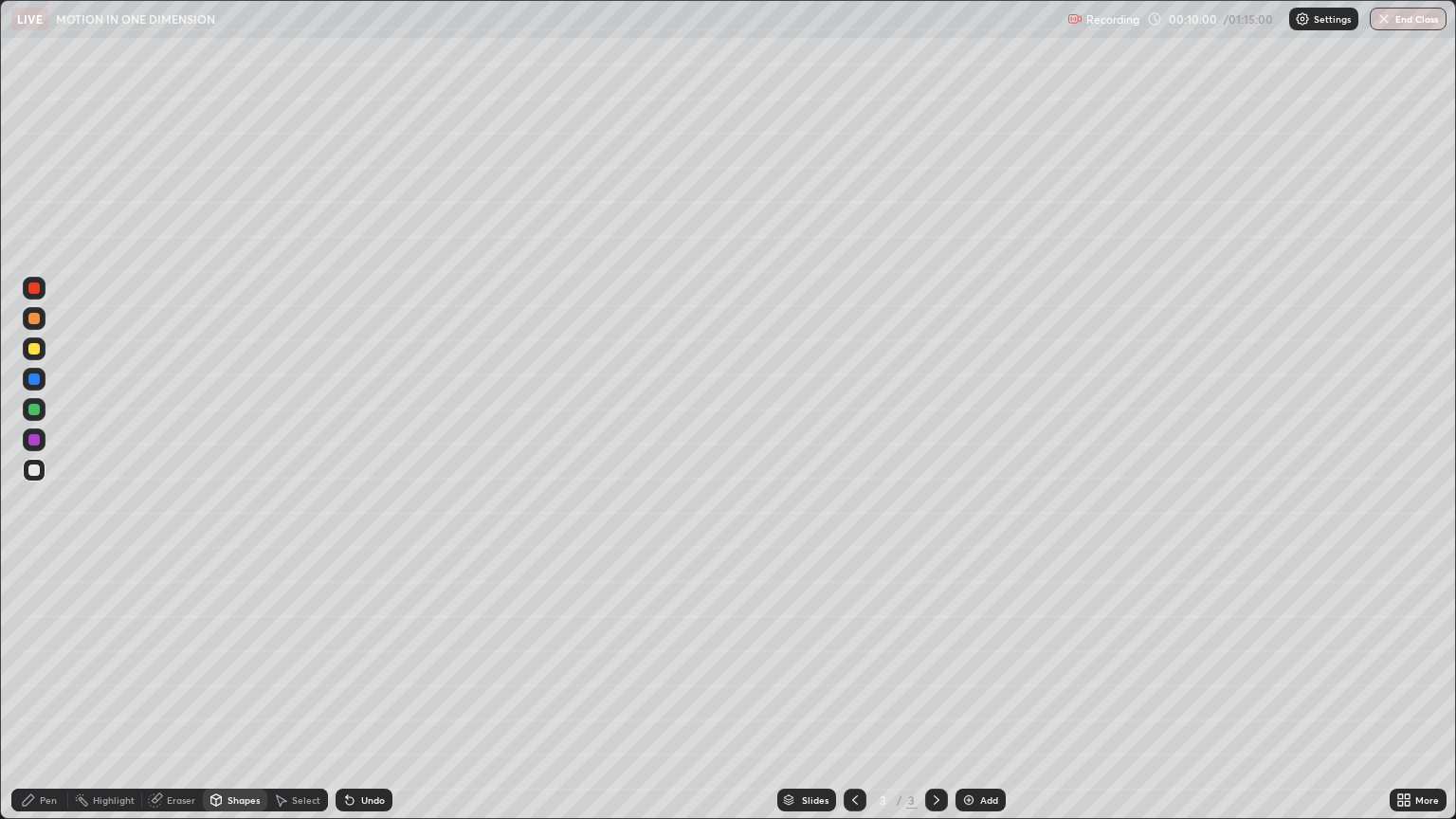click on "Pen" at bounding box center (48, 800) 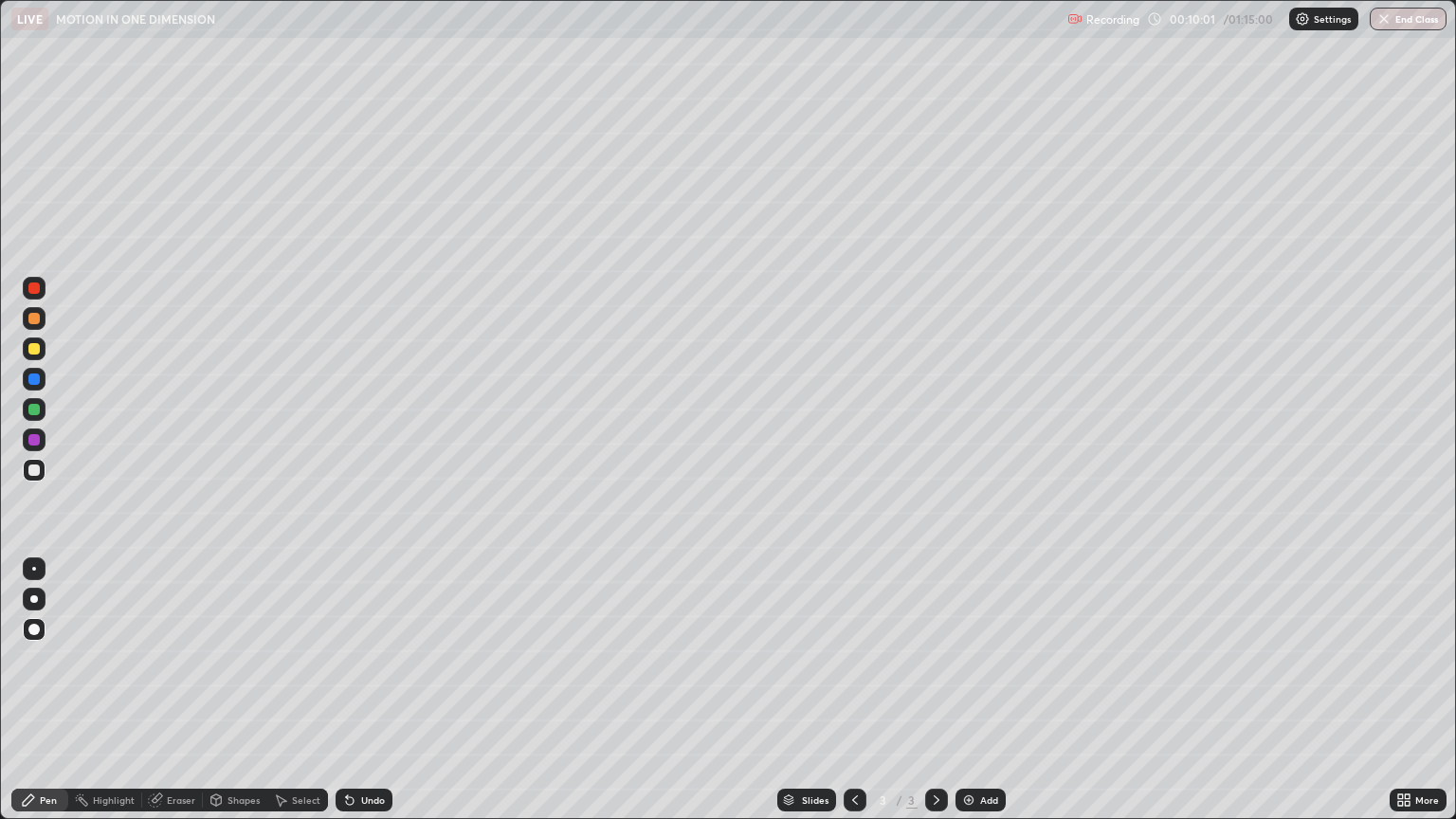 click at bounding box center [34, 379] 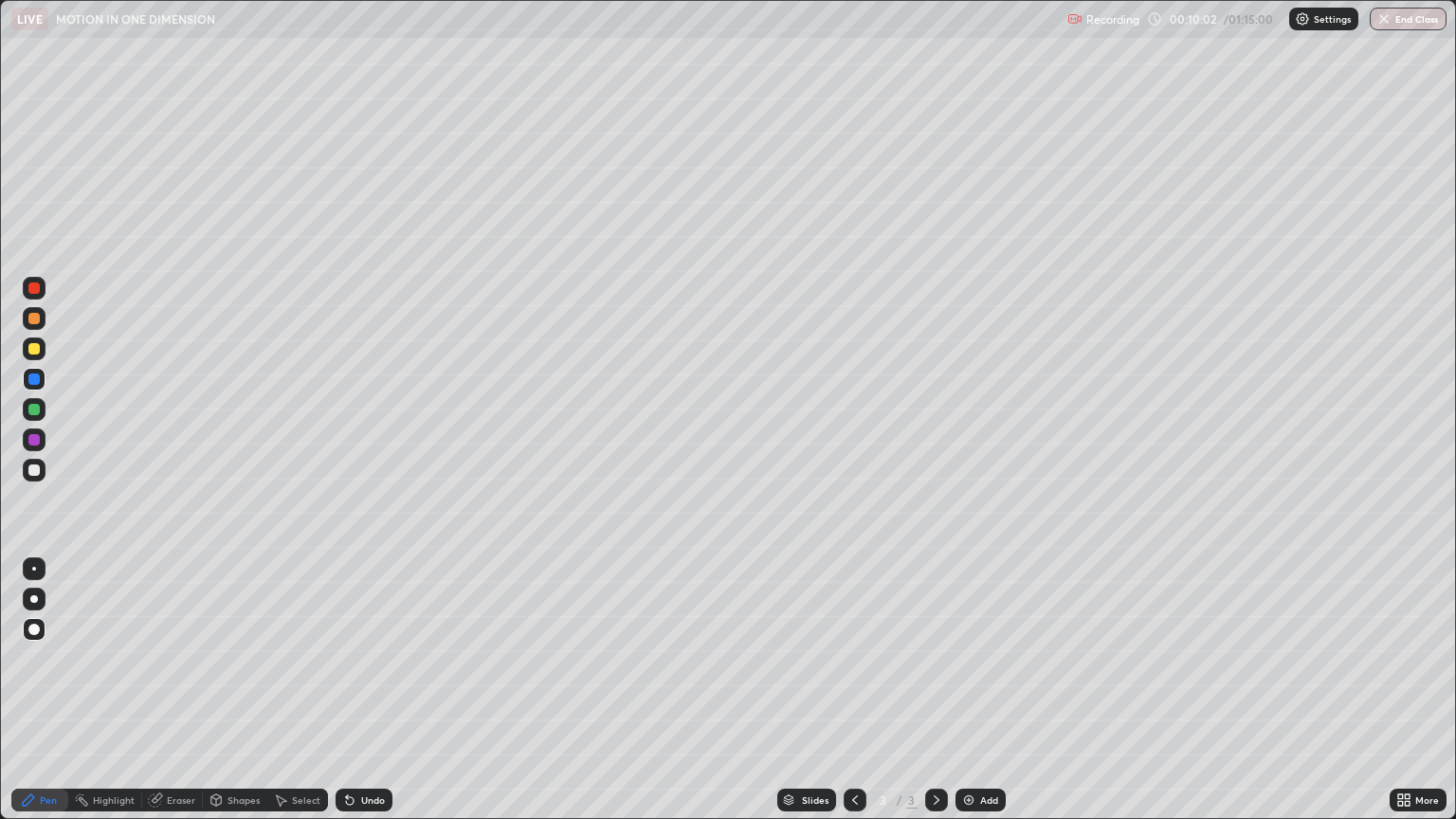 click on "Shapes" at bounding box center [244, 800] 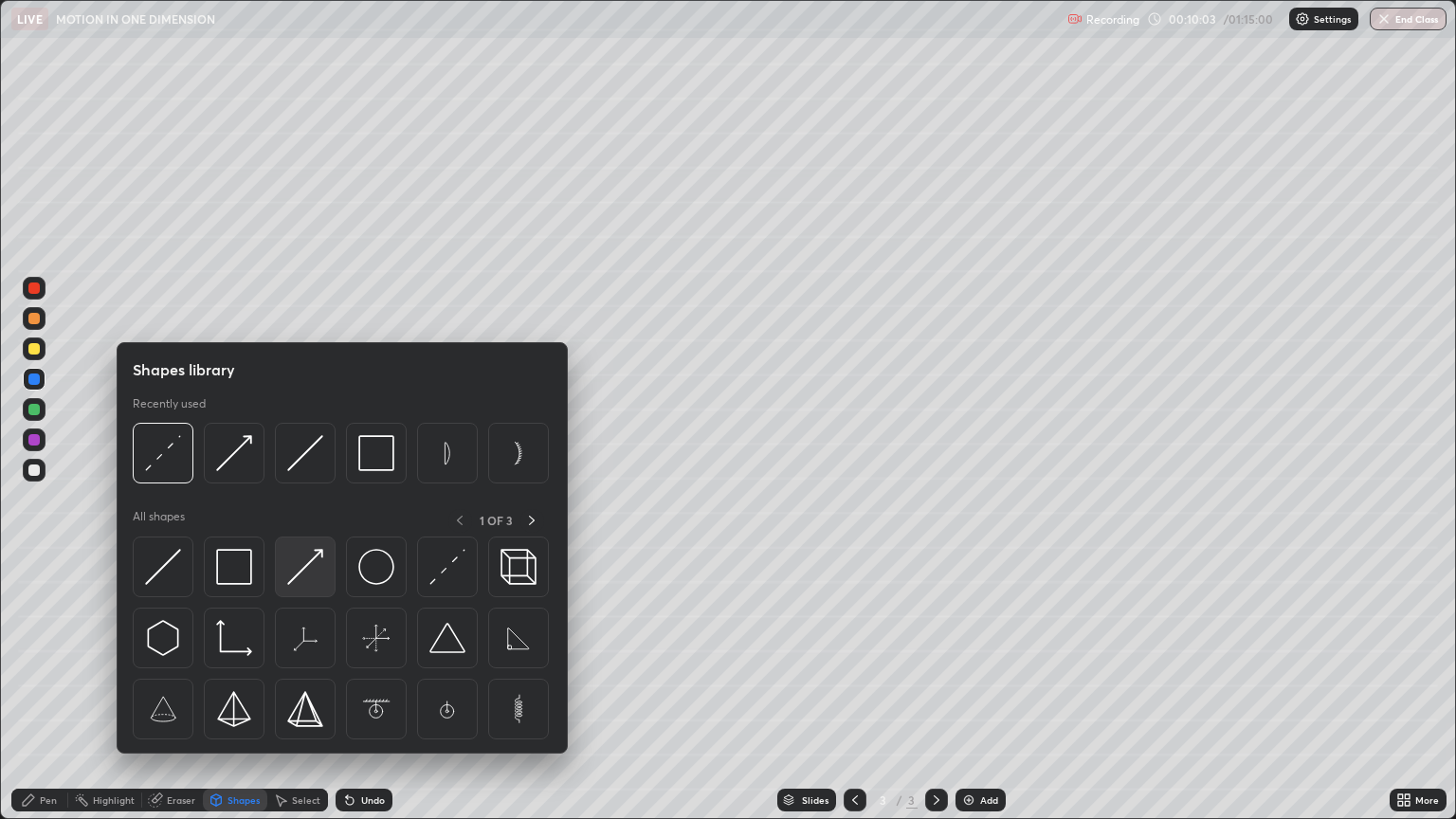 click at bounding box center [305, 567] 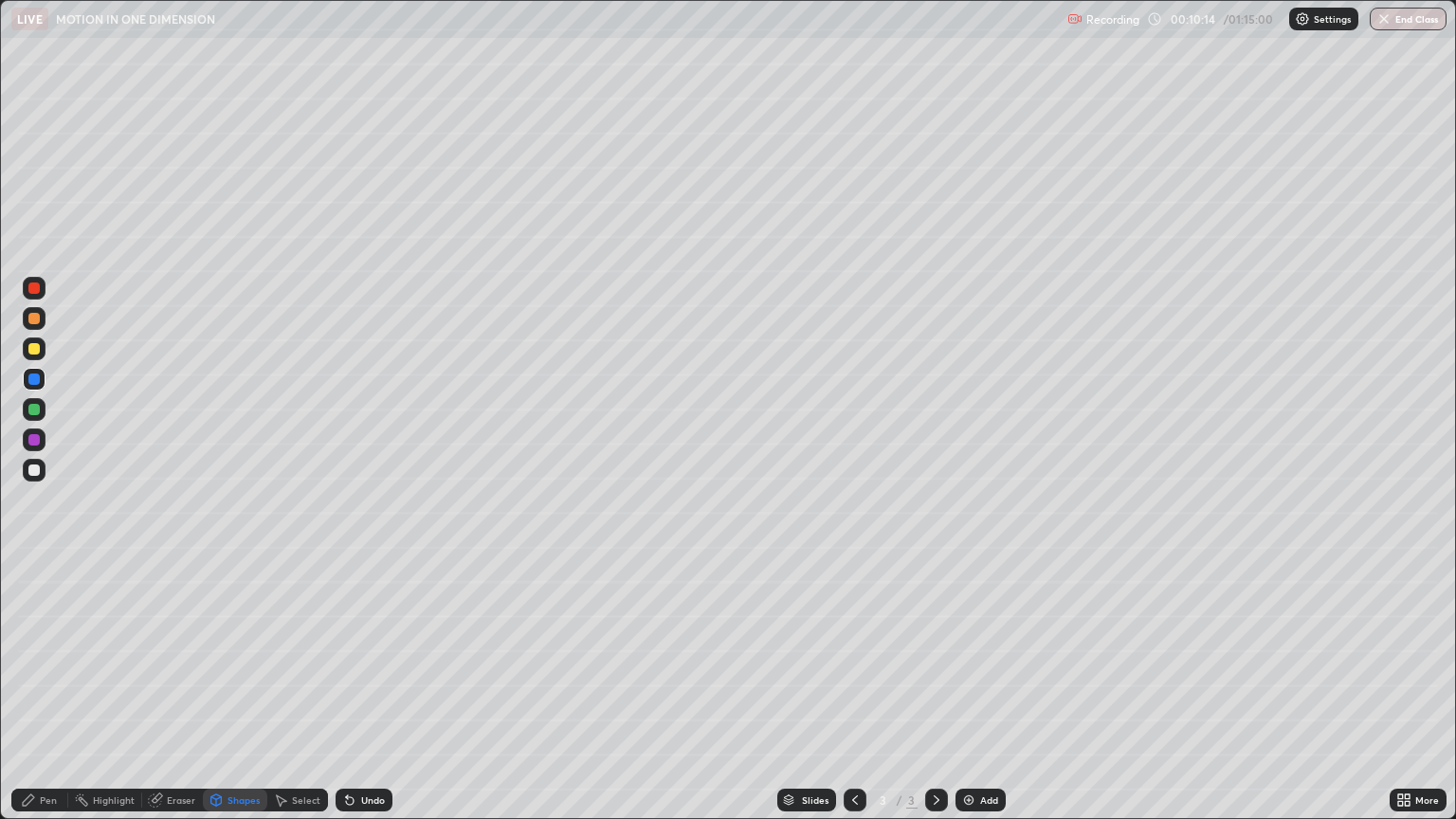 click on "Pen" at bounding box center [40, 800] 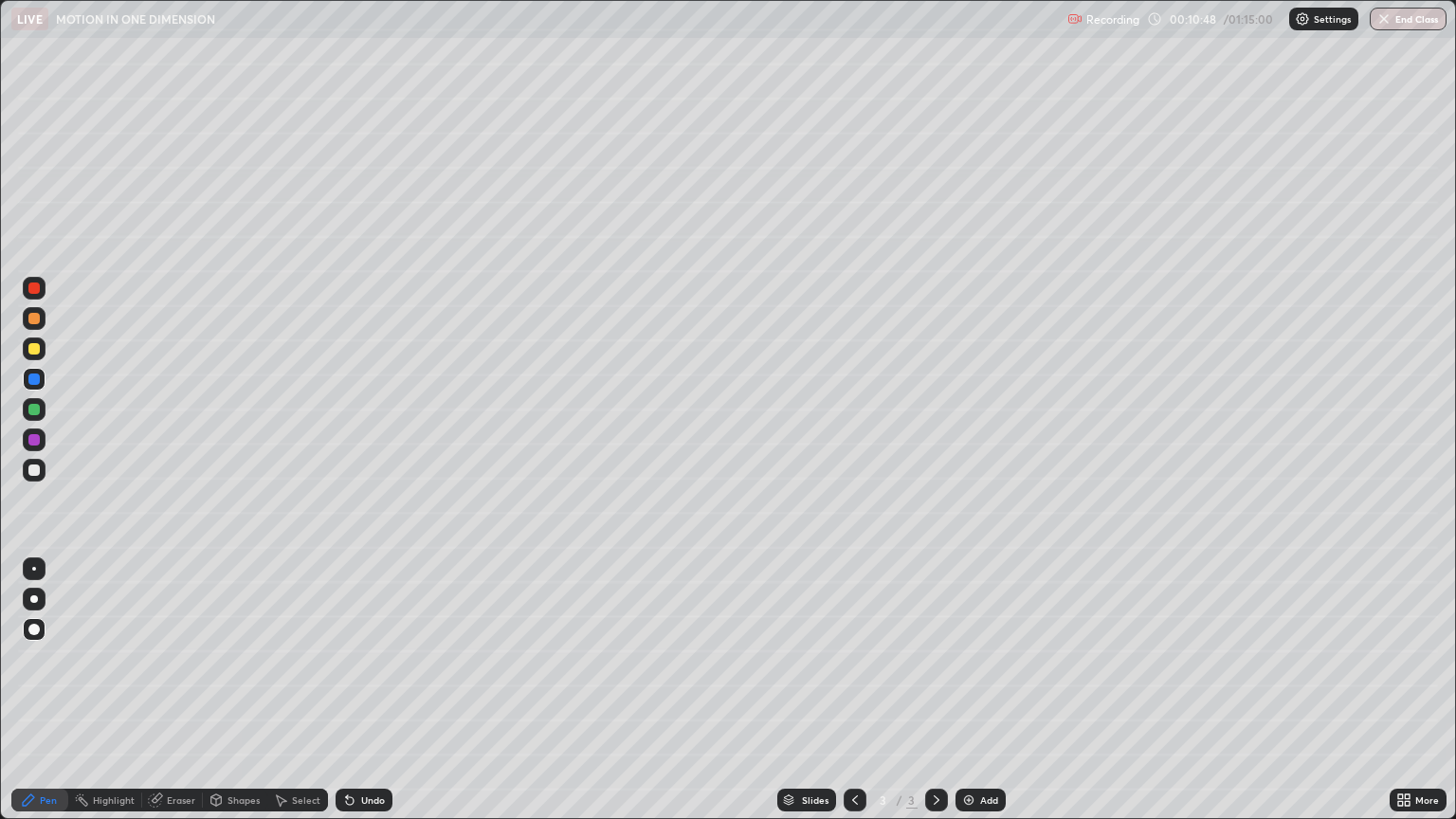 click at bounding box center (34, 470) 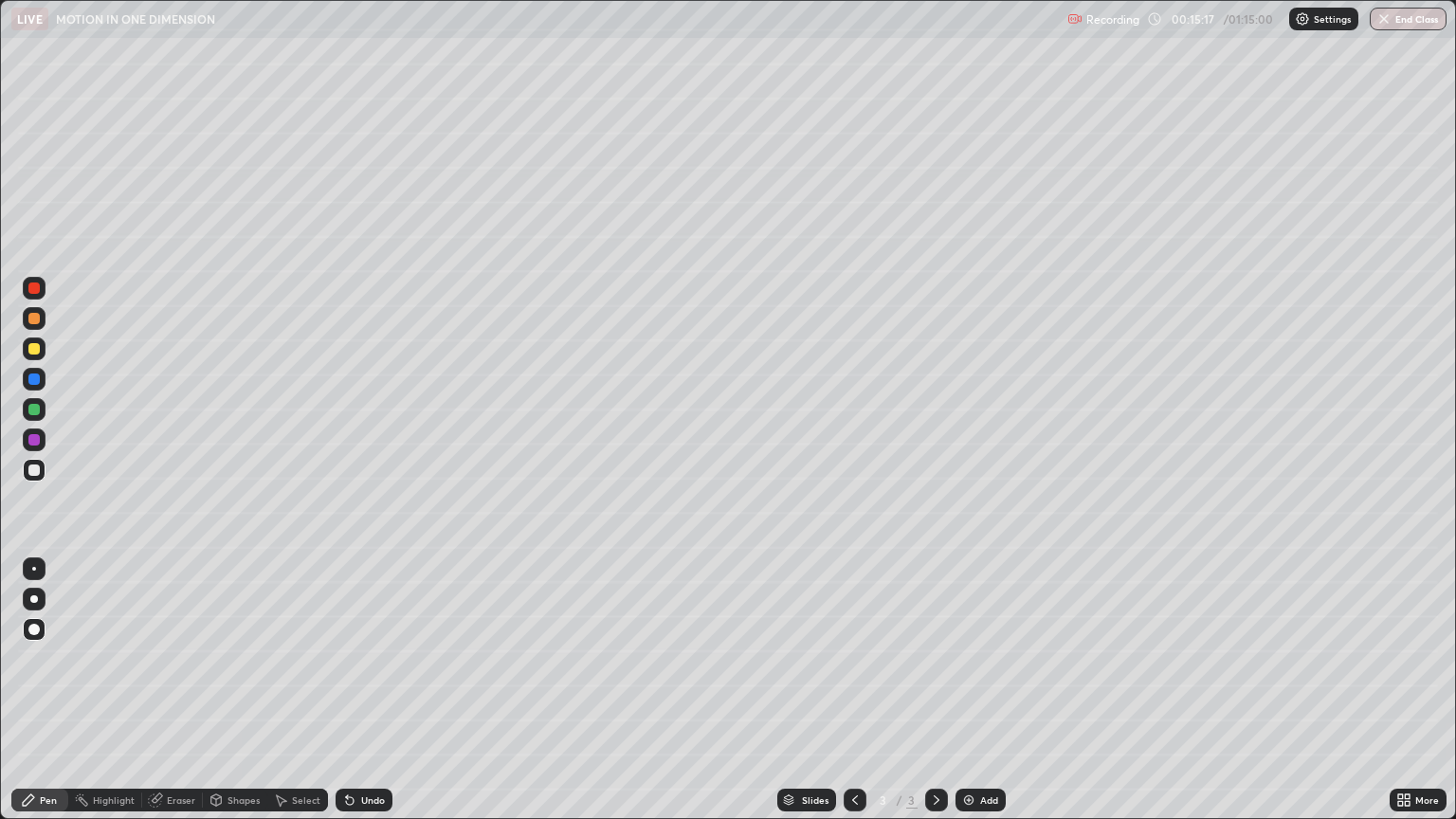 click on "Add" at bounding box center (989, 800) 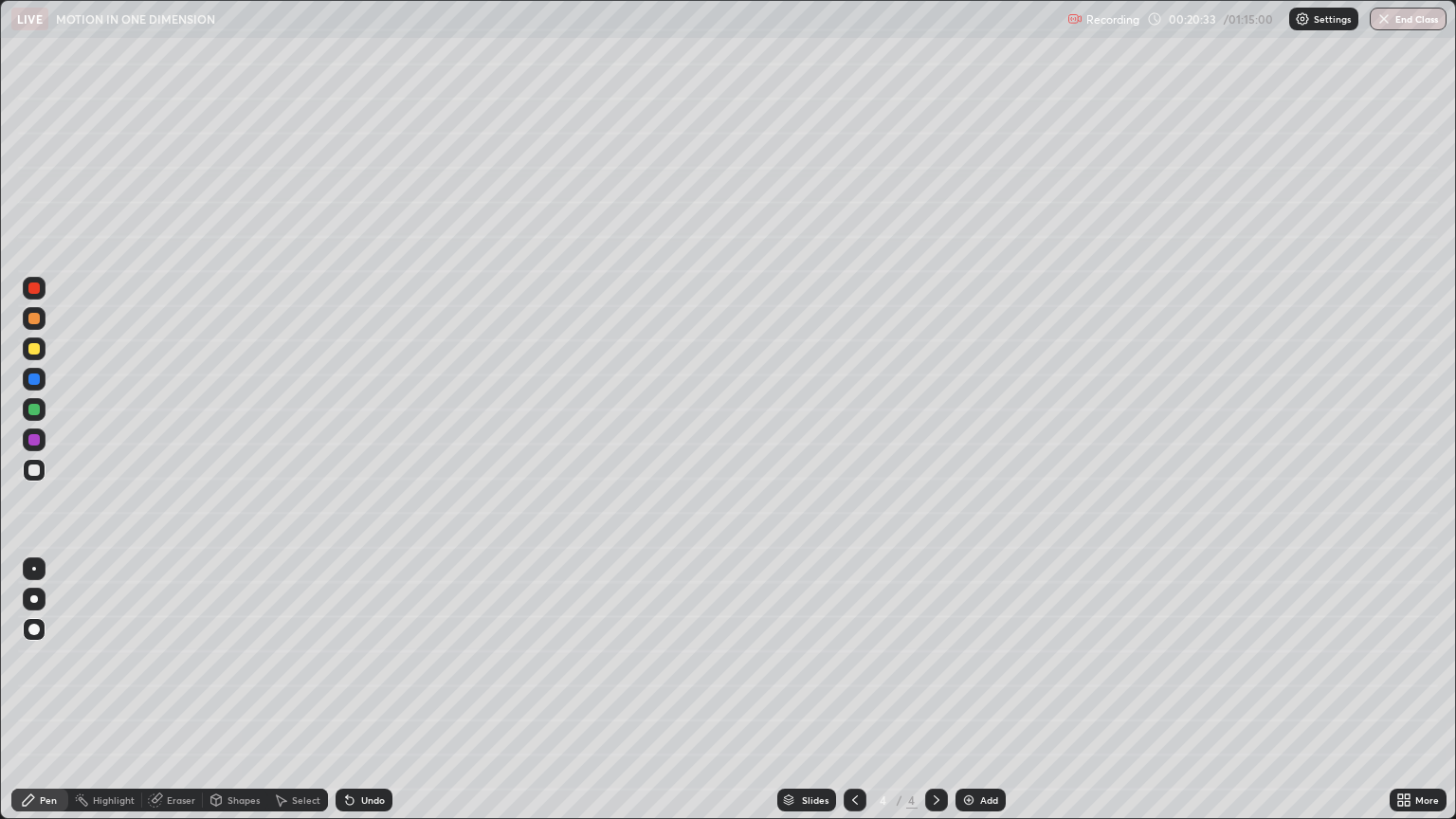 click on "Undo" at bounding box center [373, 800] 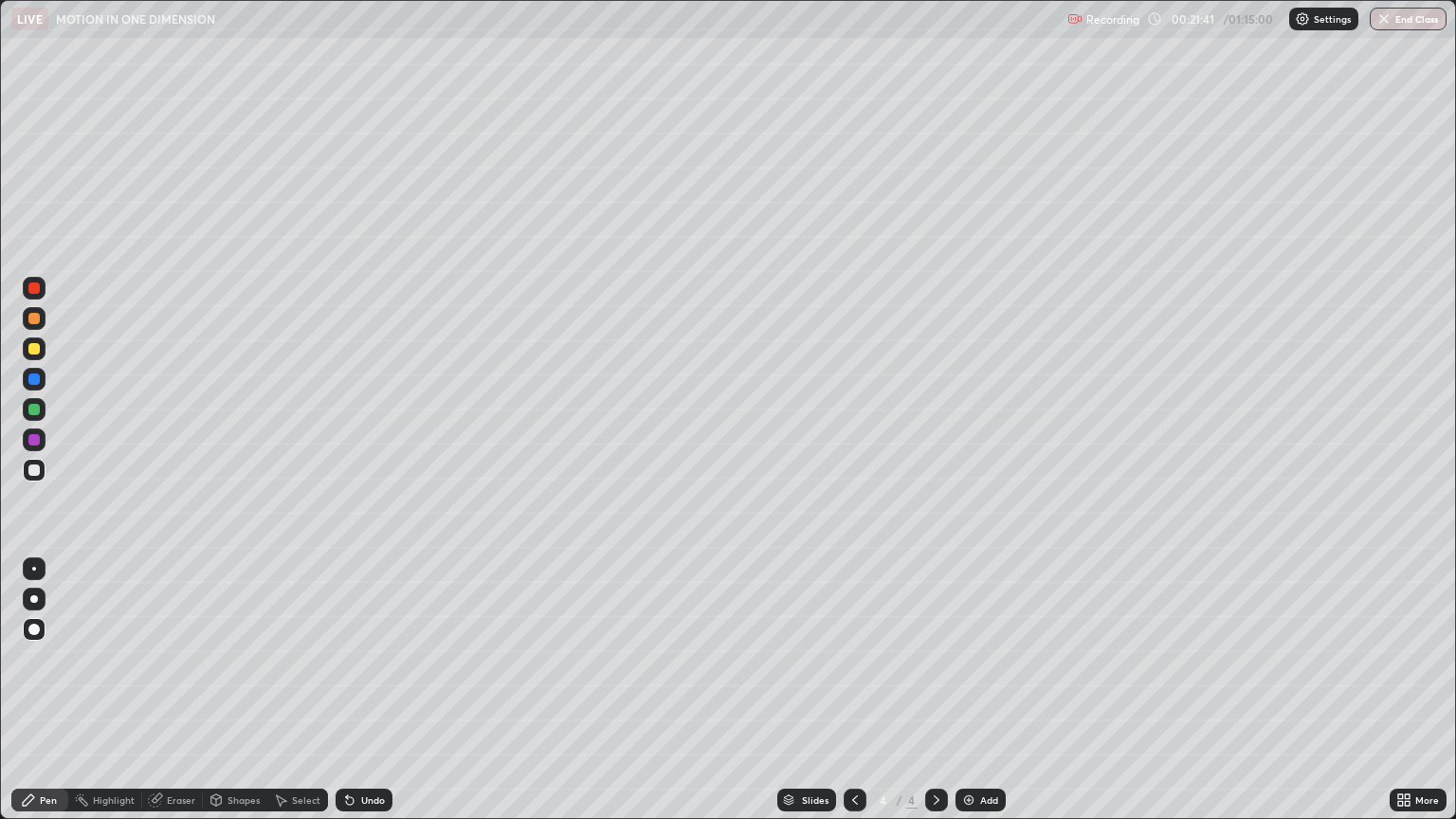click on "Undo" at bounding box center [373, 800] 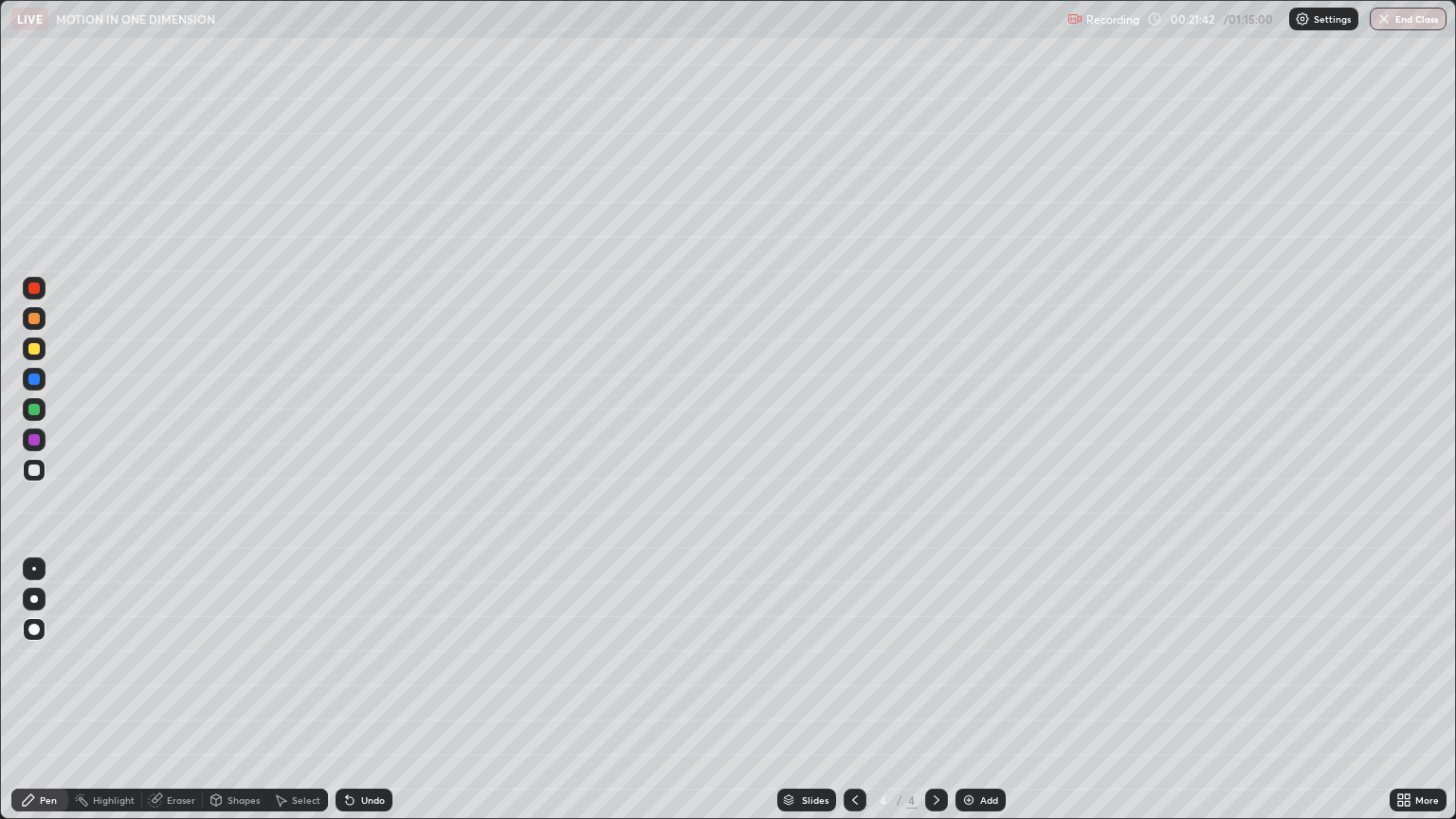 click on "Undo" at bounding box center (373, 800) 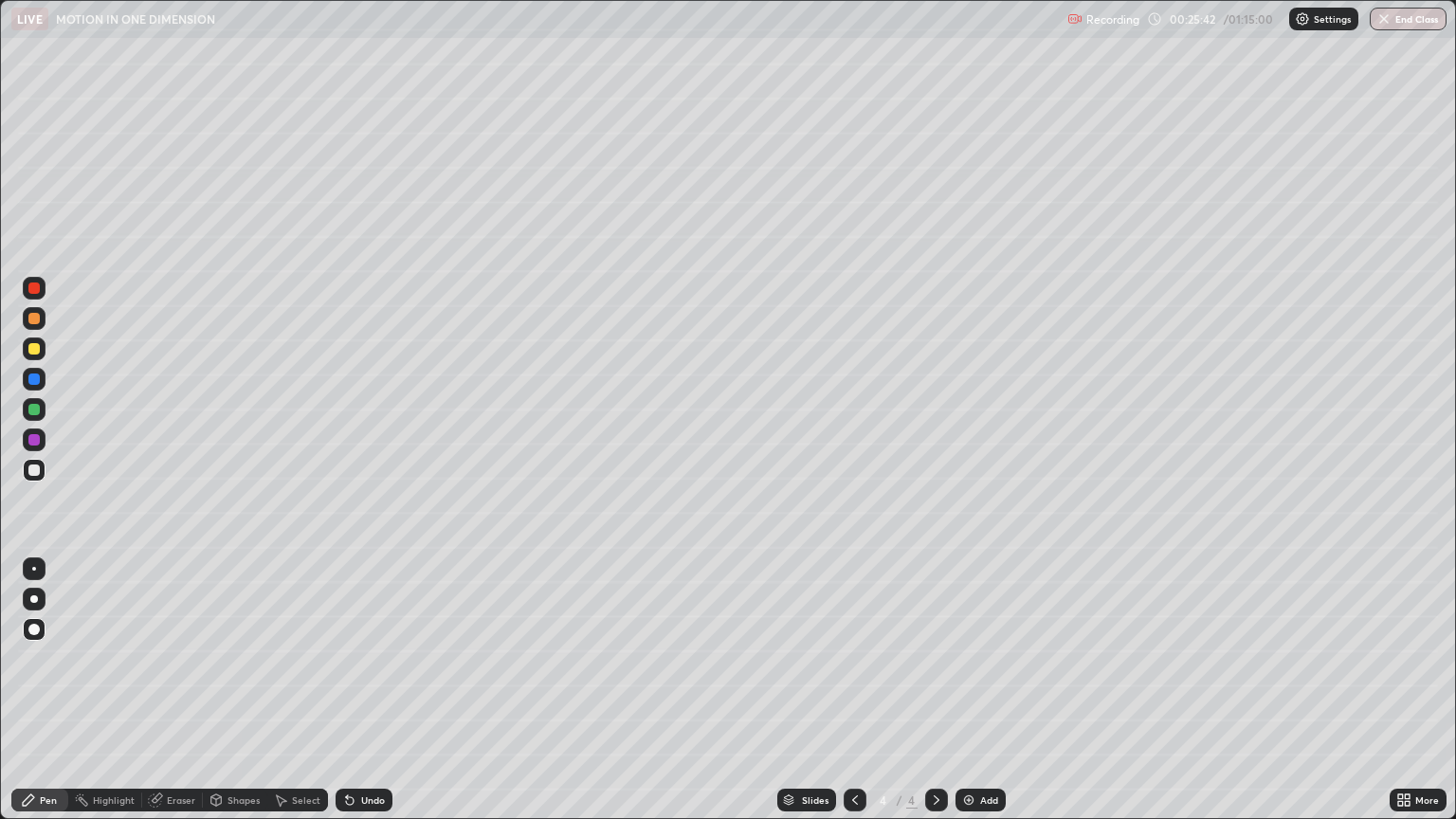 click on "Eraser" at bounding box center (181, 800) 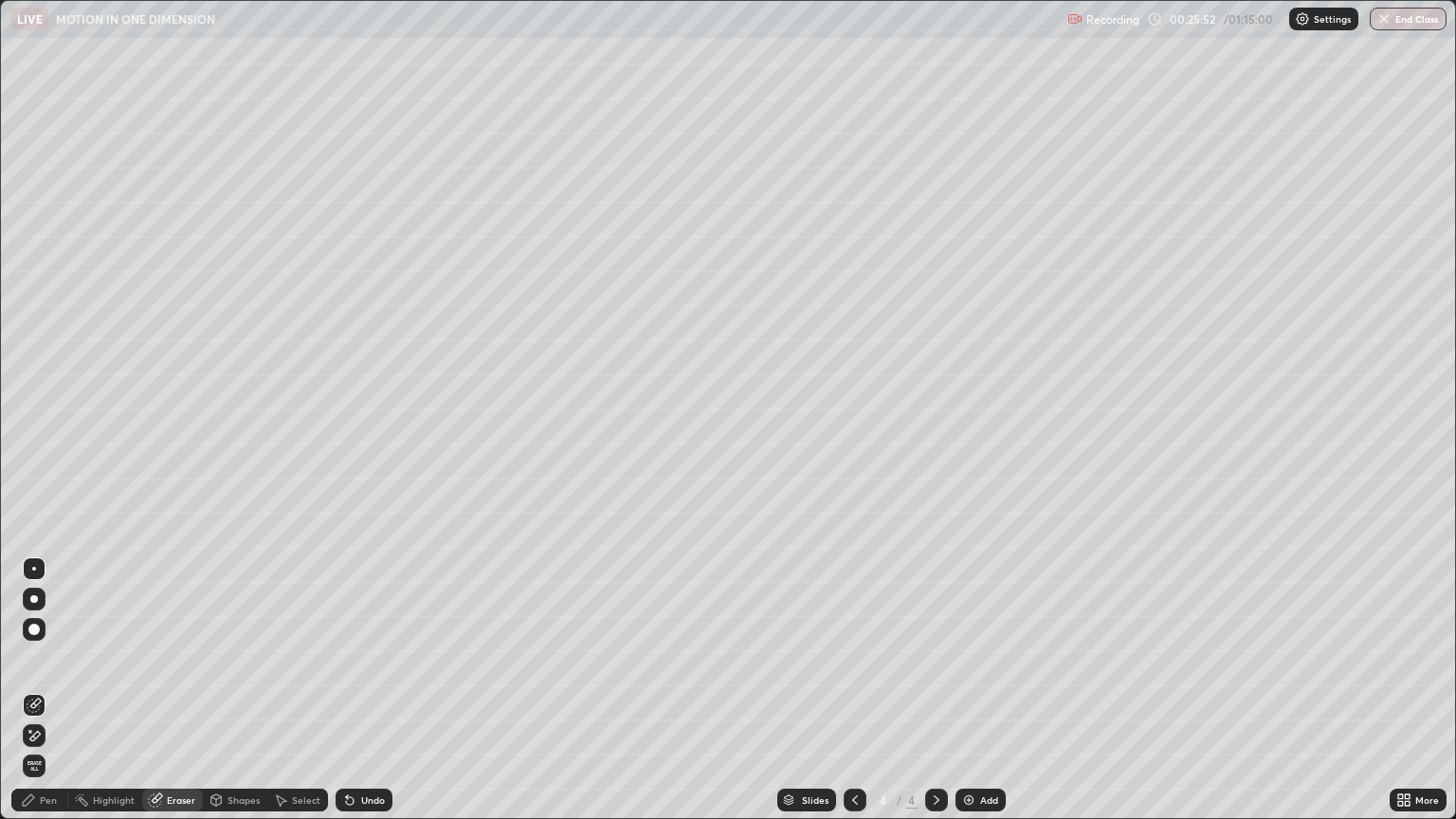 click on "Pen" at bounding box center (48, 800) 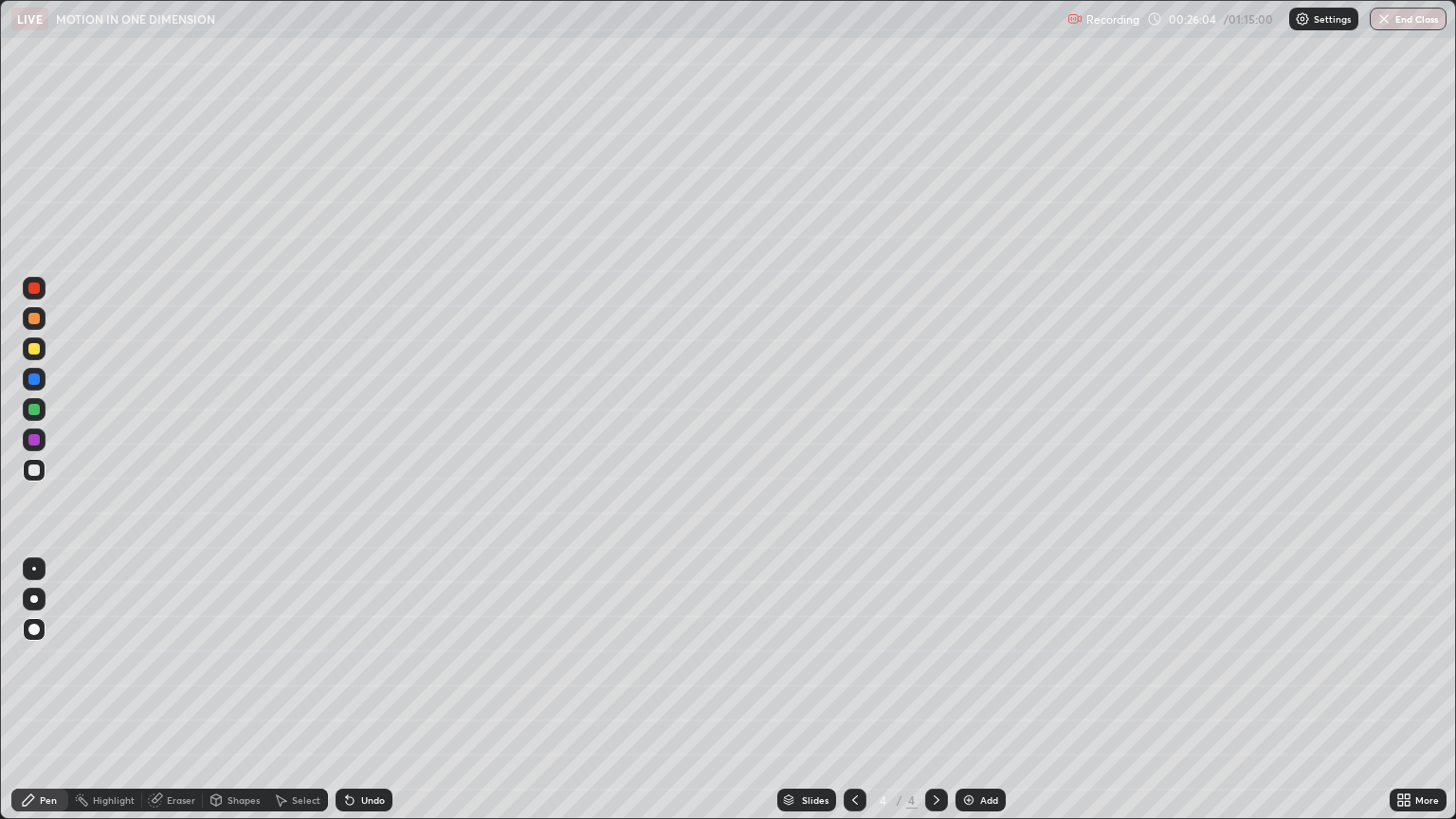 click on "Eraser" at bounding box center (181, 800) 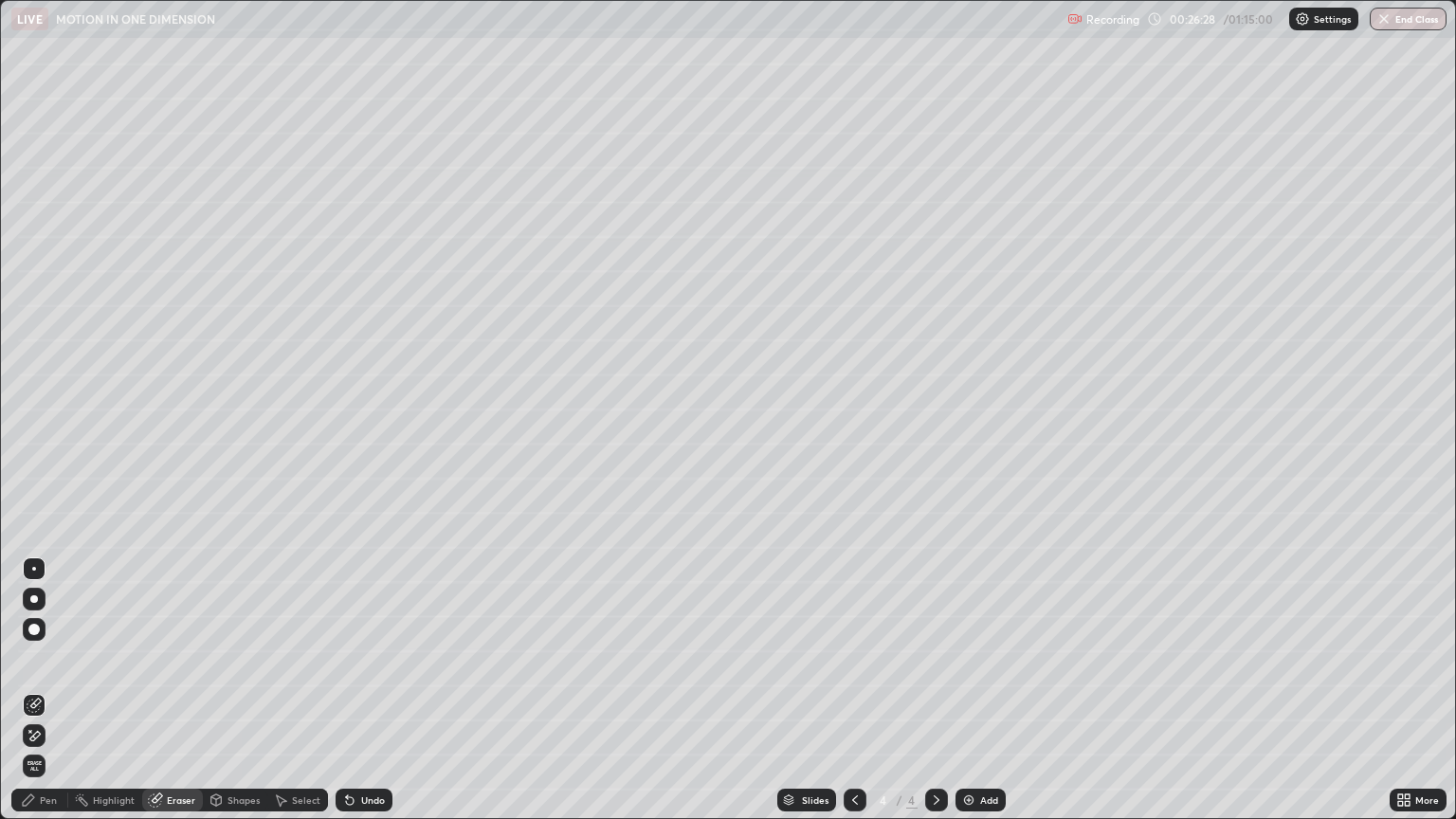 click on "Shapes" at bounding box center [244, 800] 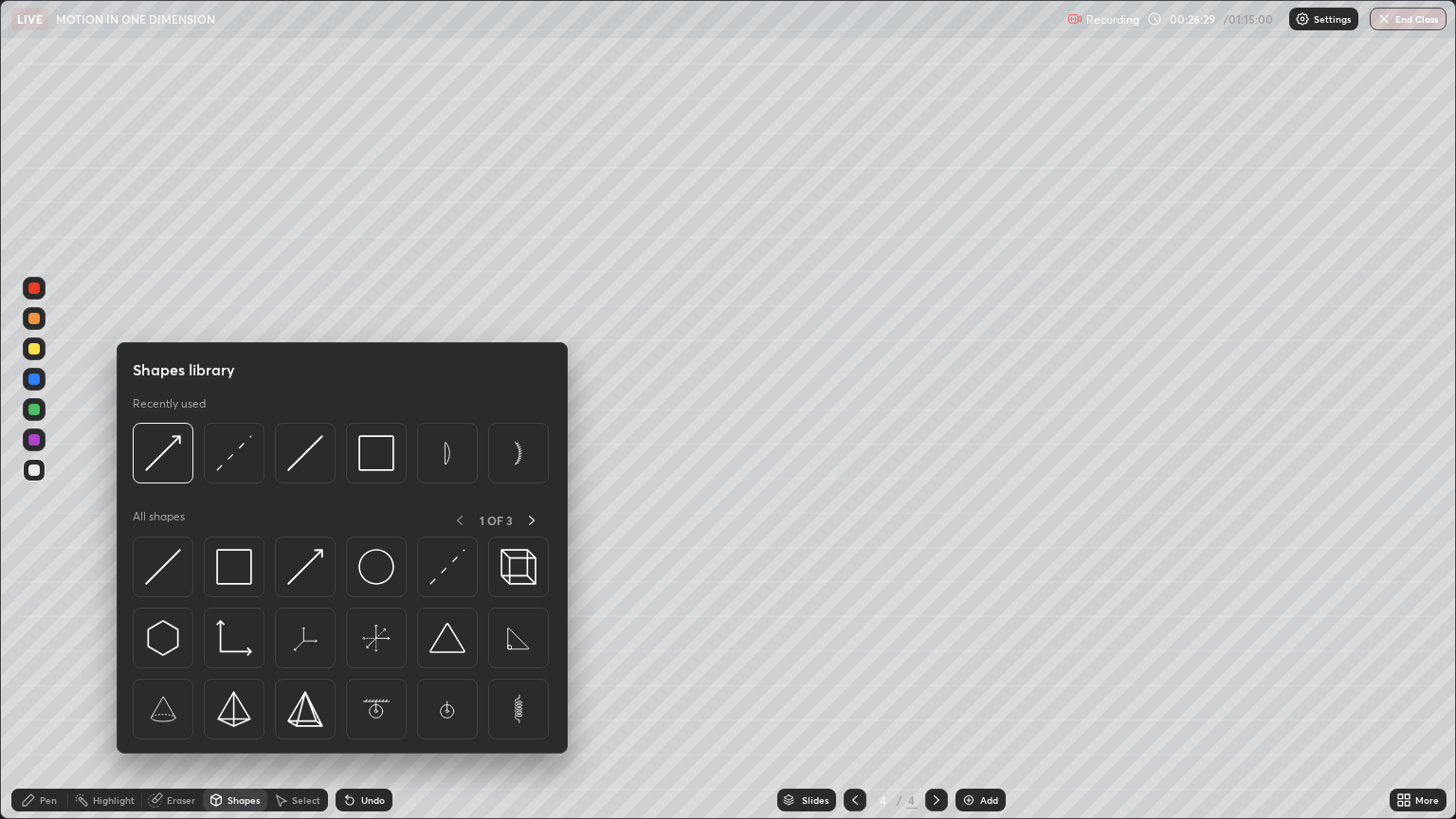 click at bounding box center [305, 567] 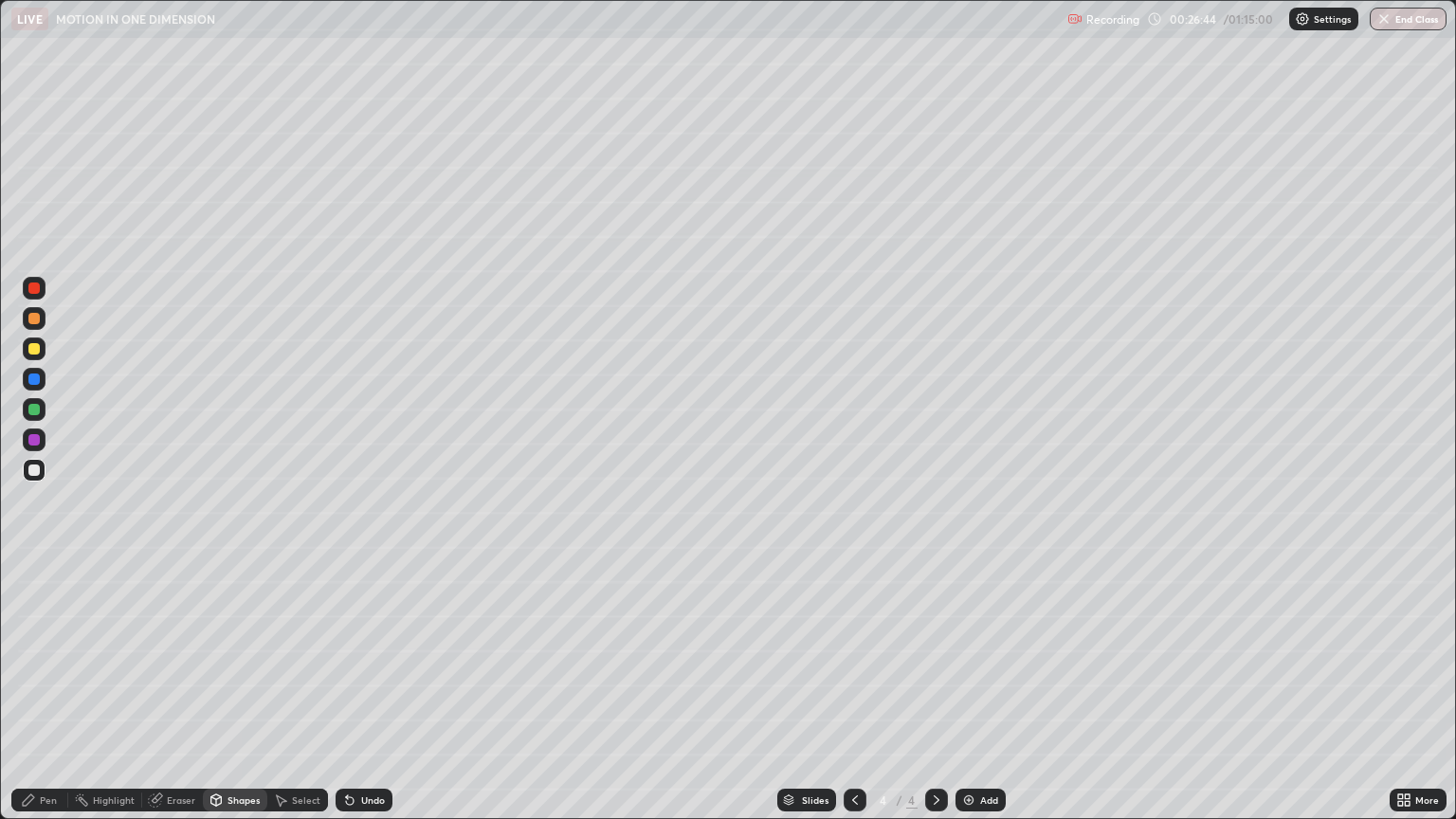 click on "Shapes" at bounding box center [244, 800] 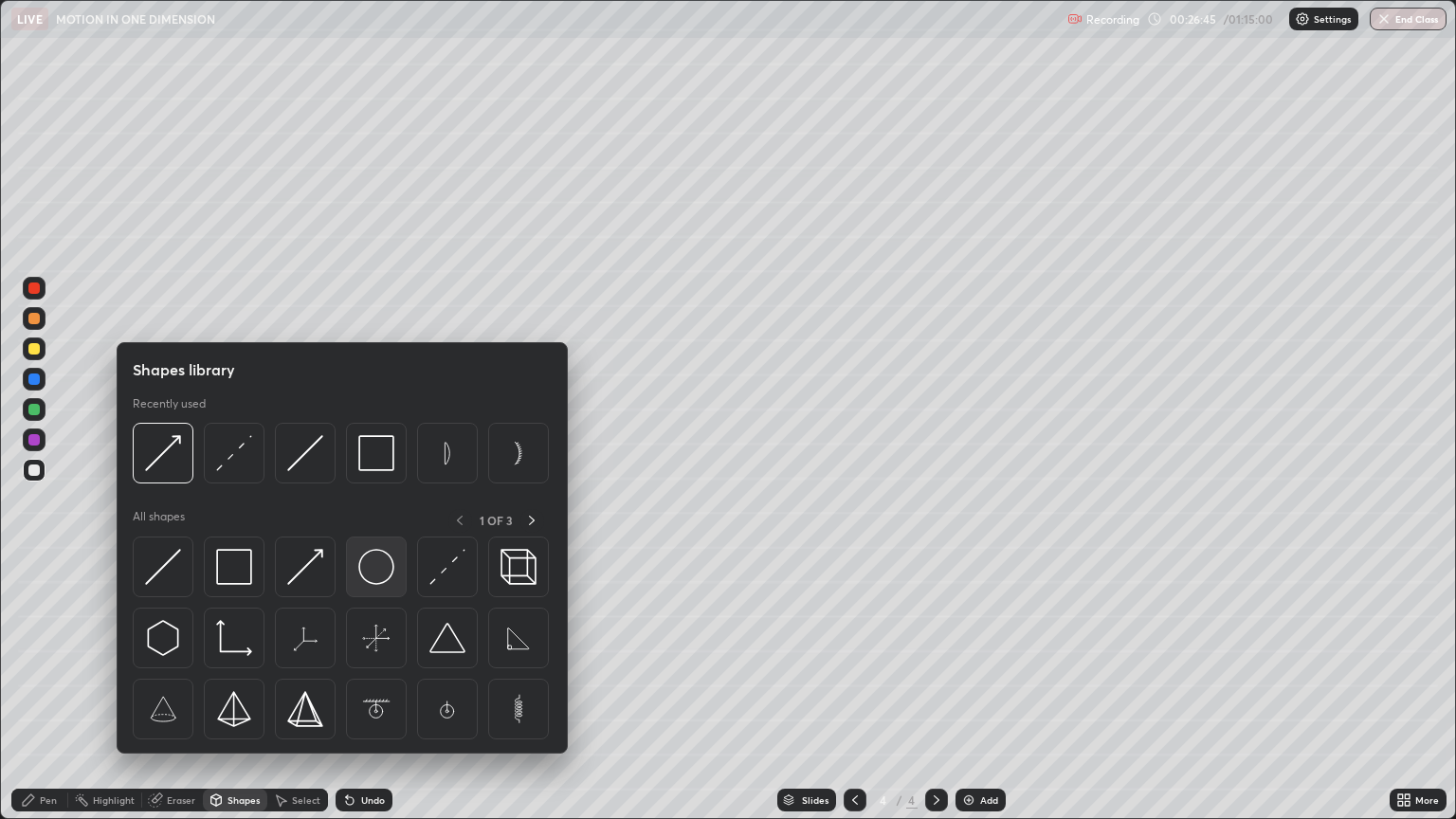 click at bounding box center (376, 567) 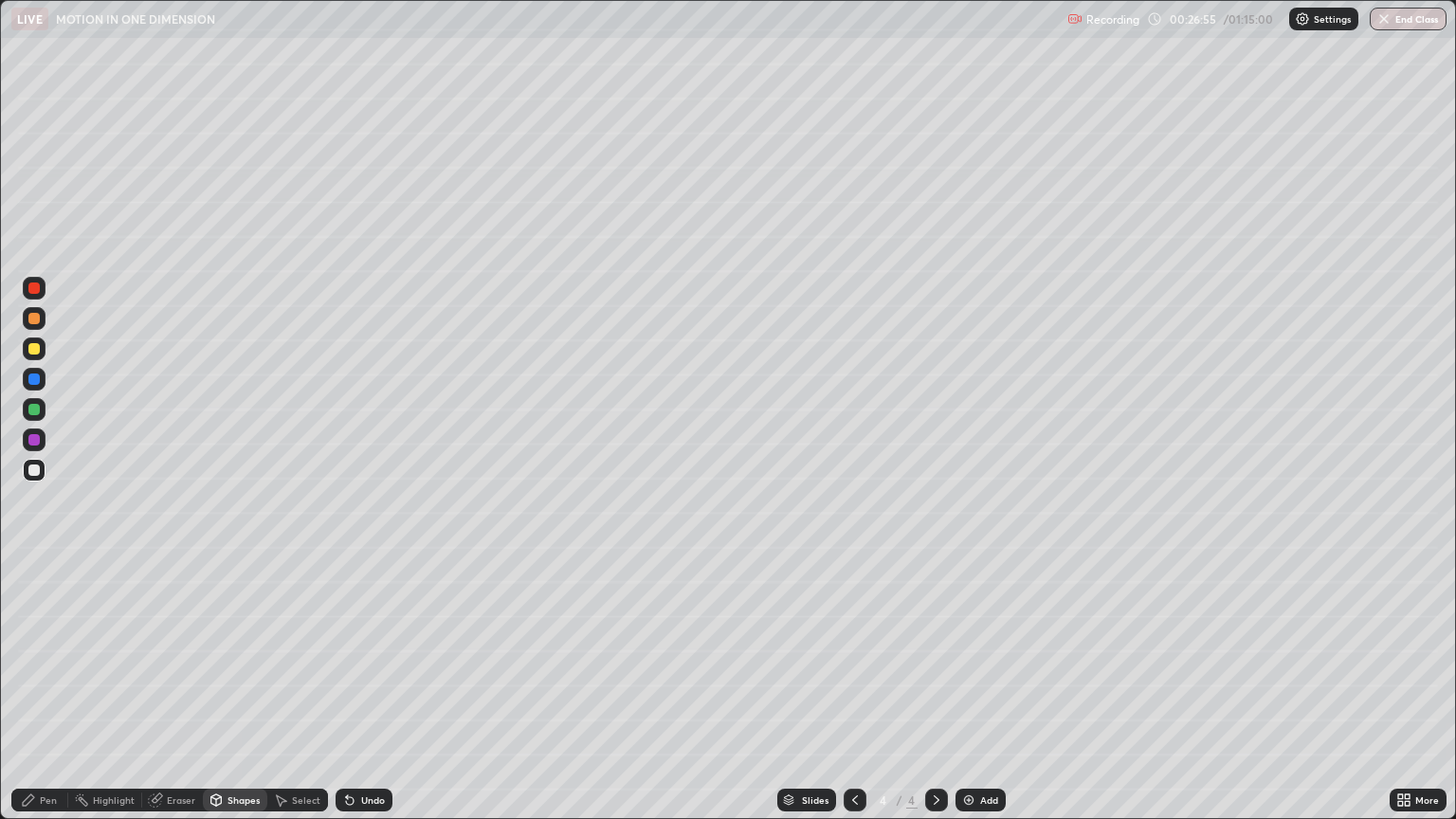 click on "Shapes" at bounding box center (244, 800) 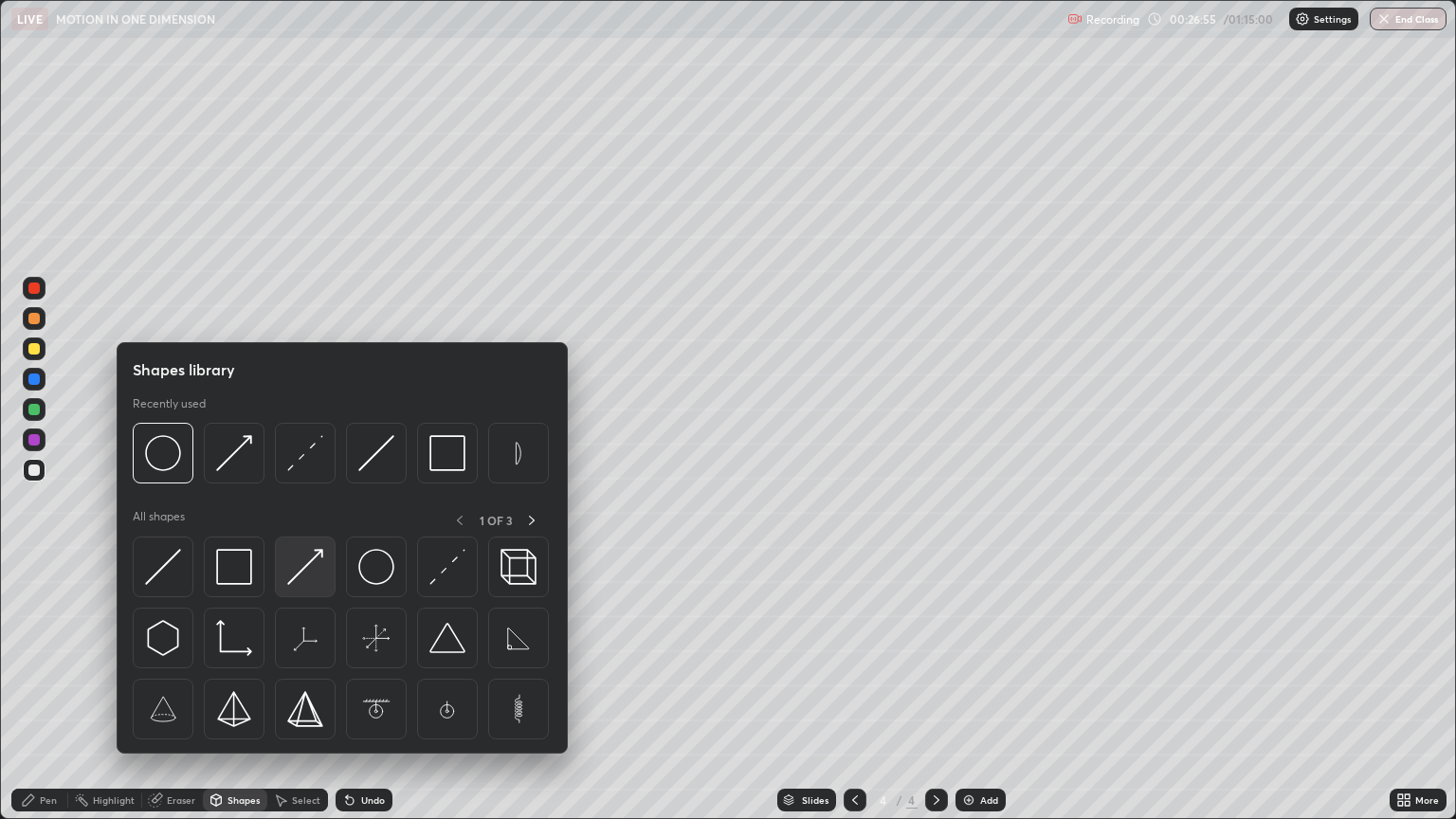 click at bounding box center (305, 567) 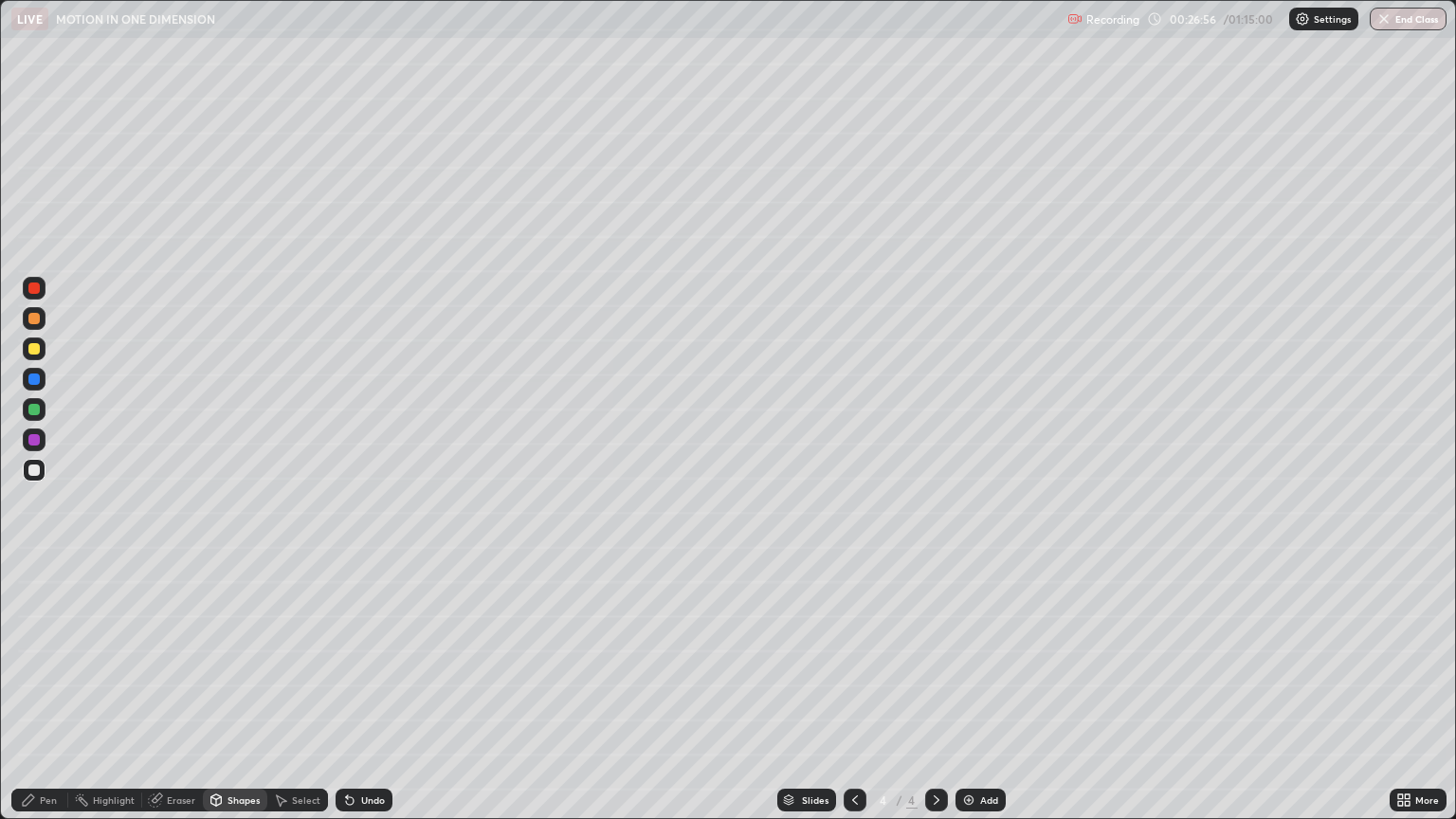 click at bounding box center (34, 379) 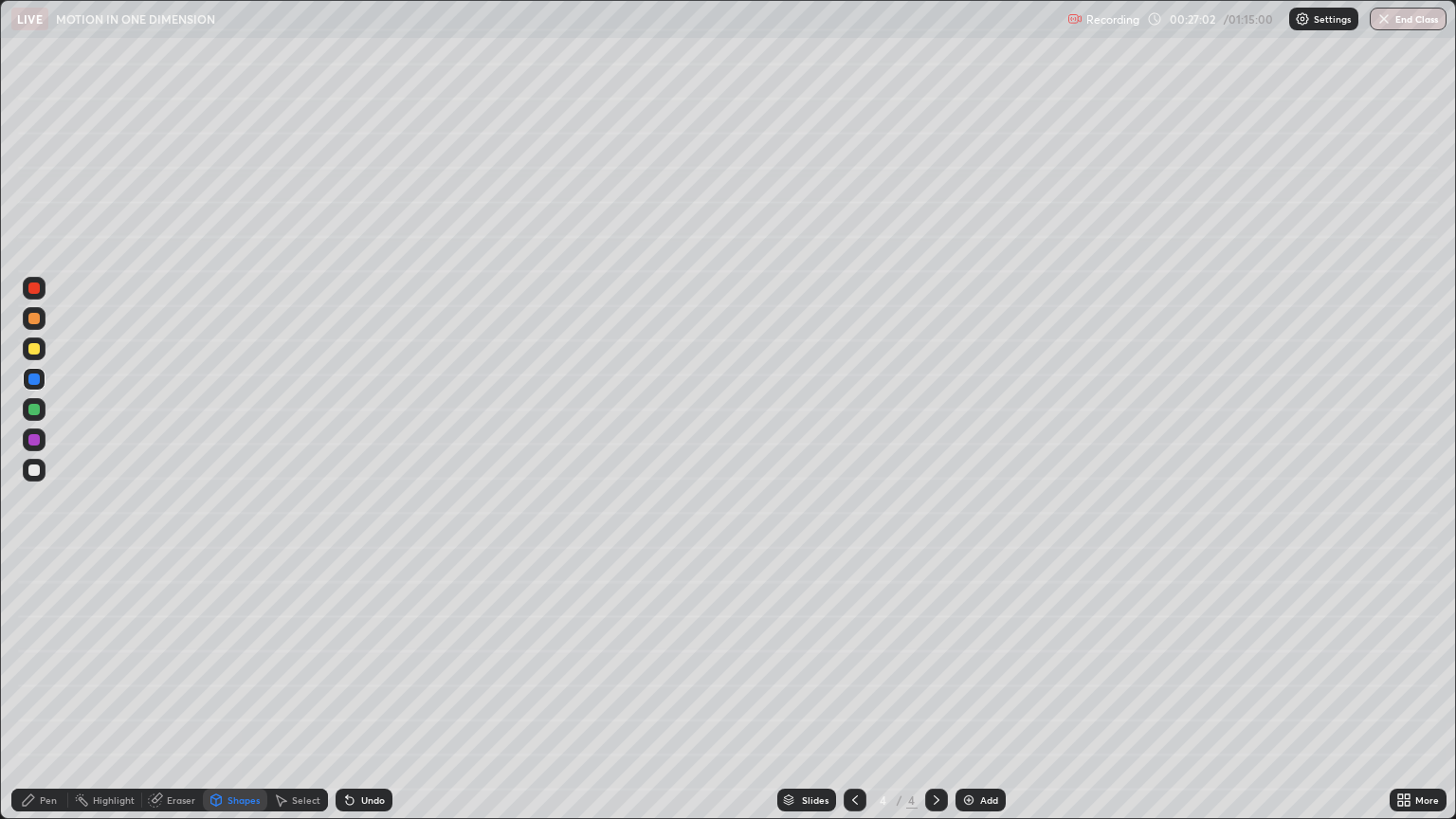 click at bounding box center (34, 318) 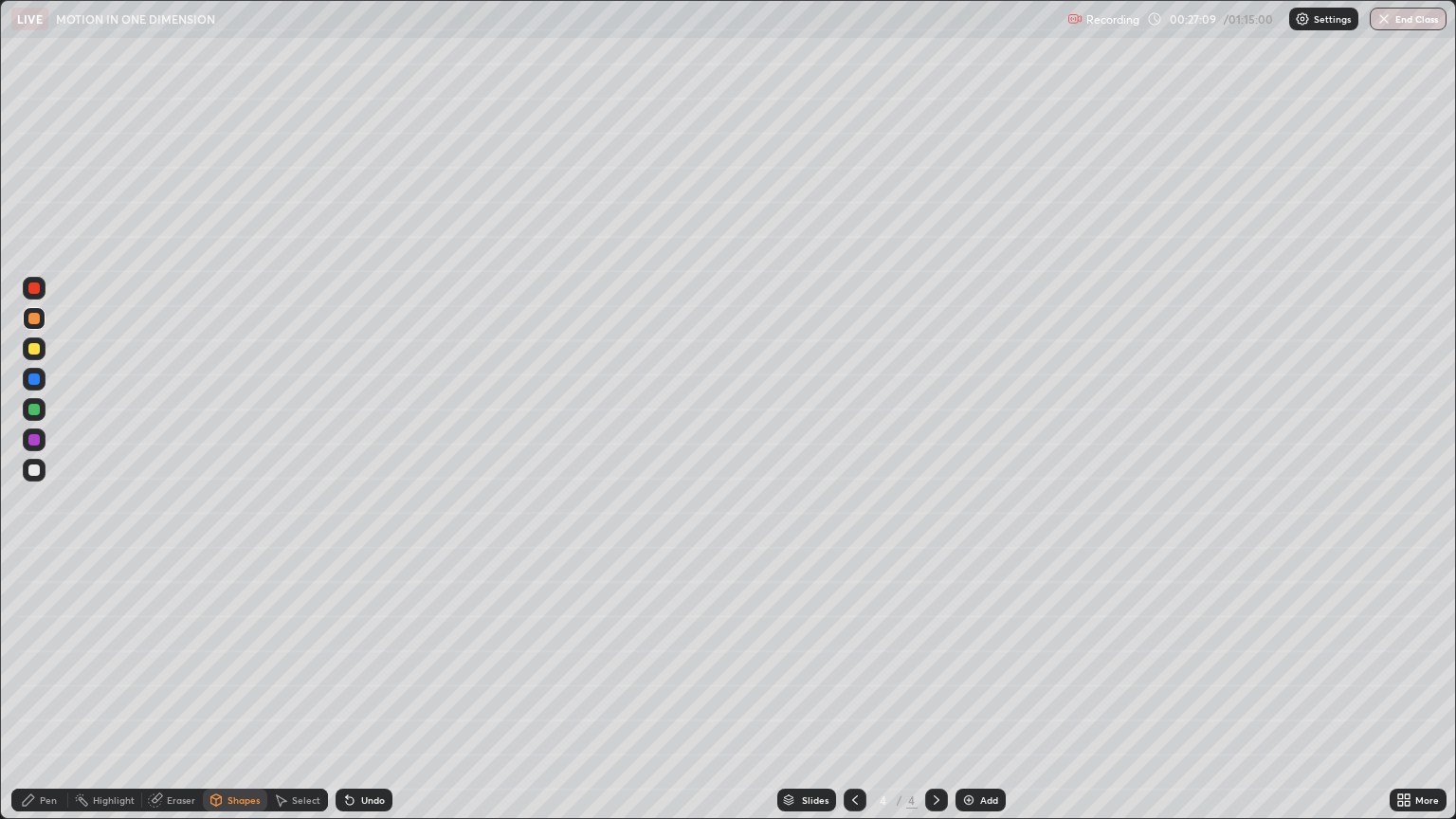 click at bounding box center (34, 440) 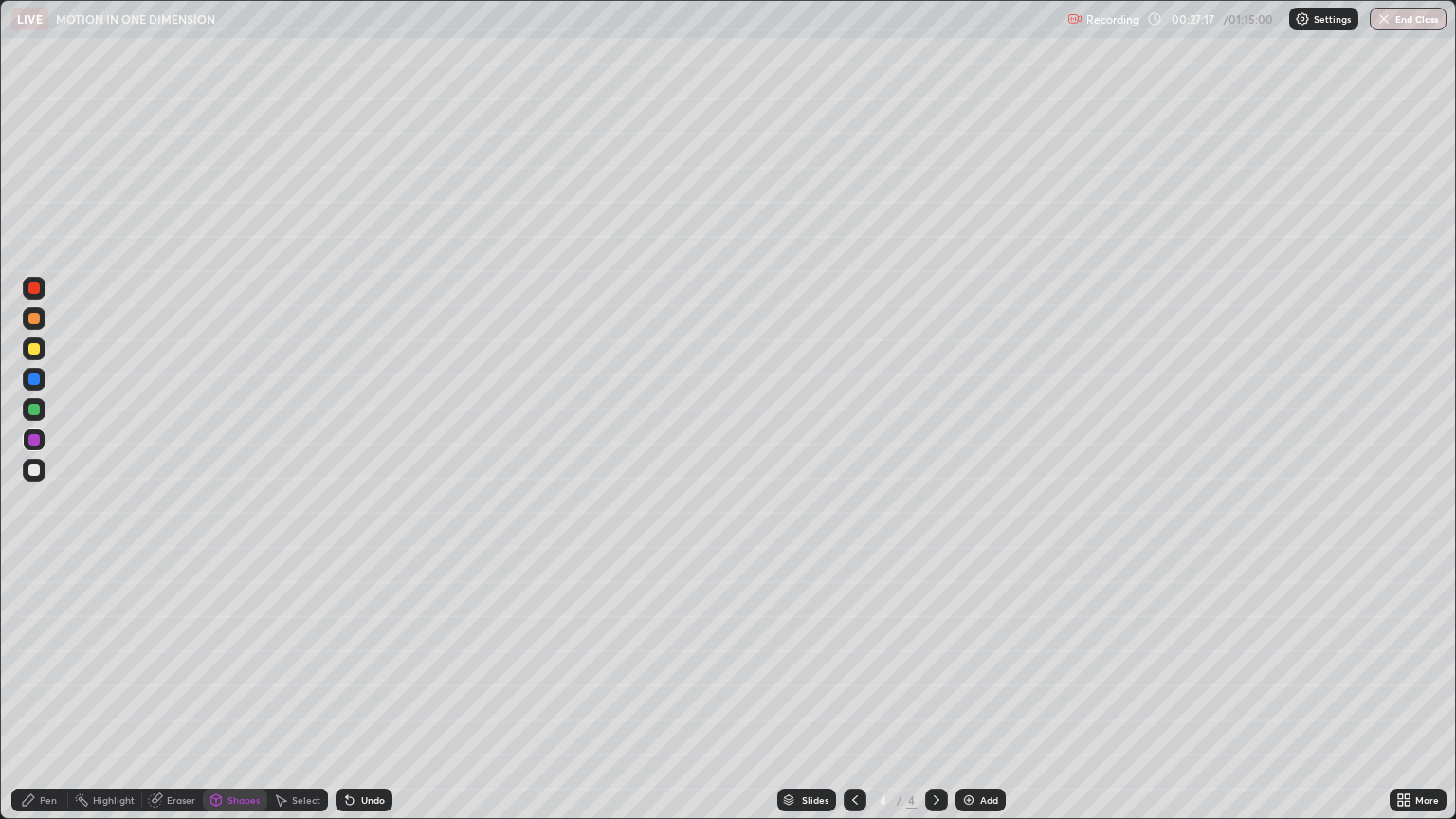 click at bounding box center (34, 288) 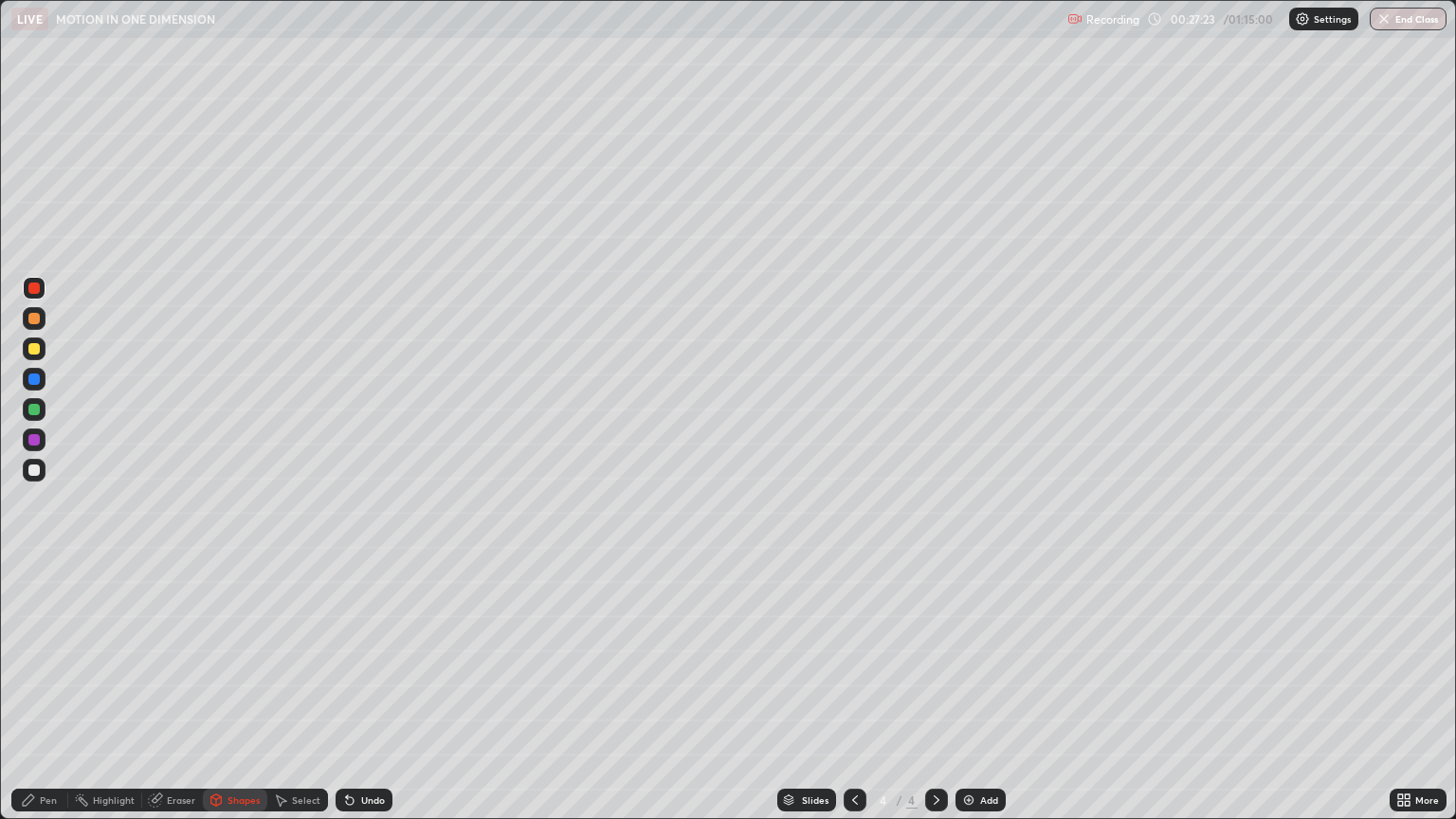 click on "Undo" at bounding box center [373, 800] 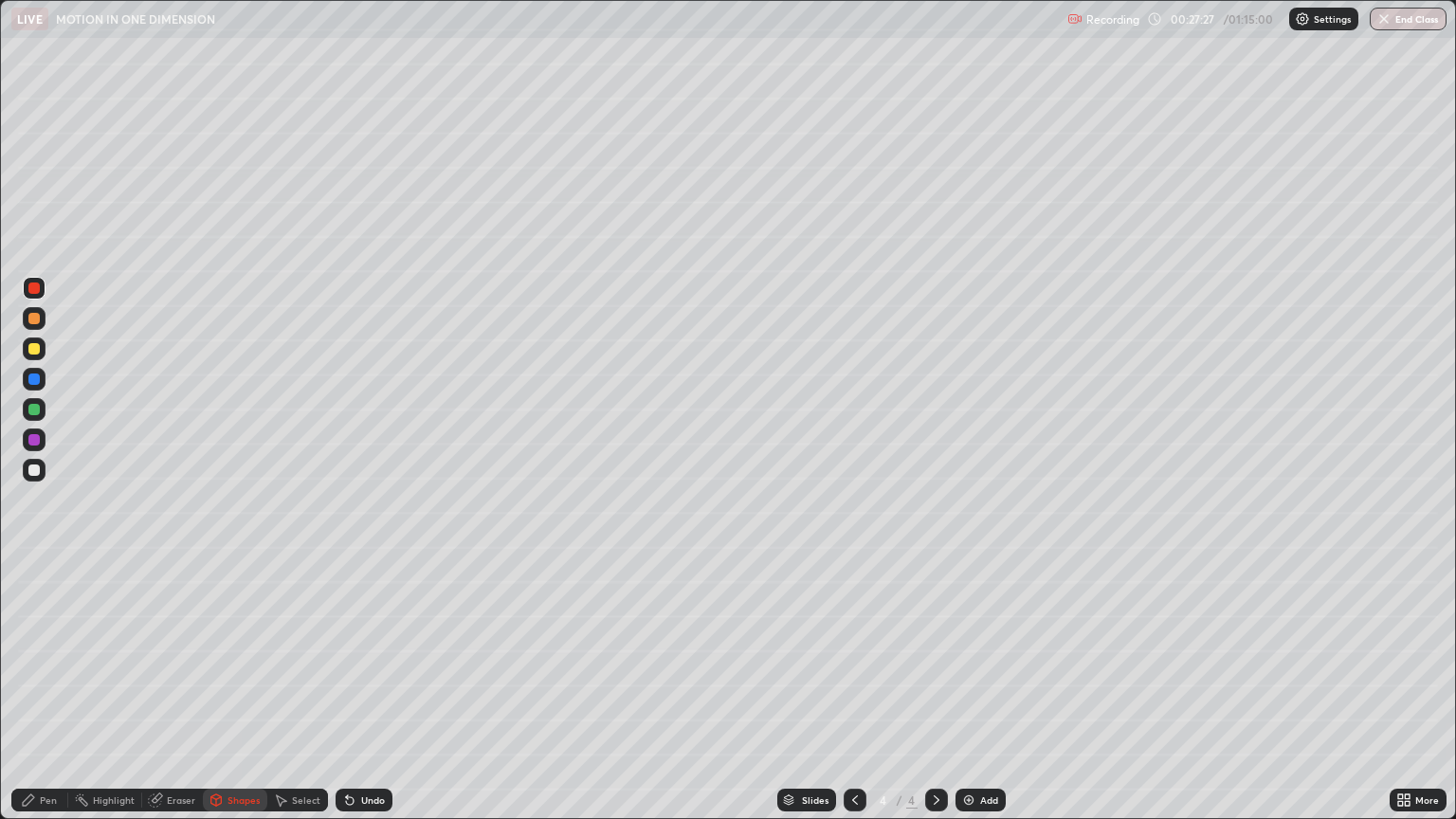 click on "Pen" at bounding box center (40, 800) 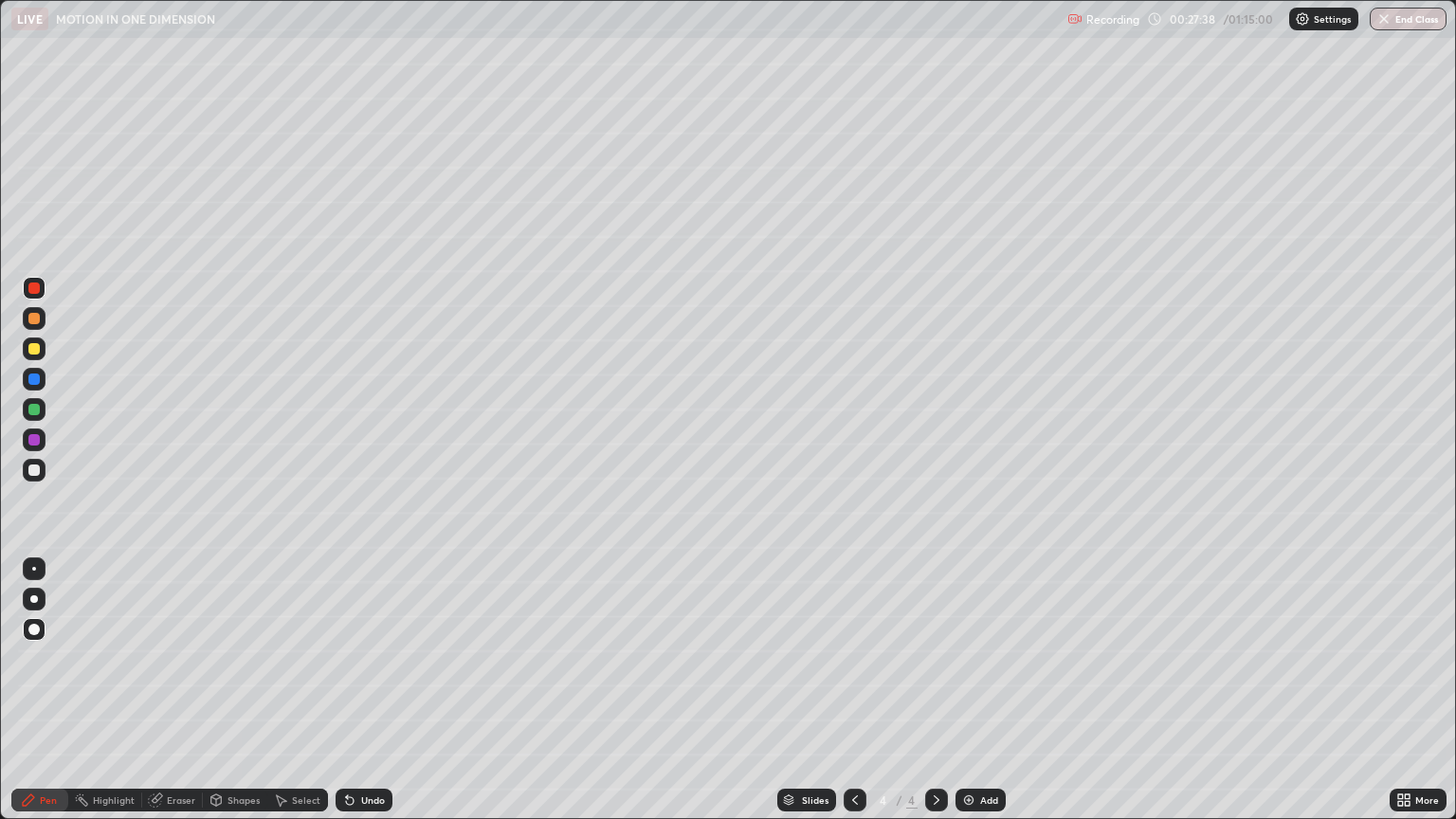 click at bounding box center (34, 470) 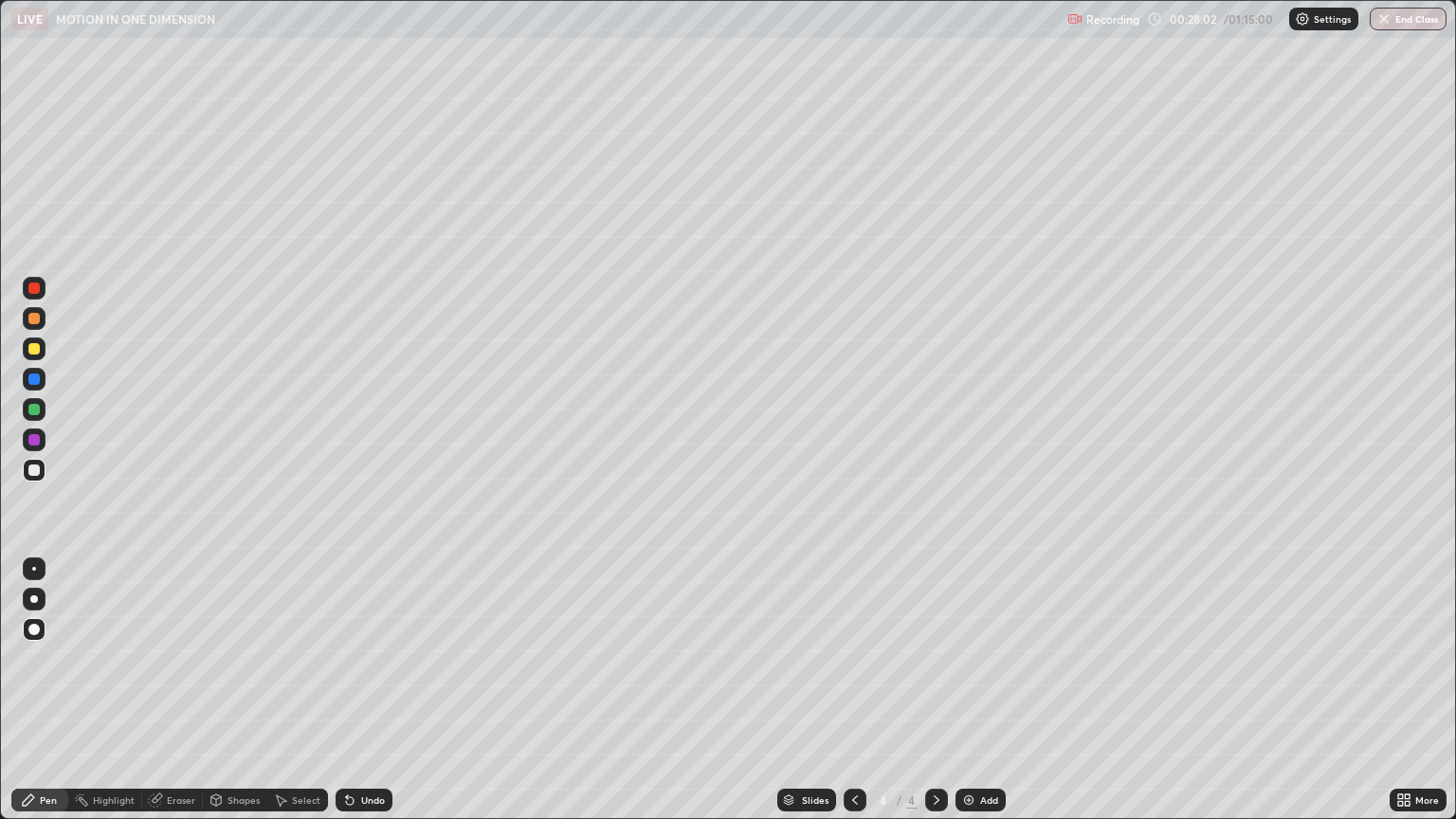 click at bounding box center (34, 410) 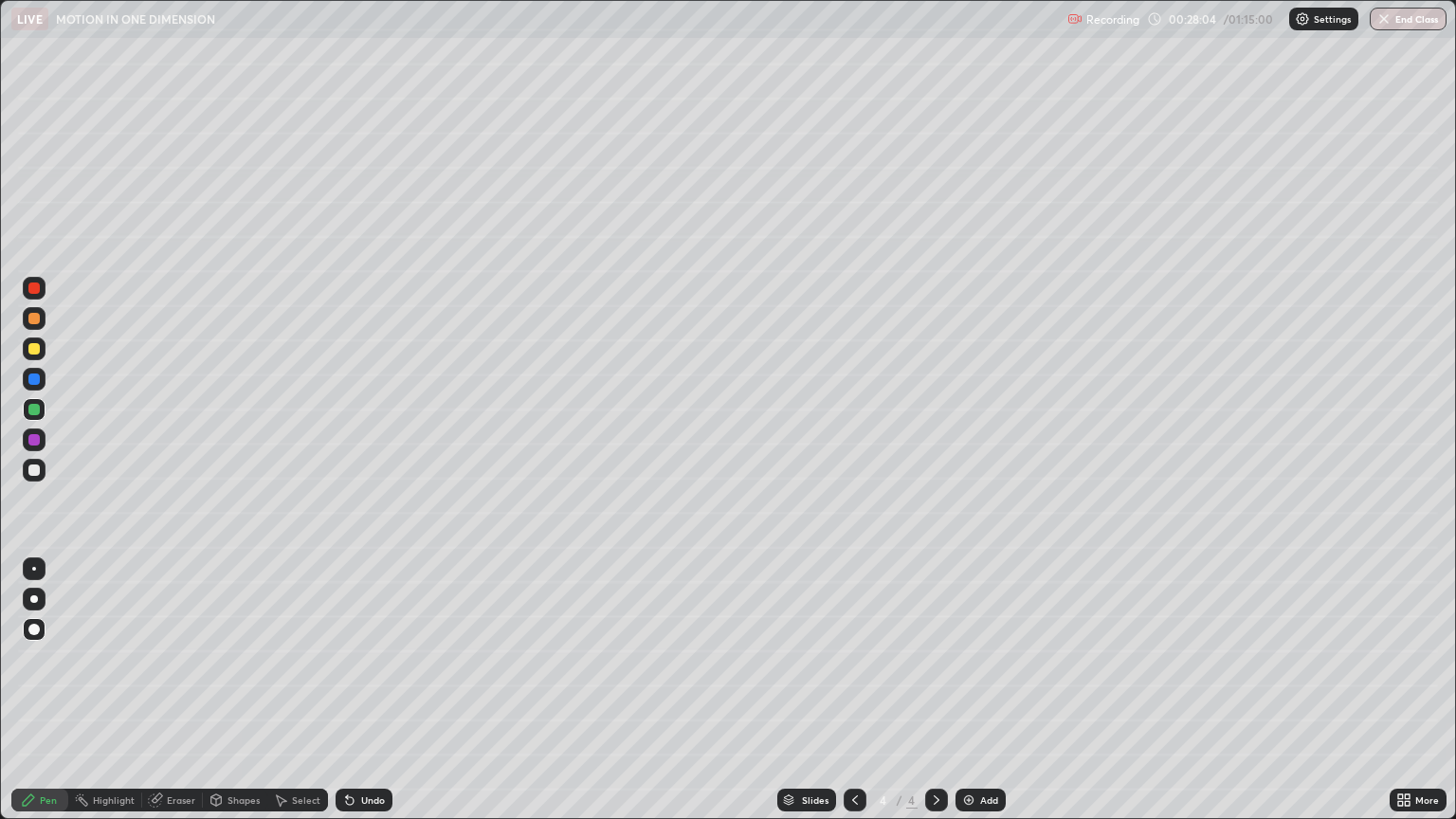 click at bounding box center (34, 349) 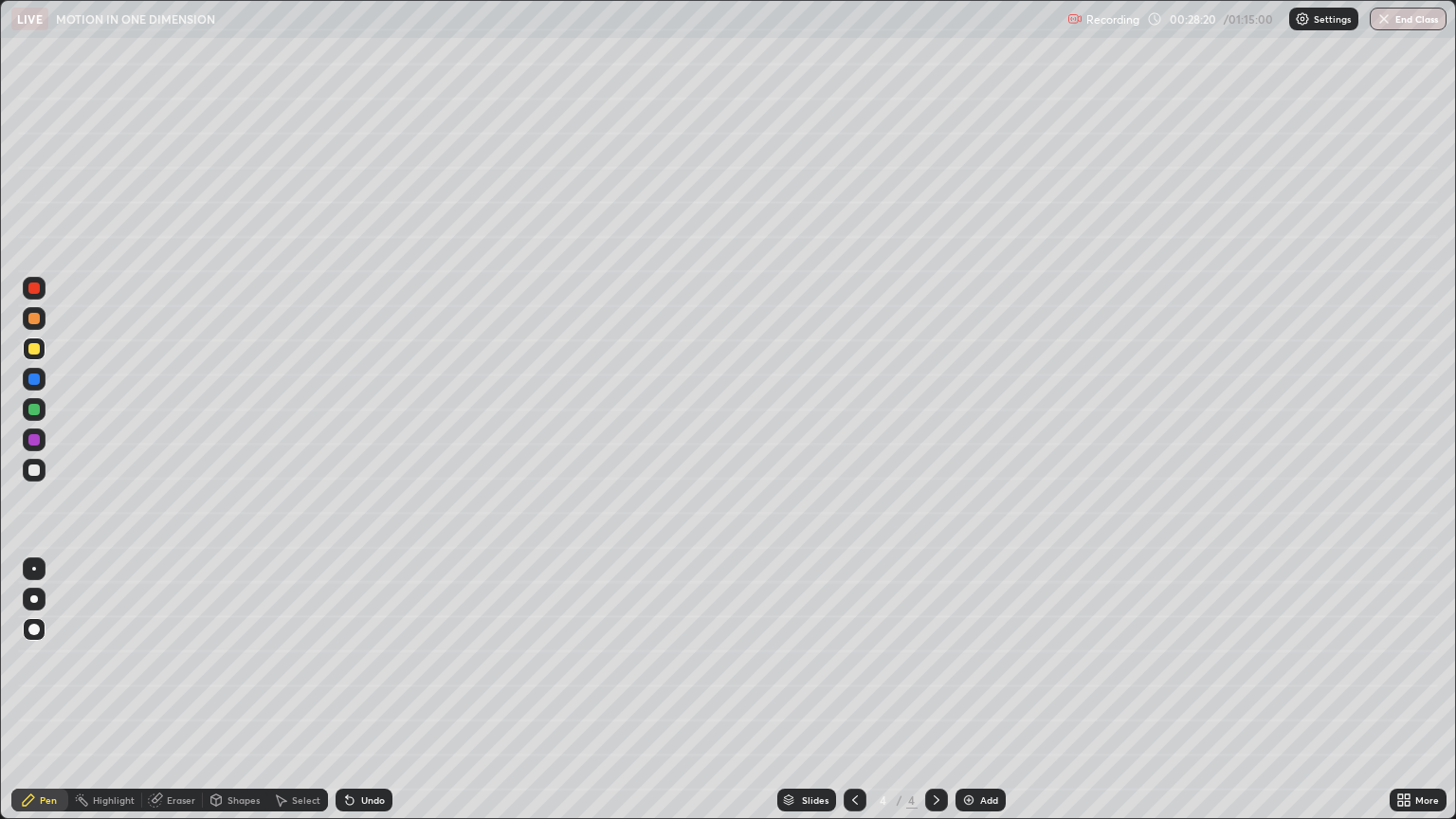click at bounding box center (34, 470) 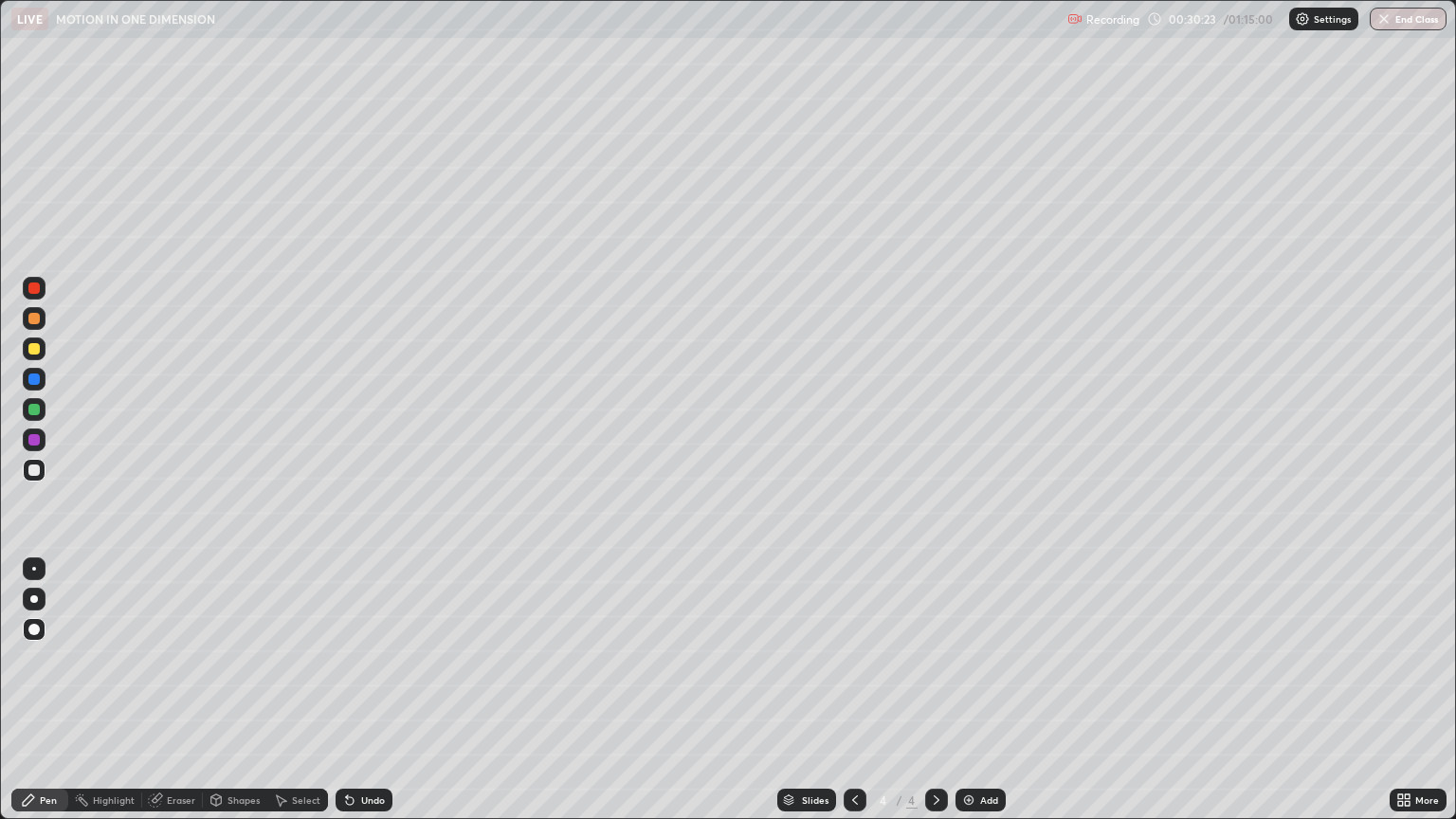 click on "Select" at bounding box center (298, 800) 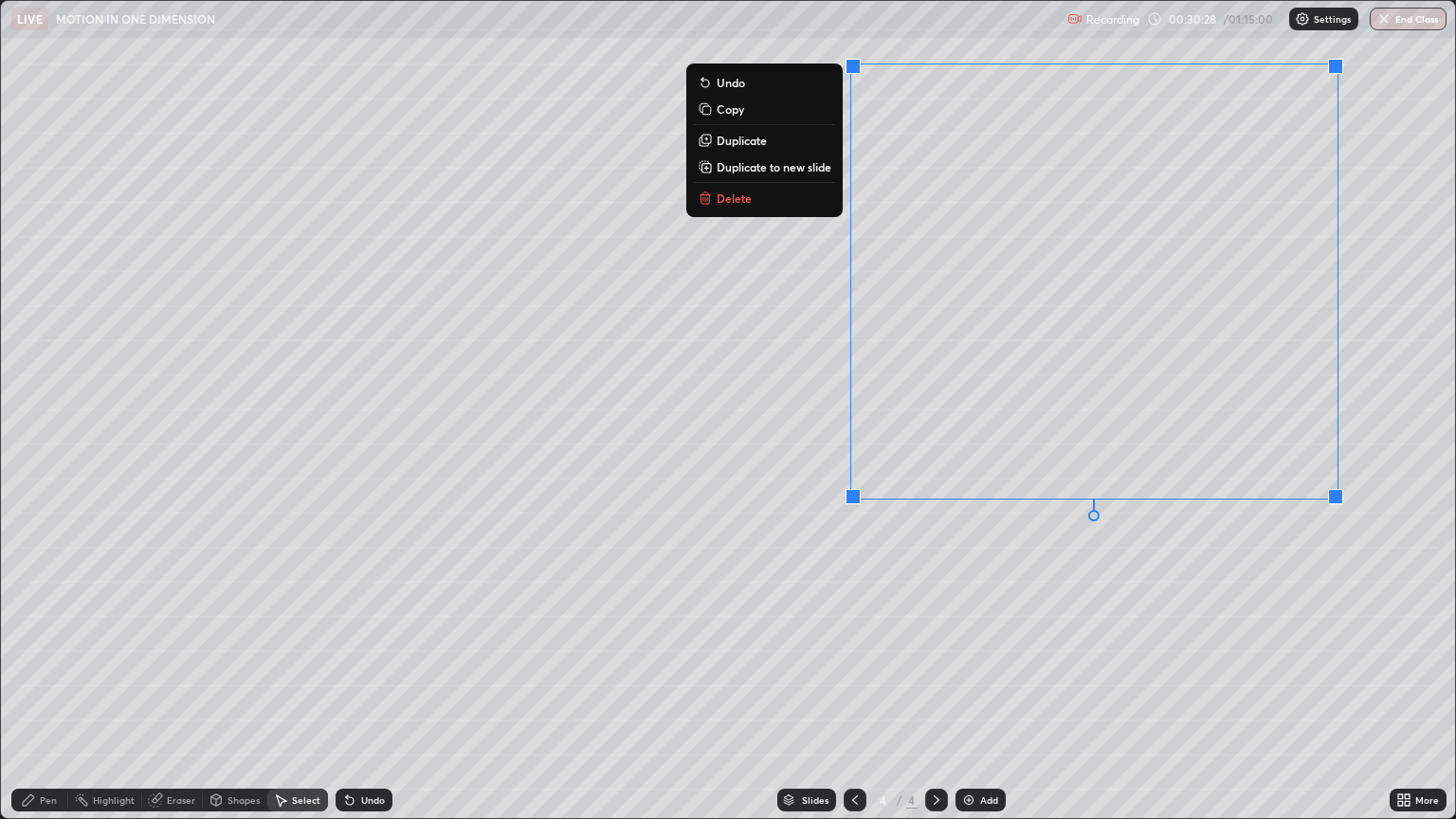 click on "Duplicate to new slide" at bounding box center (774, 167) 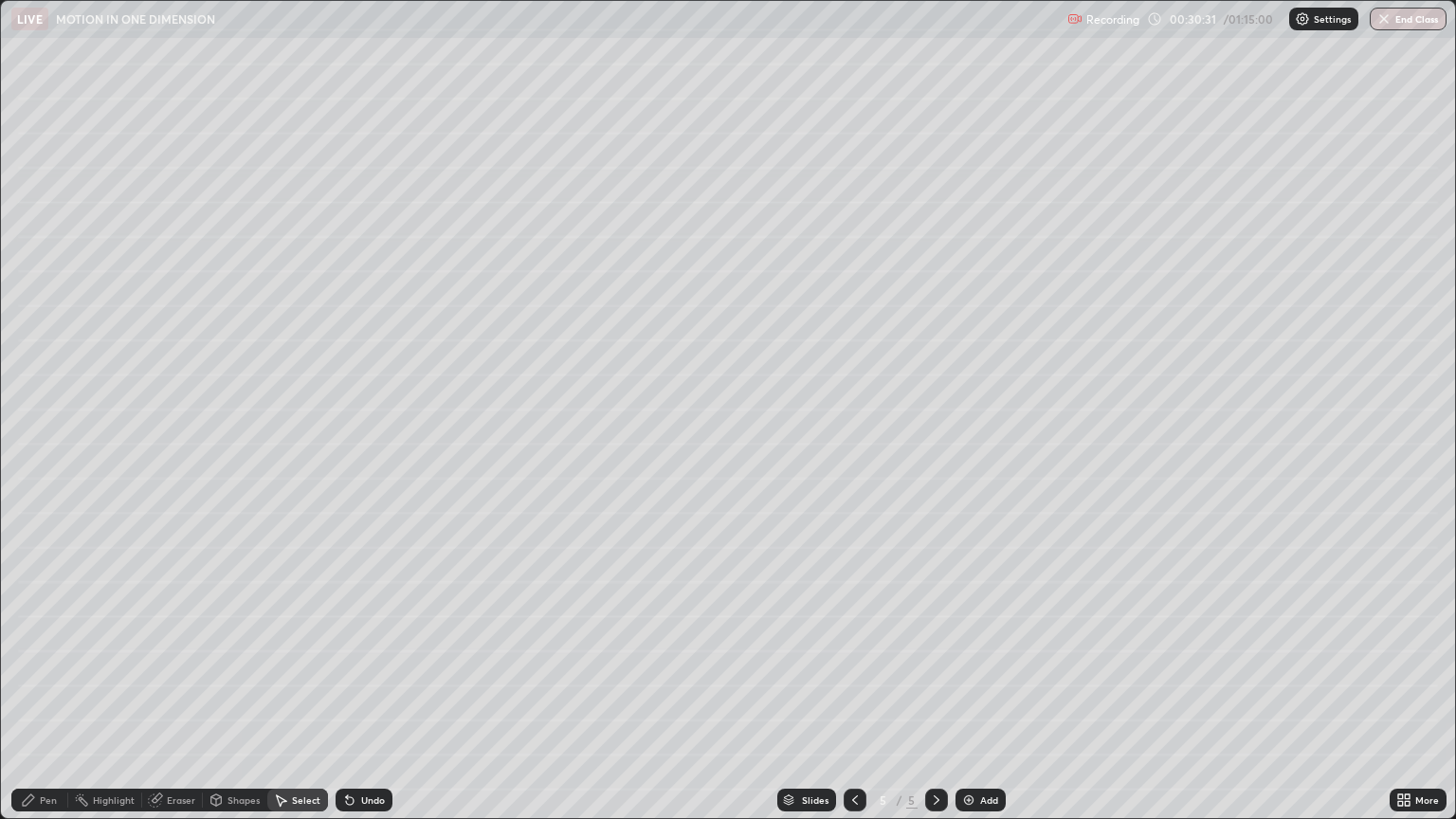 click on "Pen" at bounding box center [40, 800] 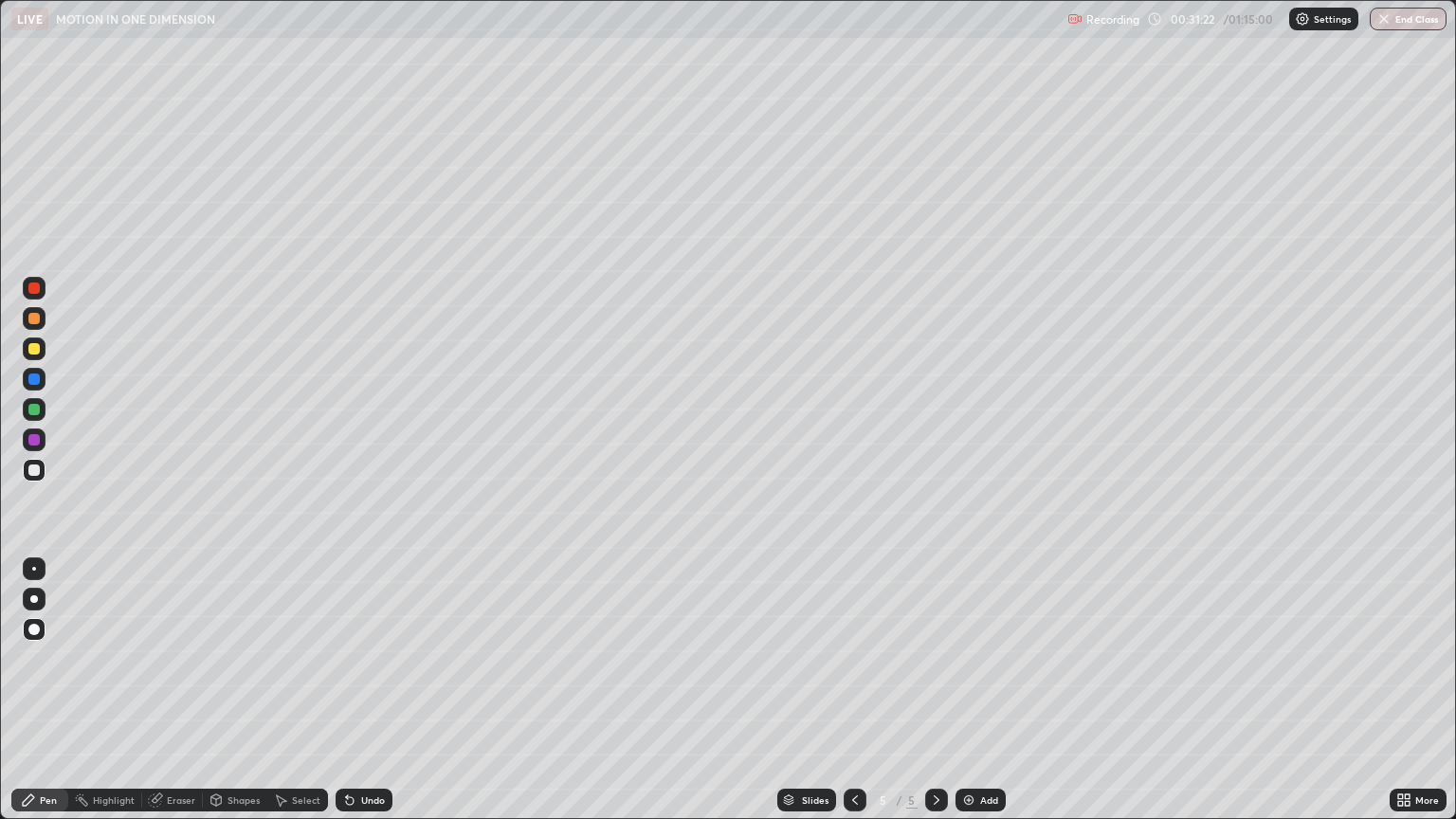 click at bounding box center [34, 470] 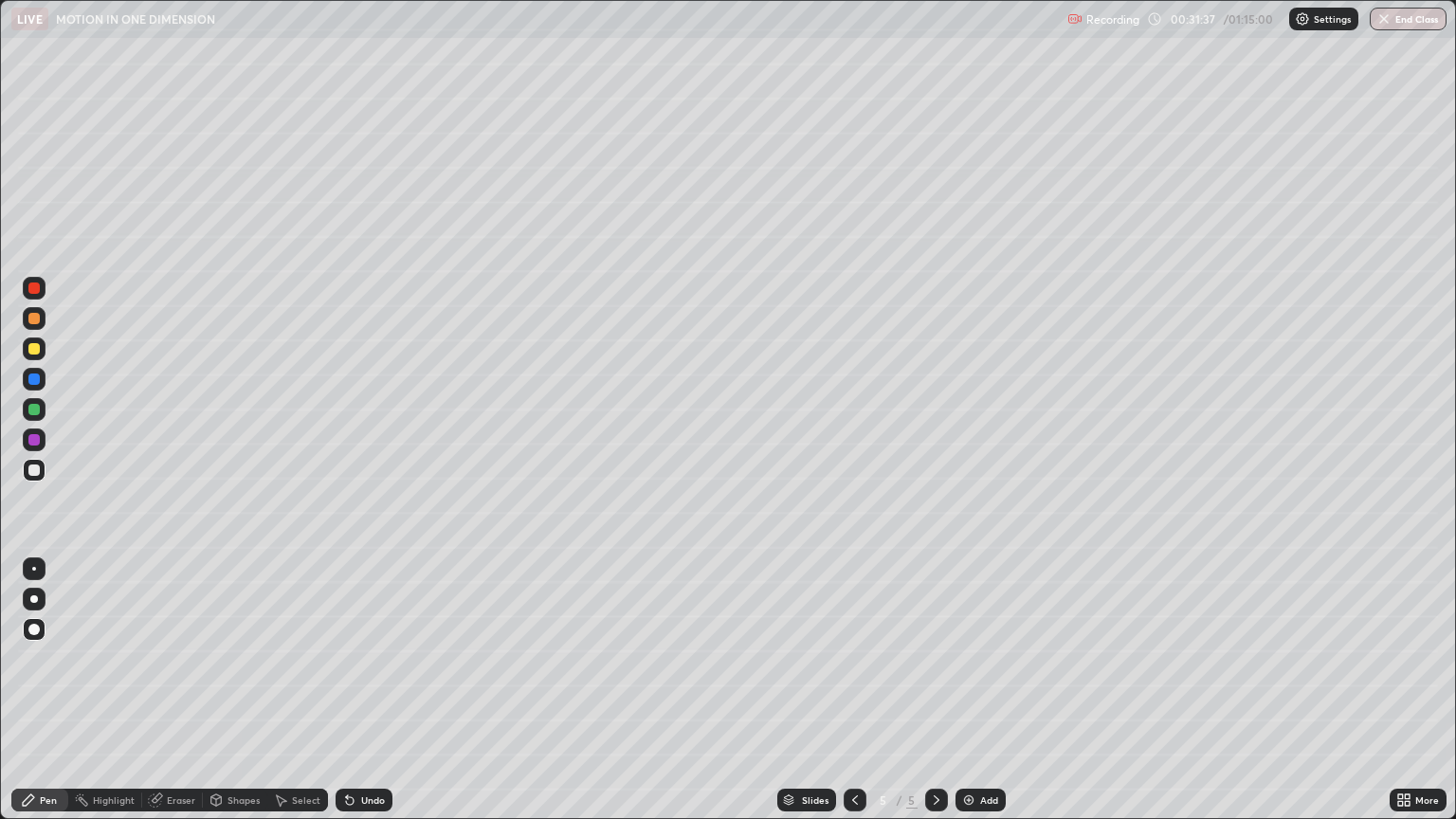 click at bounding box center (34, 349) 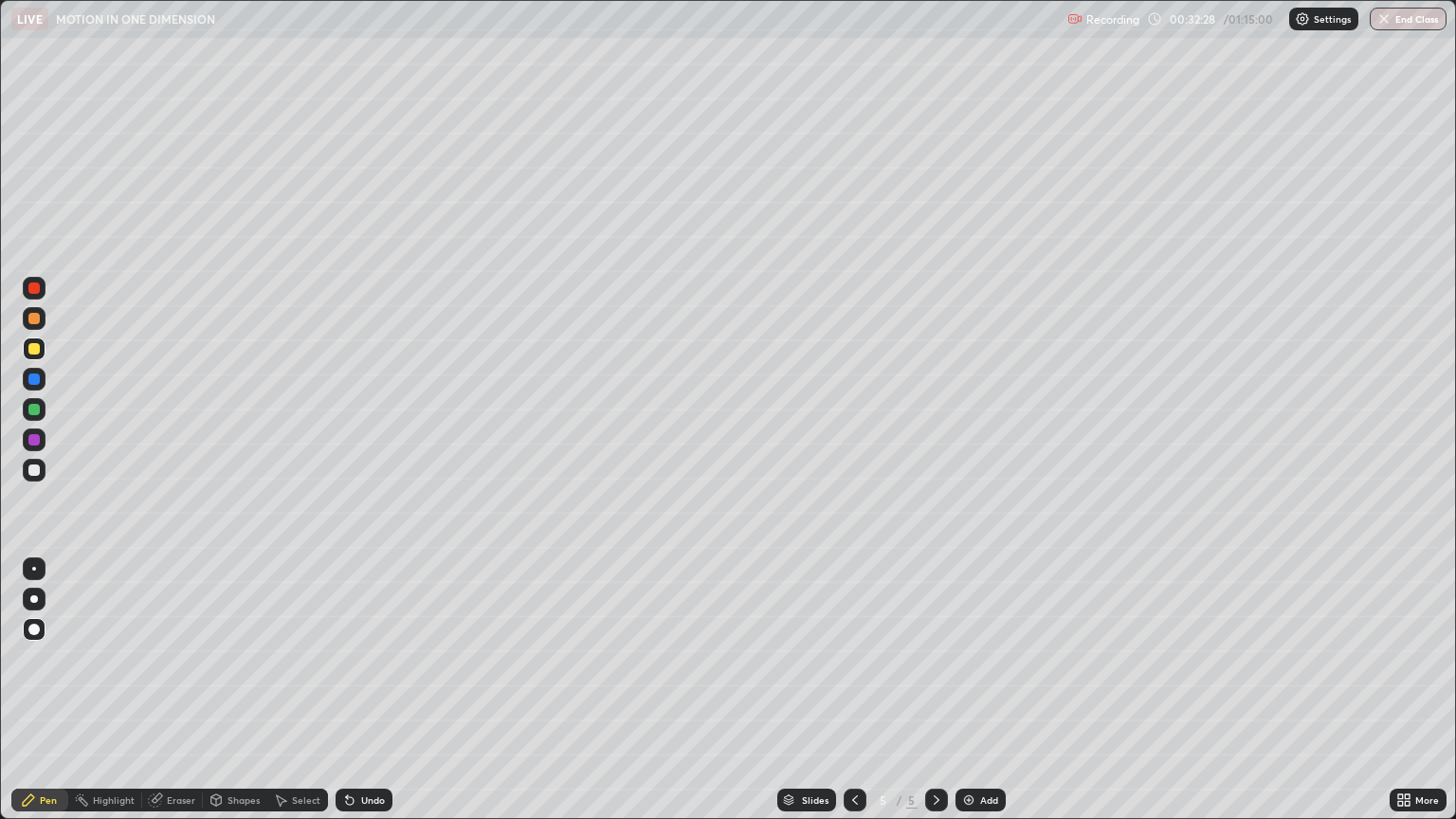 click at bounding box center [34, 470] 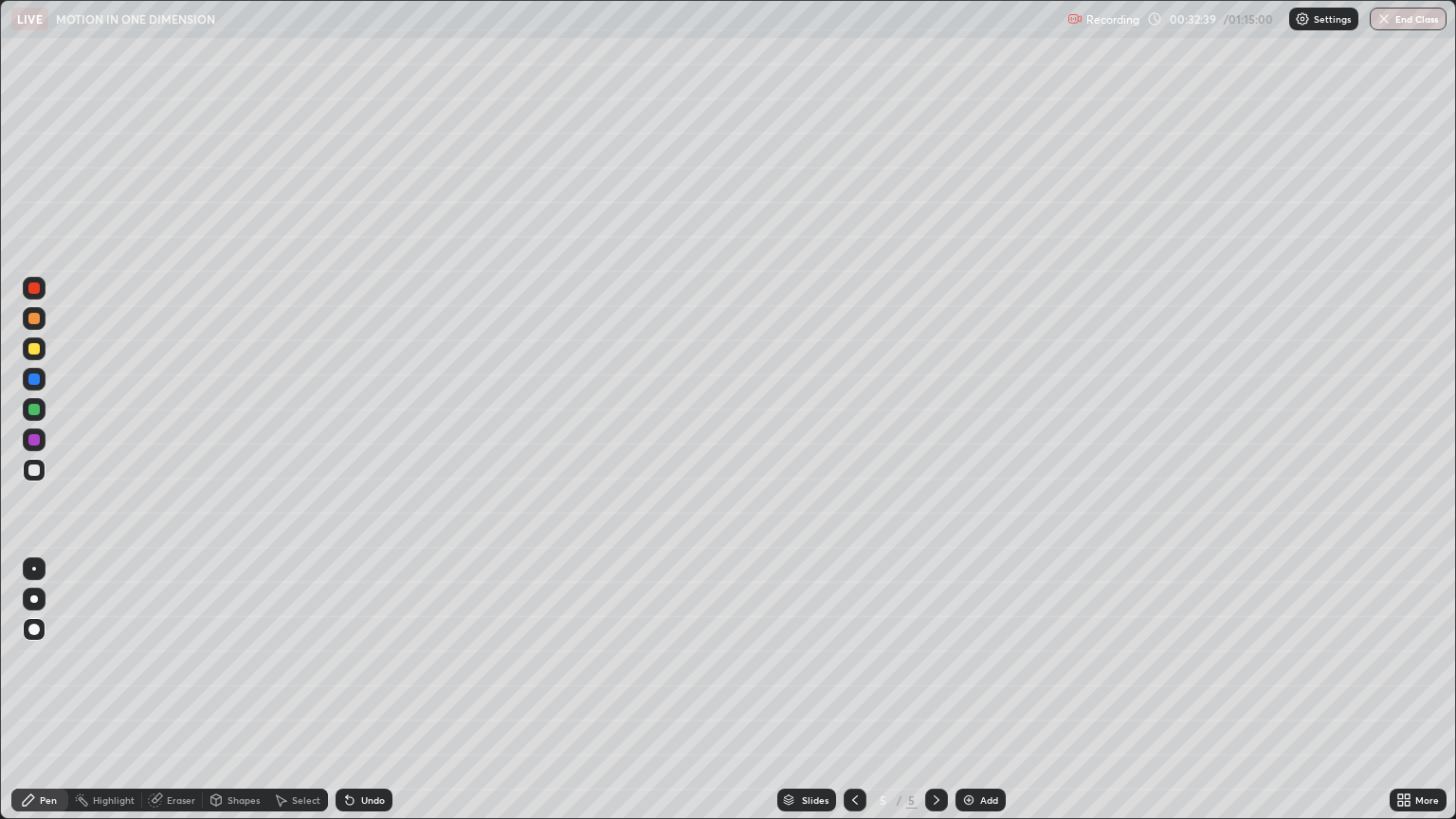 click at bounding box center (34, 288) 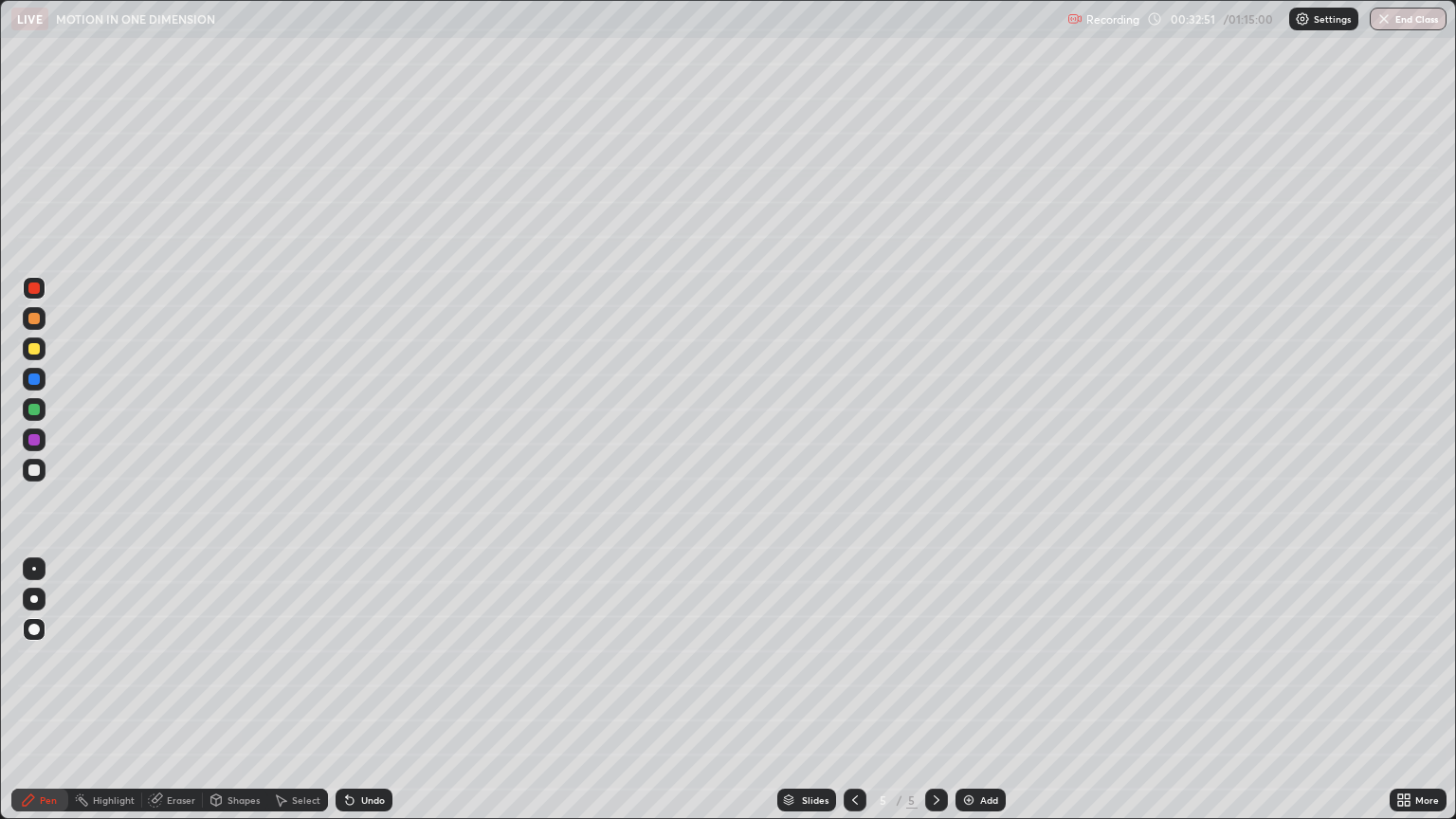 click at bounding box center [34, 470] 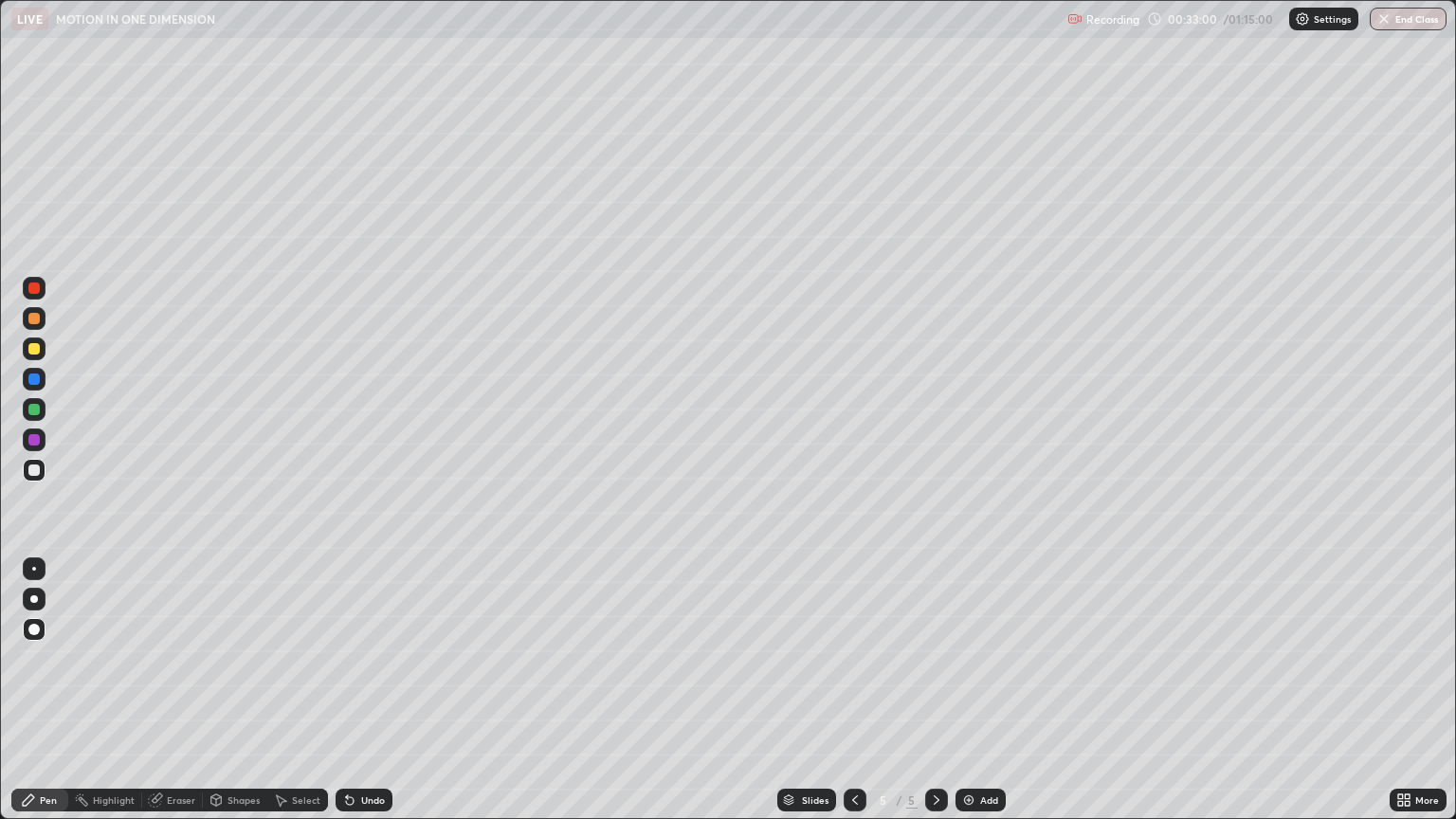 click at bounding box center (34, 440) 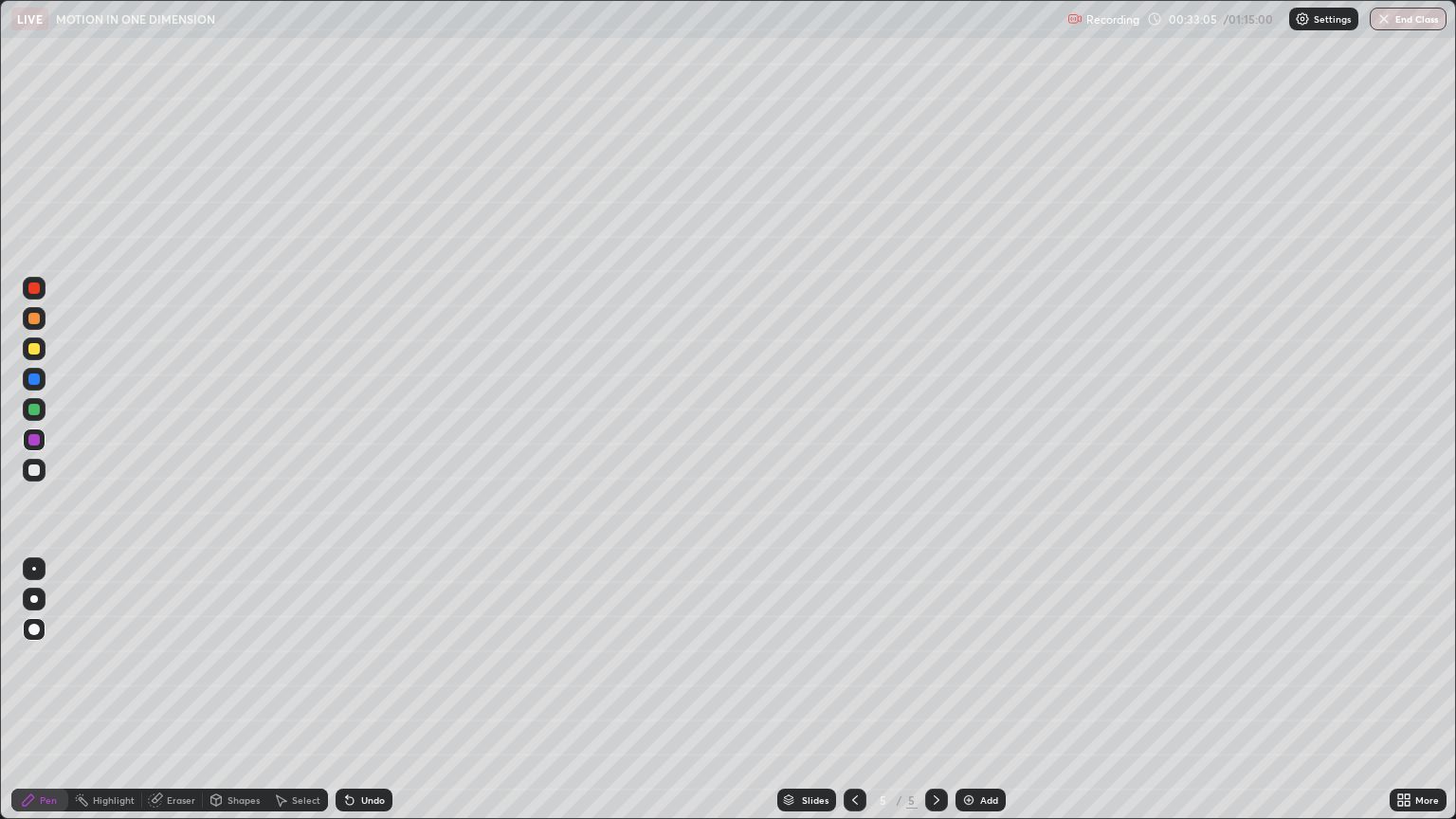 click at bounding box center (34, 470) 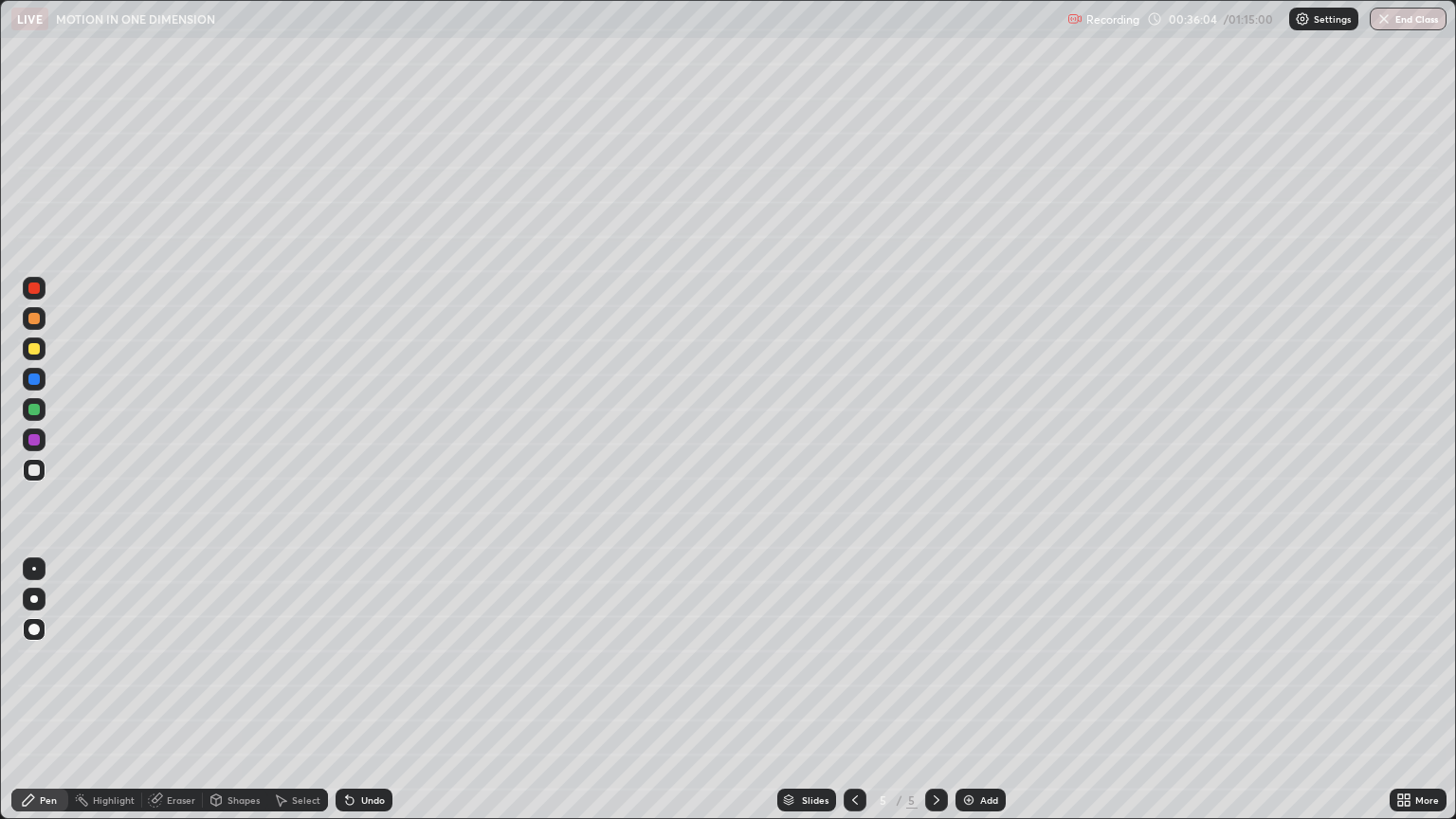 click on "Undo" at bounding box center [373, 800] 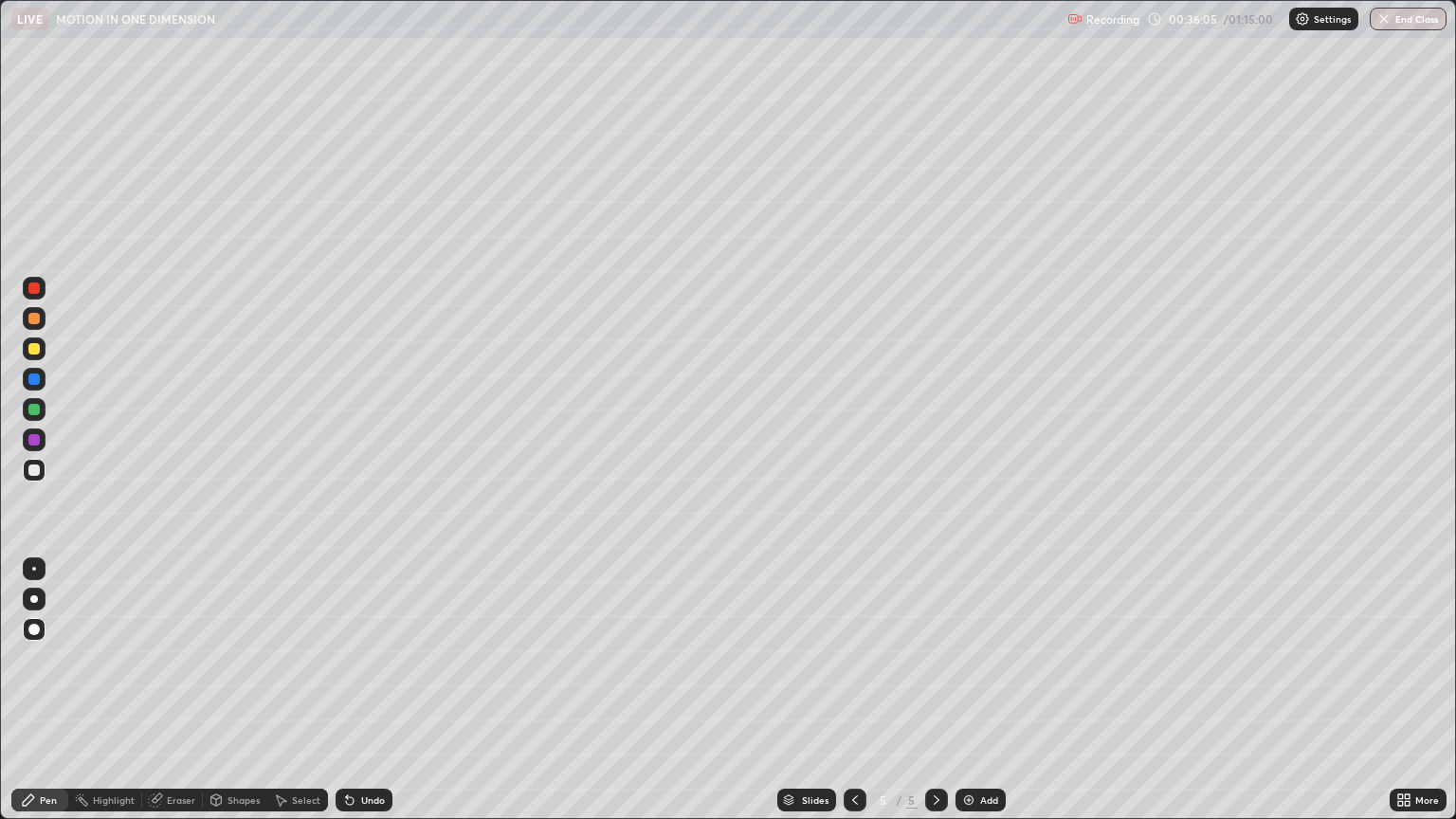 click on "Undo" at bounding box center [373, 800] 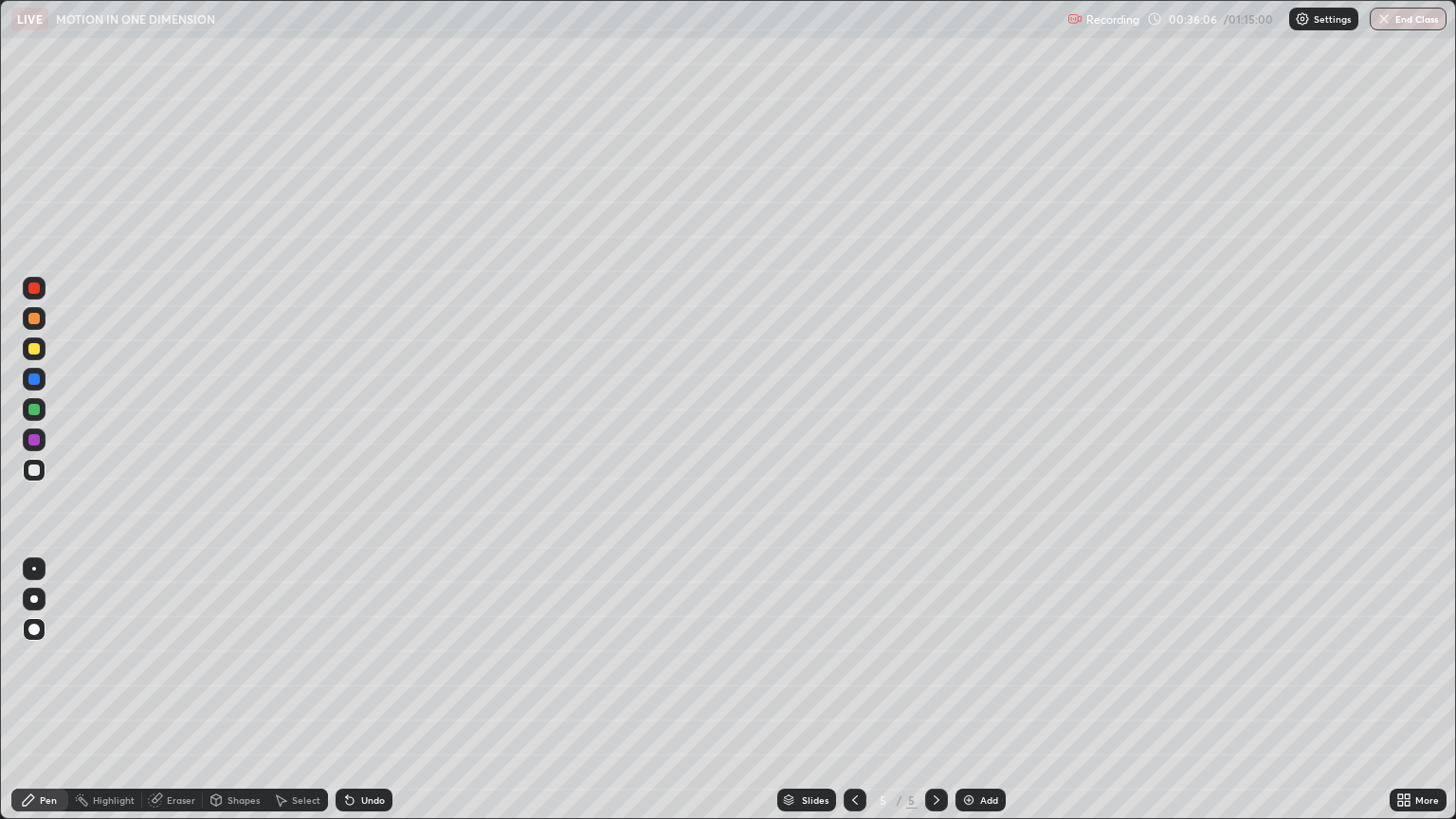 click on "Undo" at bounding box center (373, 800) 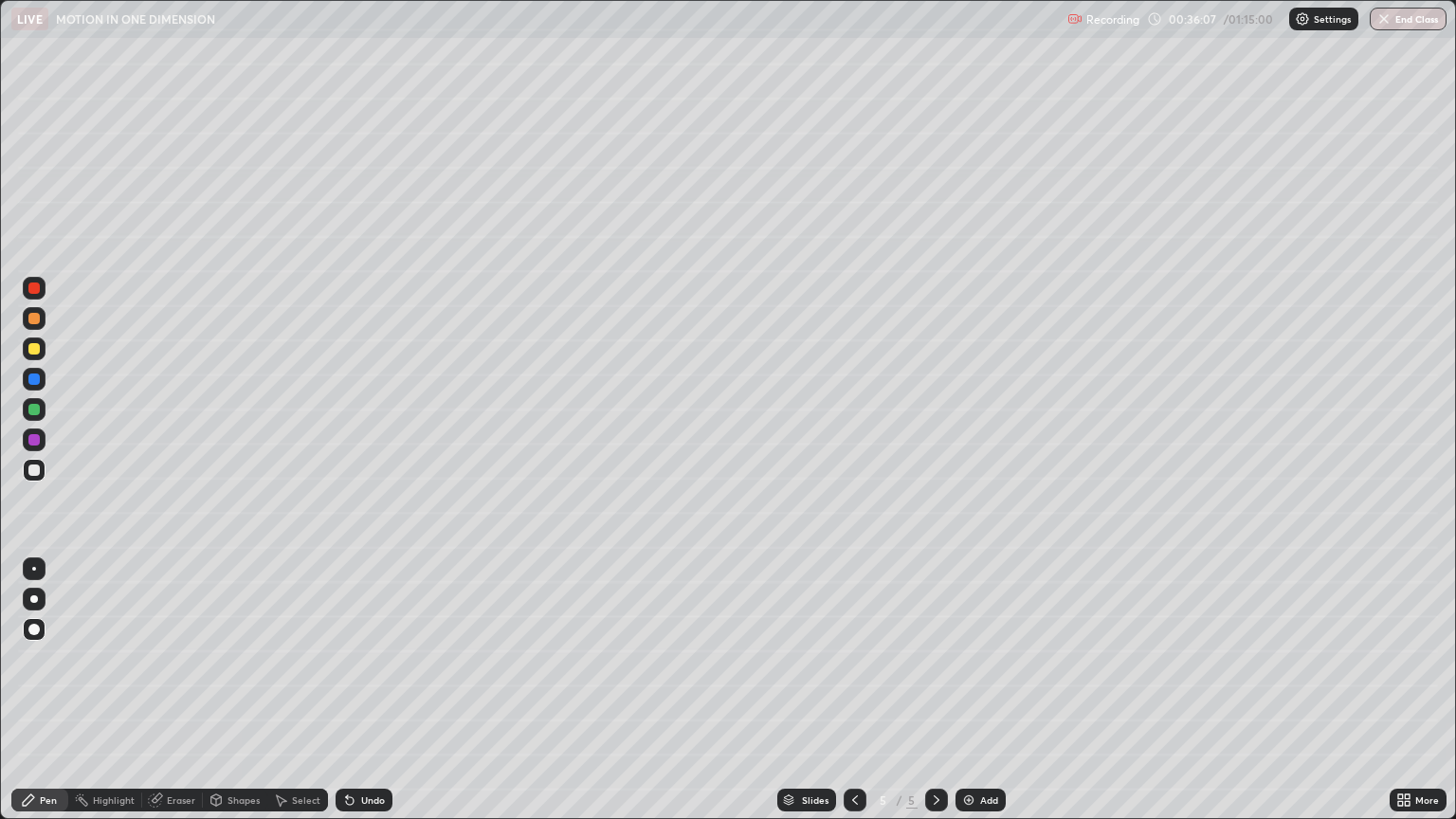 click on "Undo" at bounding box center [364, 800] 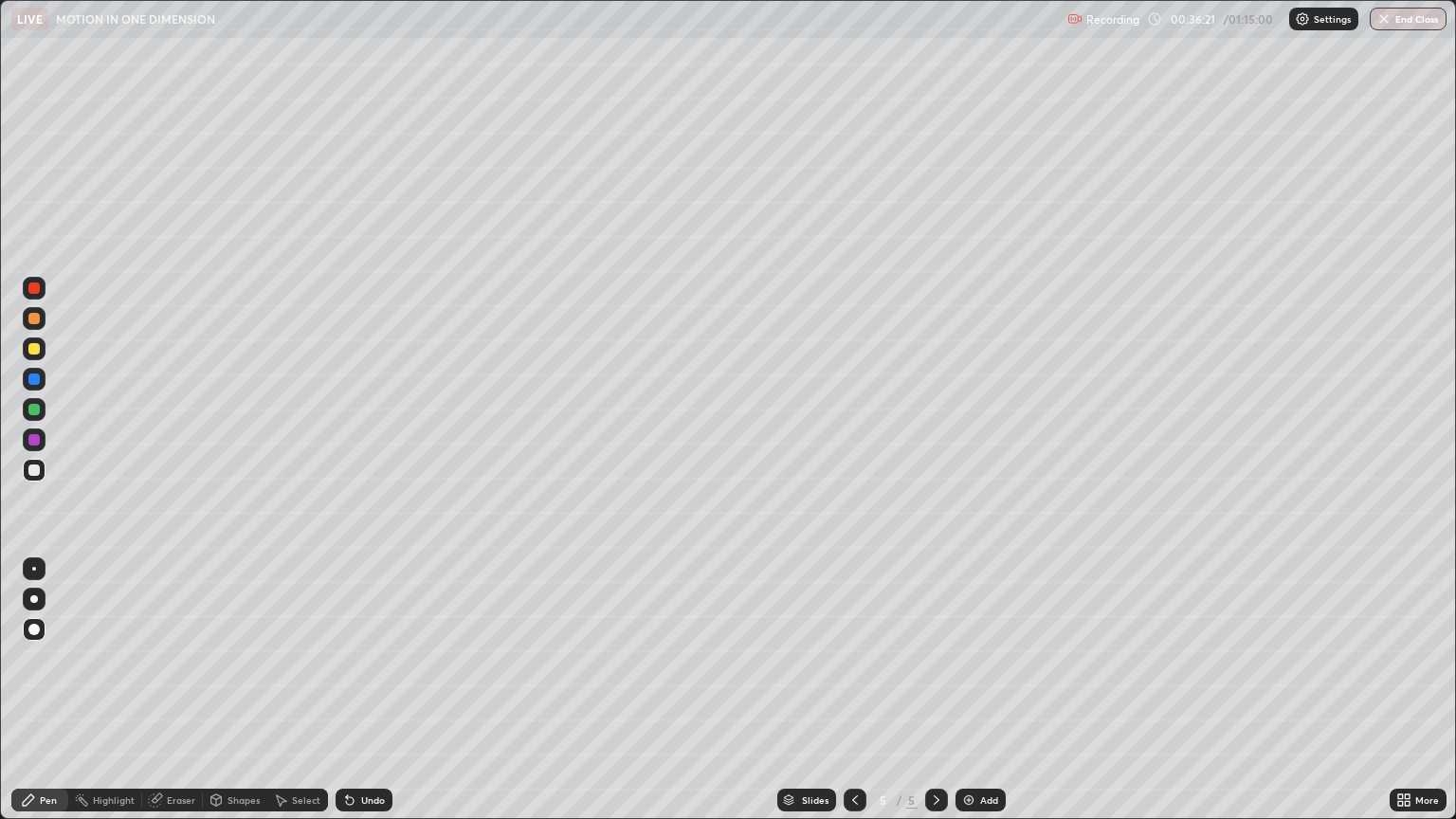 click on "Undo" at bounding box center [373, 800] 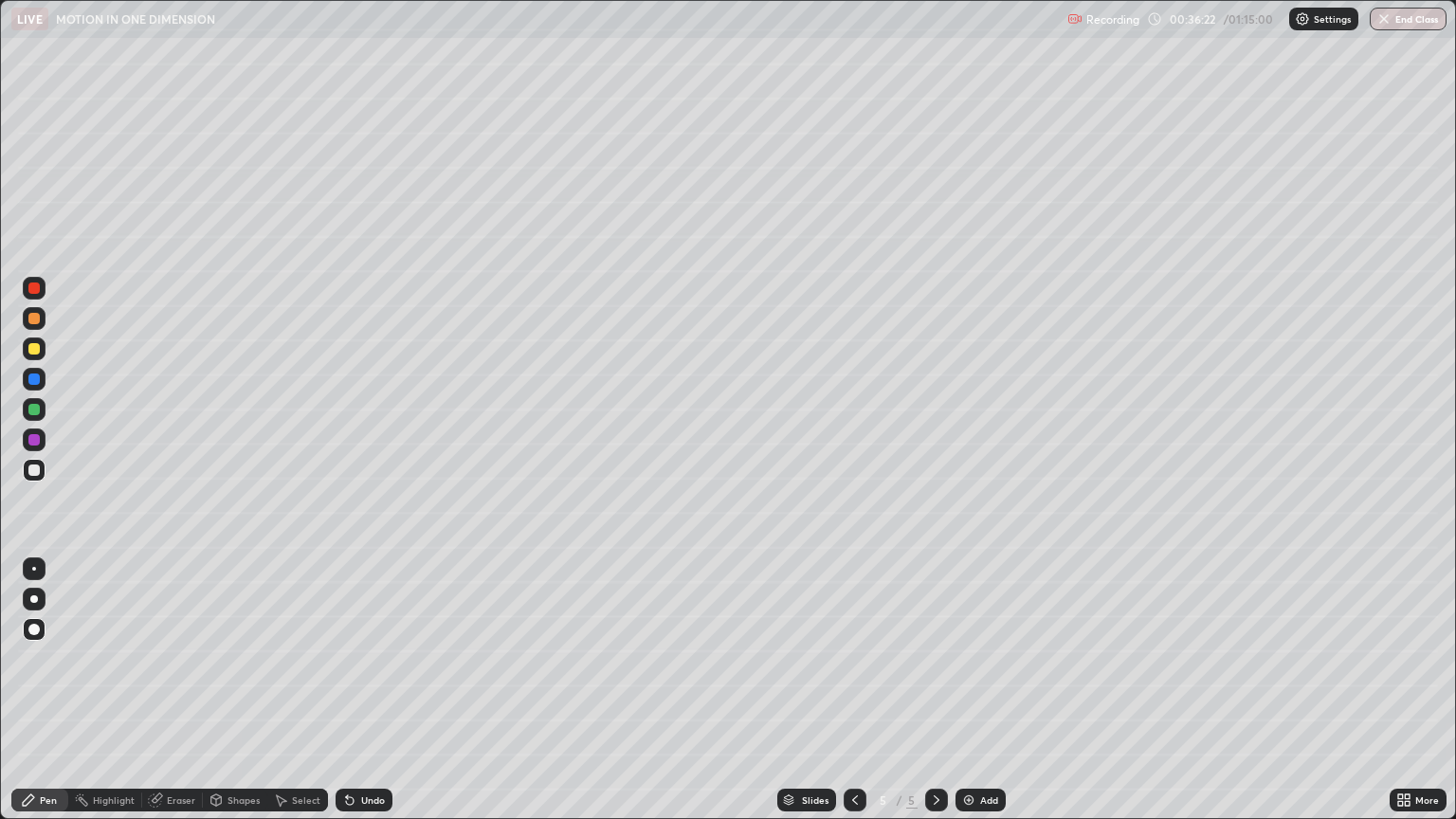 click on "Undo" at bounding box center (373, 800) 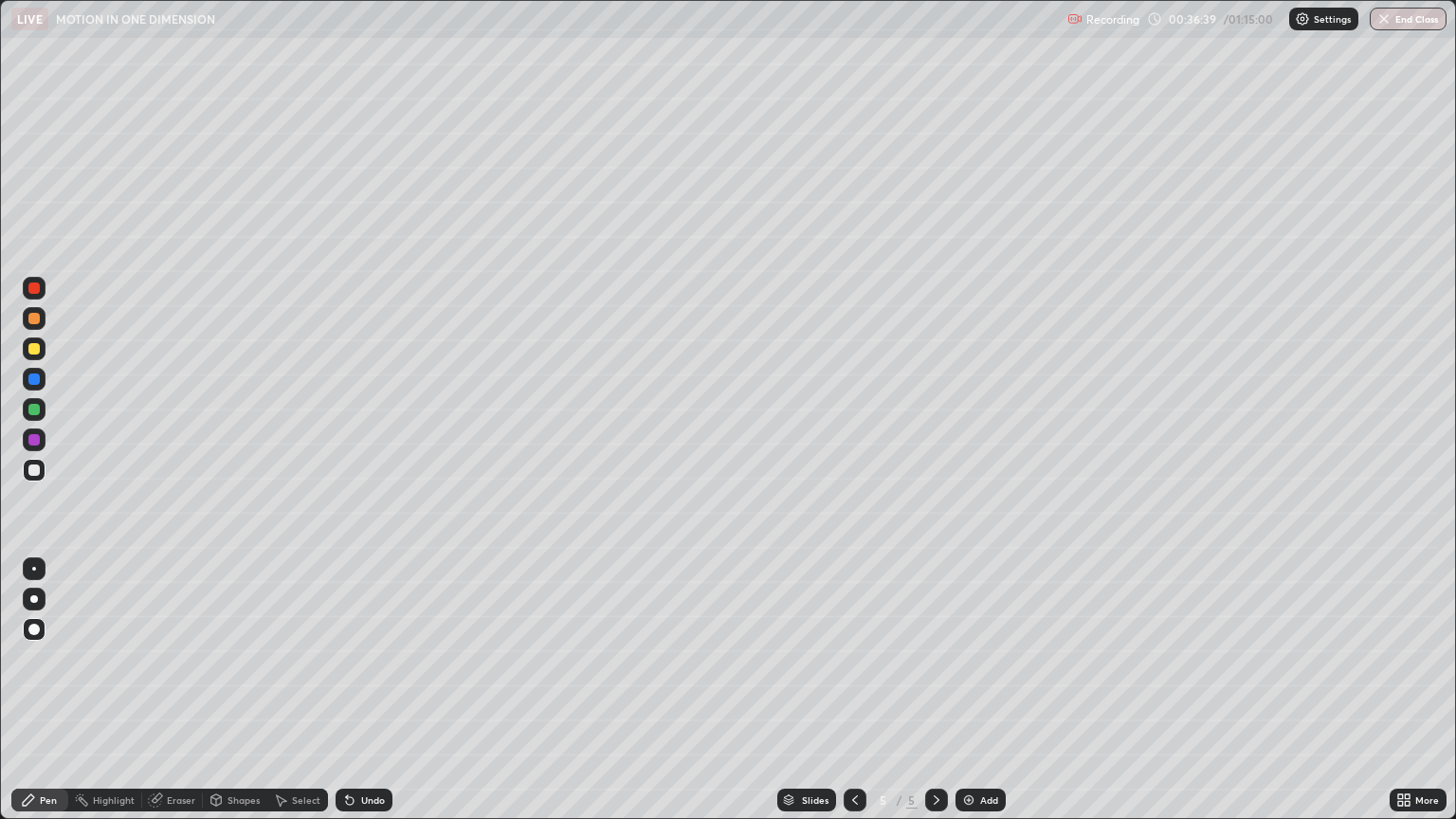 click on "Eraser" at bounding box center (181, 800) 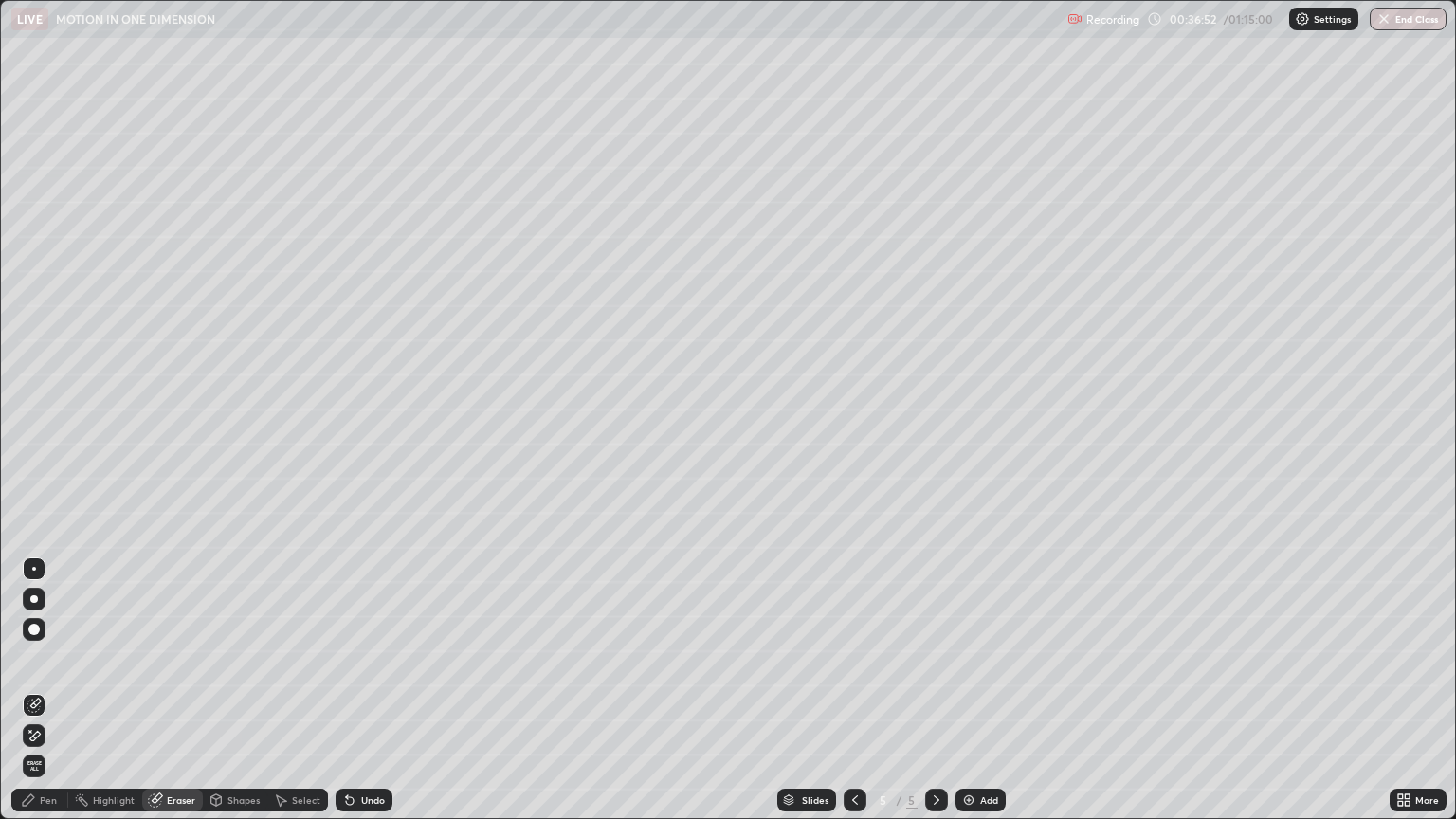 click on "Pen" at bounding box center [48, 800] 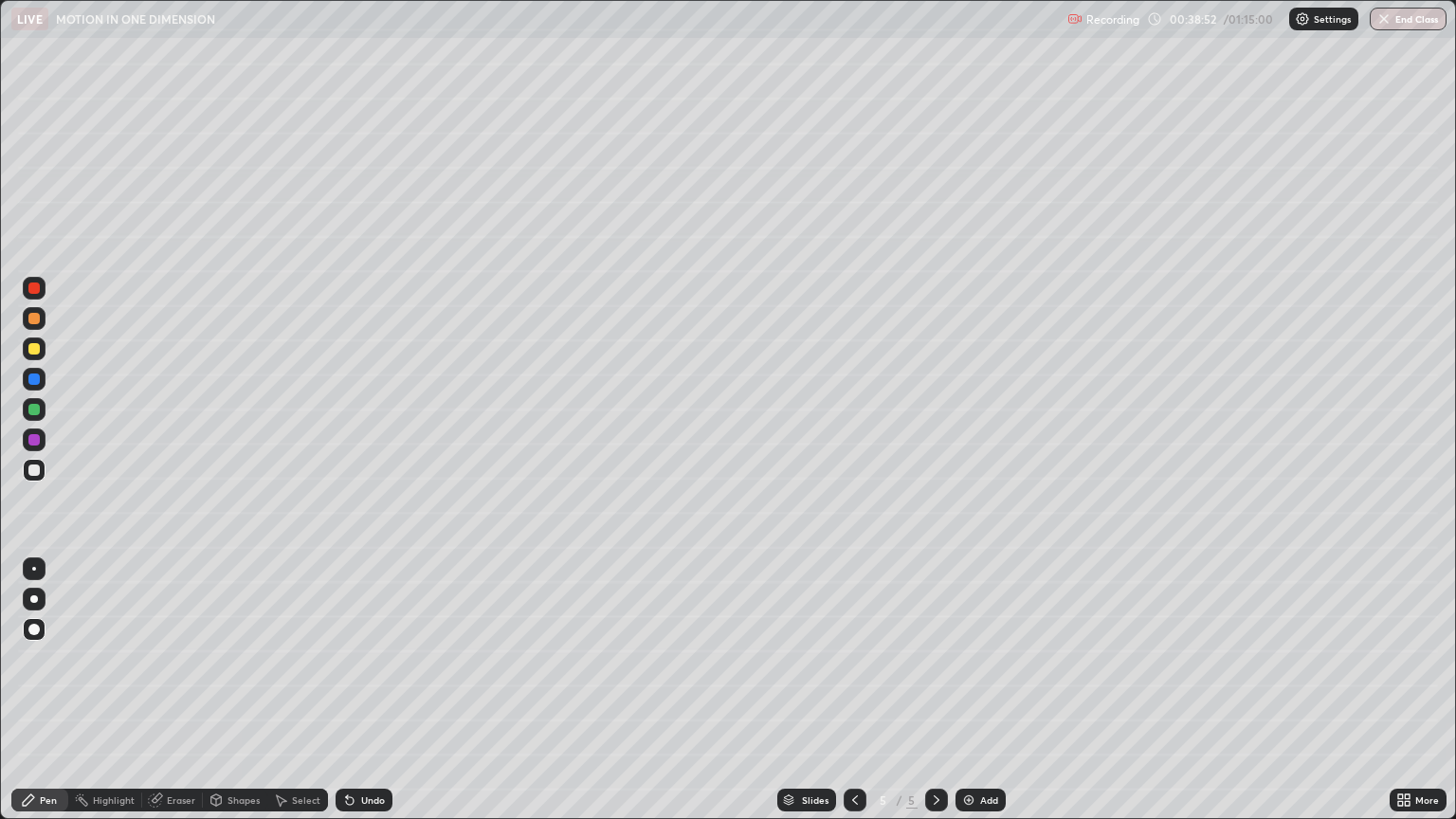 click on "Eraser" at bounding box center [181, 800] 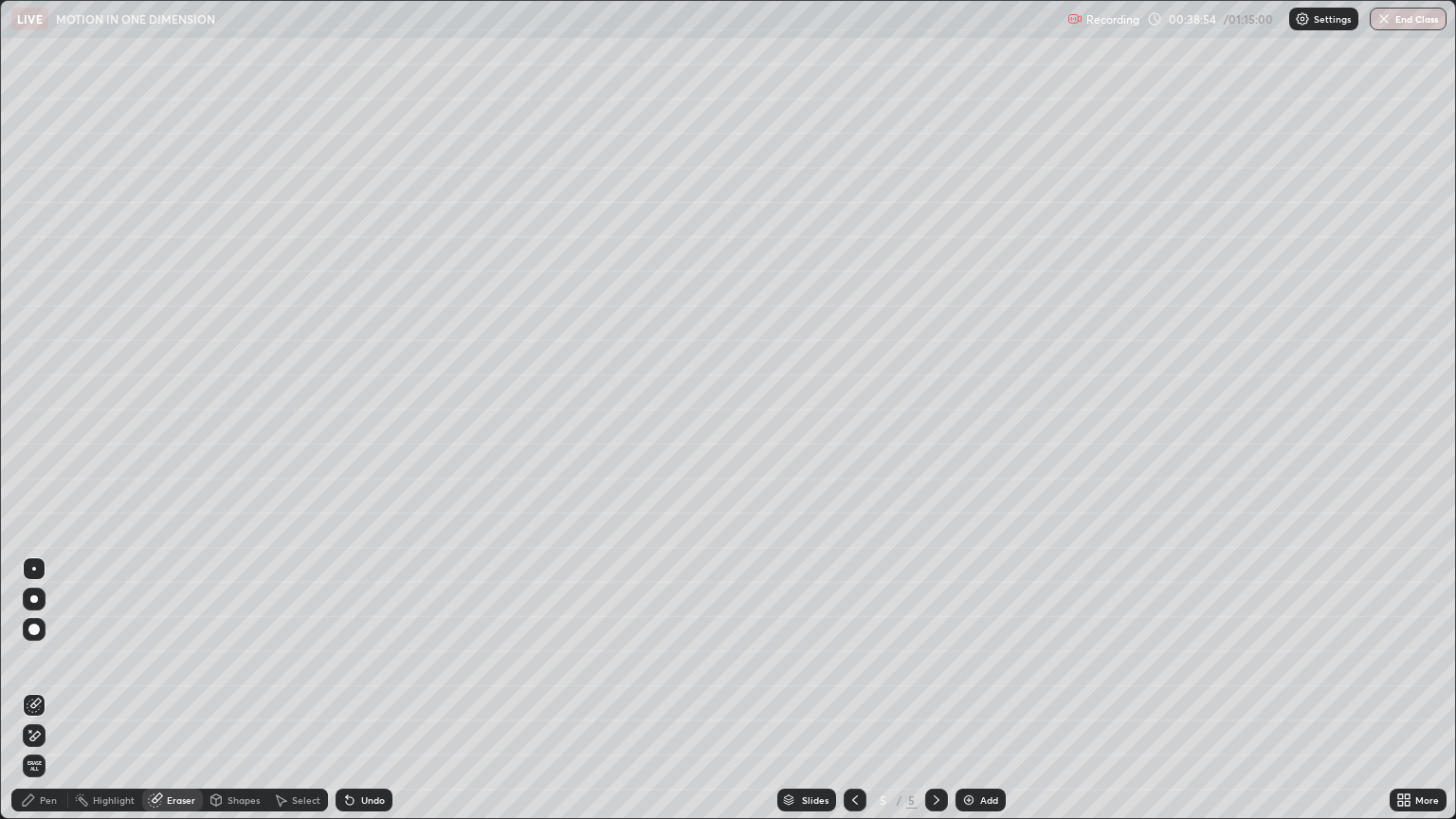 click on "Pen" at bounding box center (48, 800) 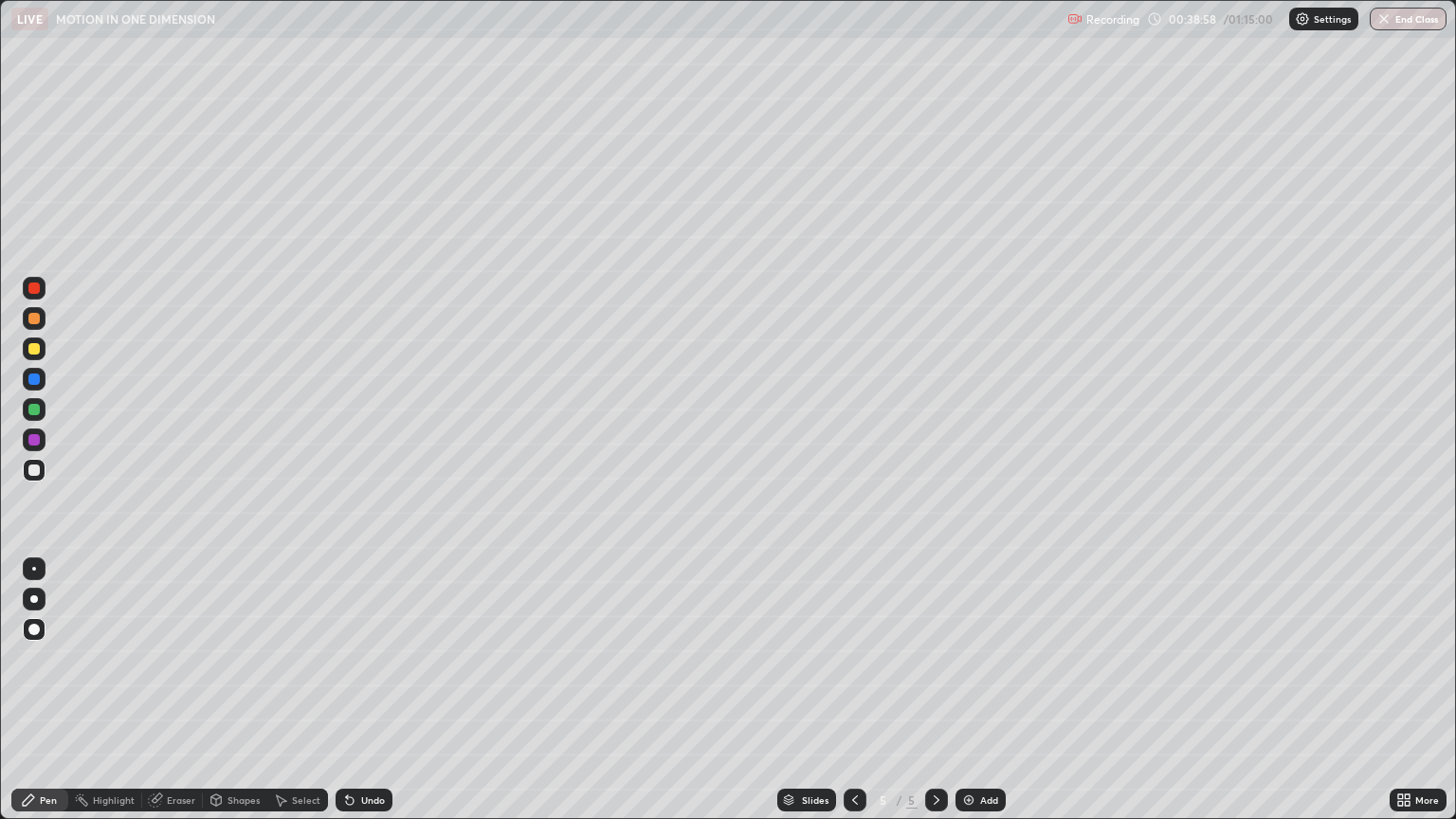 click on "Eraser" at bounding box center [181, 800] 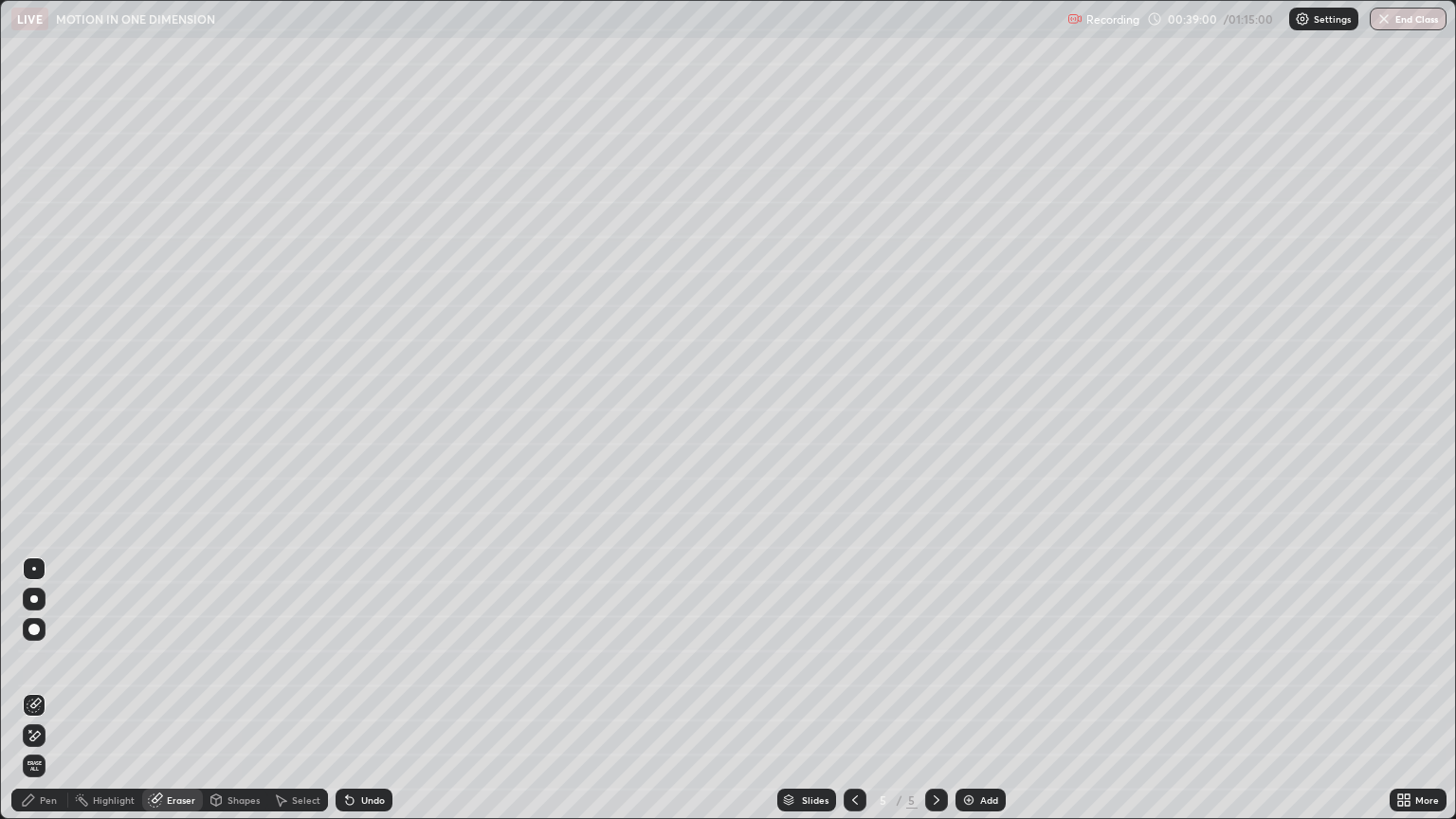 click on "Pen" at bounding box center [48, 800] 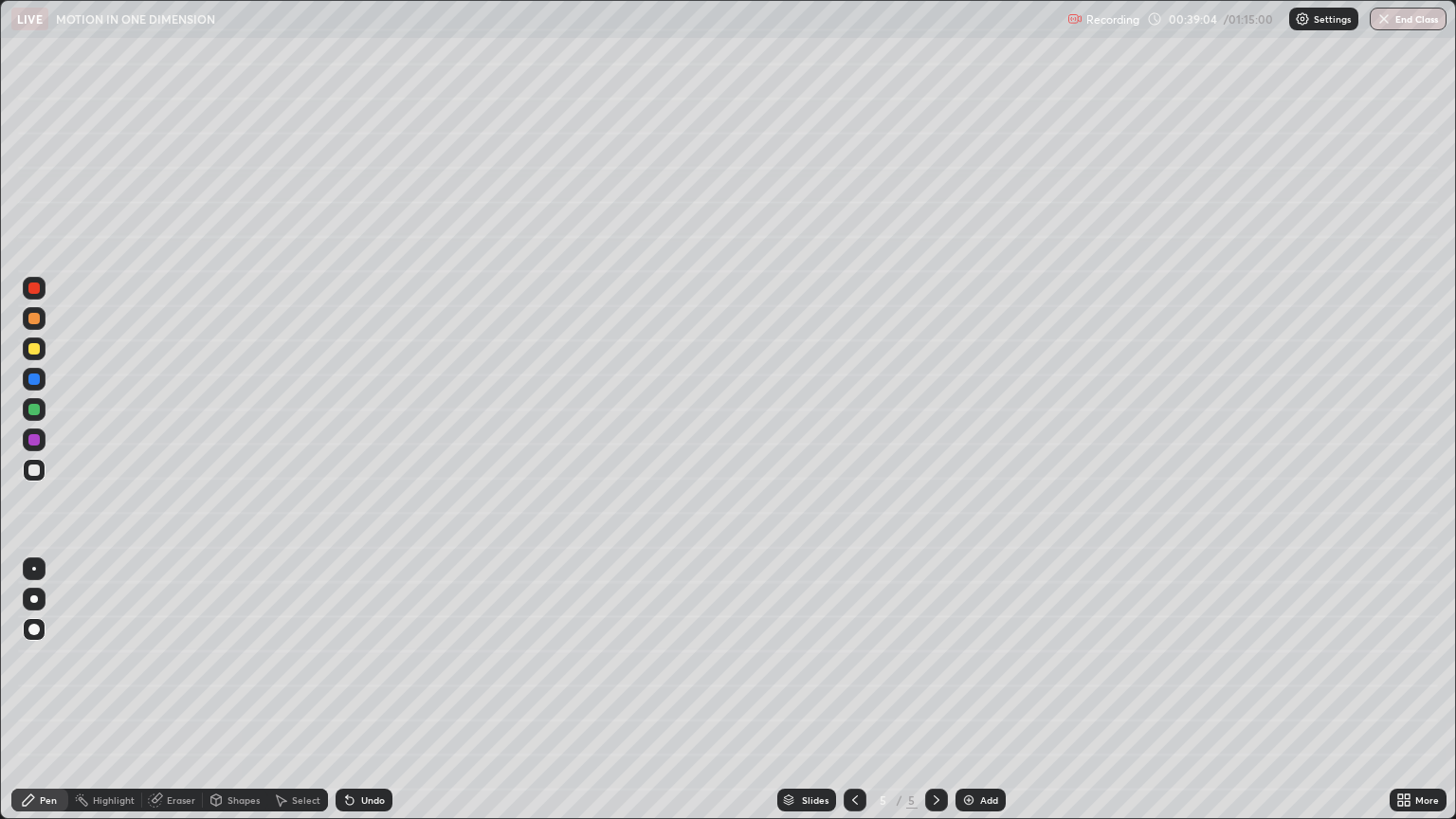 click on "Eraser" at bounding box center [181, 800] 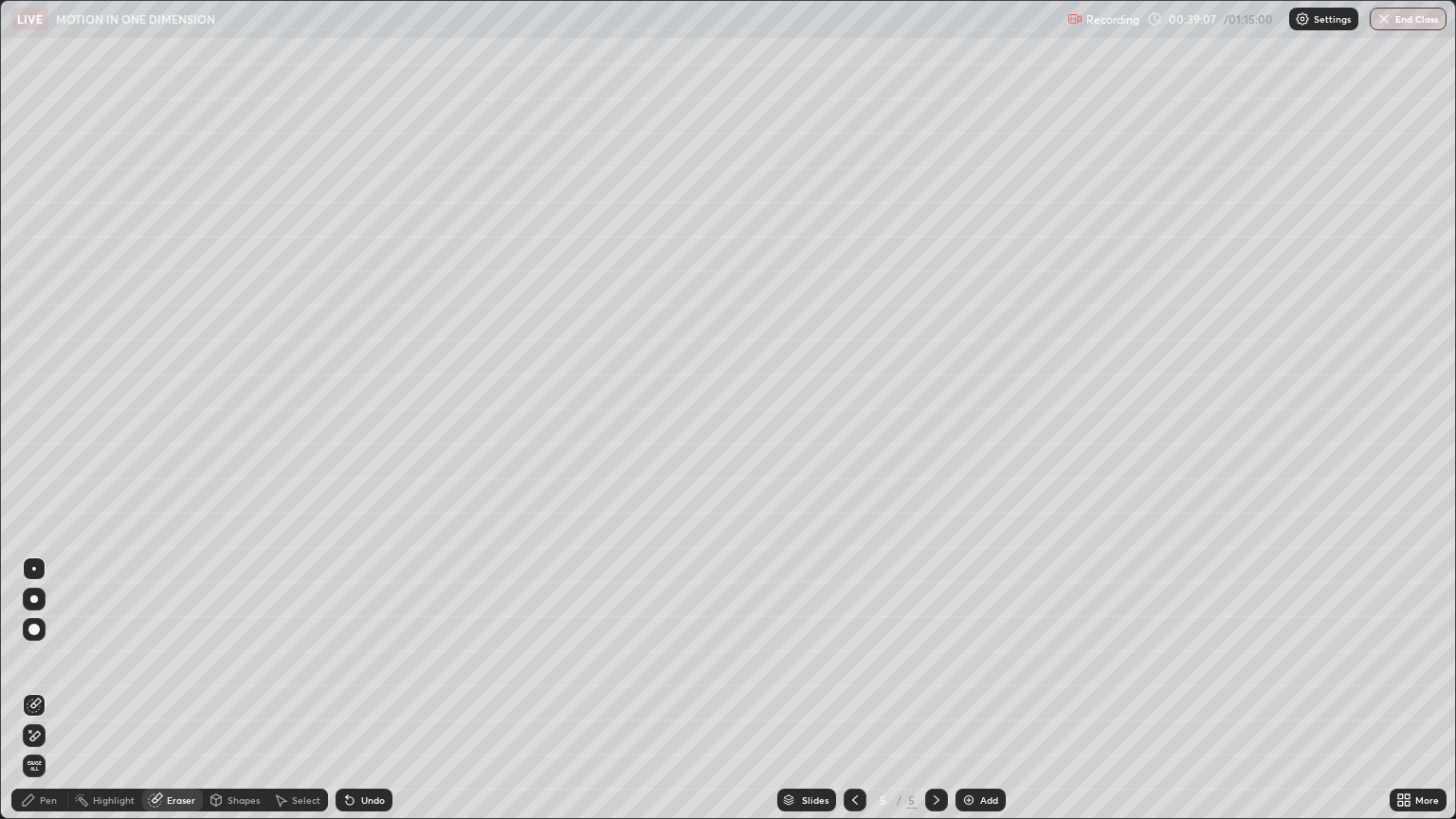 click on "Pen" at bounding box center [40, 800] 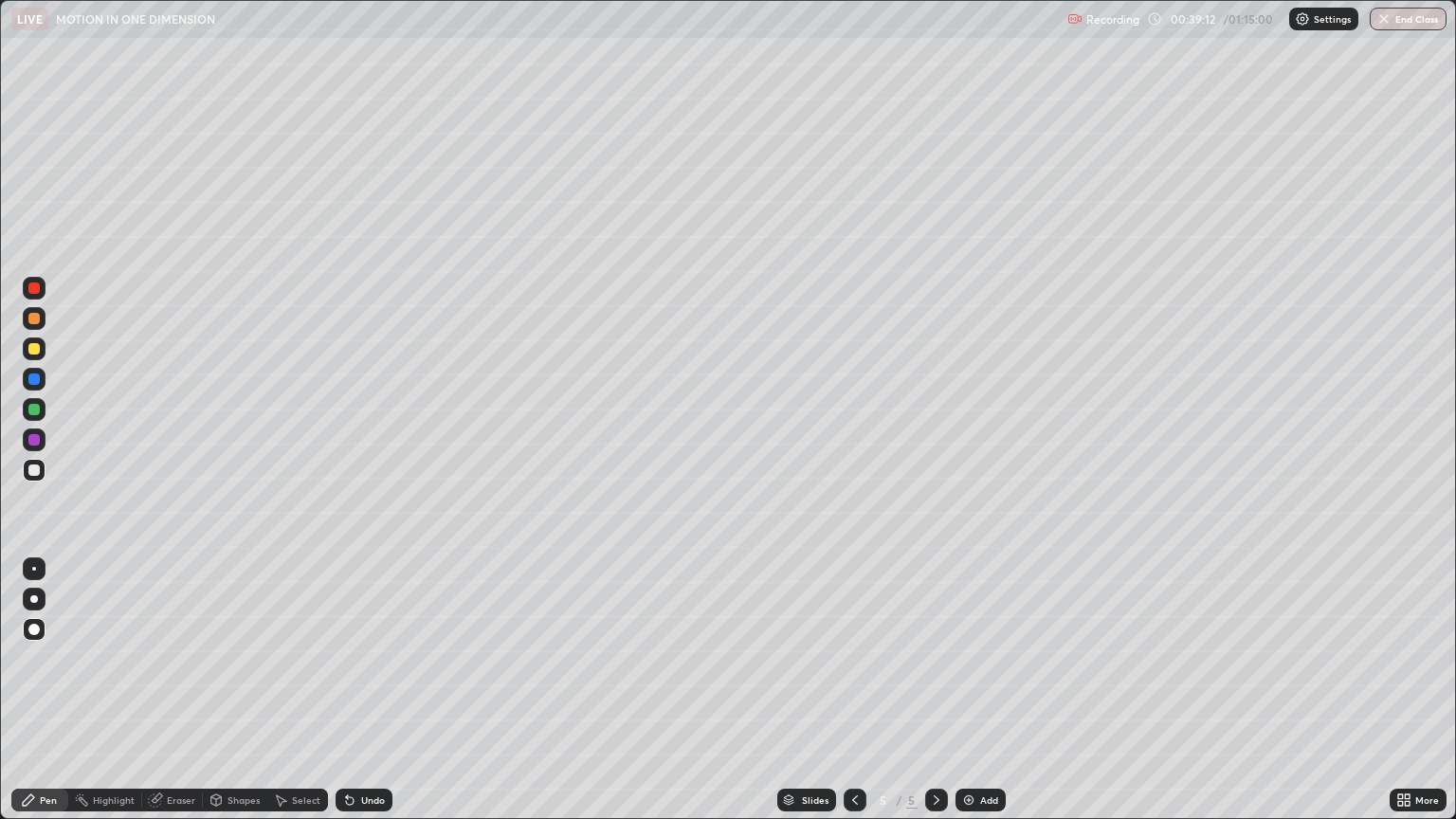 click on "Eraser" at bounding box center [181, 800] 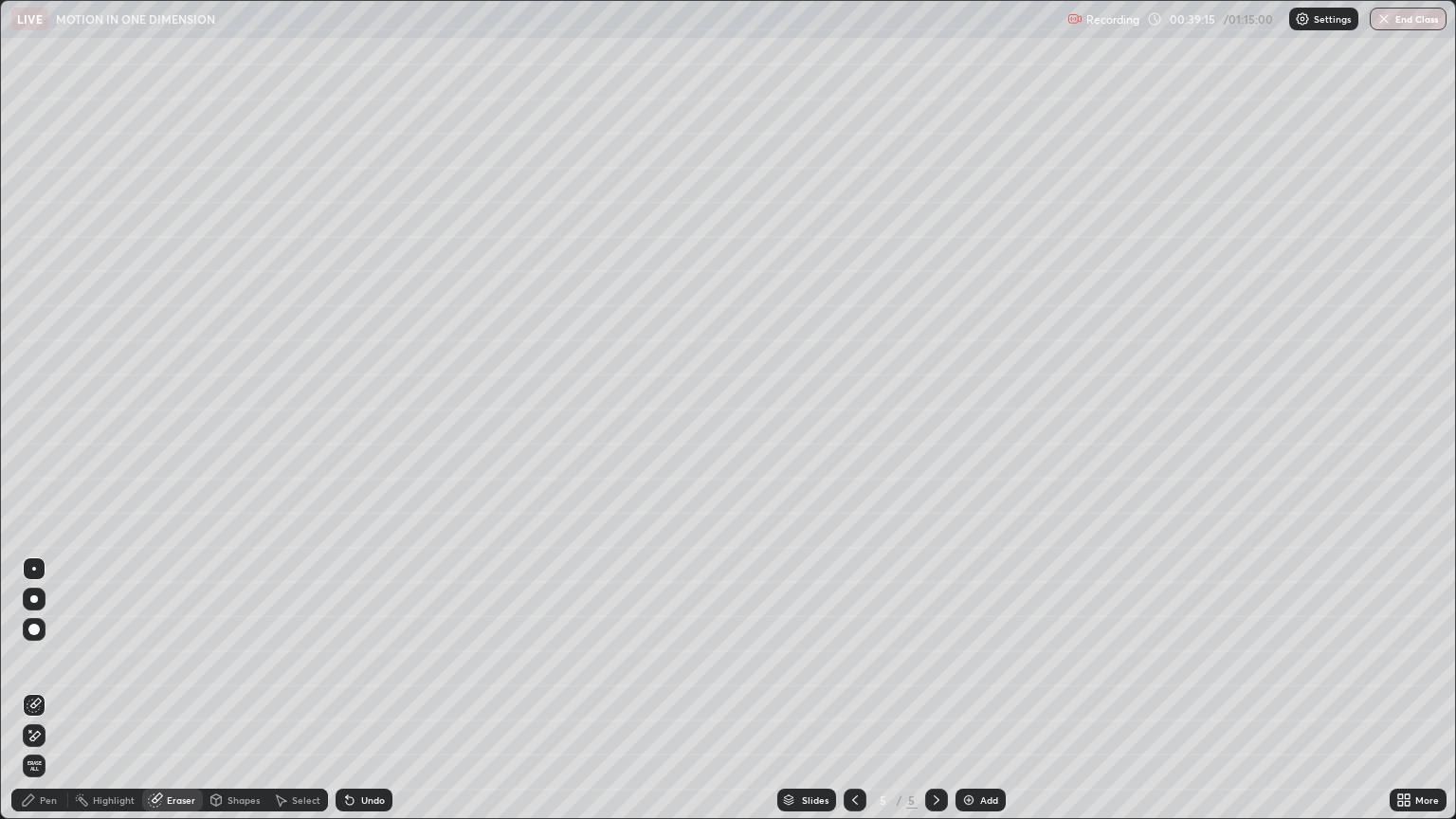 click on "Pen" at bounding box center (40, 800) 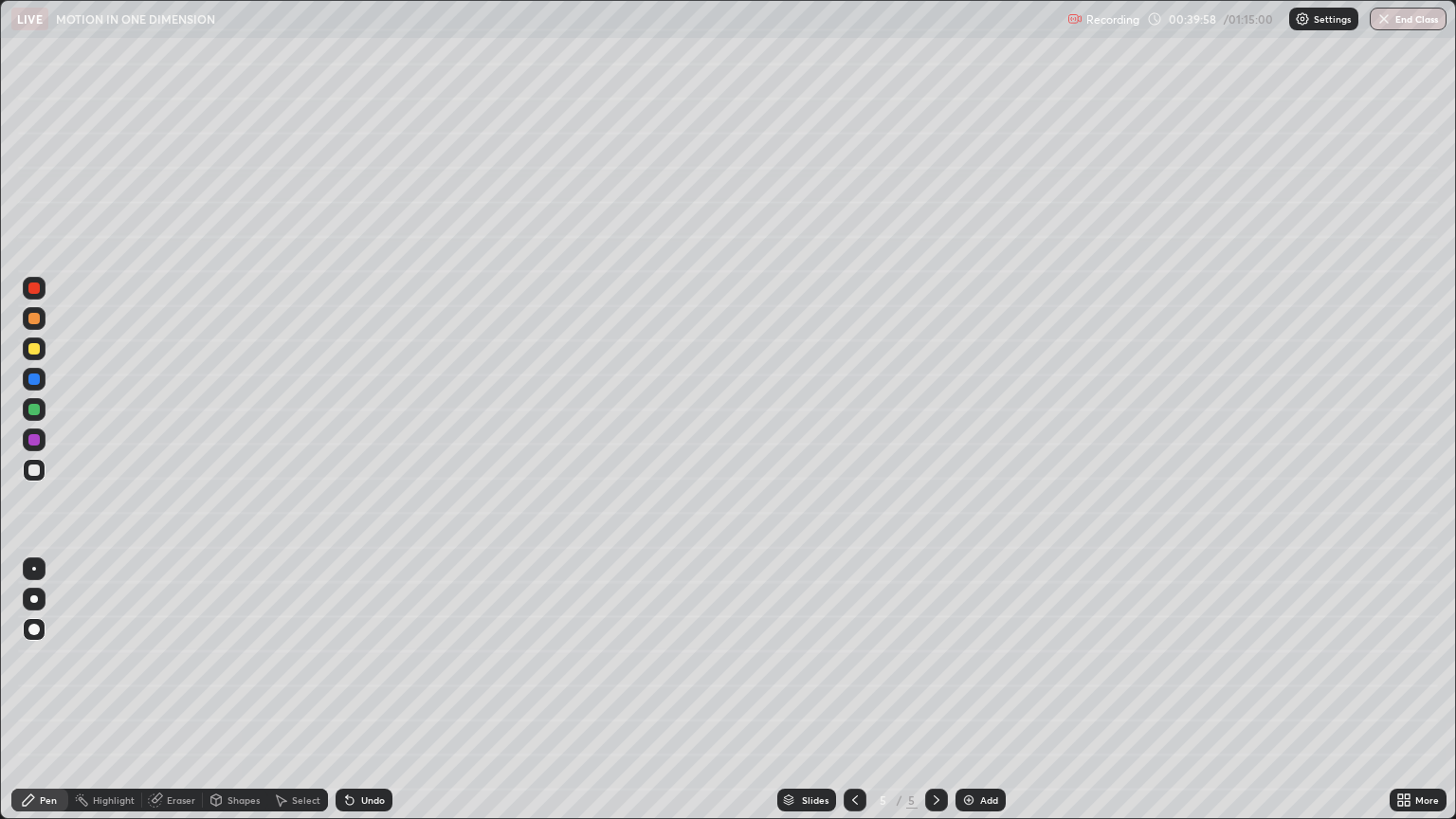 click on "Shapes" at bounding box center (244, 800) 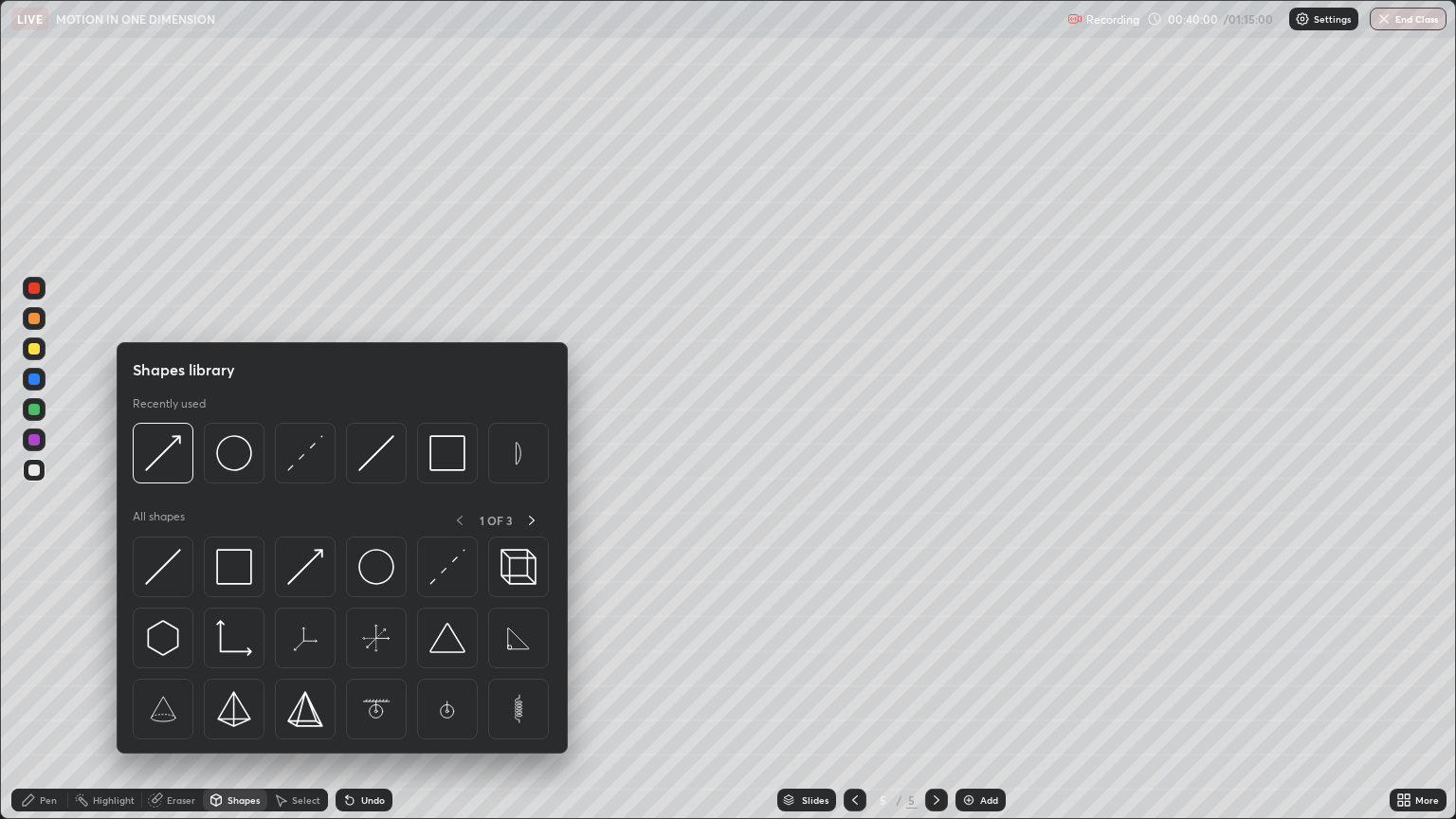 click on "Slides 5 / 5 Add" at bounding box center [891, 800] 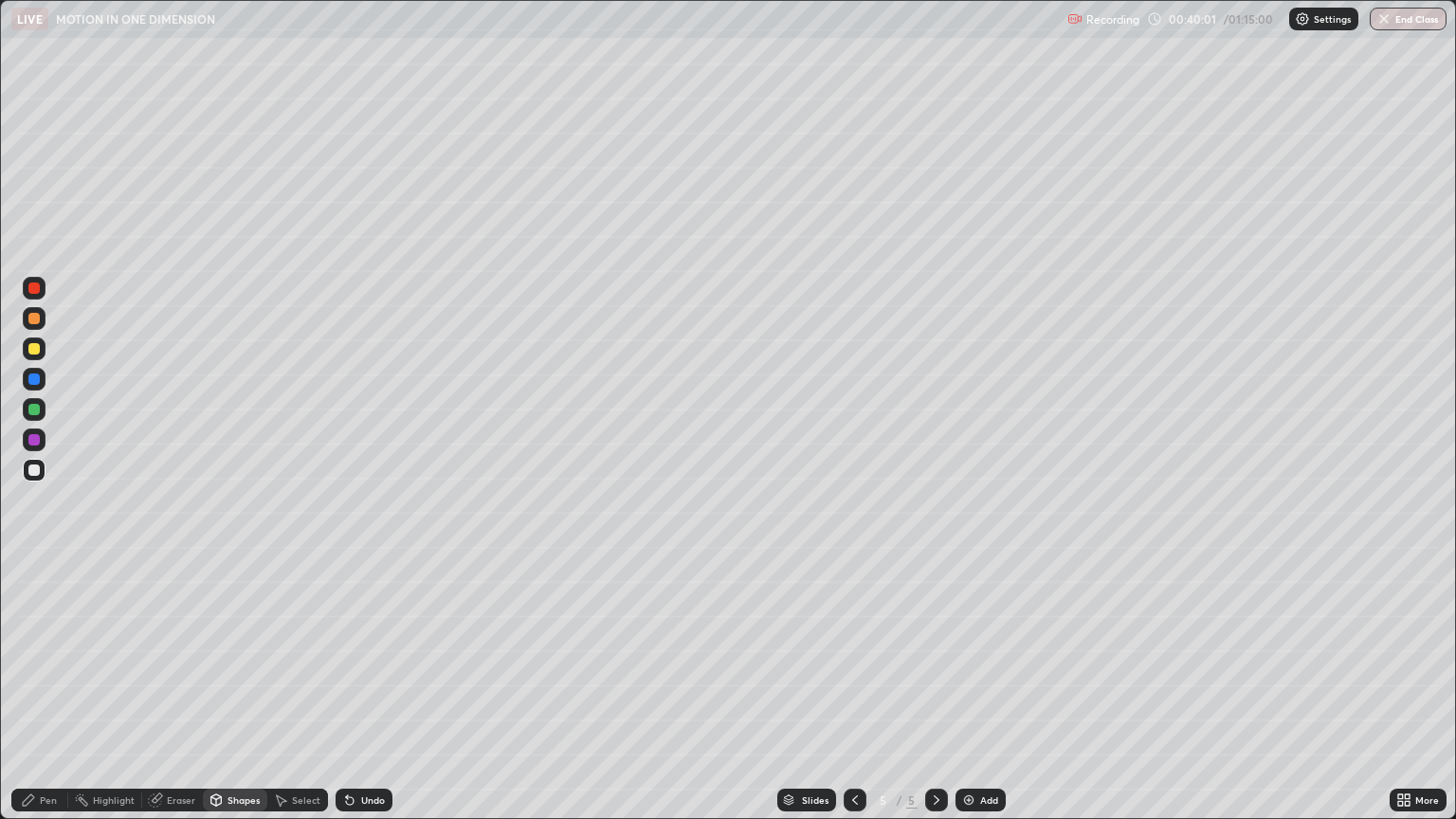 click on "Eraser" at bounding box center [173, 800] 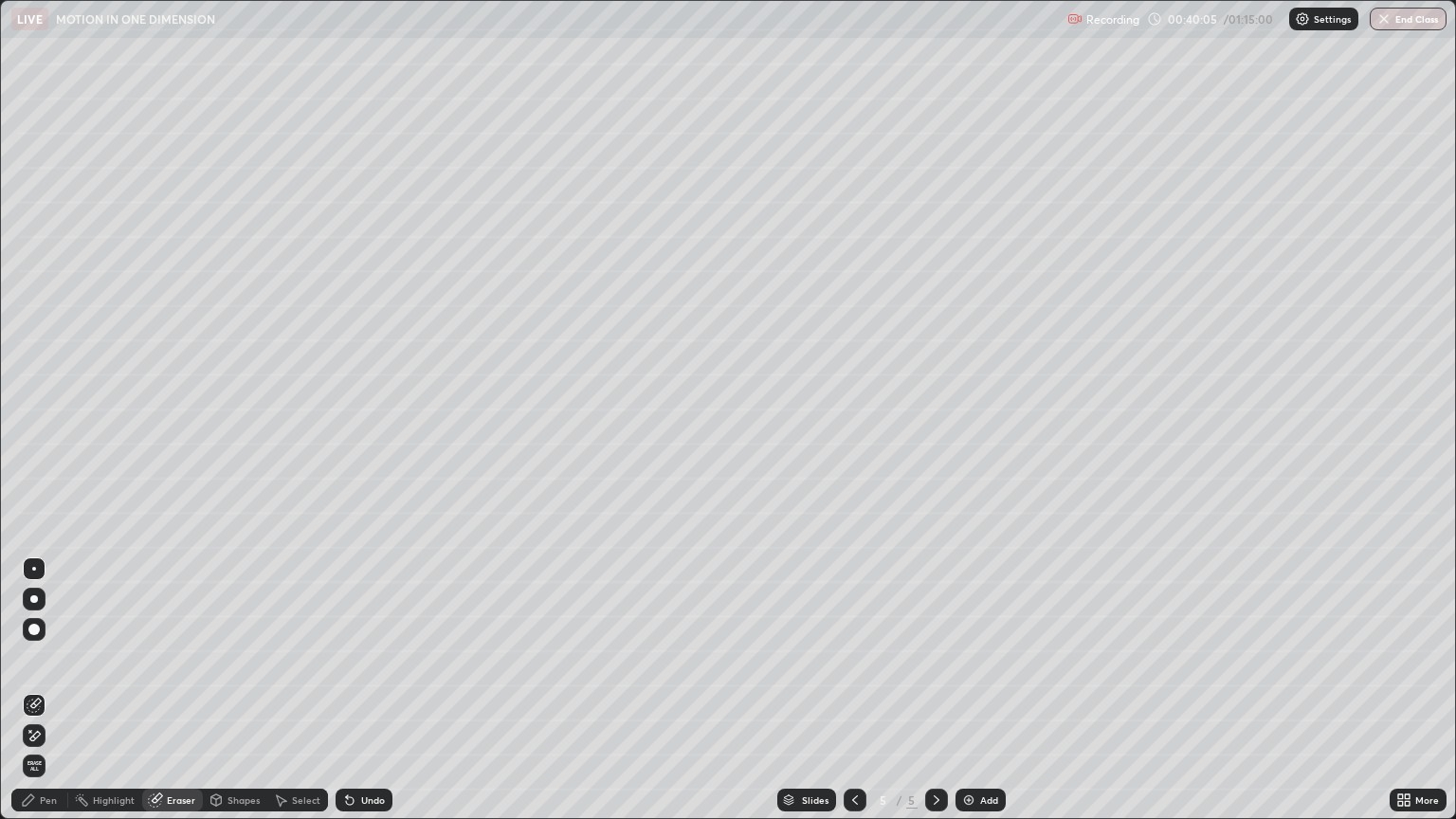 click on "Pen" at bounding box center [48, 800] 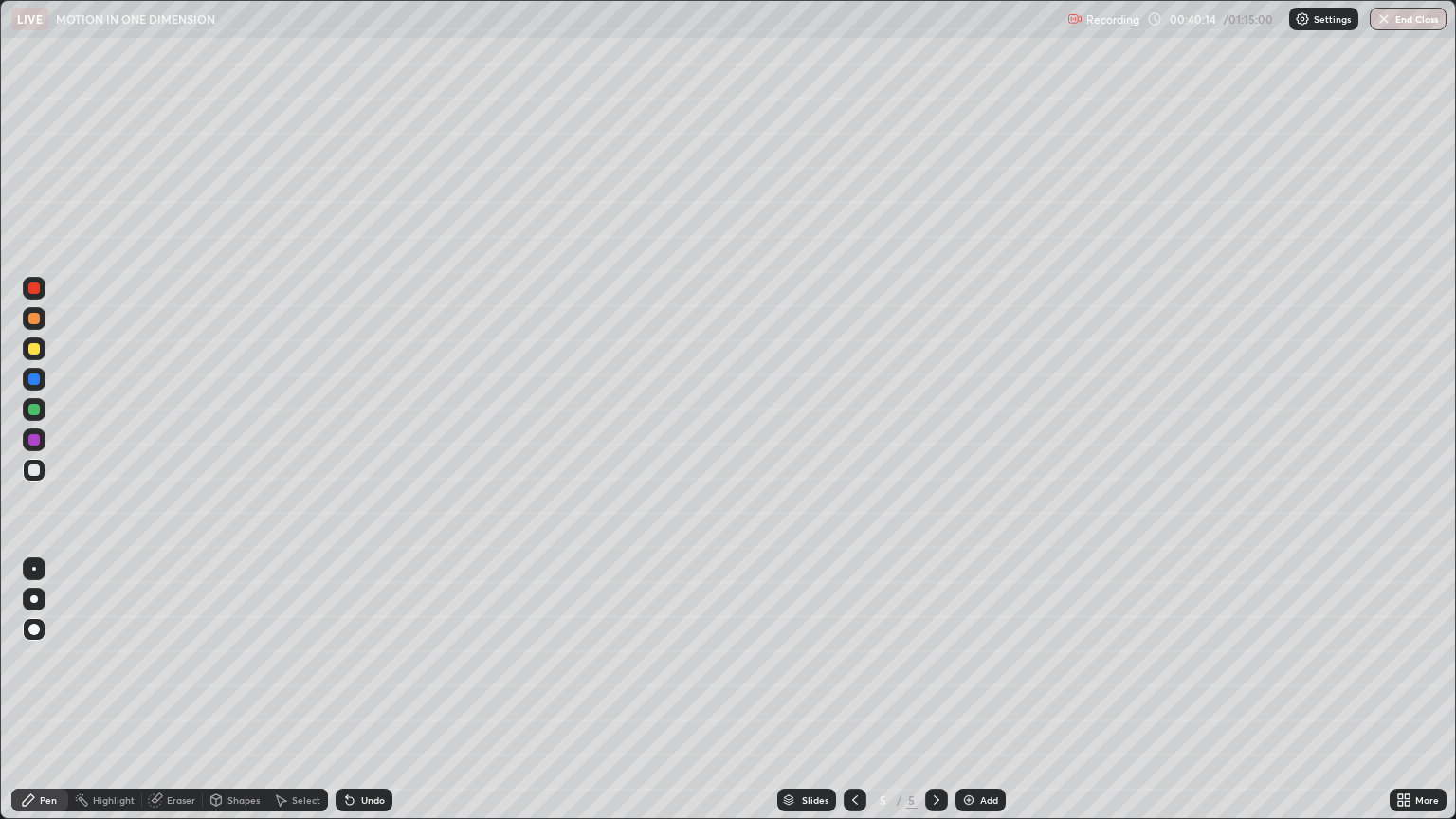 click on "Eraser" at bounding box center [181, 800] 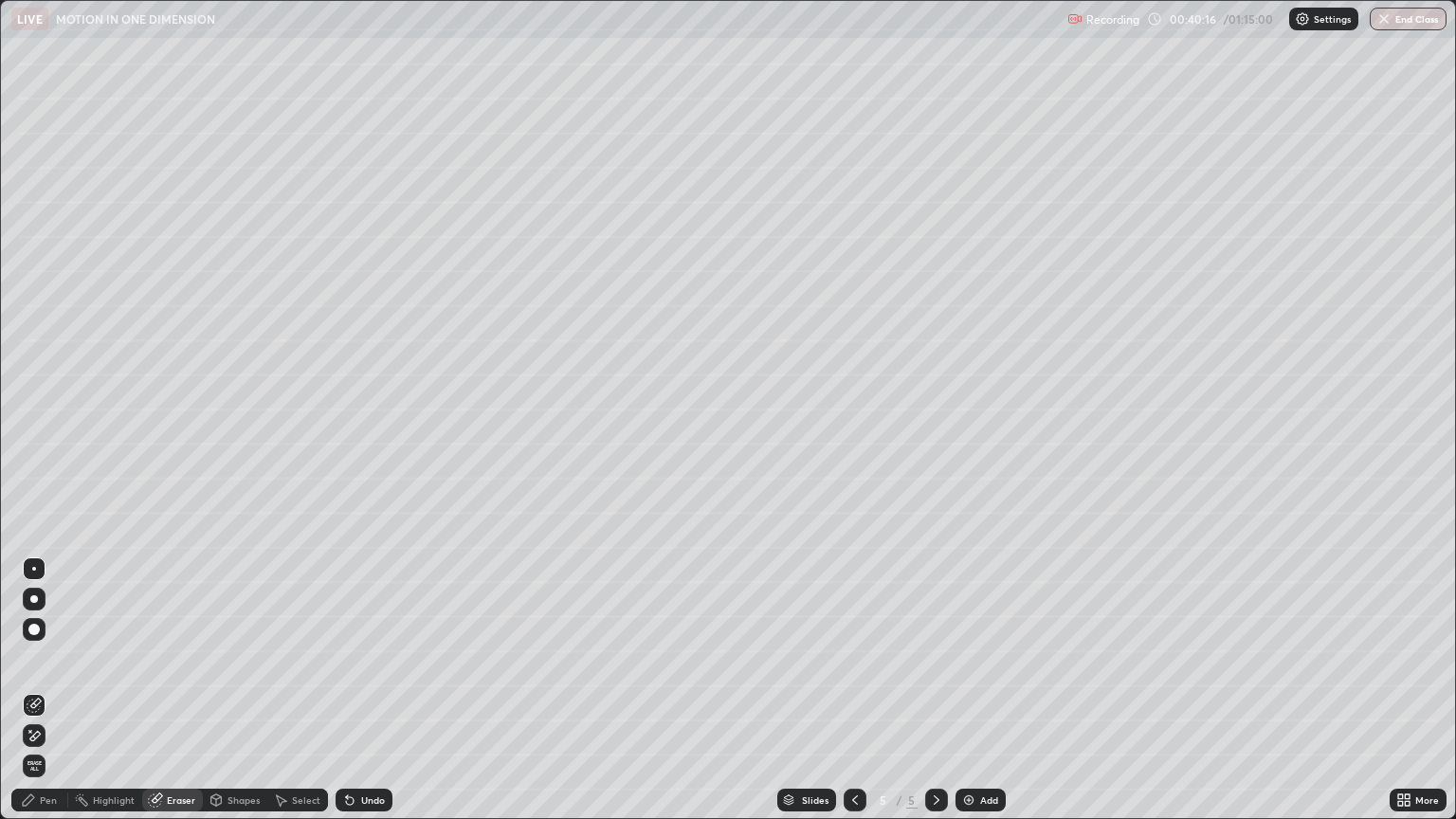 click on "Pen" at bounding box center [40, 800] 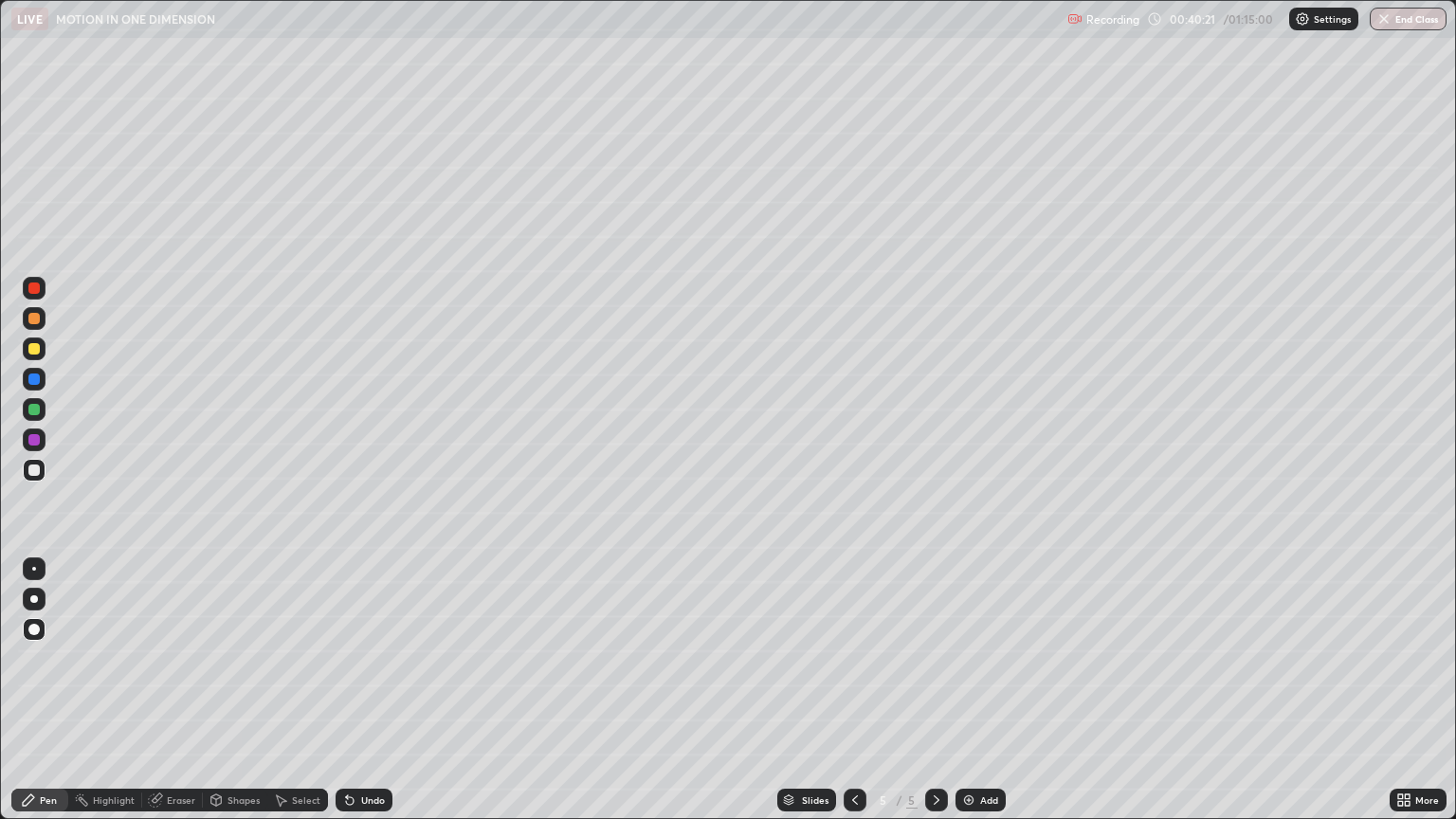 click on "Eraser" at bounding box center (173, 800) 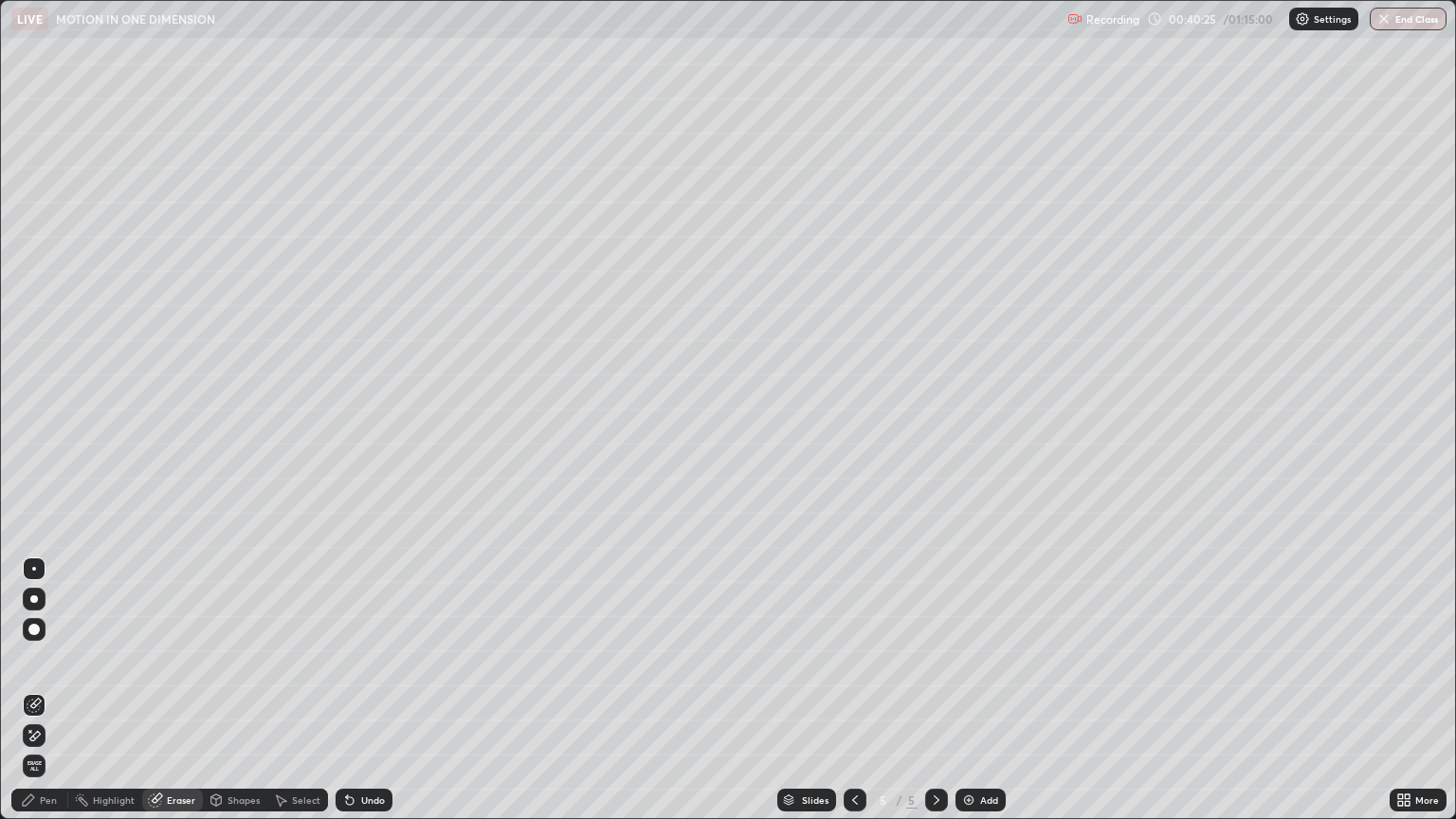 click on "Pen" at bounding box center (48, 800) 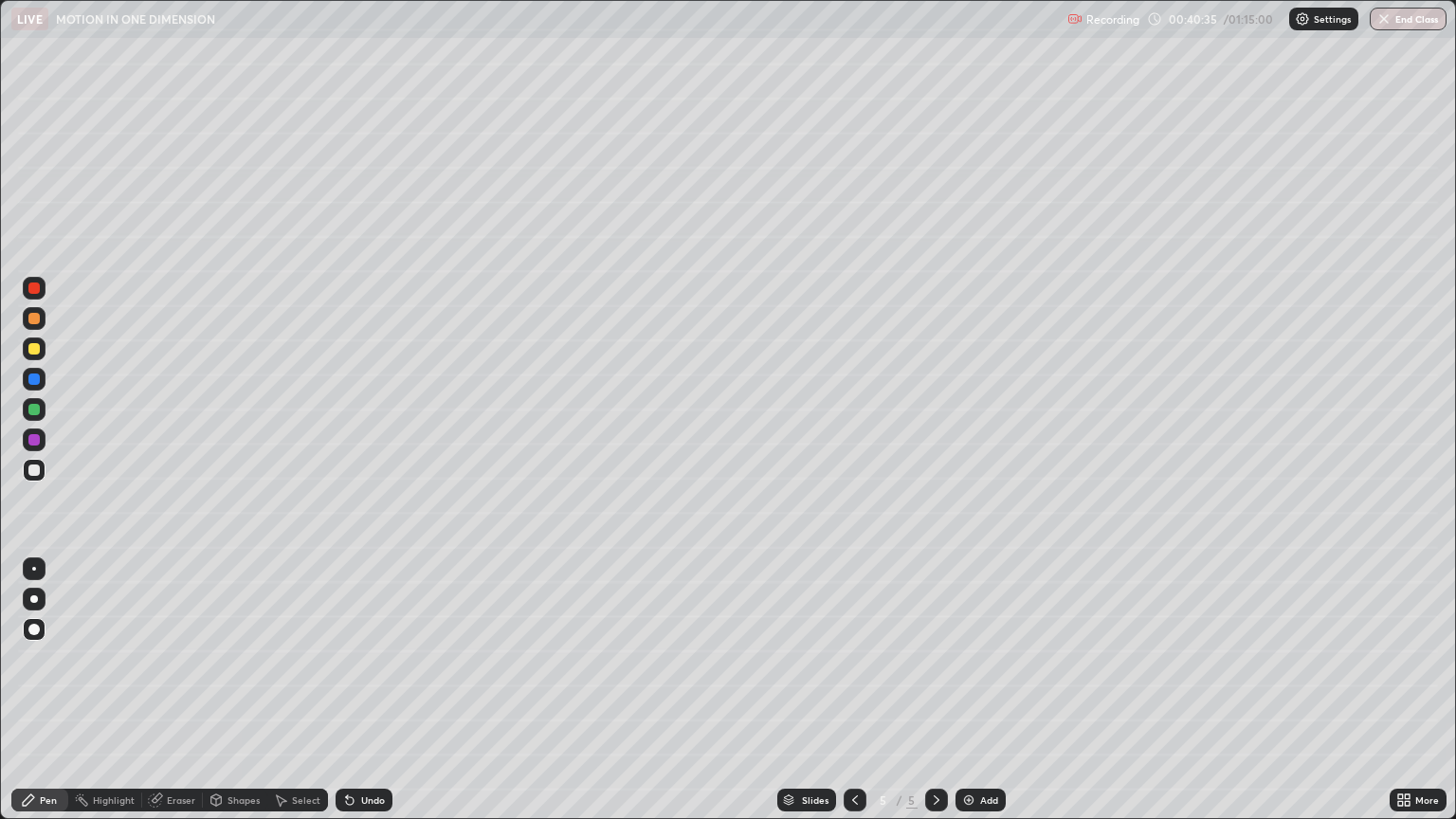 click on "Shapes" at bounding box center [235, 800] 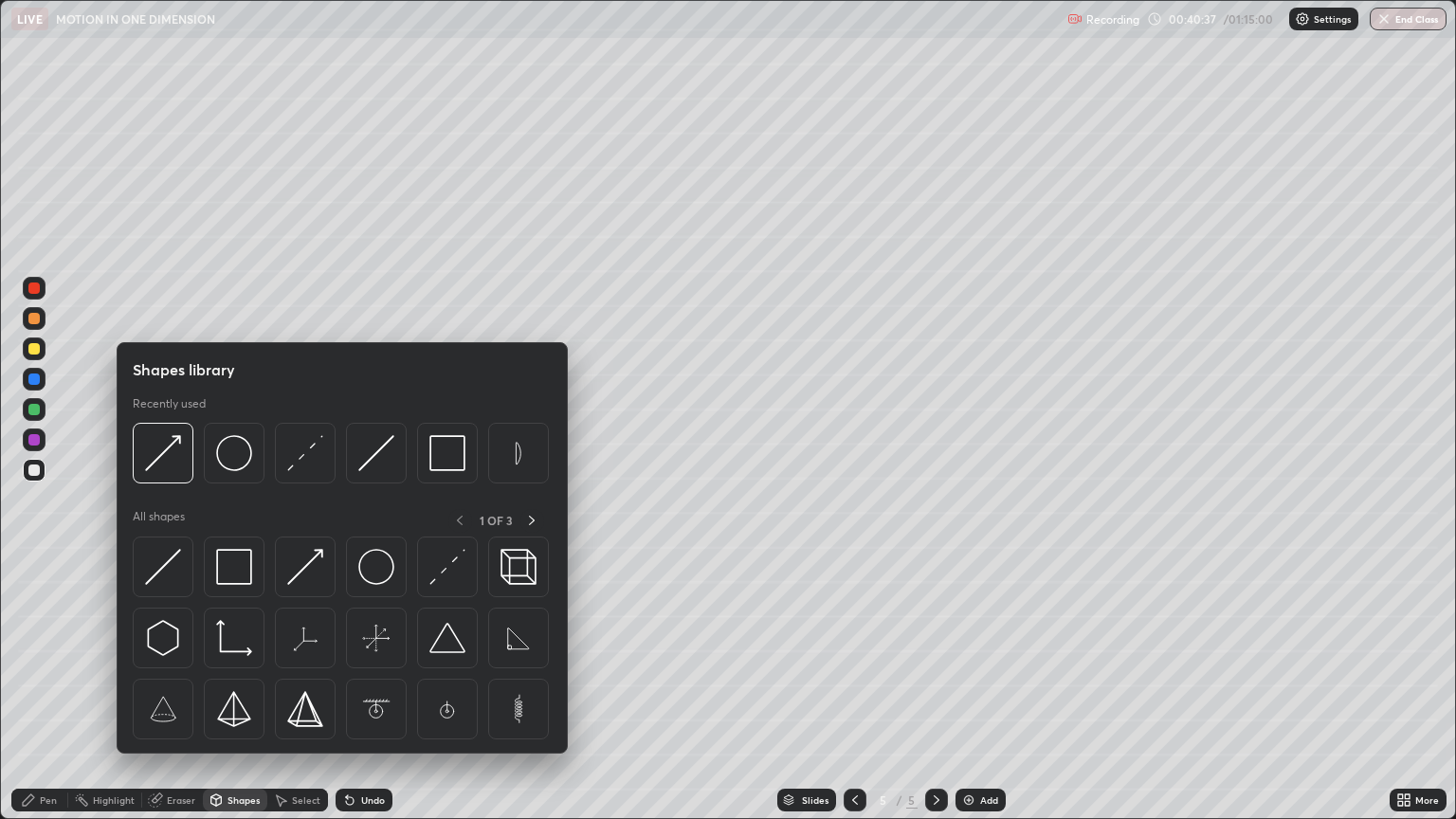 click on "Eraser" at bounding box center (181, 800) 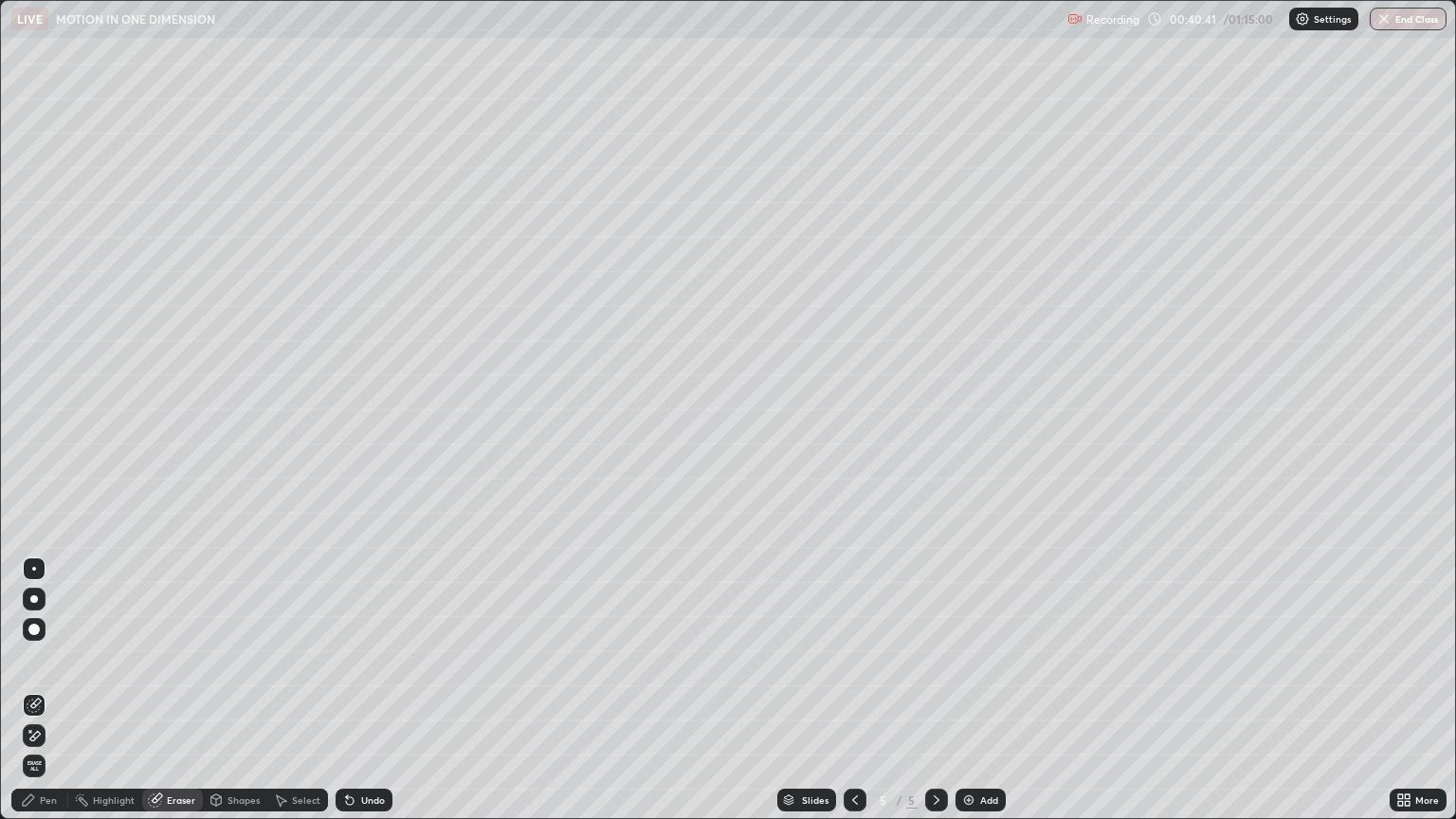 click on "Pen" at bounding box center (48, 800) 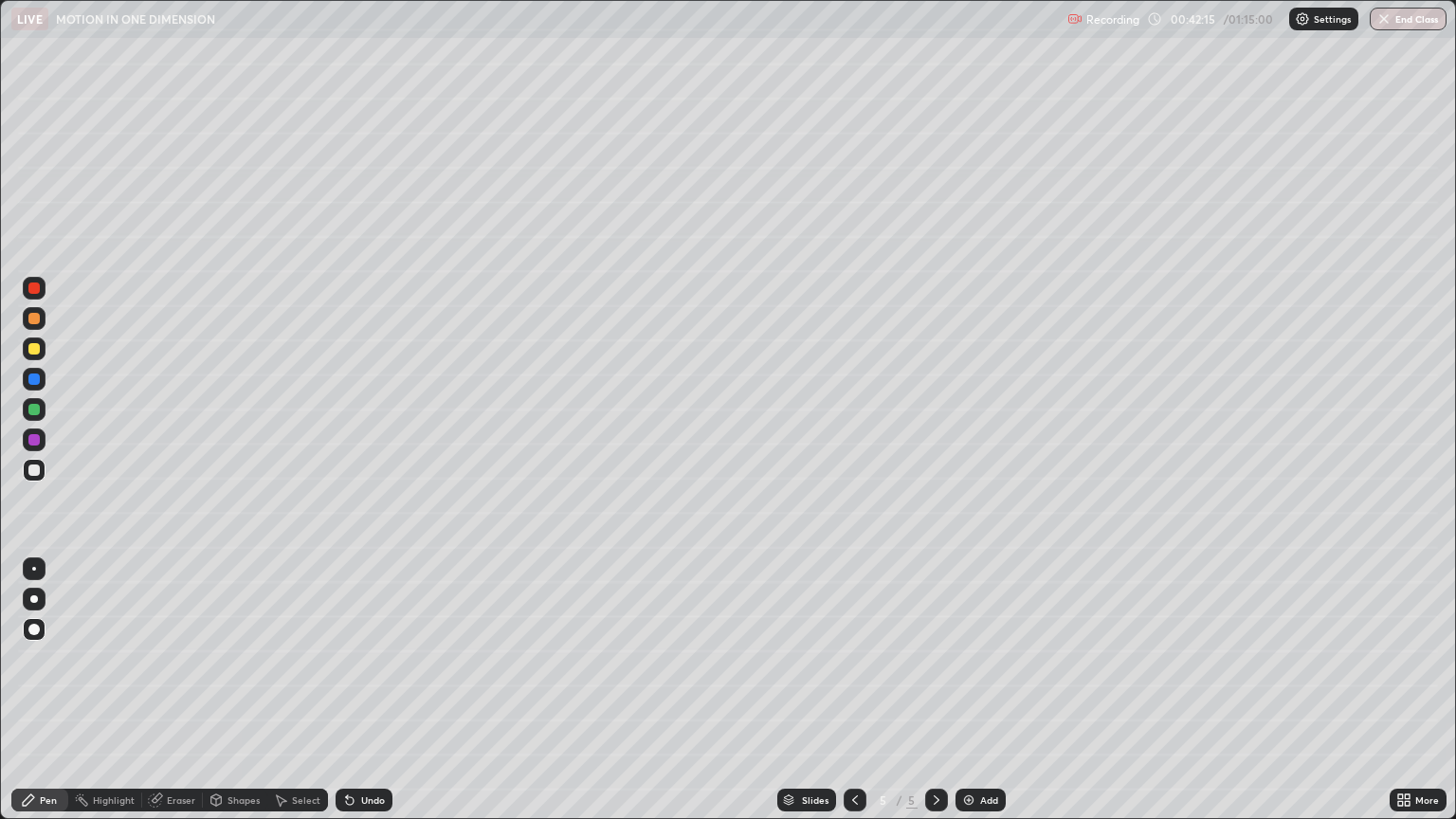 click on "Add" at bounding box center (980, 800) 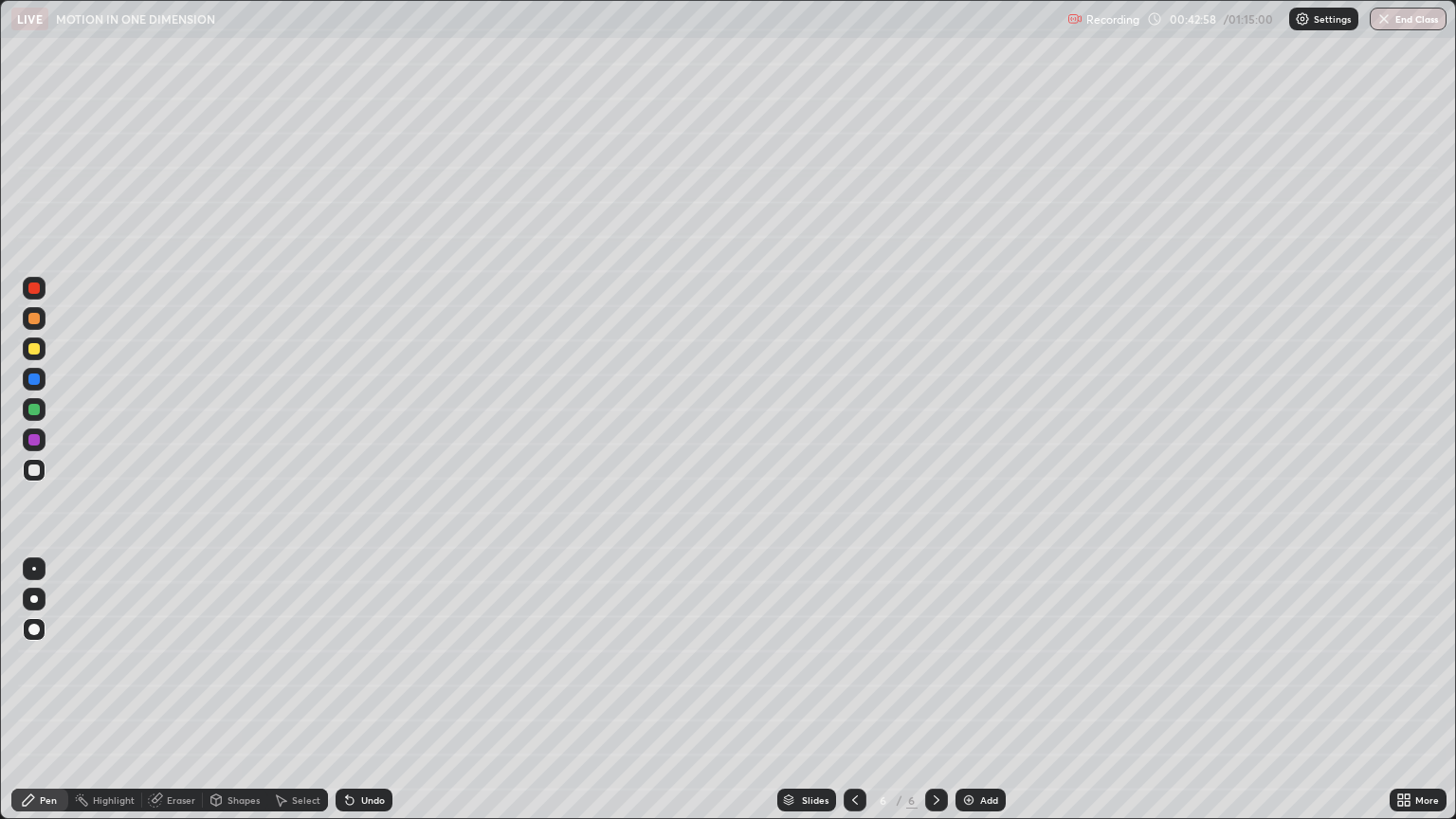 click on "Shapes" at bounding box center (244, 800) 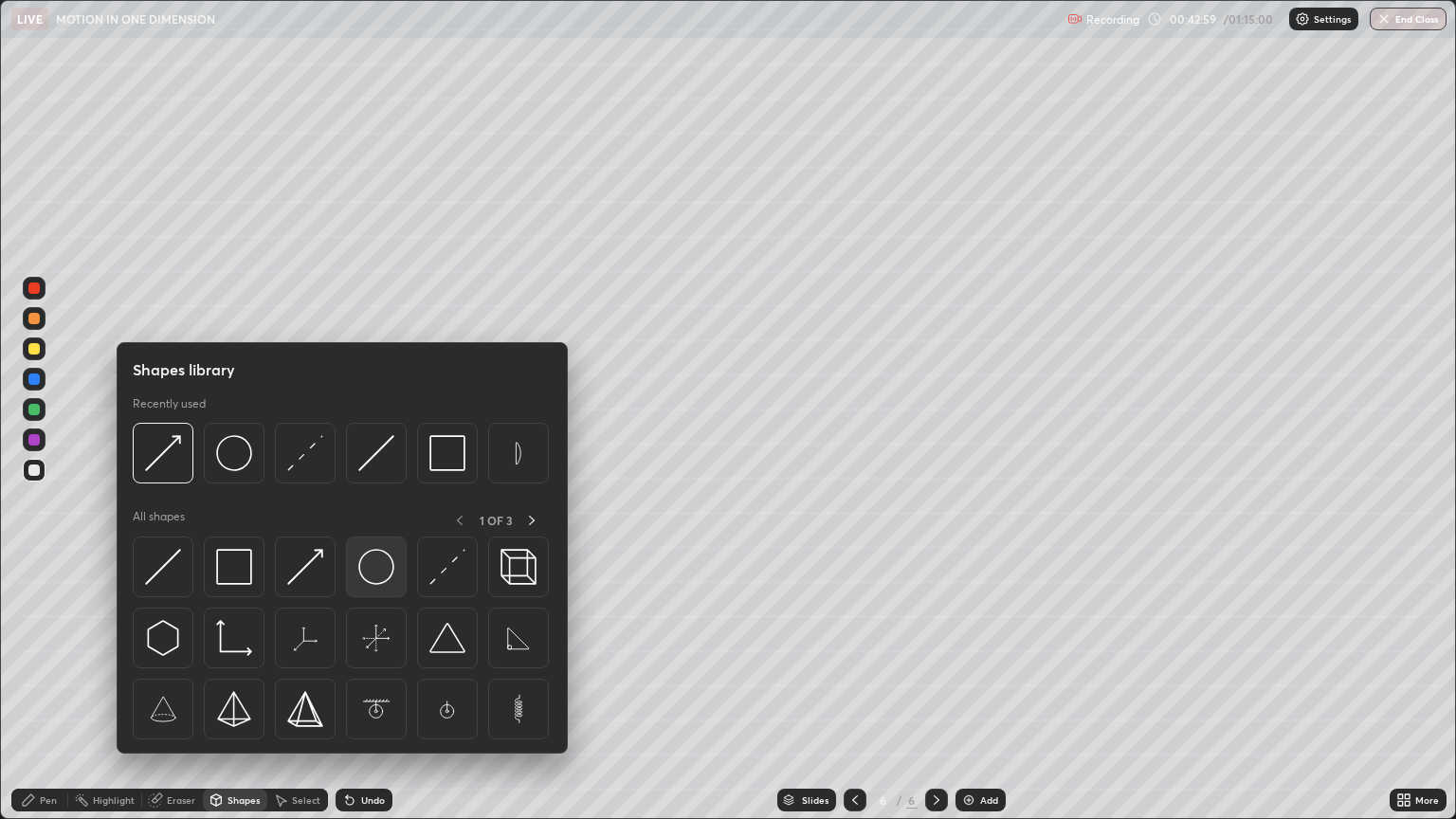 click at bounding box center (376, 567) 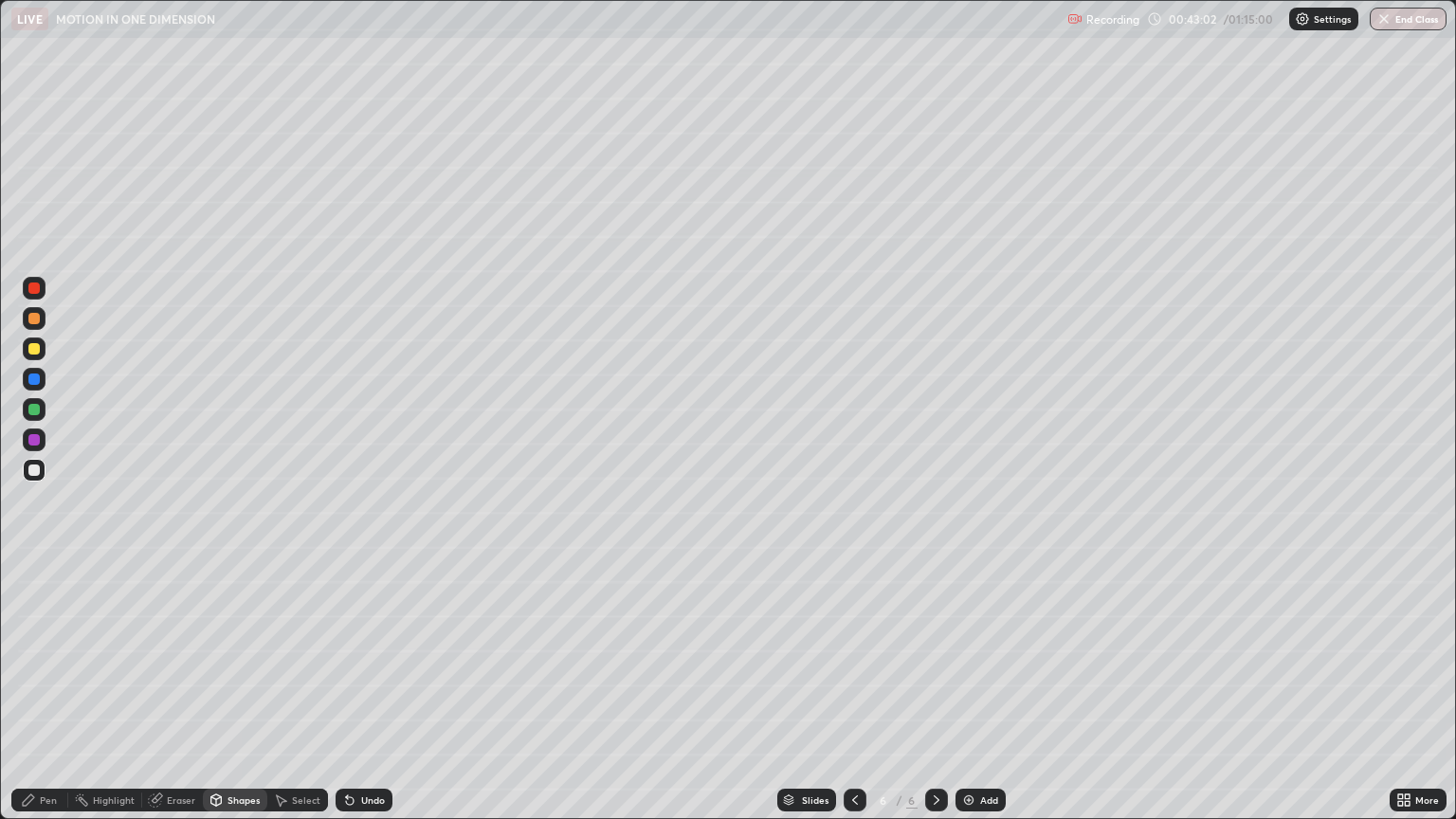 click on "Shapes" at bounding box center (244, 800) 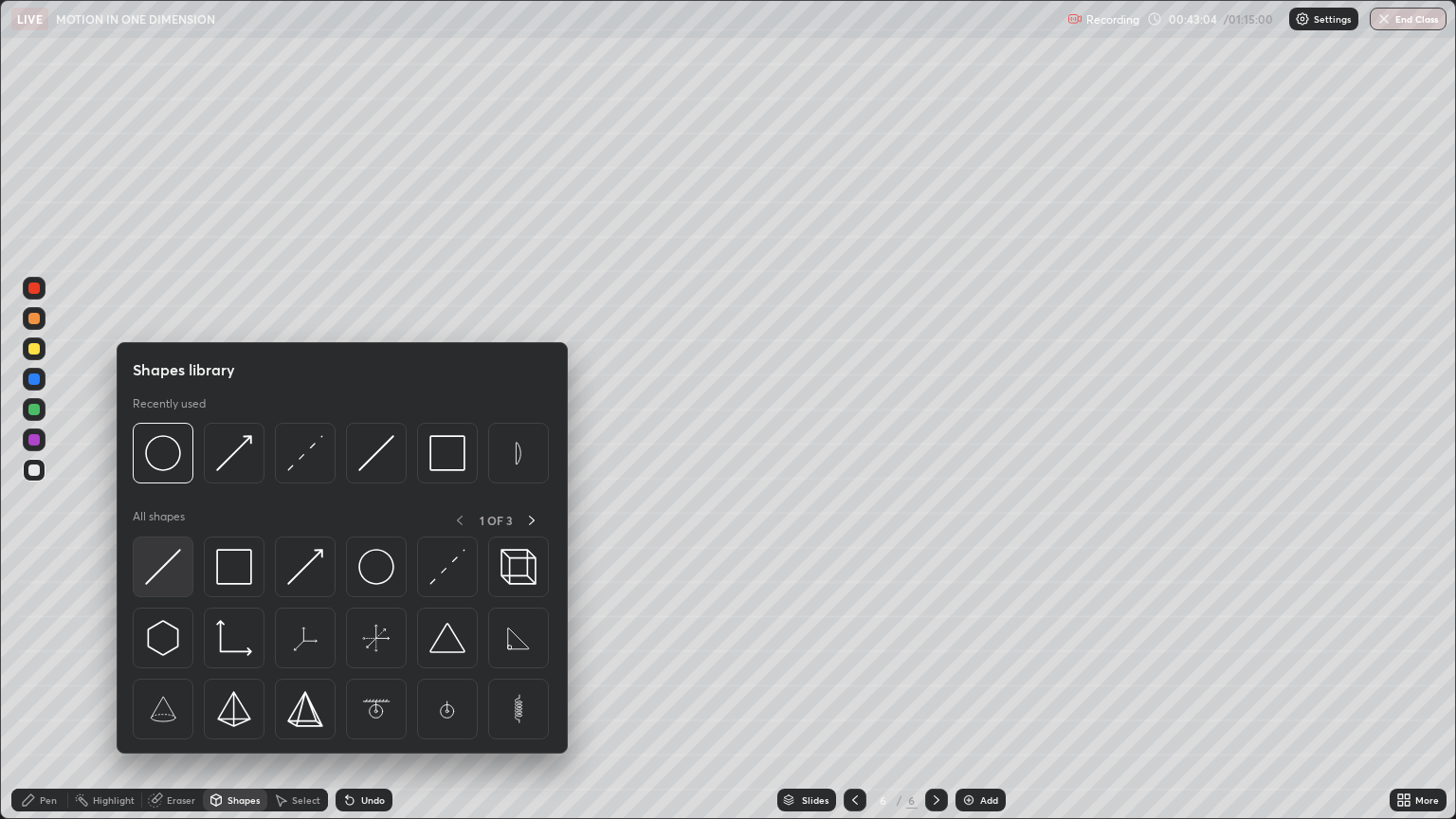 click at bounding box center [163, 567] 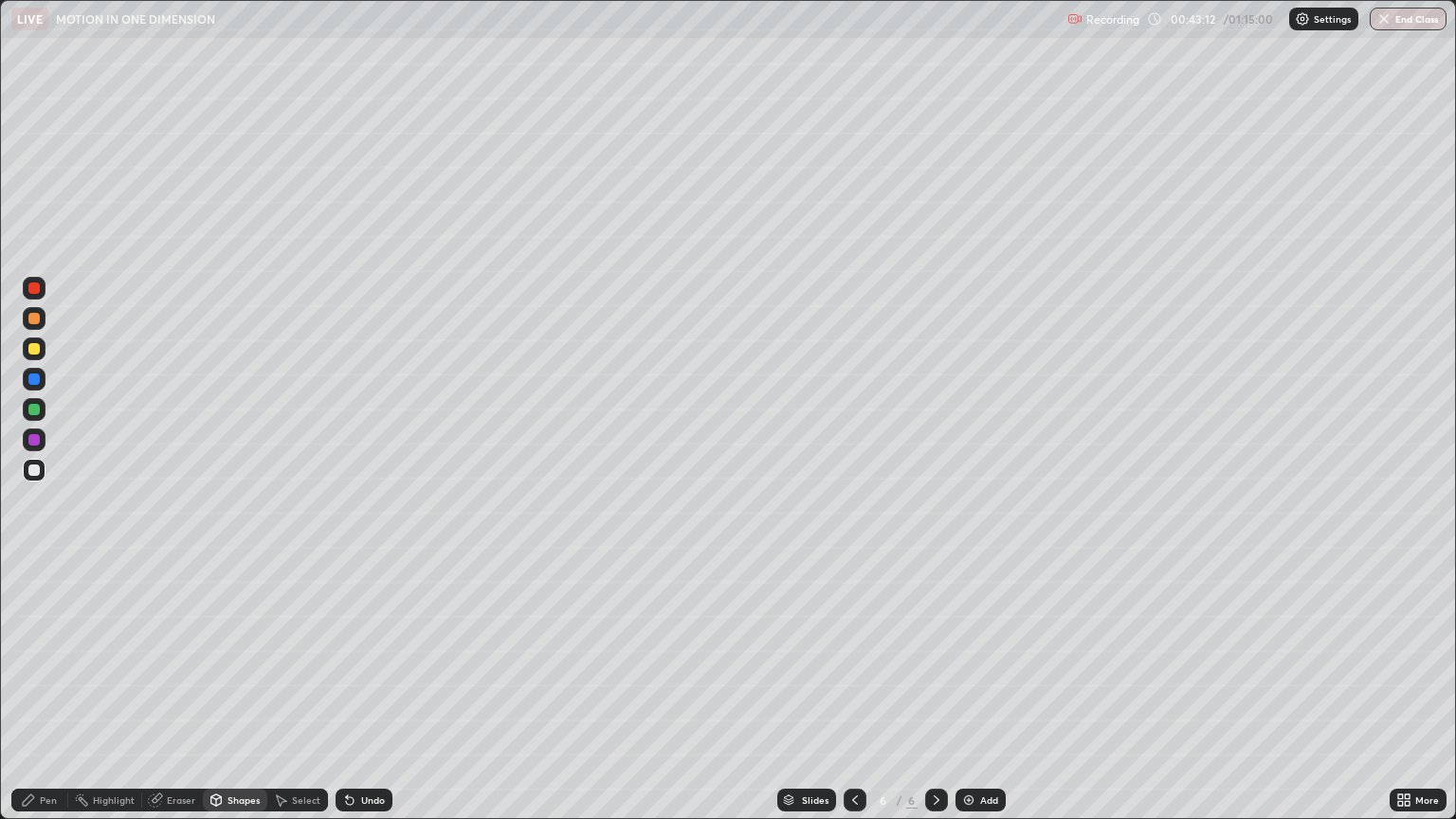 click on "Shapes" at bounding box center (244, 800) 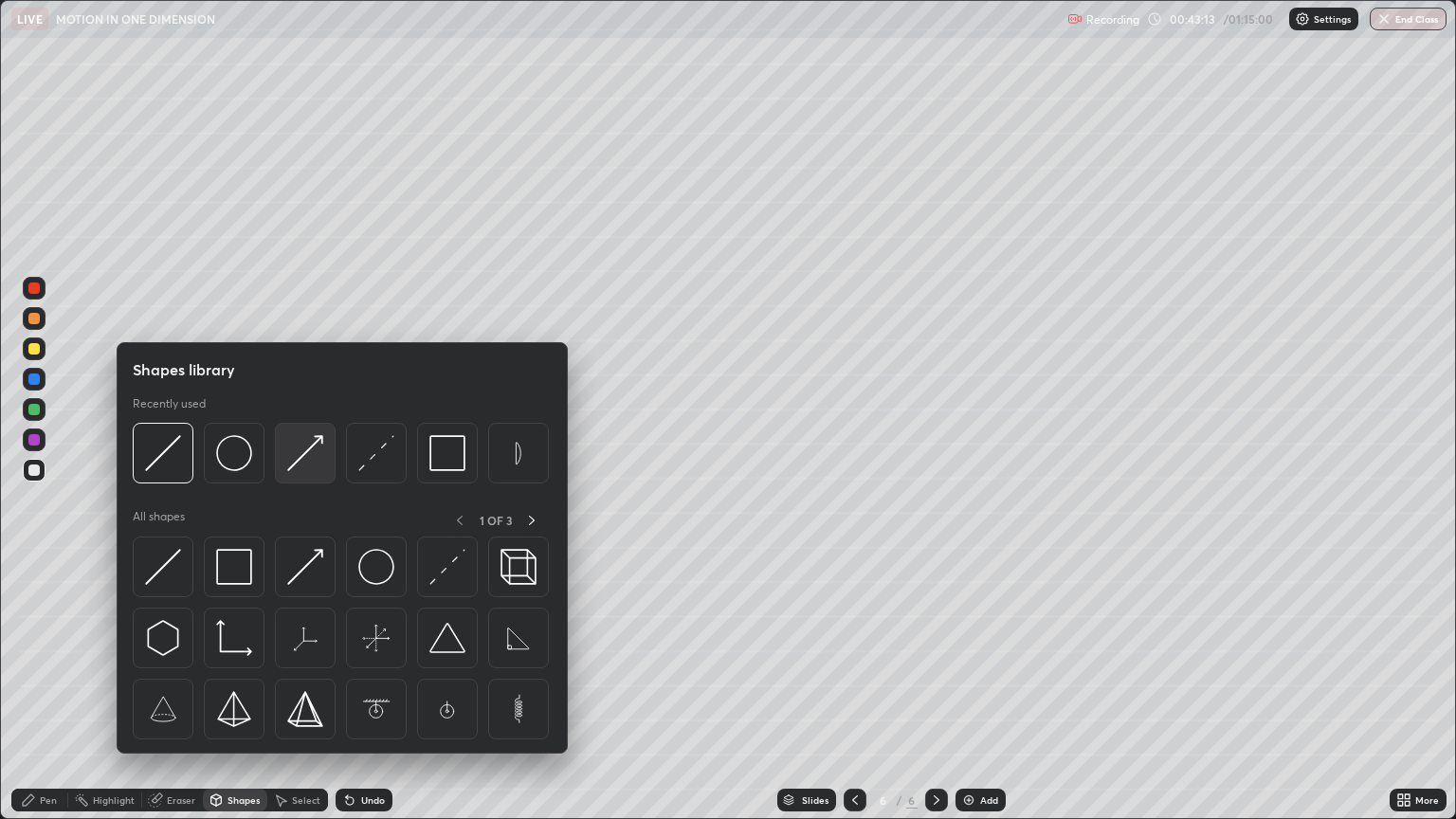 click at bounding box center [305, 453] 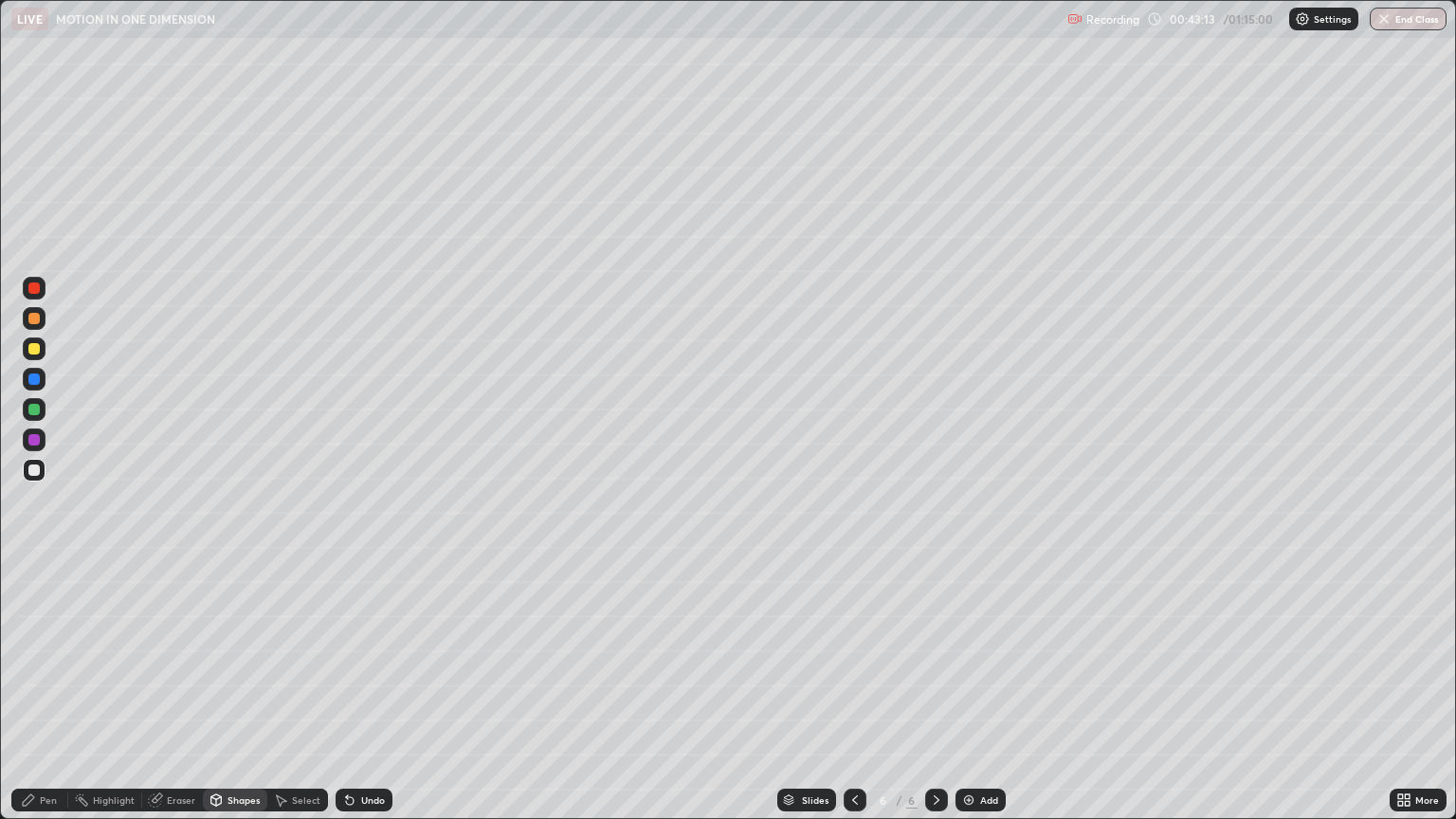 click at bounding box center [34, 440] 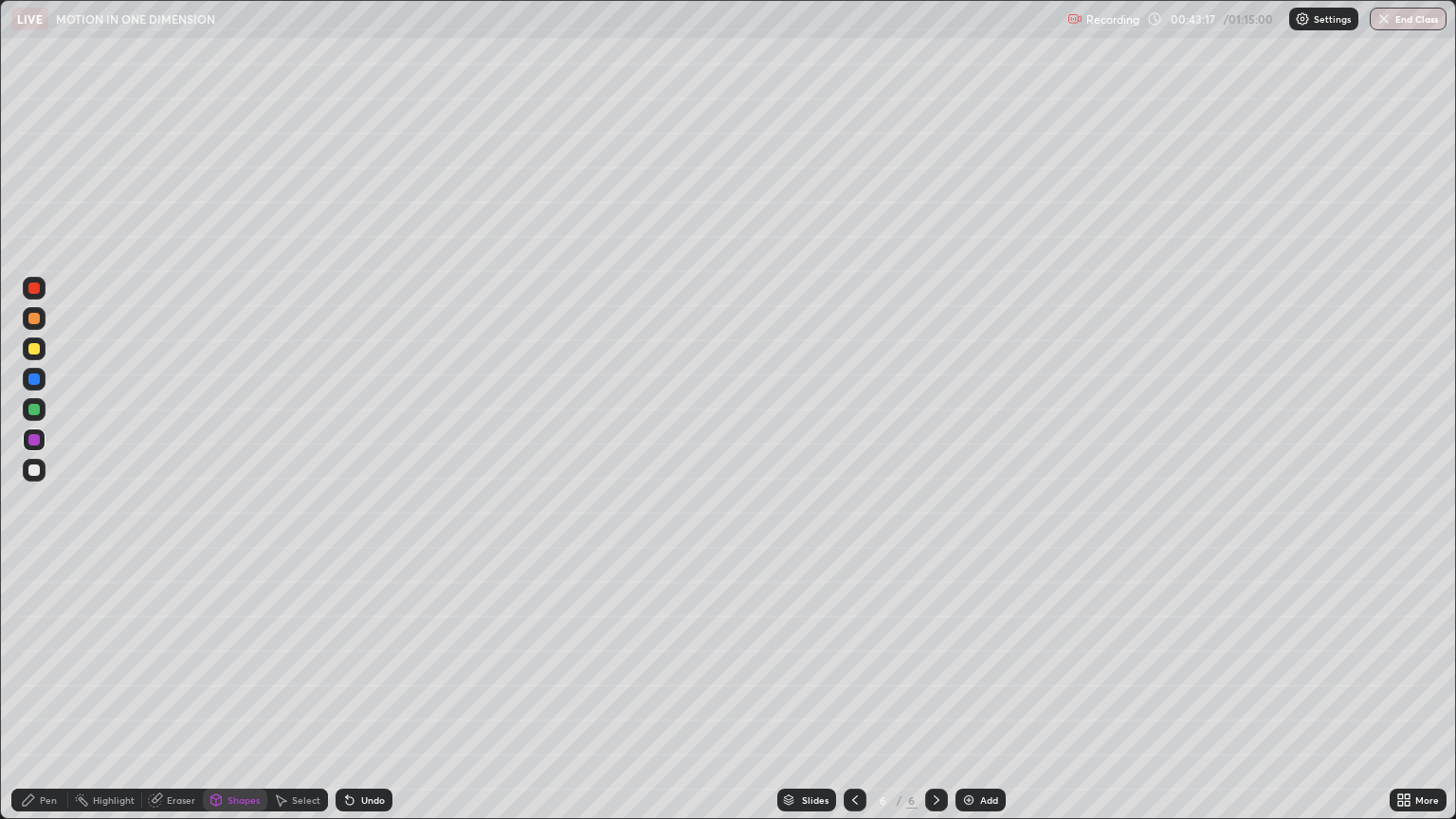 click on "Shapes" at bounding box center [244, 800] 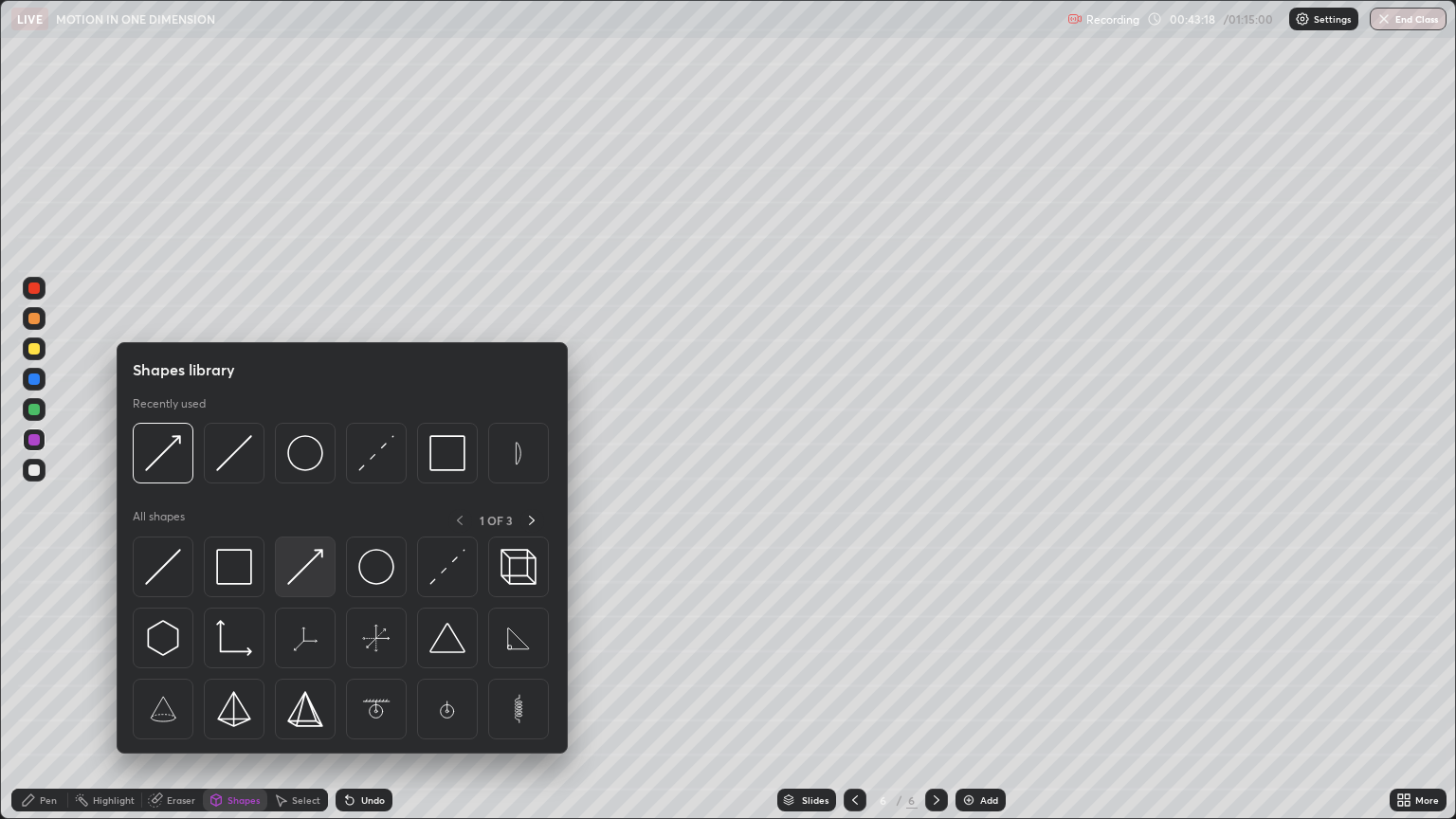 click at bounding box center [305, 567] 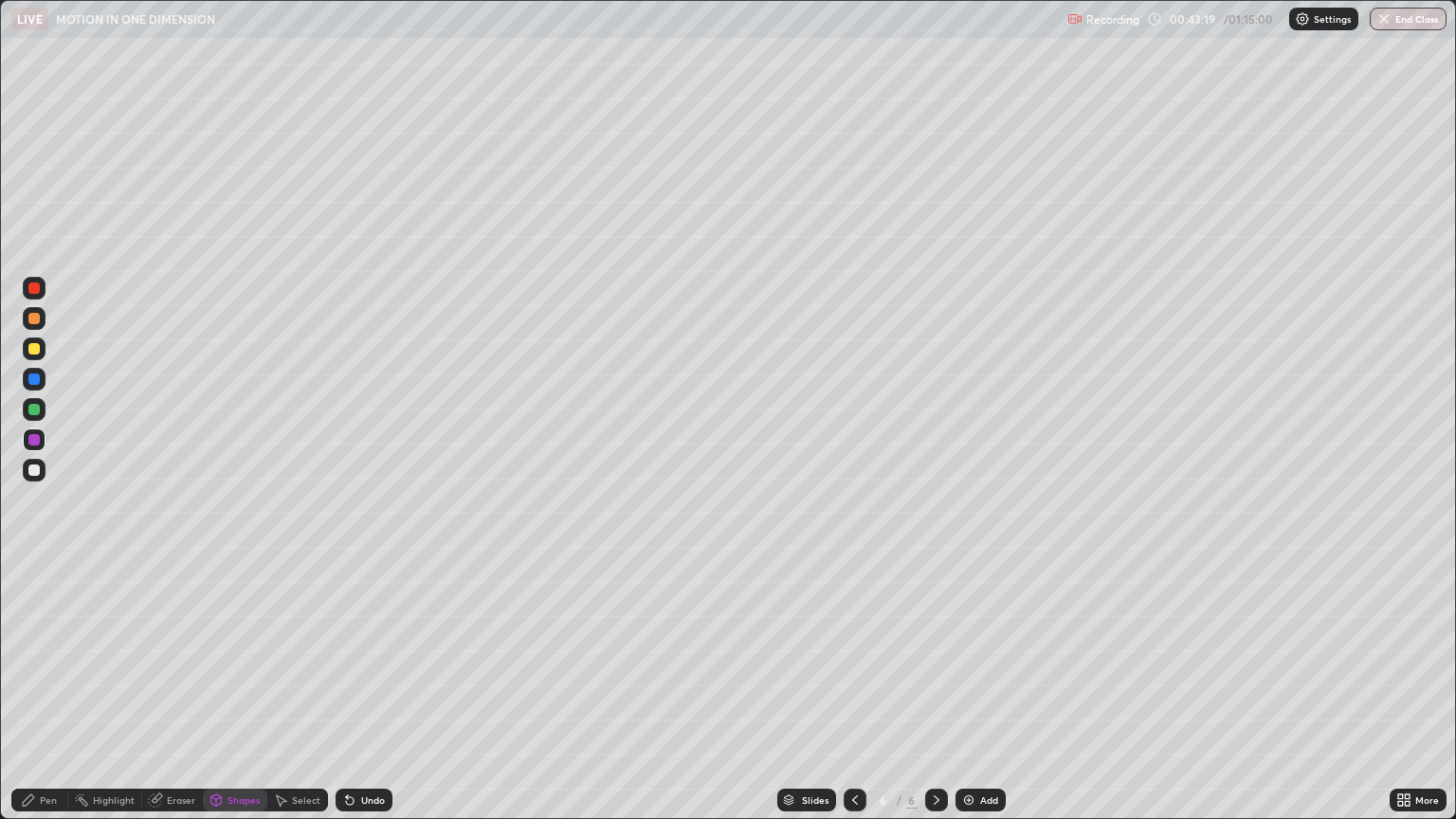 click at bounding box center (34, 410) 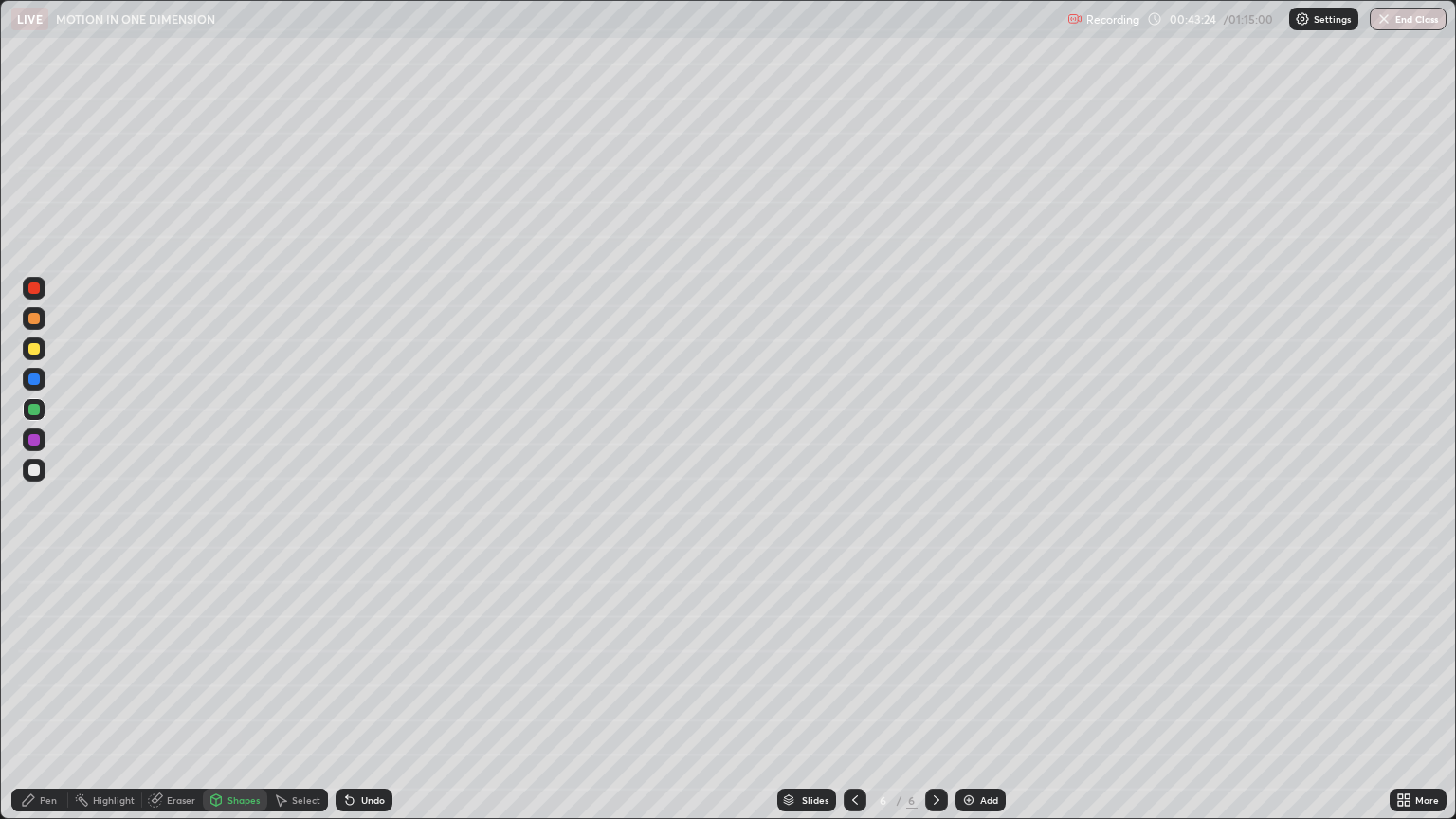 click at bounding box center (34, 470) 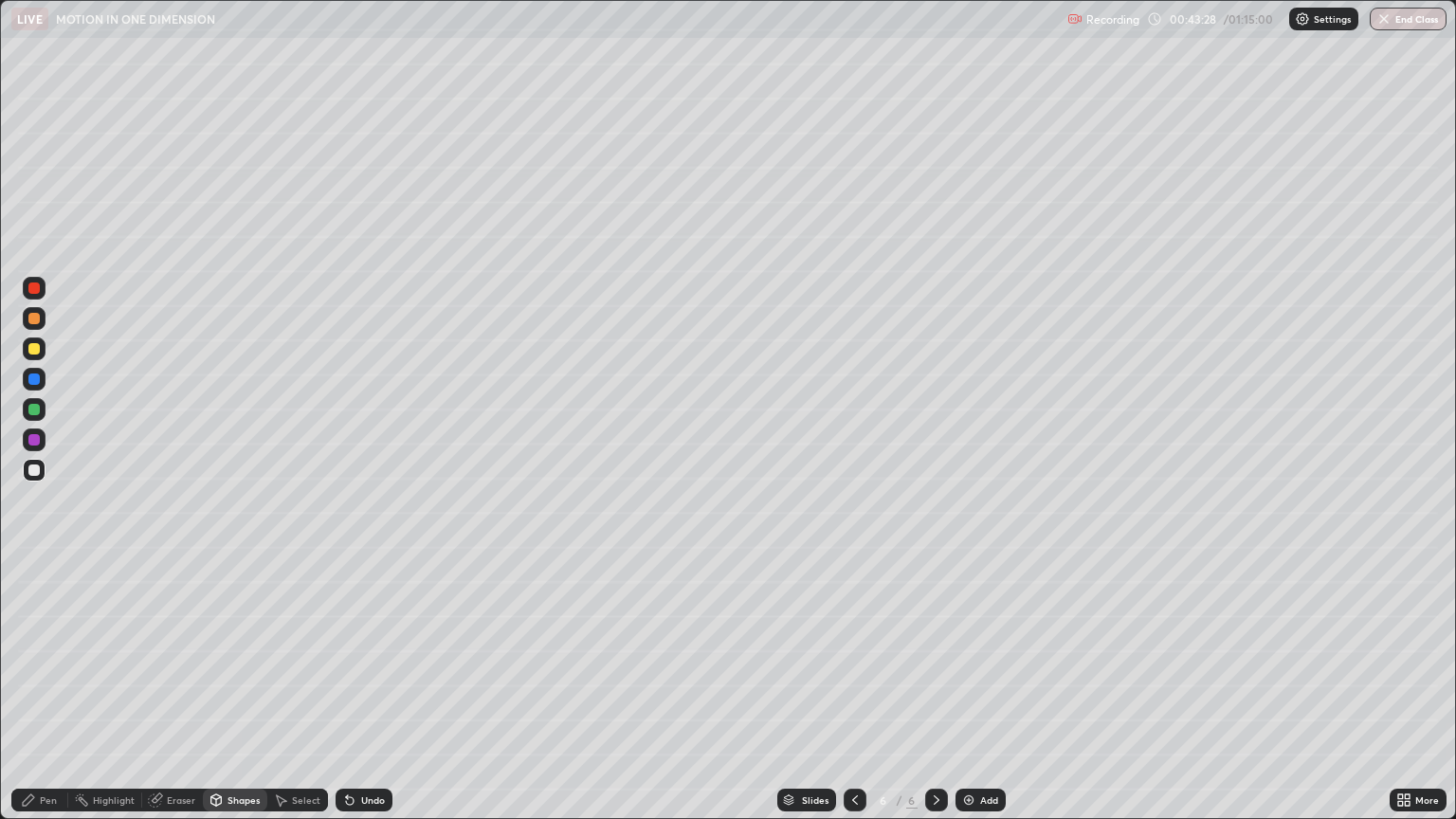 click on "Pen" at bounding box center [48, 800] 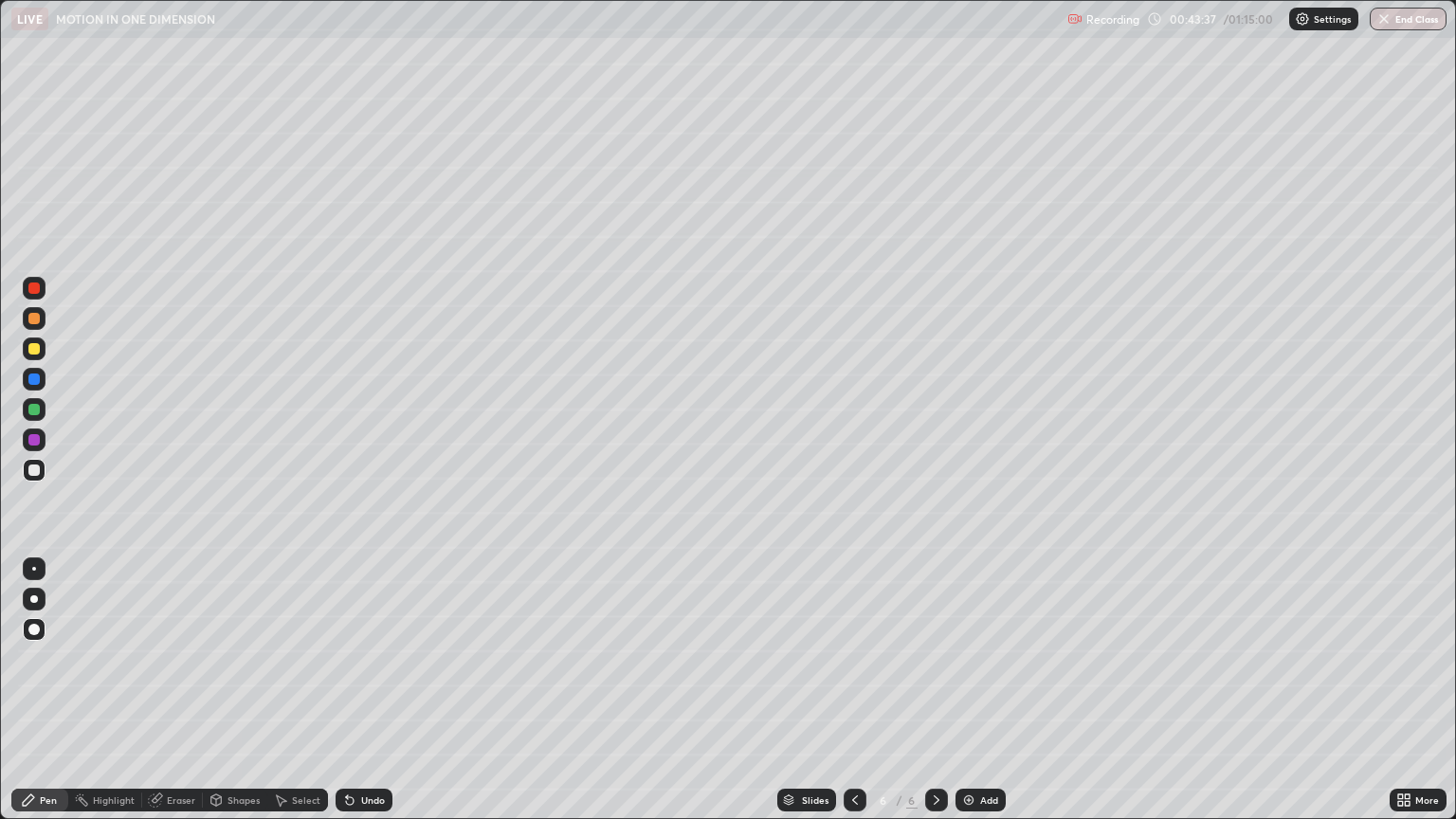 click at bounding box center [34, 410] 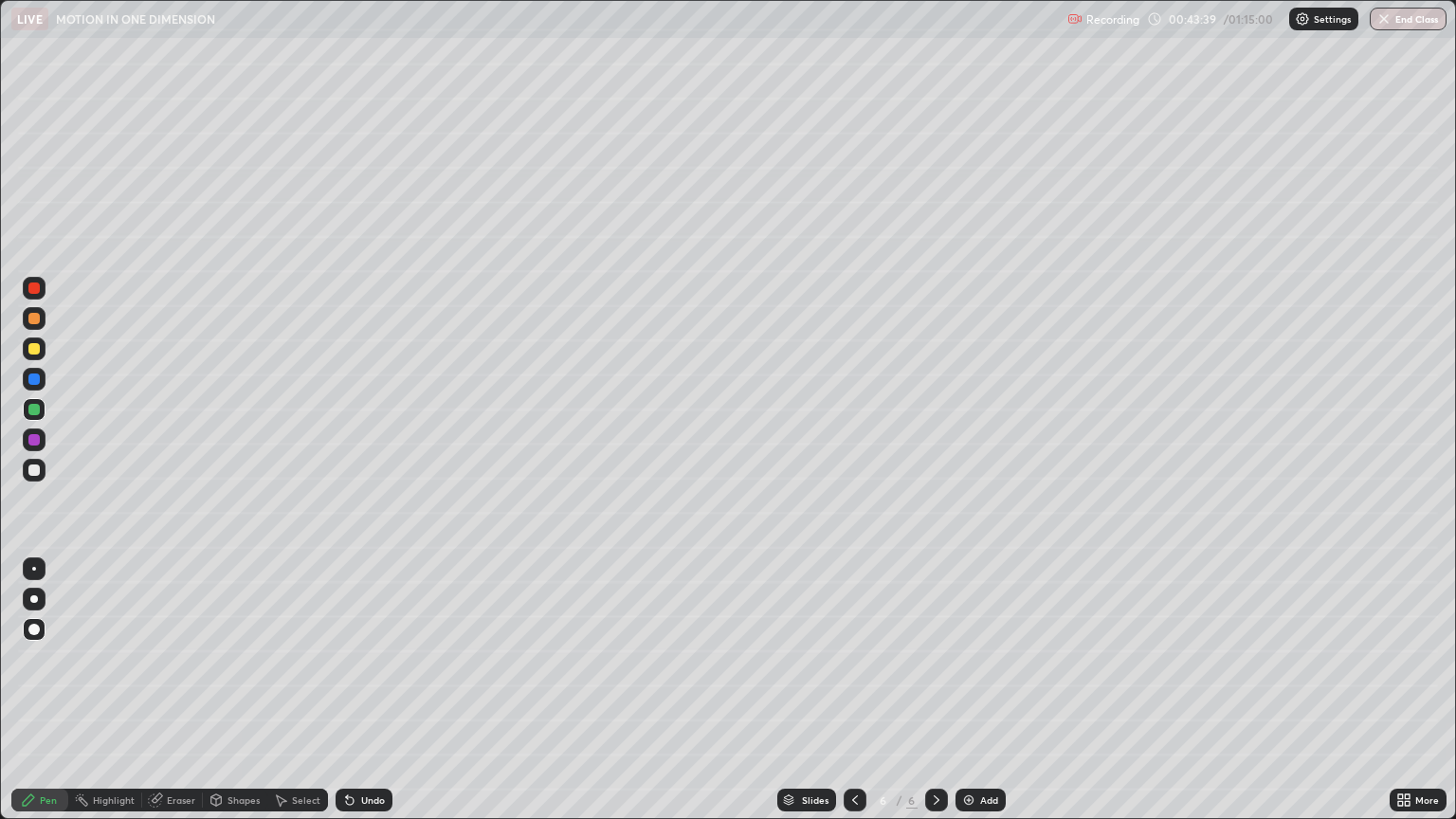 click at bounding box center (34, 440) 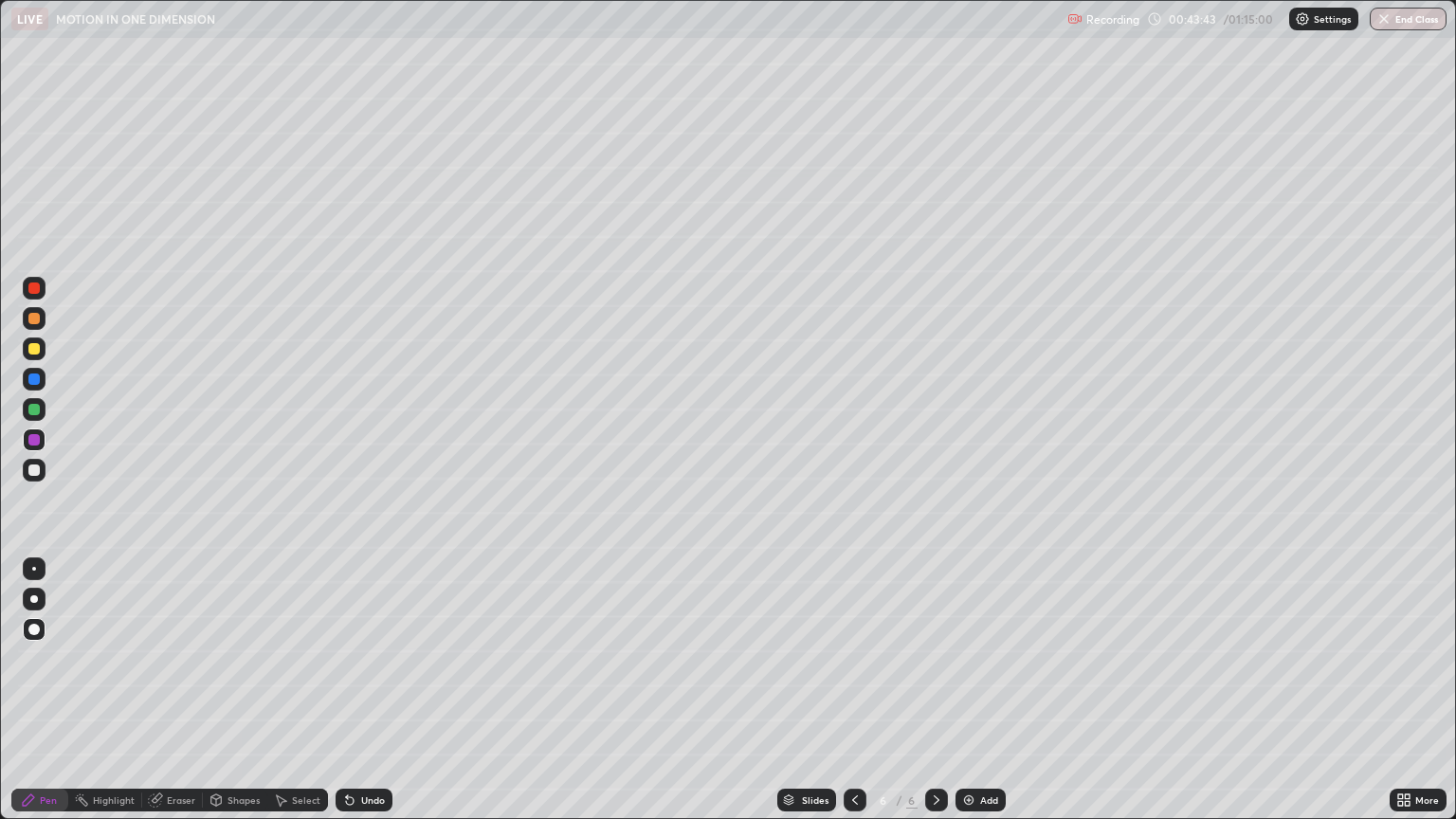 click on "Shapes" at bounding box center (244, 800) 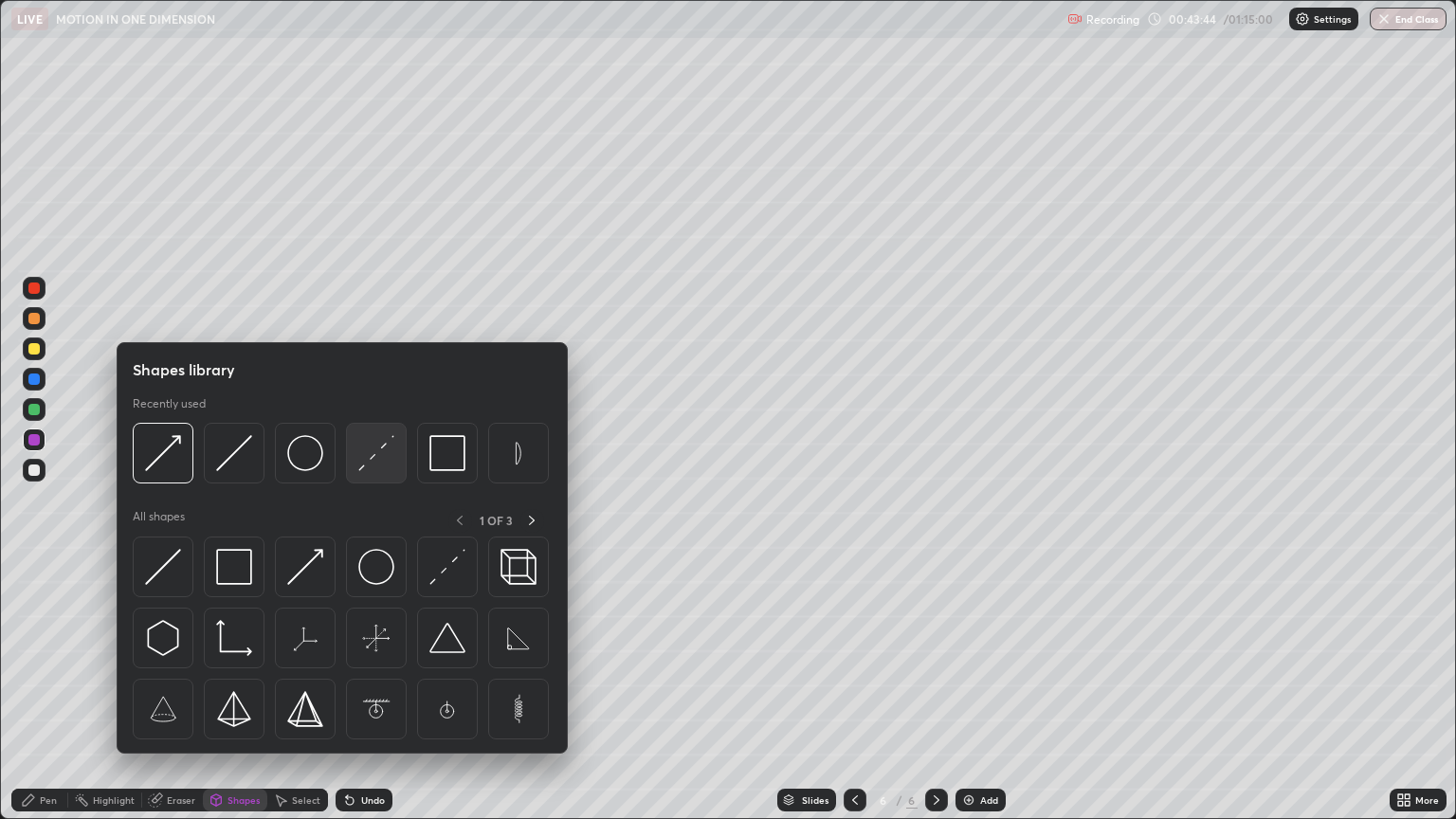 click at bounding box center (376, 453) 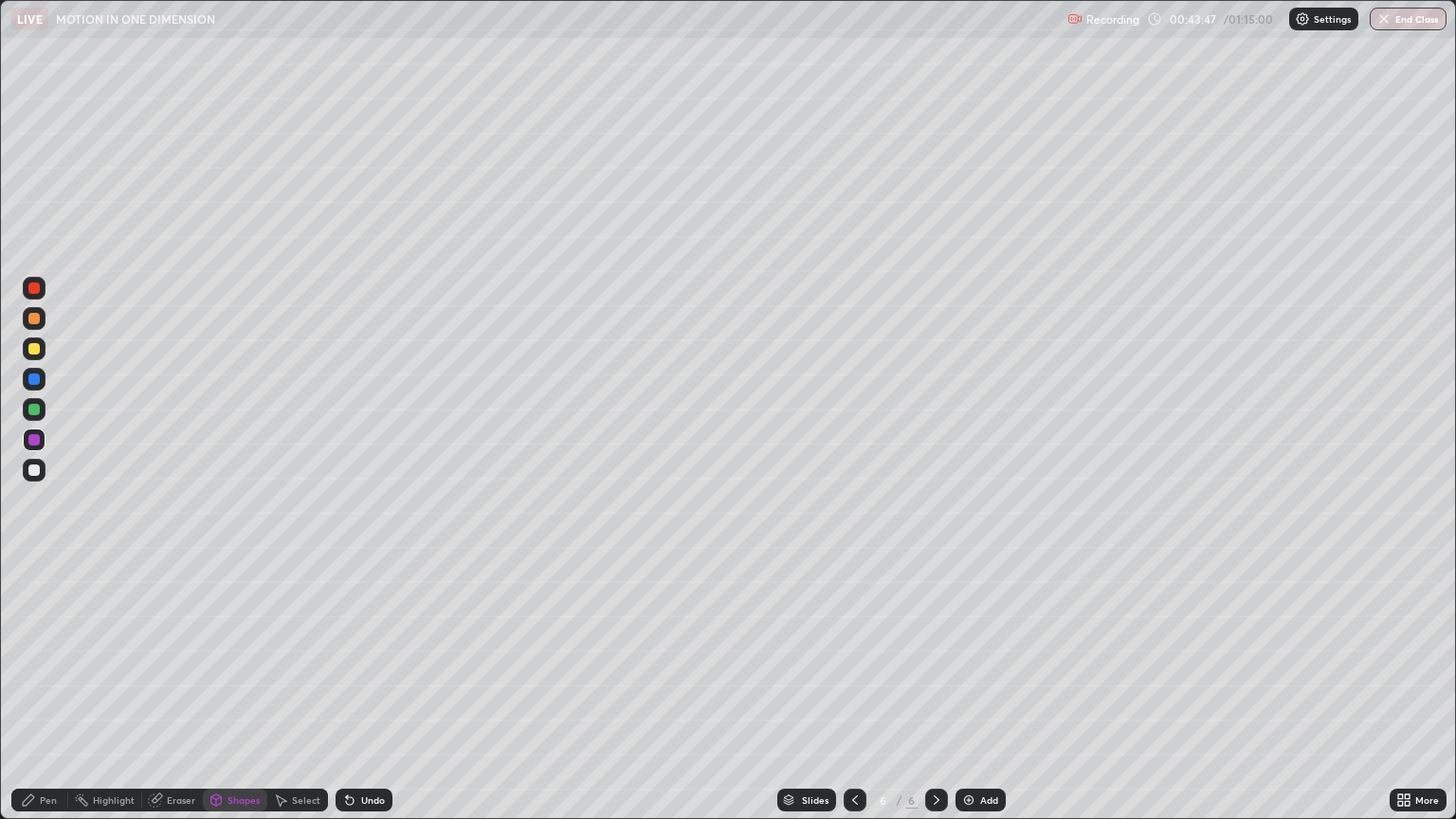 click on "Undo" at bounding box center (364, 800) 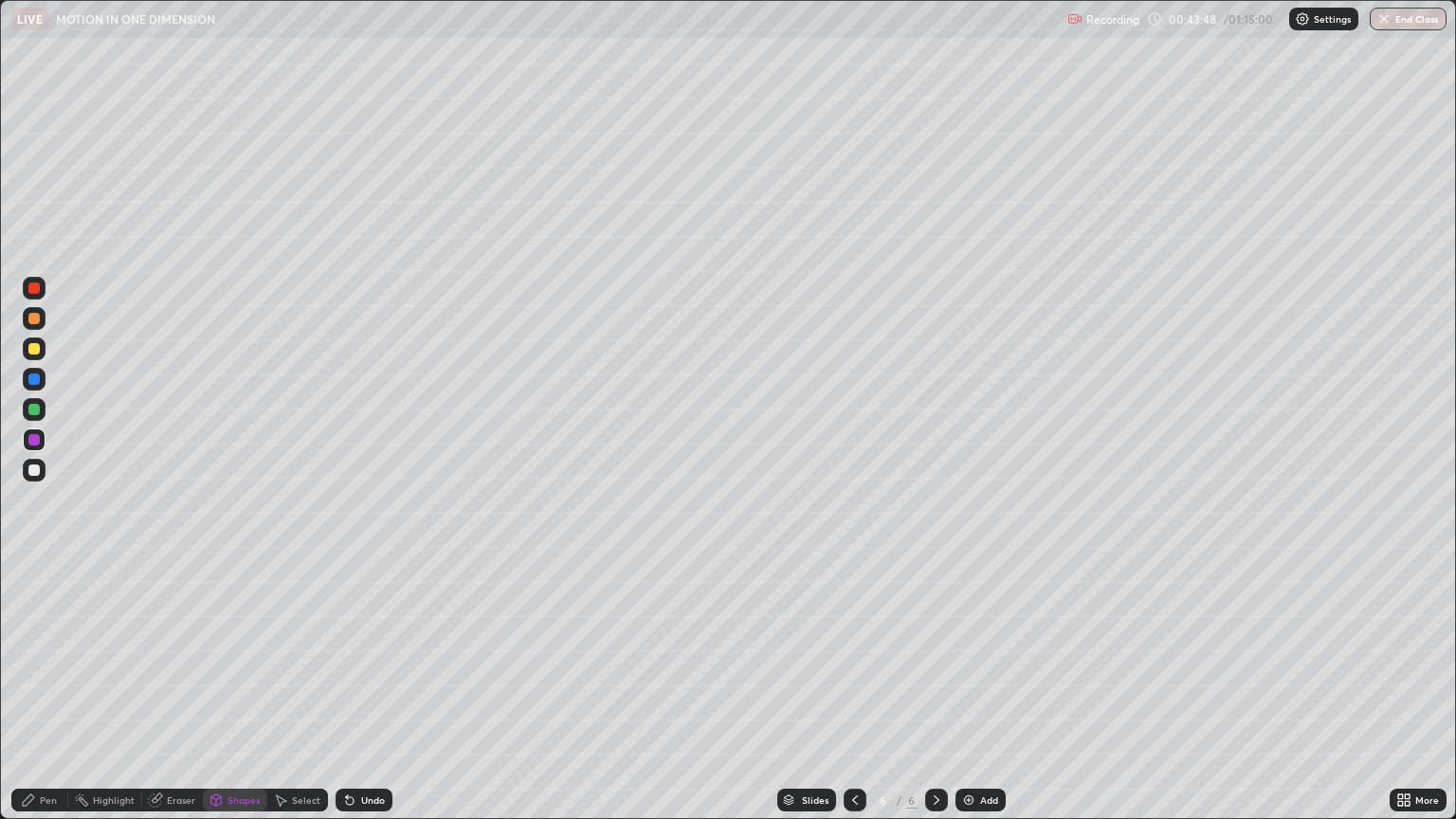 click at bounding box center [34, 470] 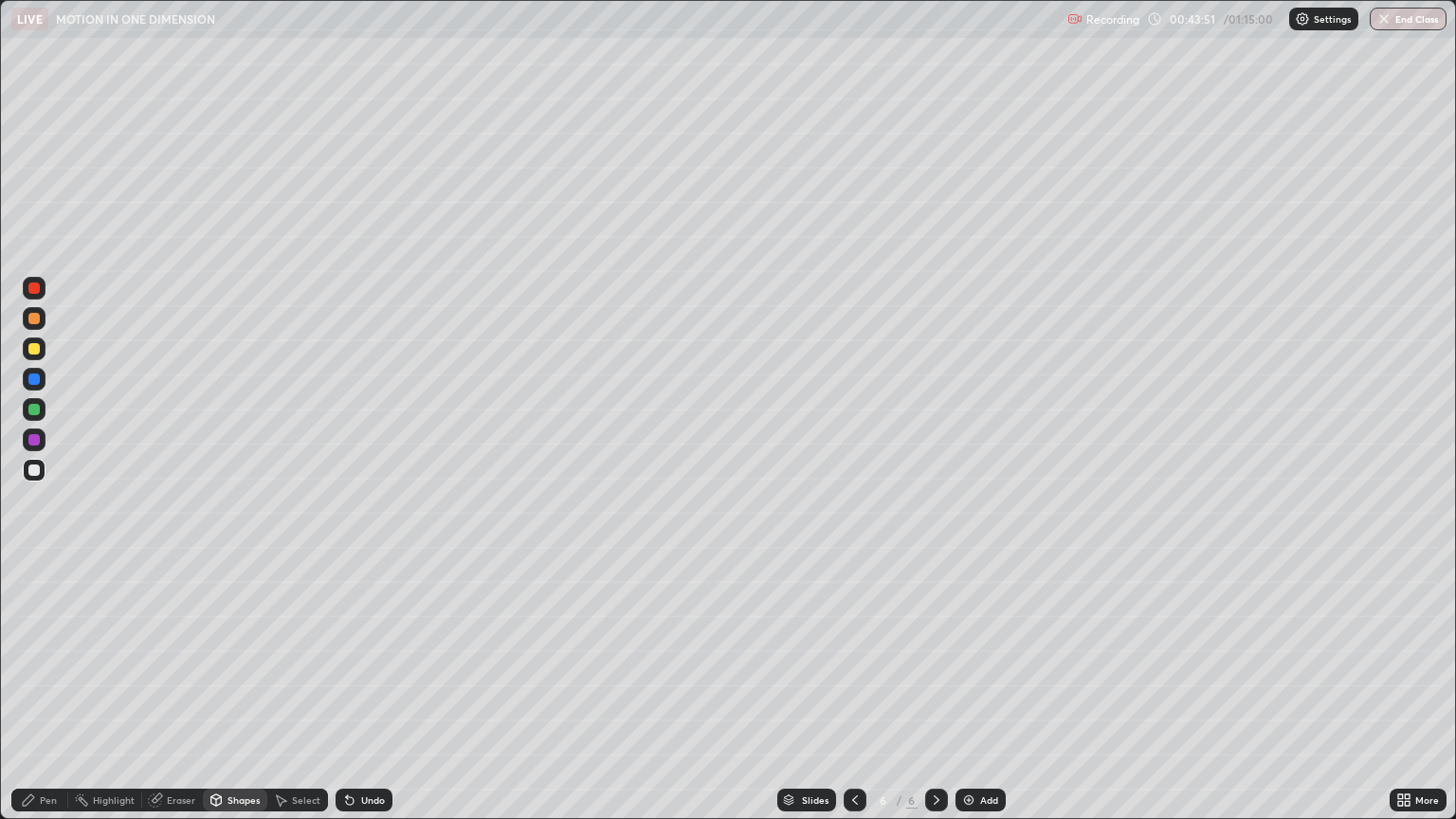 click on "Pen" at bounding box center (40, 800) 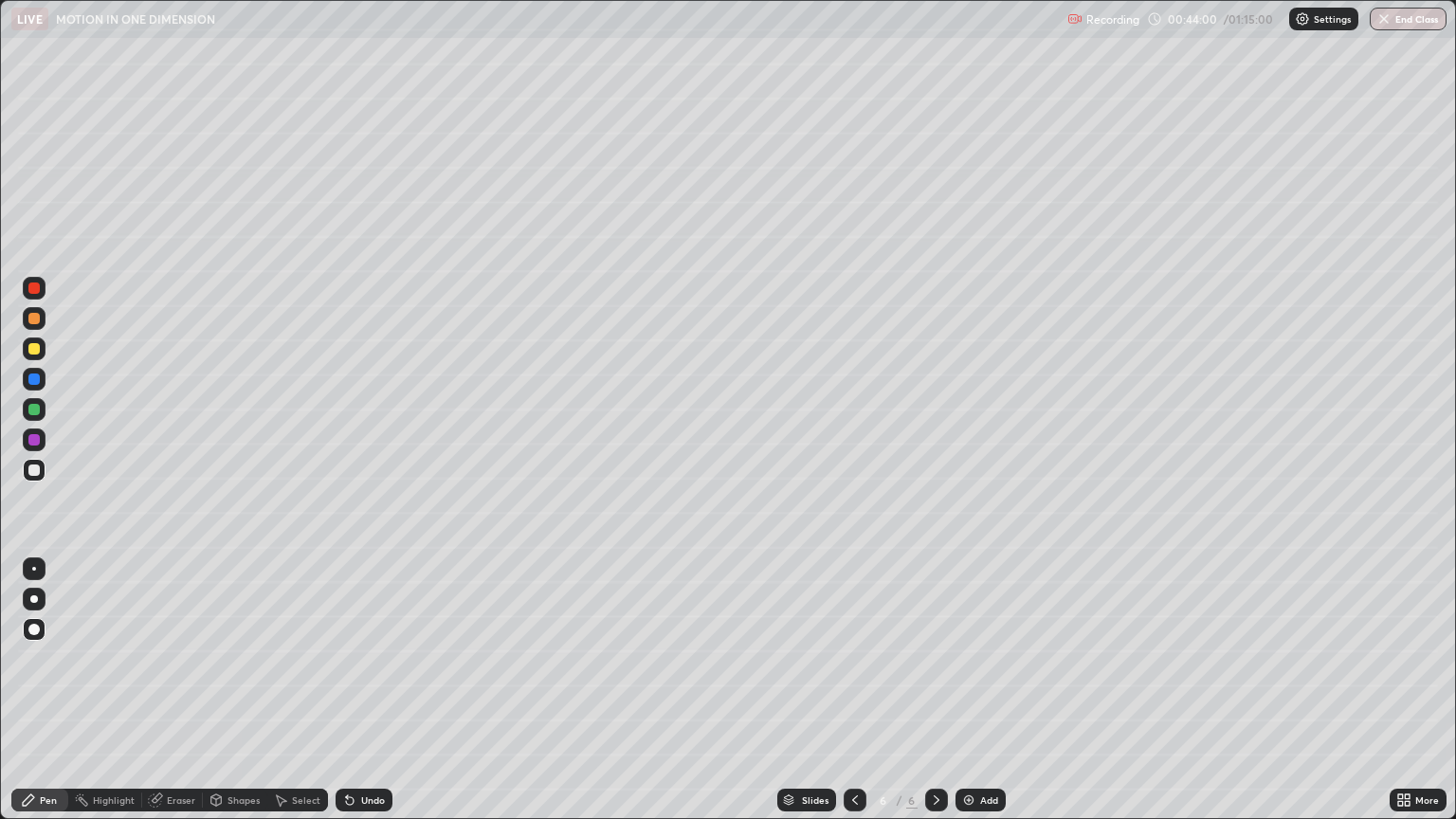 click on "Shapes" at bounding box center (244, 800) 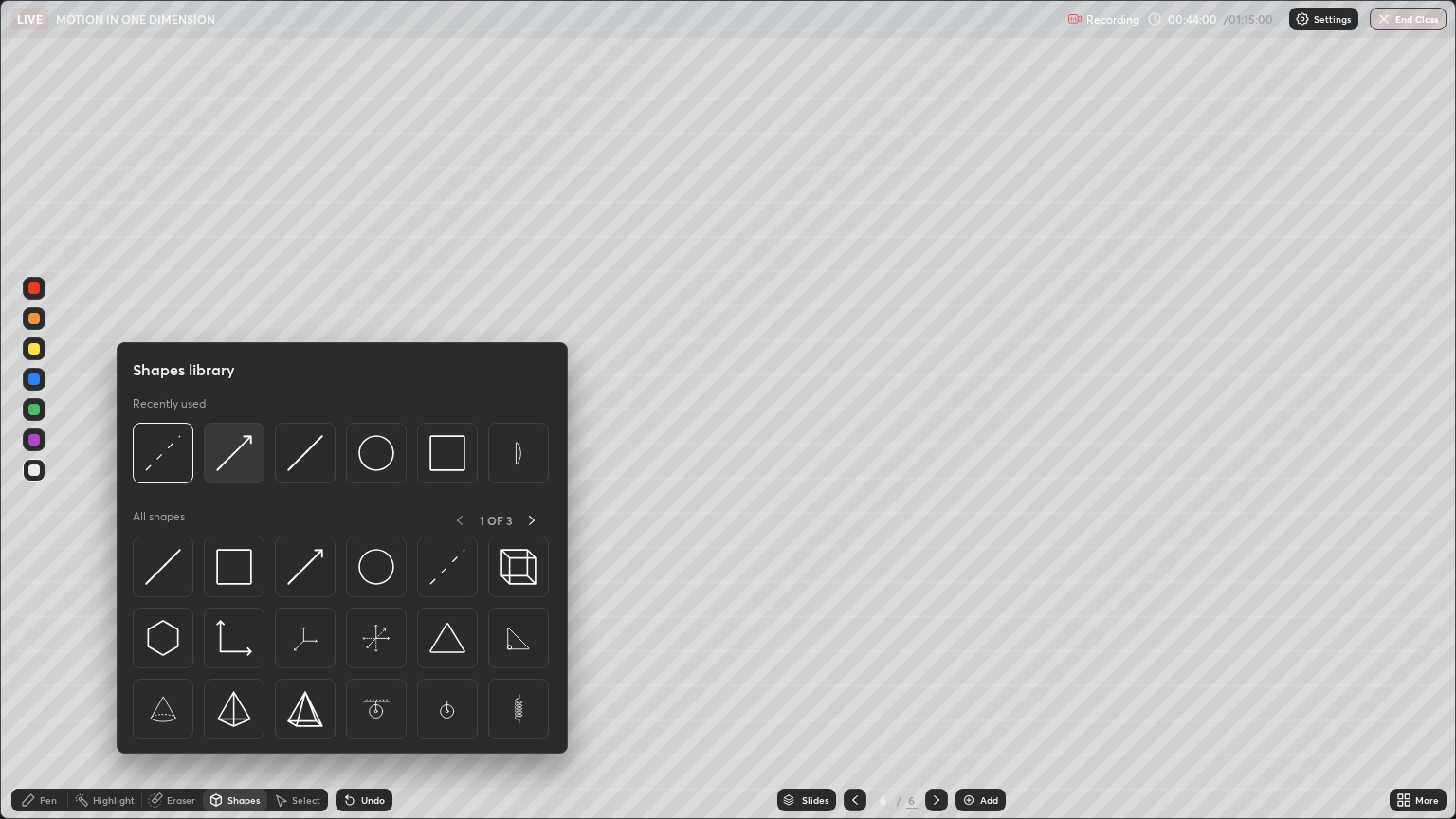 click at bounding box center (234, 453) 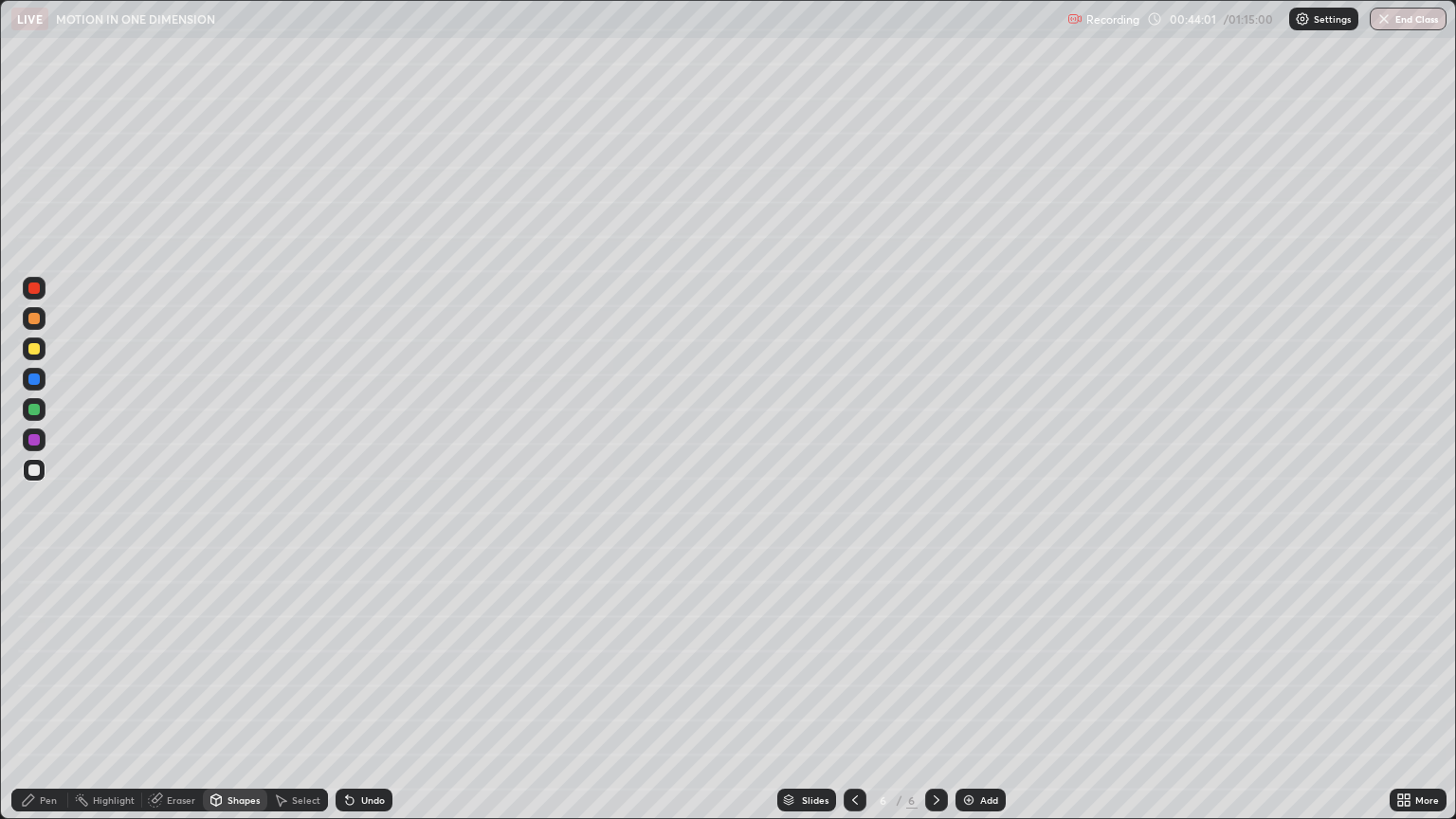 click at bounding box center (34, 288) 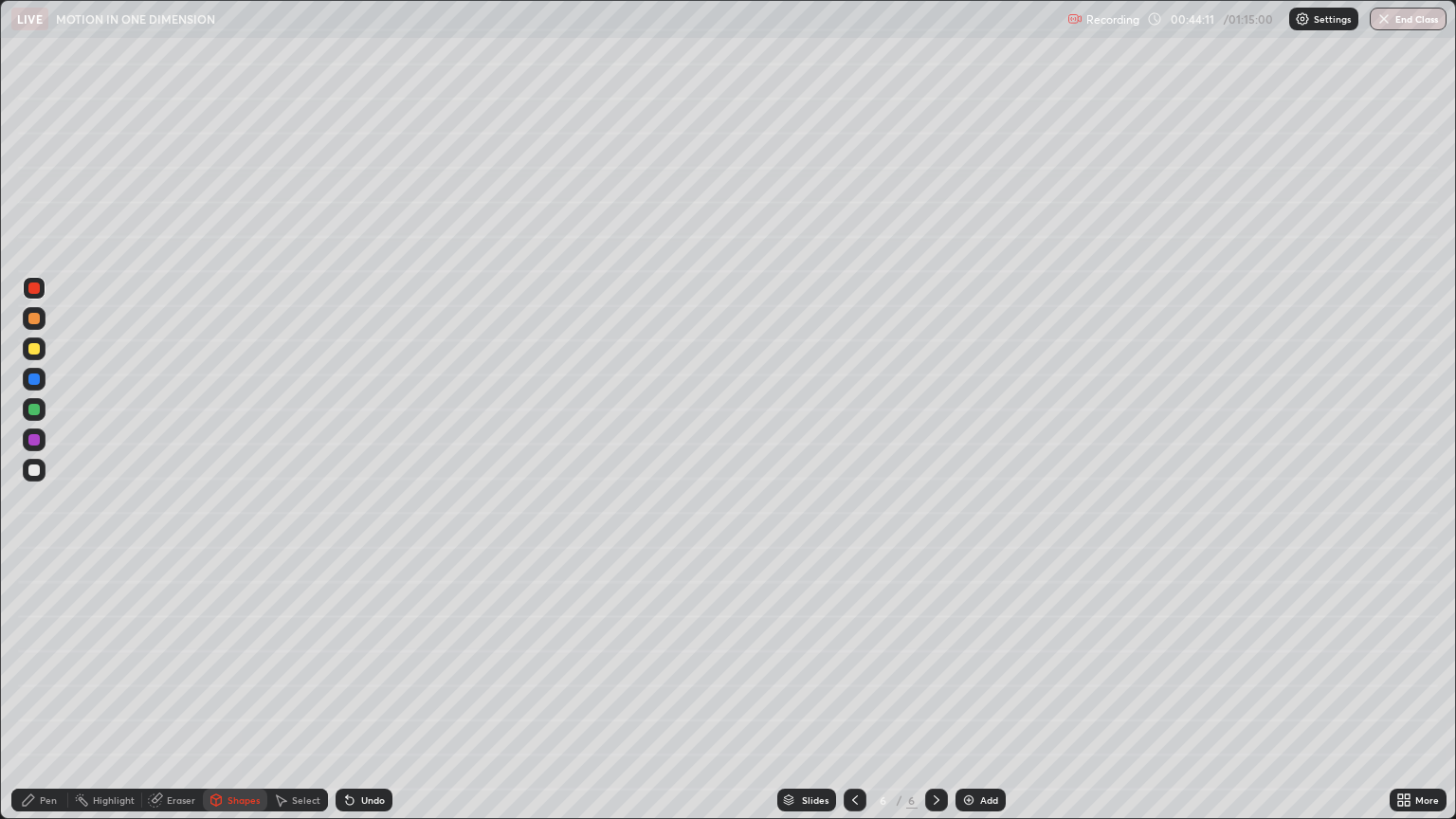 click on "Pen" at bounding box center [40, 800] 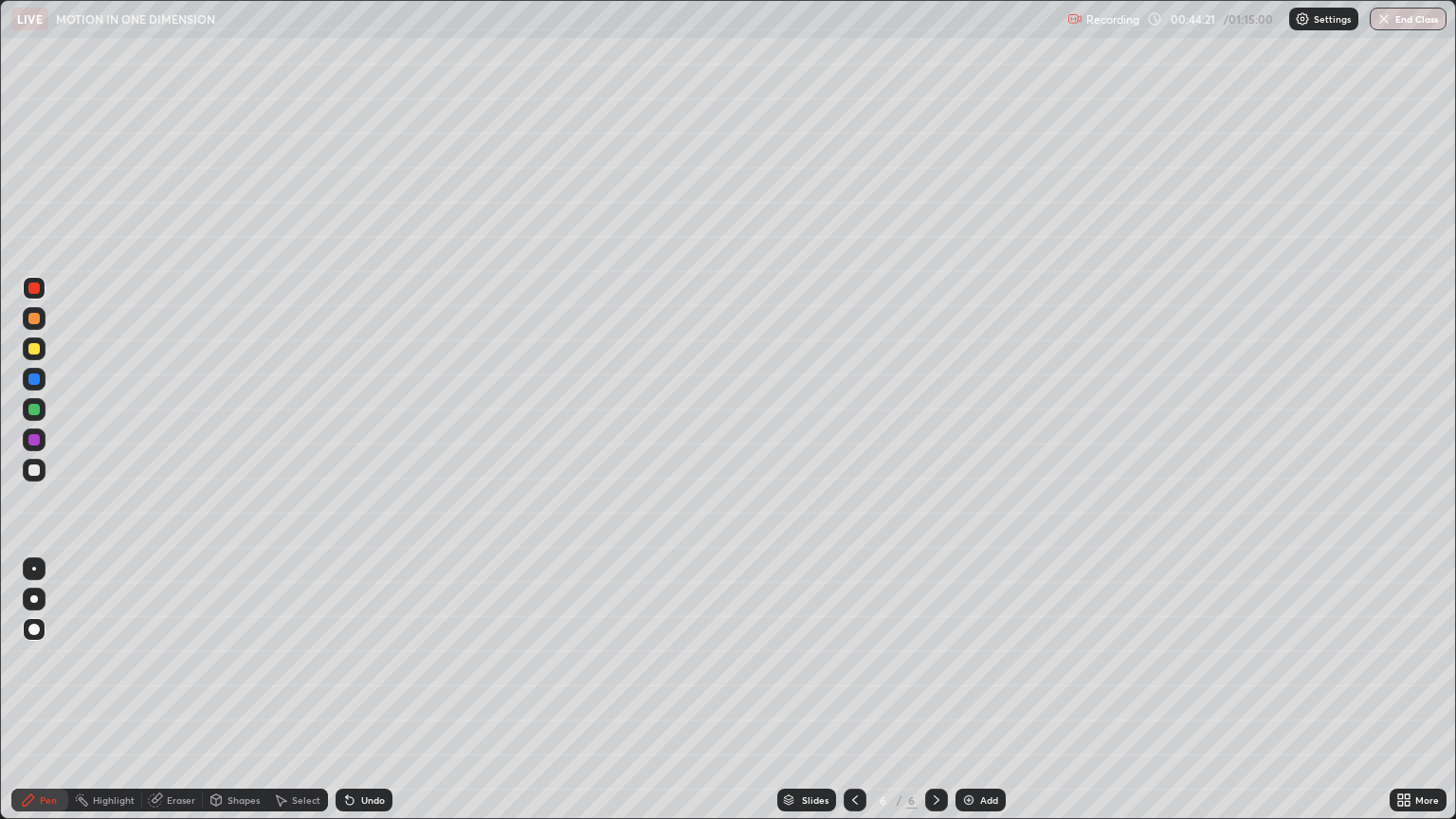 click at bounding box center [34, 470] 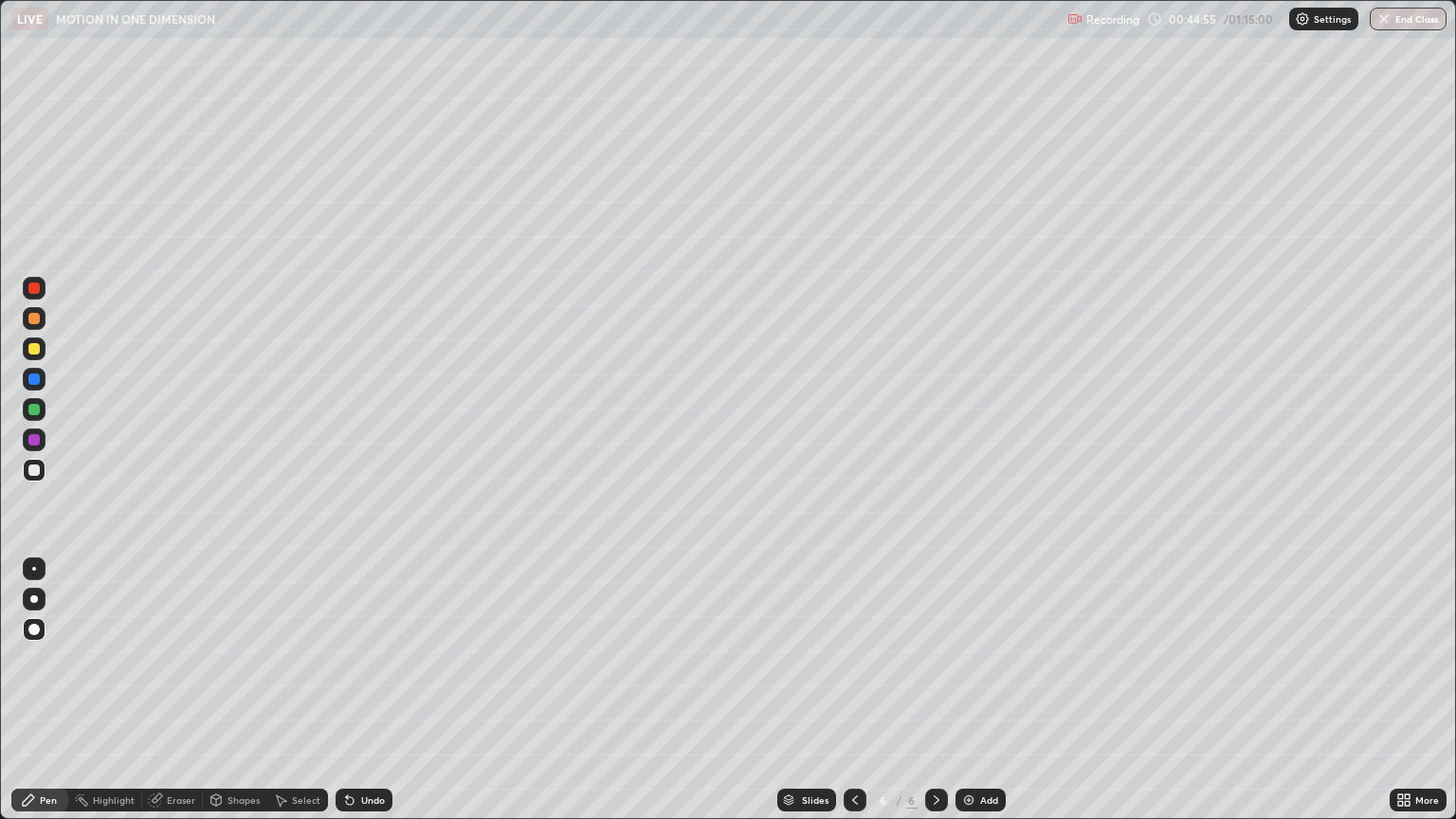 click on "Shapes" at bounding box center [235, 800] 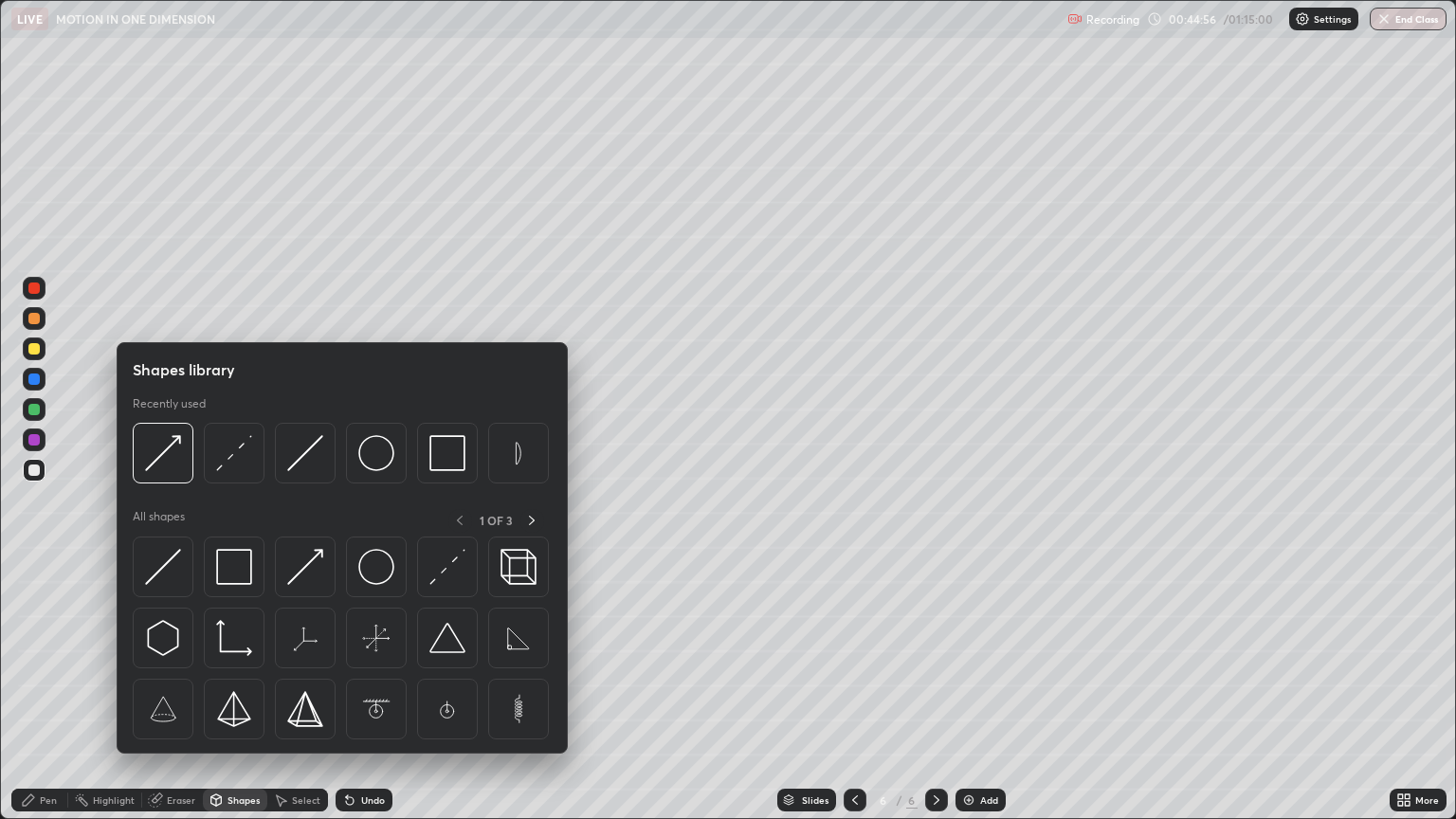 click at bounding box center [305, 567] 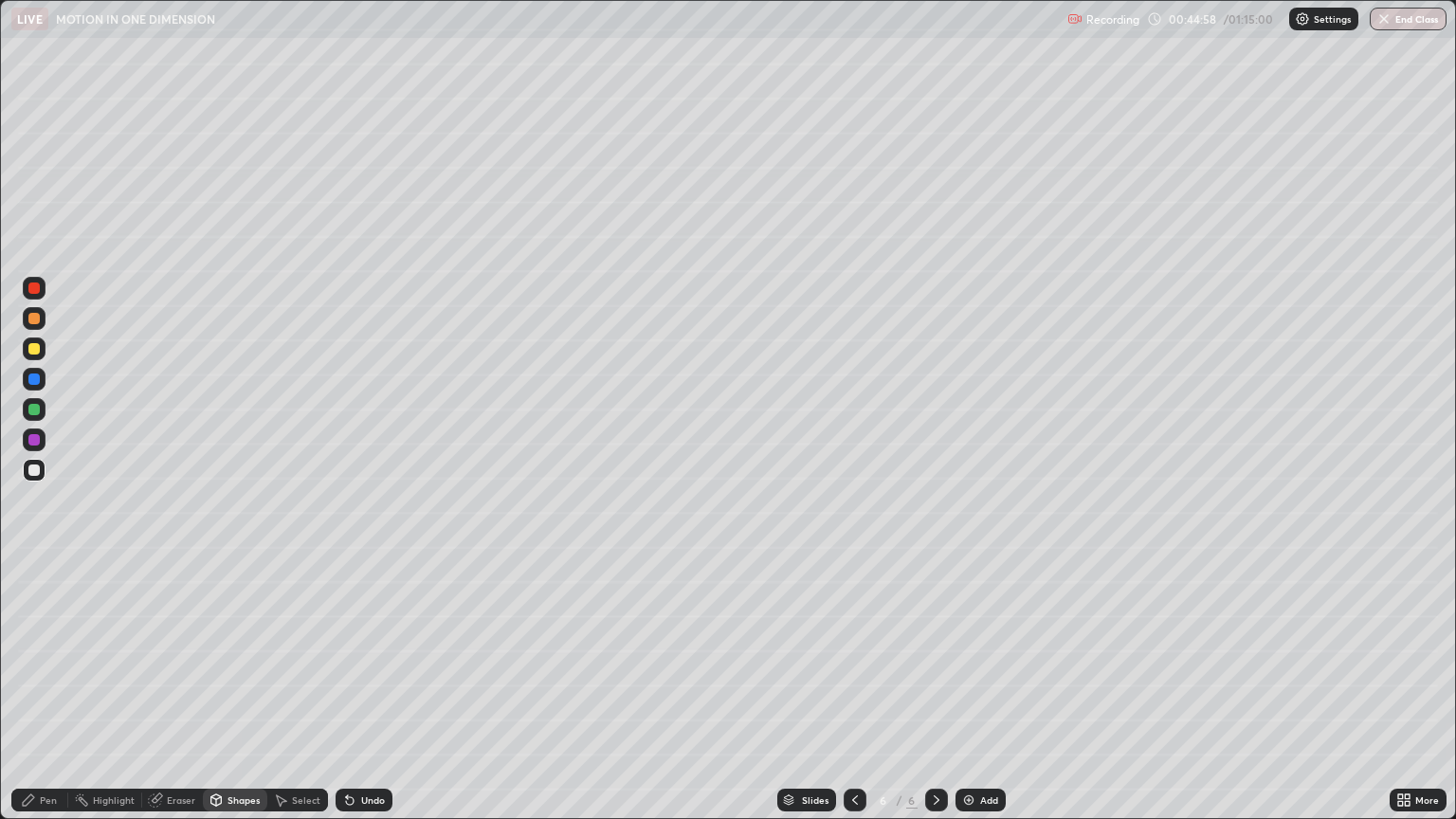 click at bounding box center (34, 410) 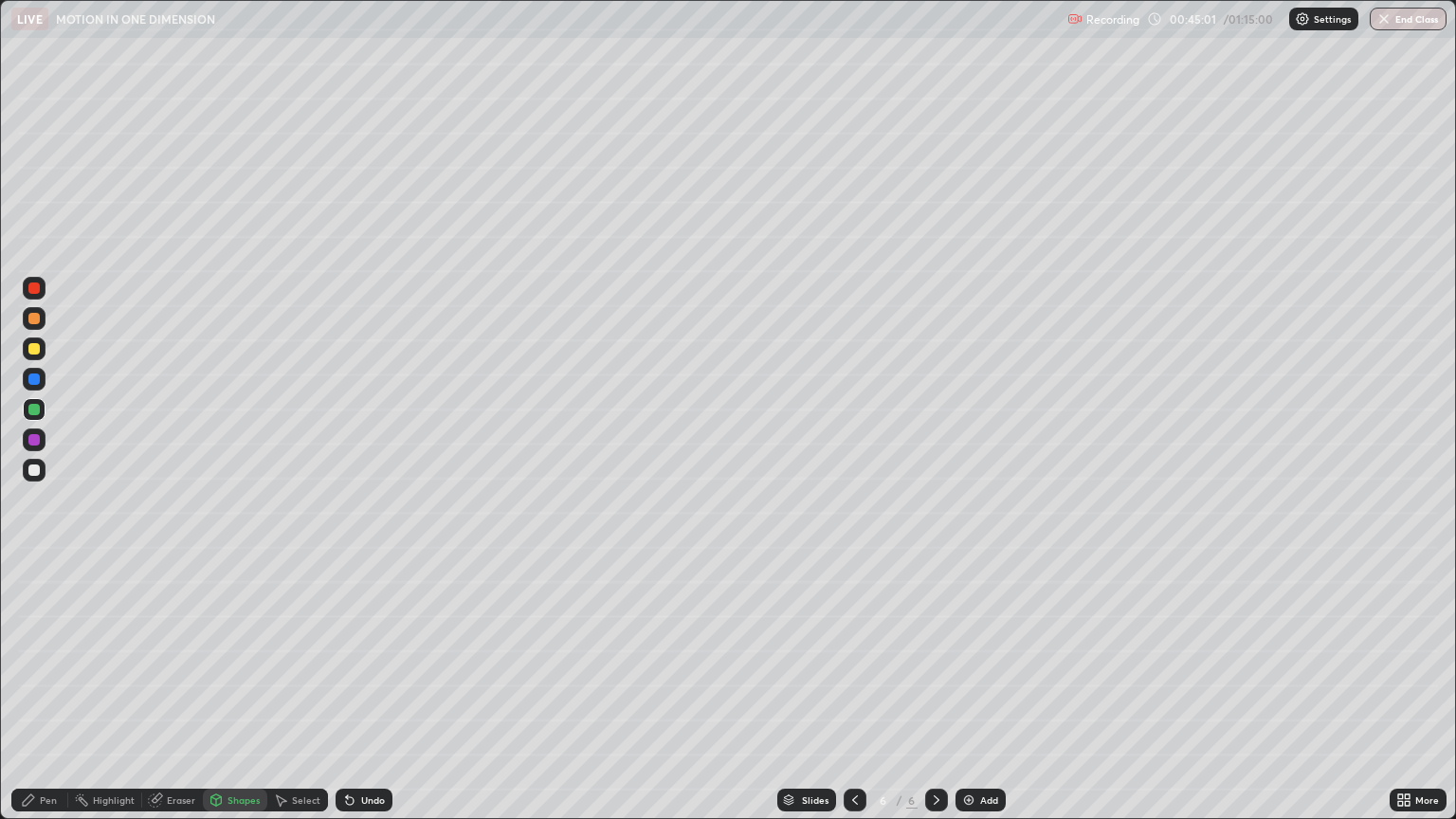 click at bounding box center [34, 440] 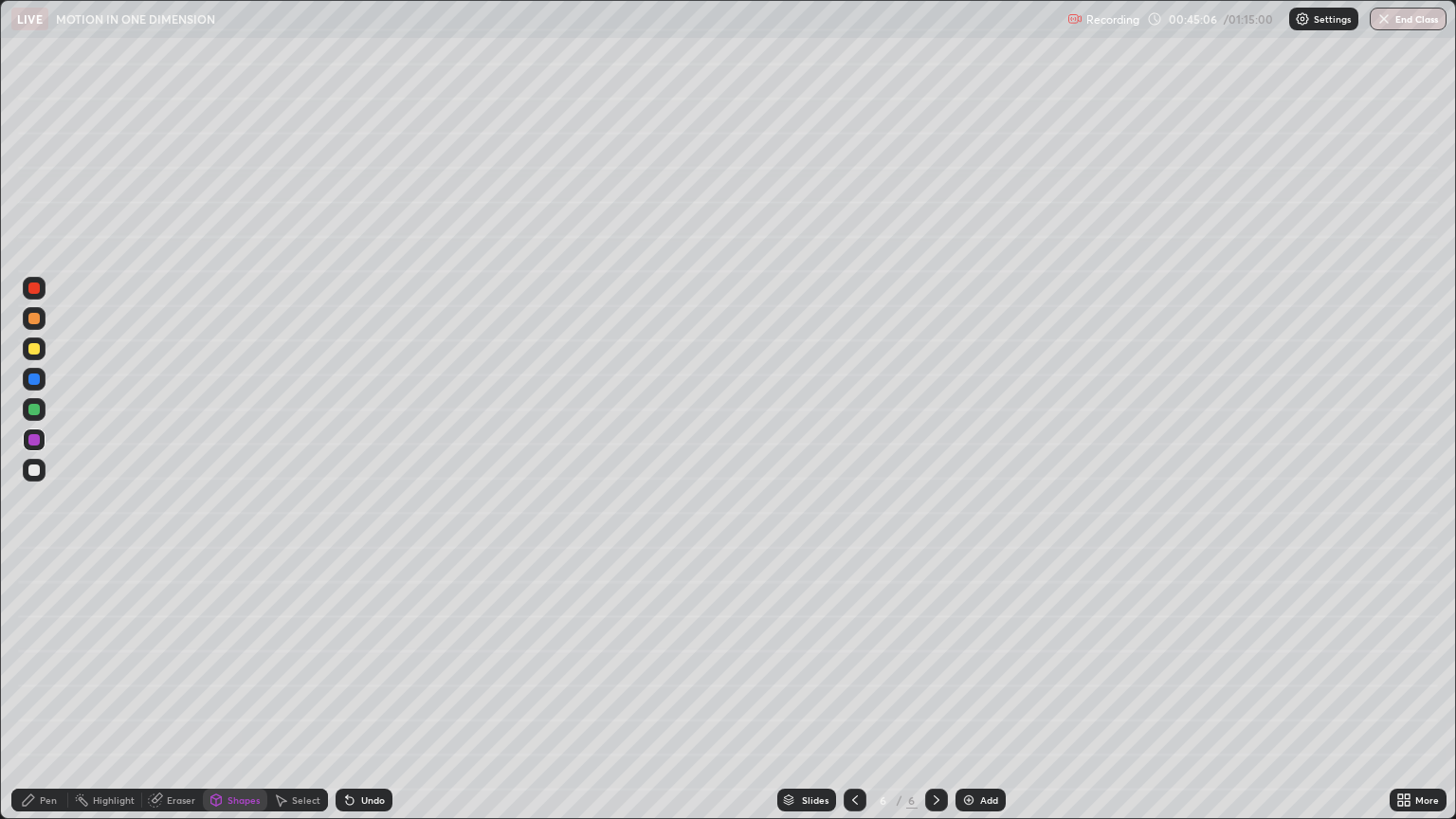 click at bounding box center (34, 470) 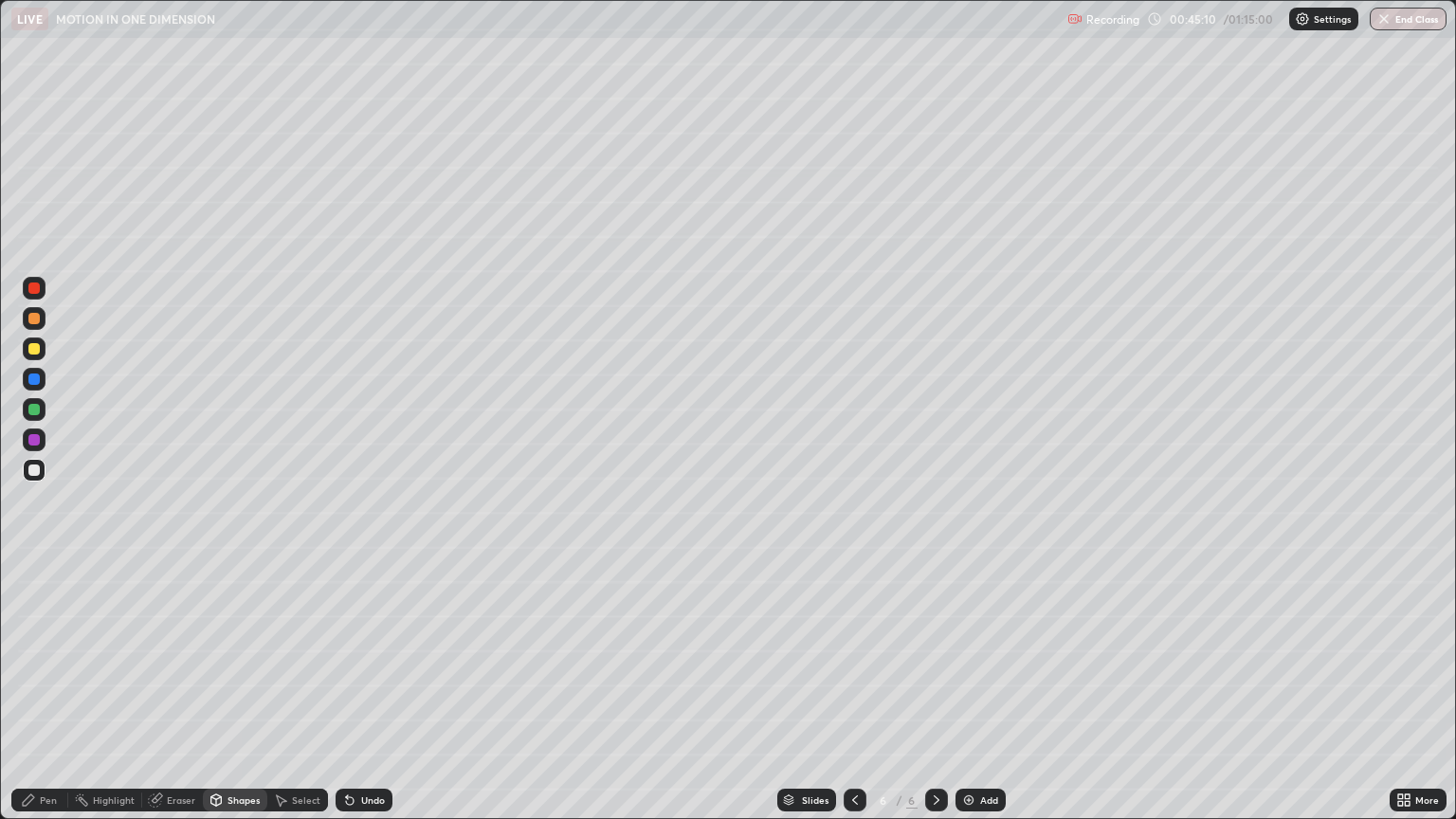 click on "Pen" at bounding box center [40, 800] 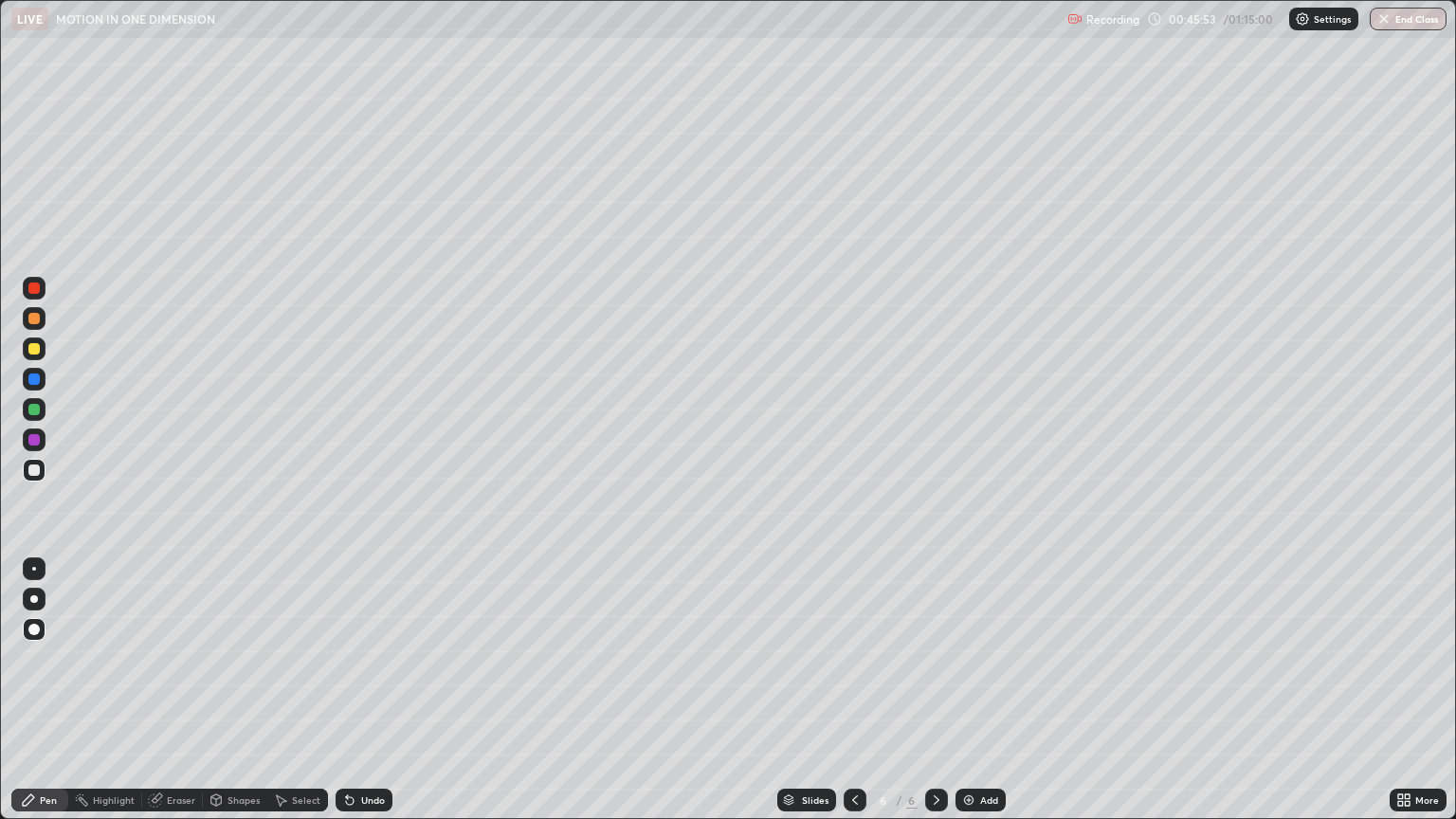 click at bounding box center (34, 410) 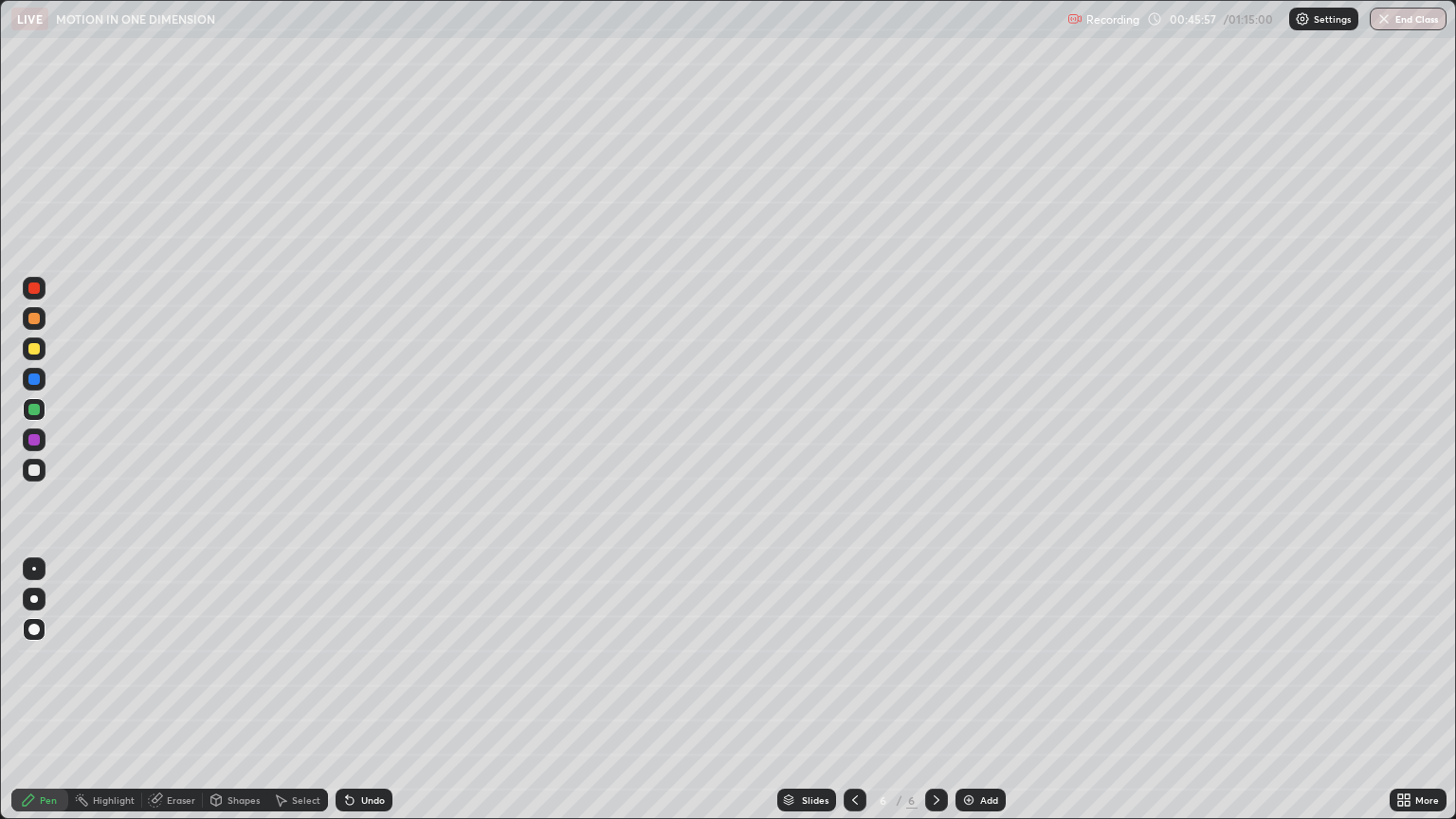 click at bounding box center [34, 440] 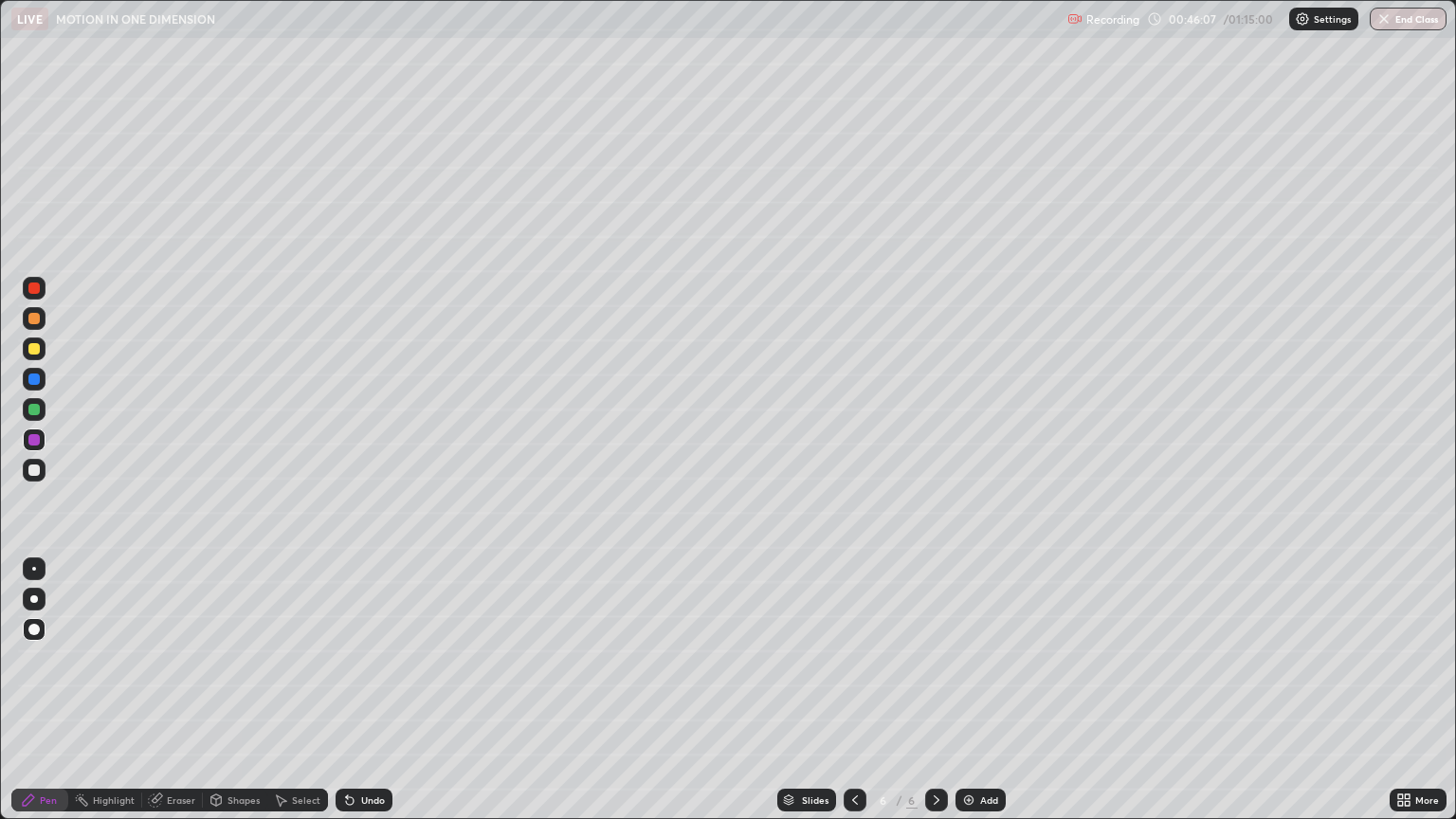 click at bounding box center [34, 470] 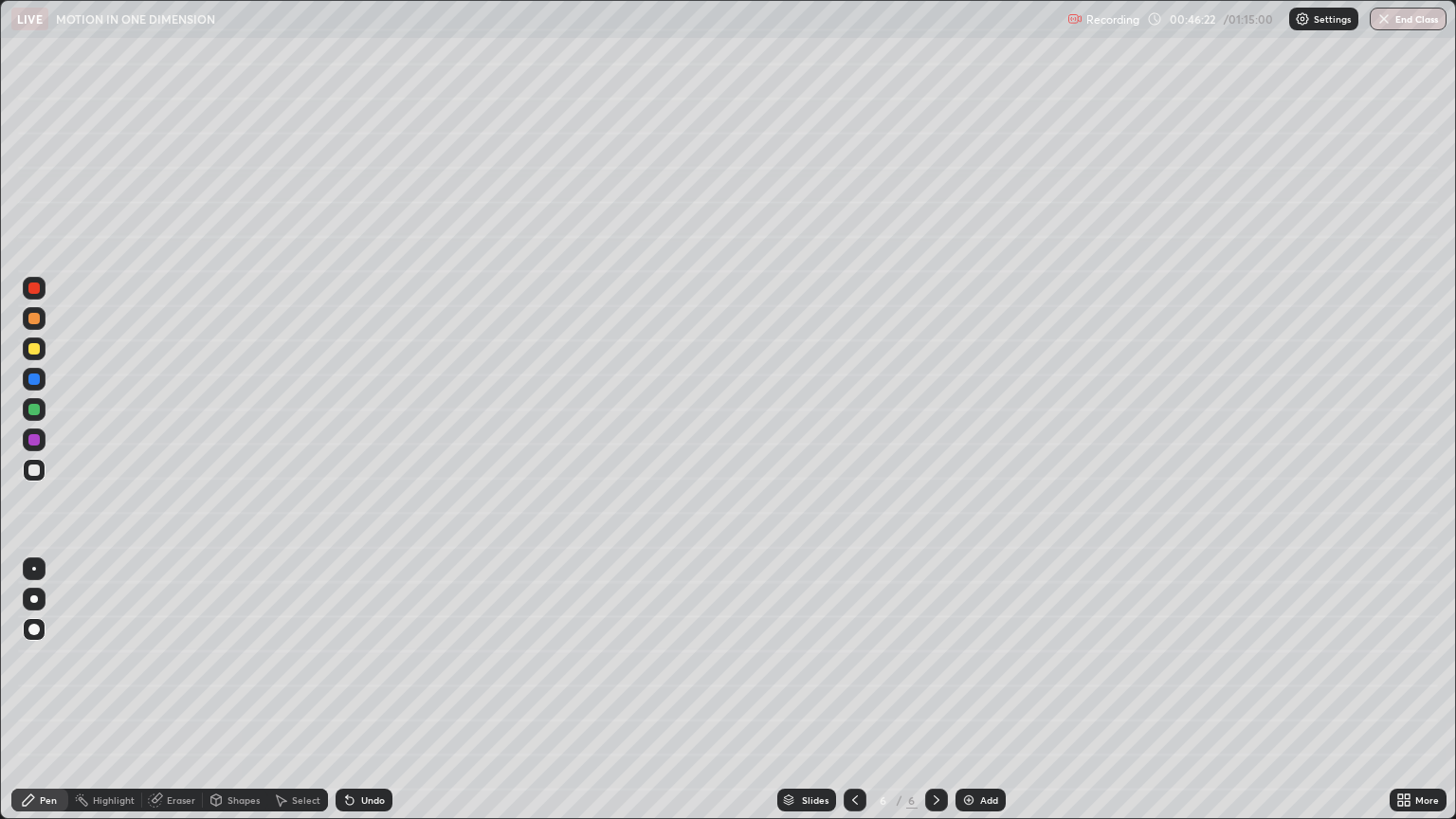 click at bounding box center [34, 440] 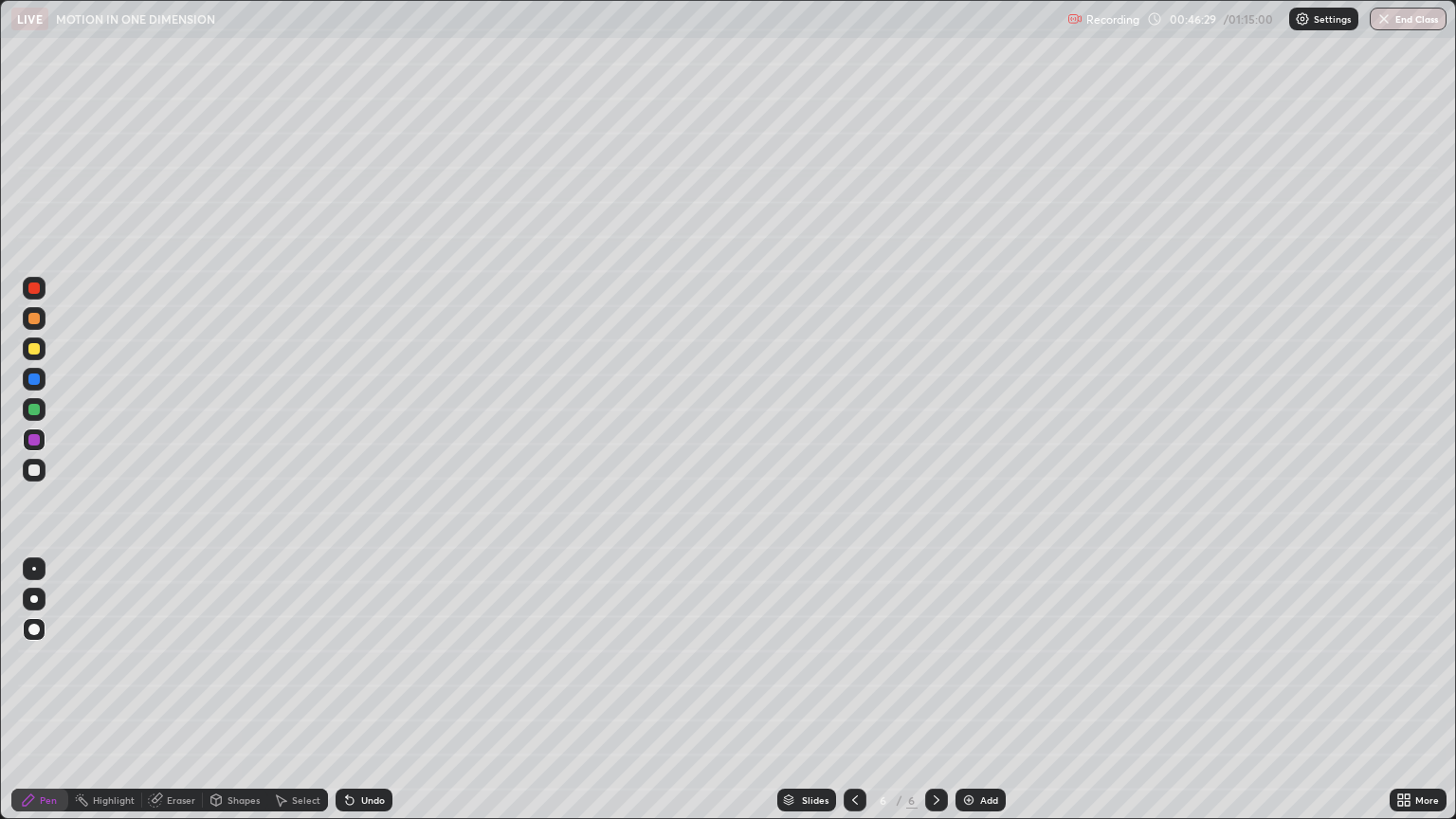 click at bounding box center [34, 470] 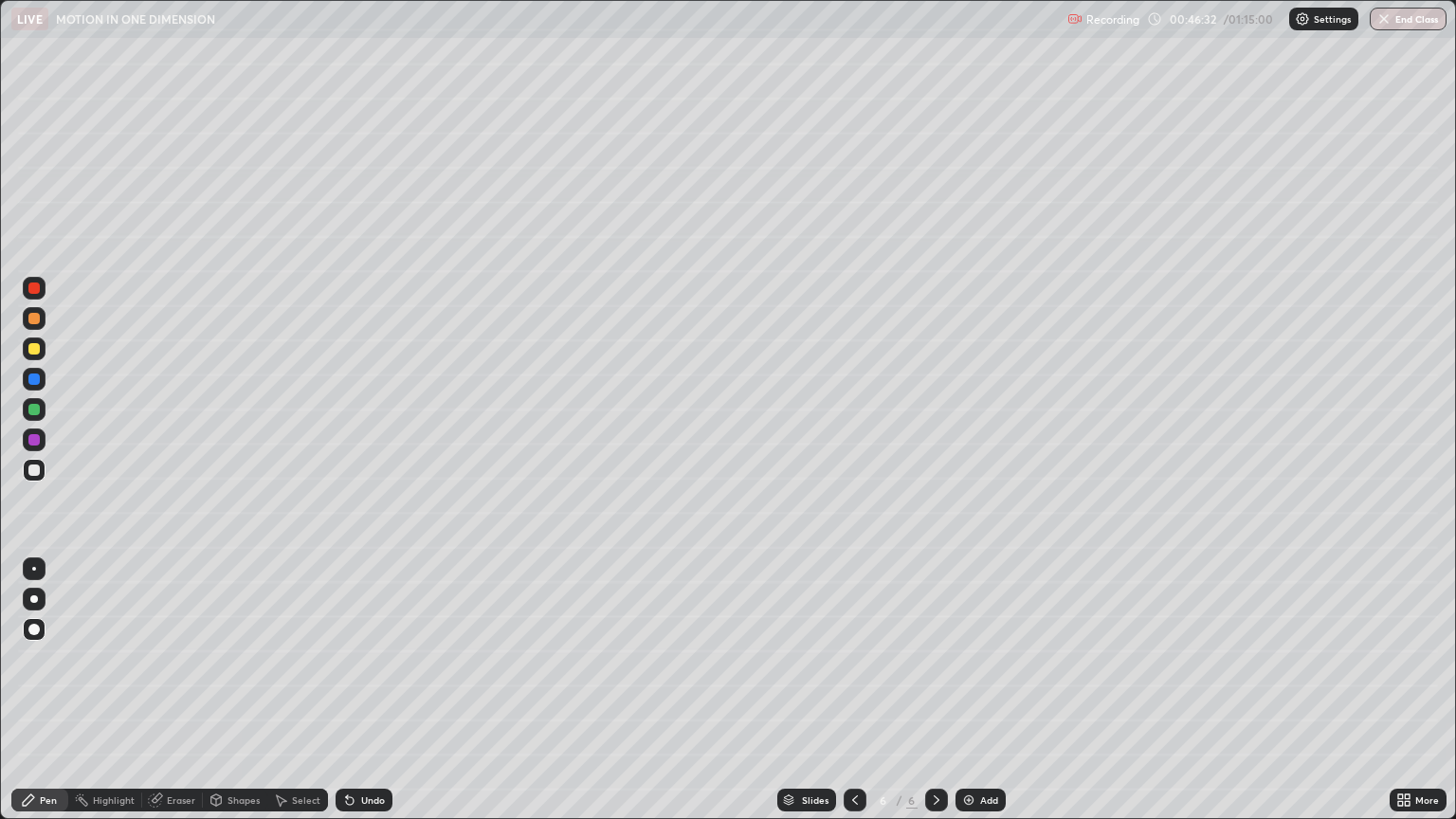 click at bounding box center (34, 410) 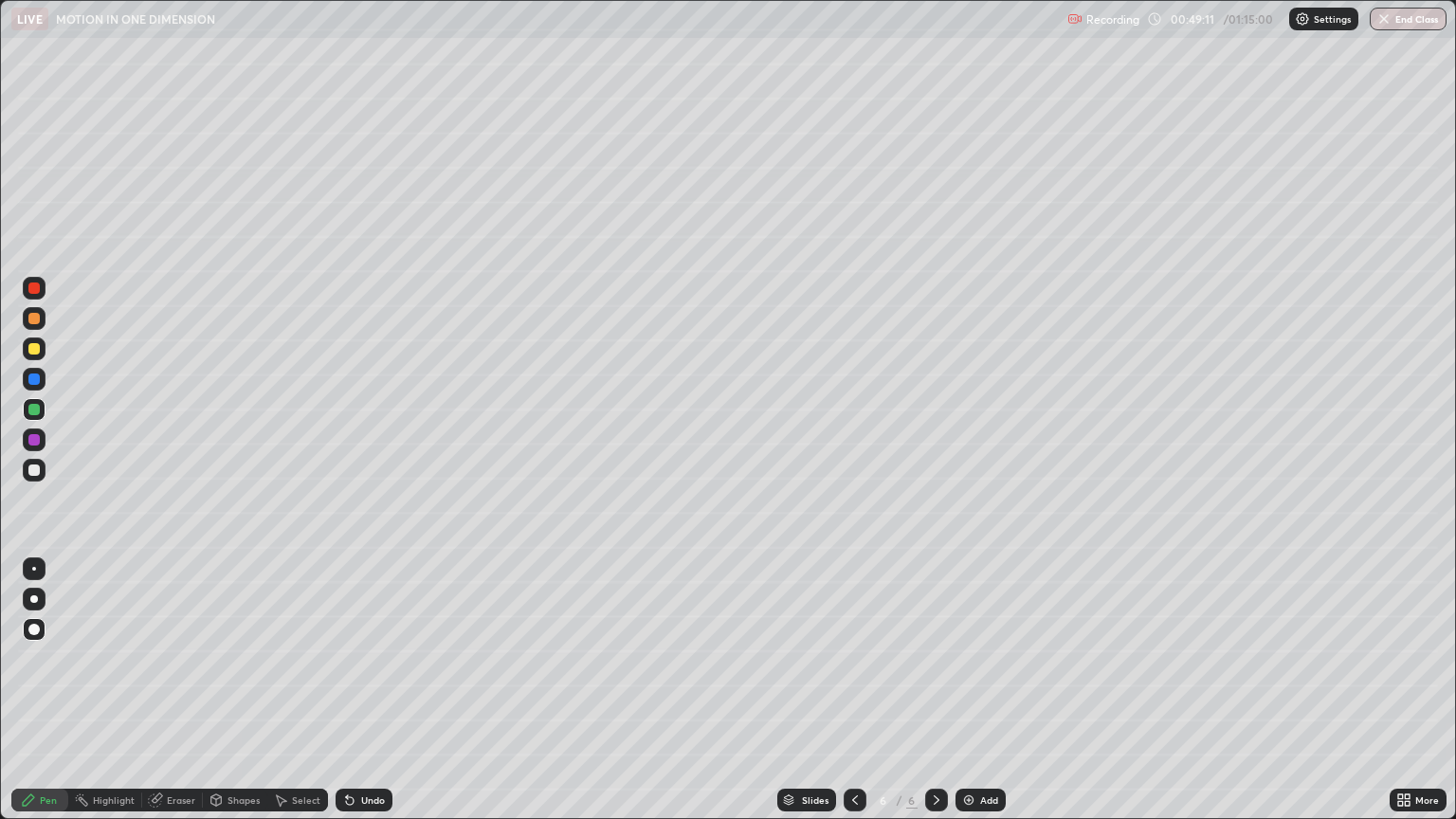 click on "Add" at bounding box center (980, 800) 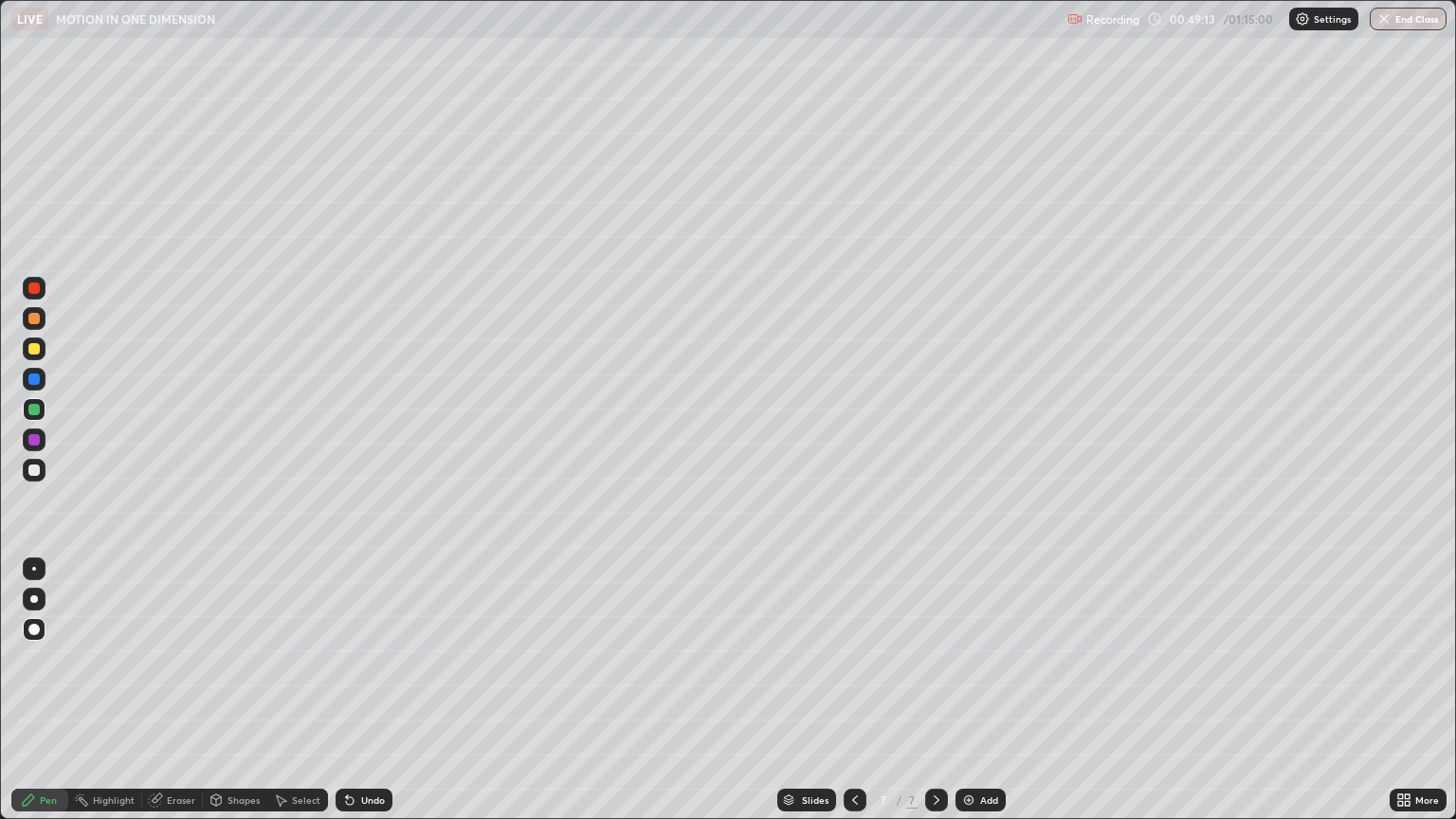 click on "Shapes" at bounding box center (244, 800) 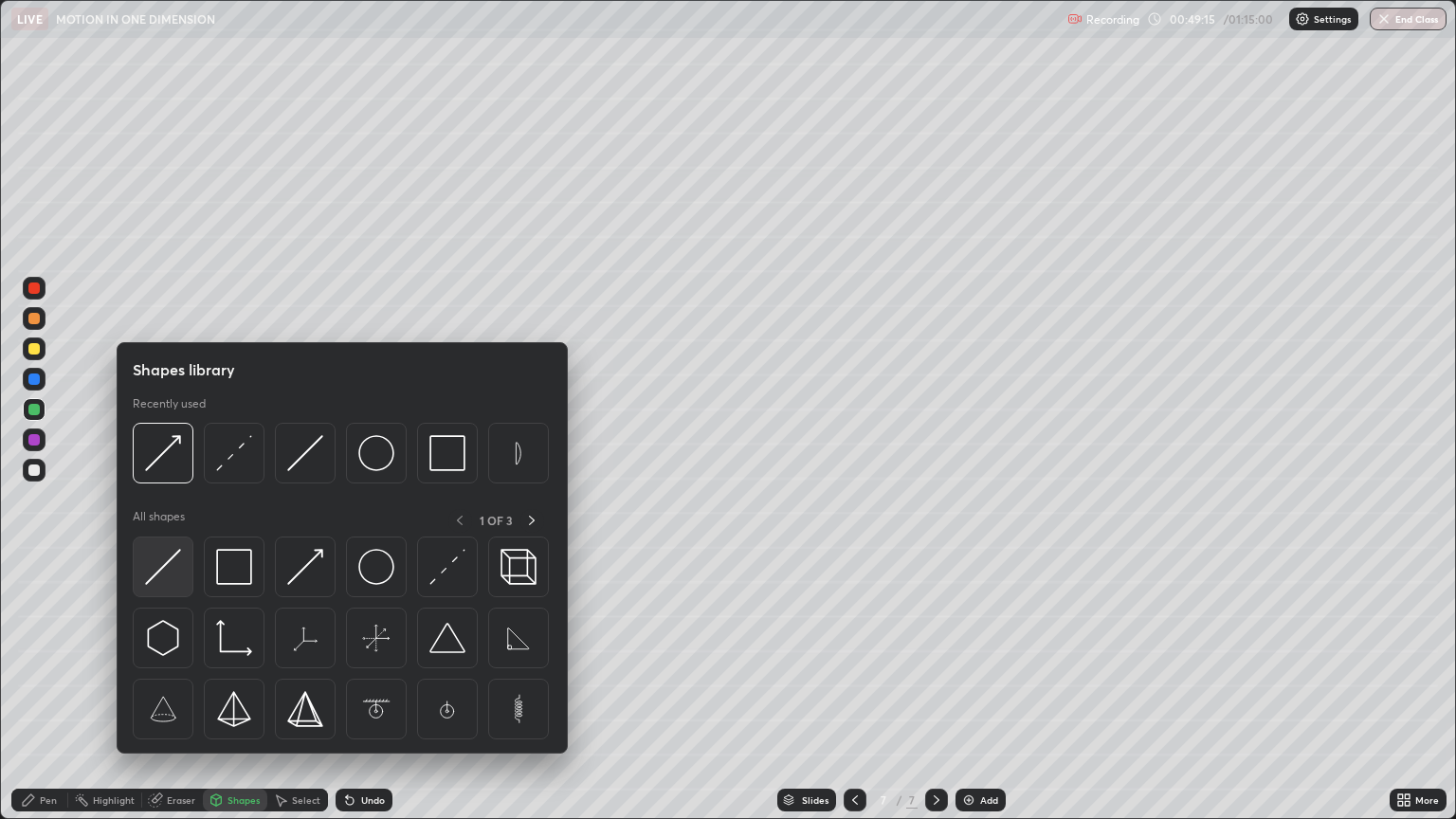 click at bounding box center (163, 567) 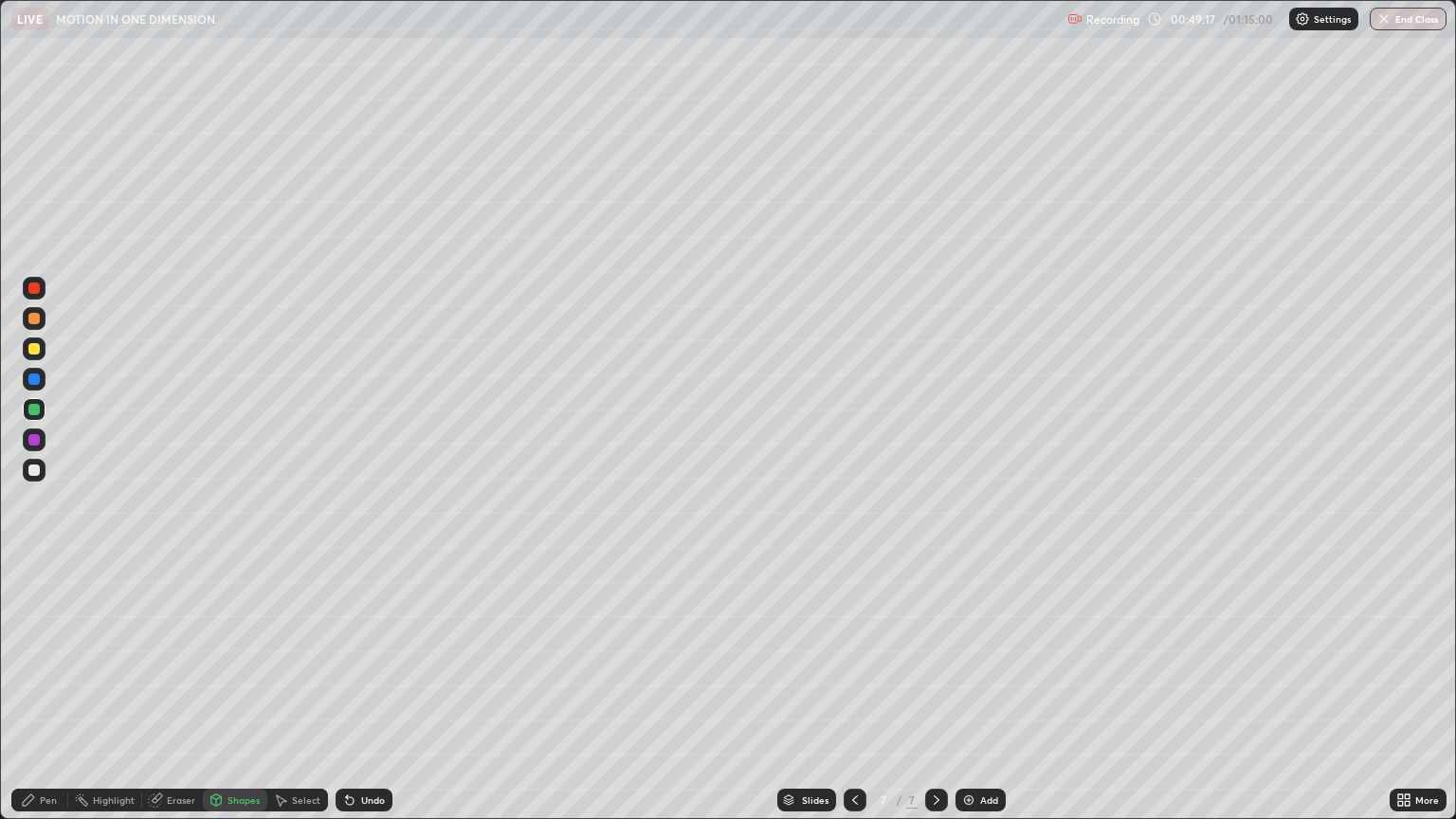 click at bounding box center [34, 470] 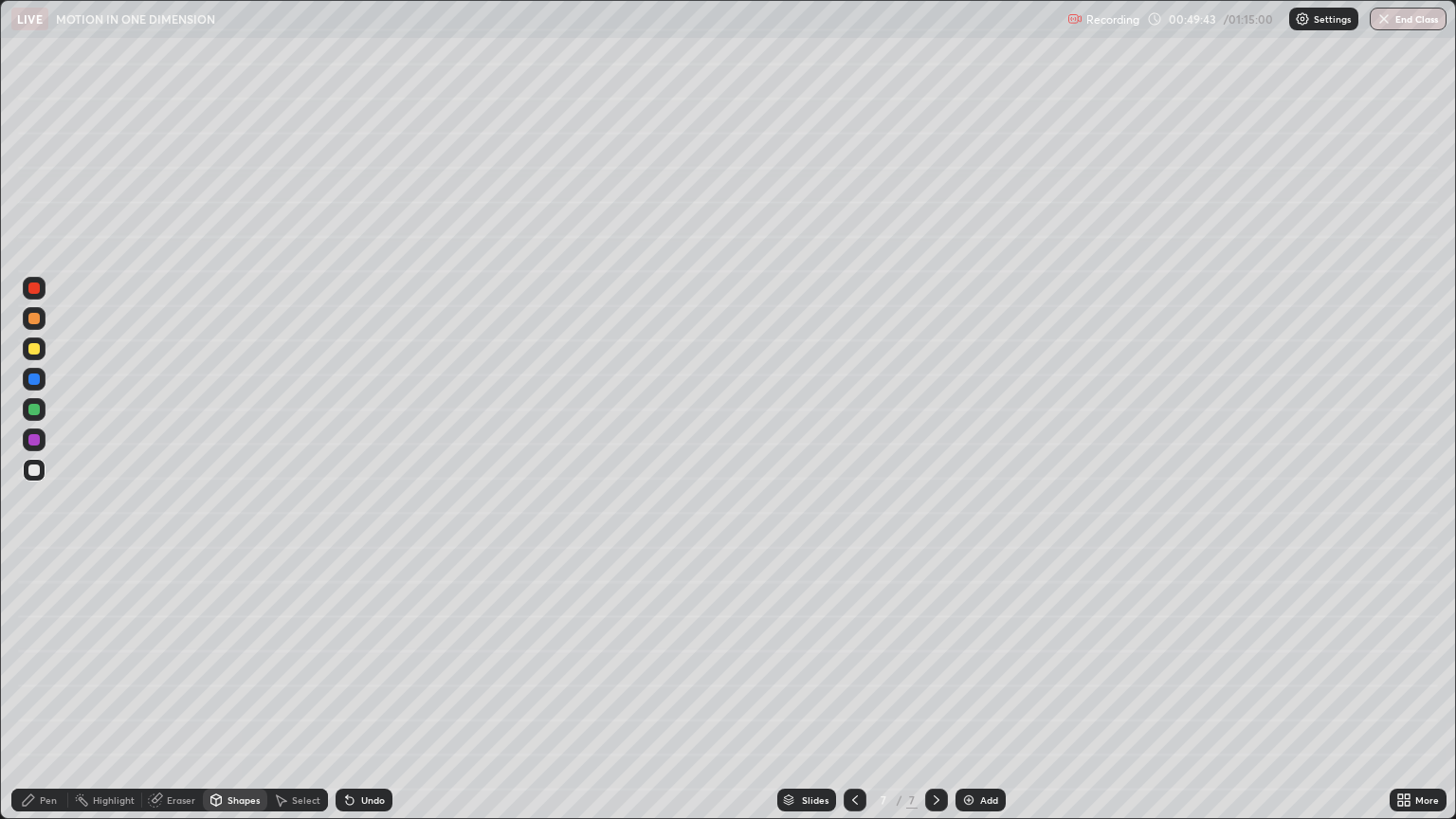 click on "Undo" at bounding box center [373, 800] 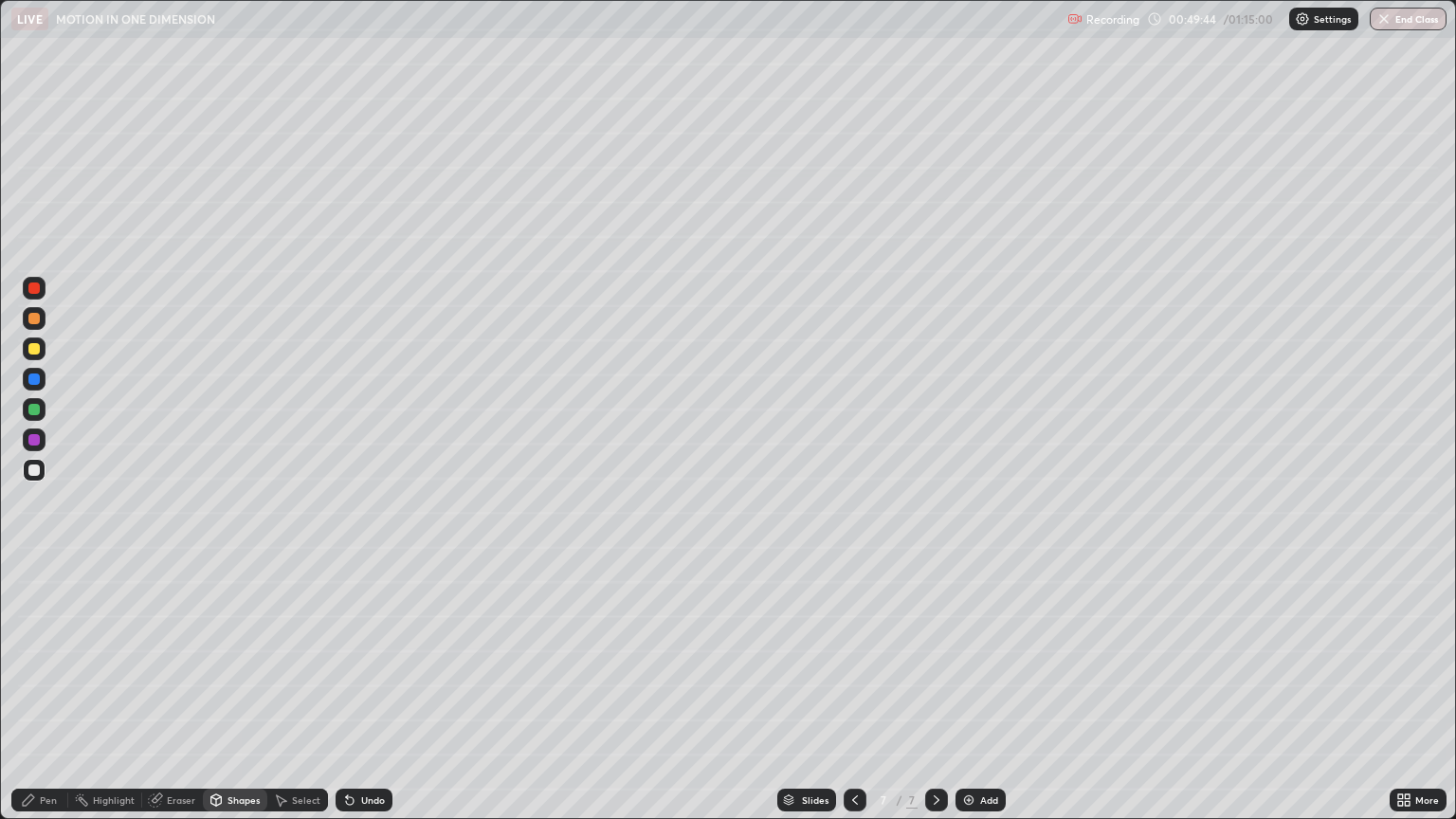 click on "Pen" at bounding box center (48, 800) 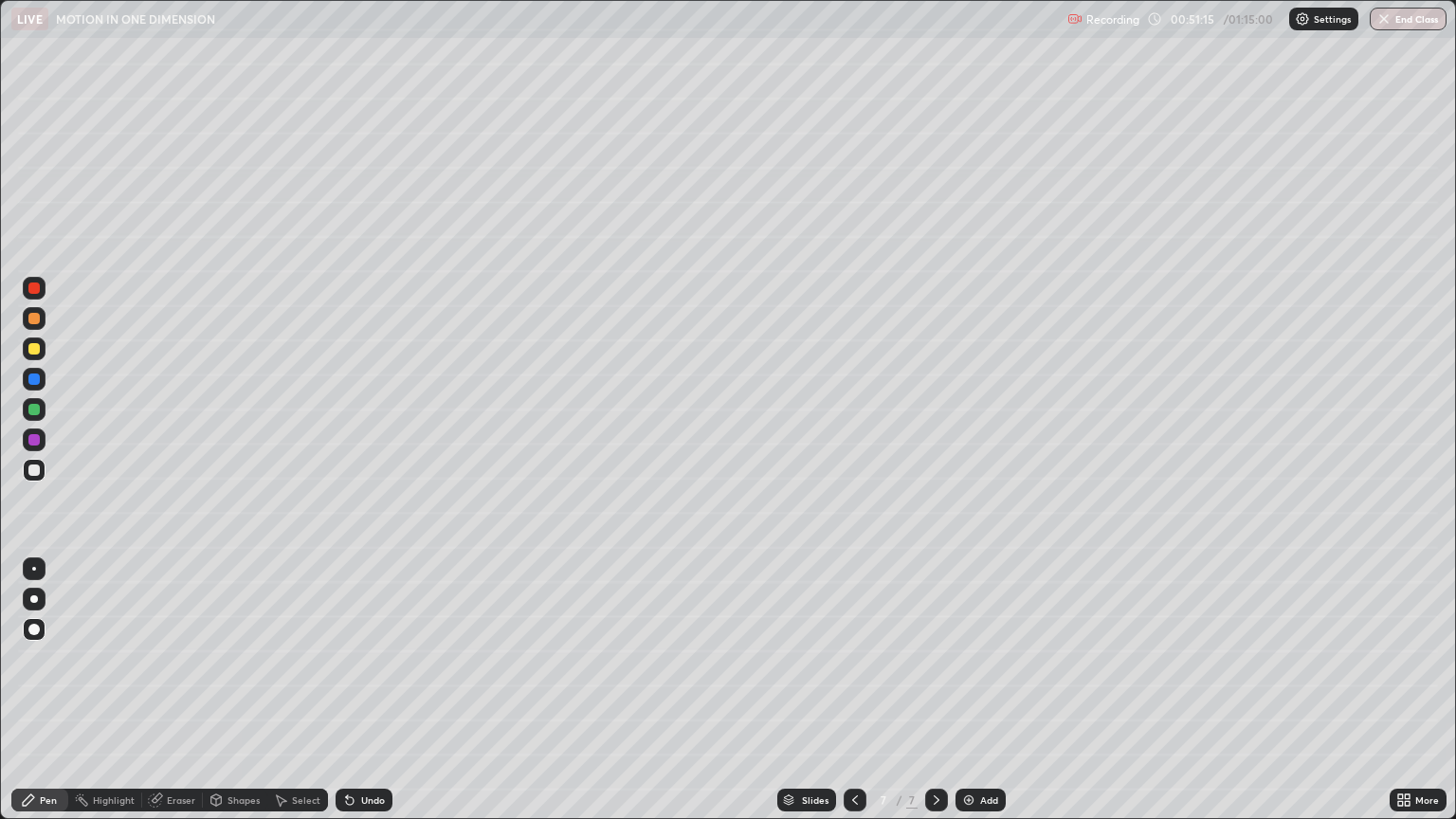 click on "Shapes" at bounding box center (244, 800) 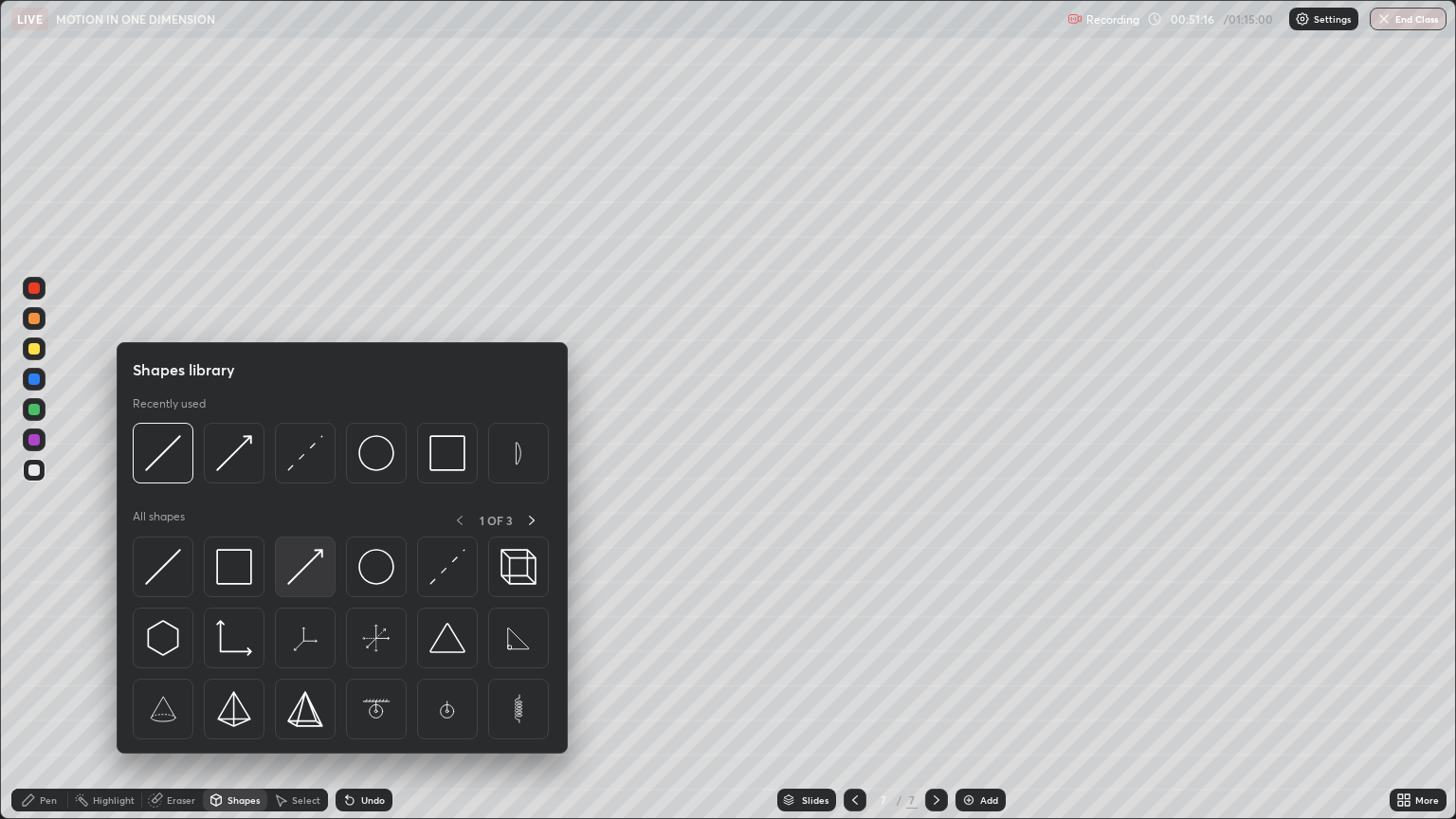click at bounding box center (305, 567) 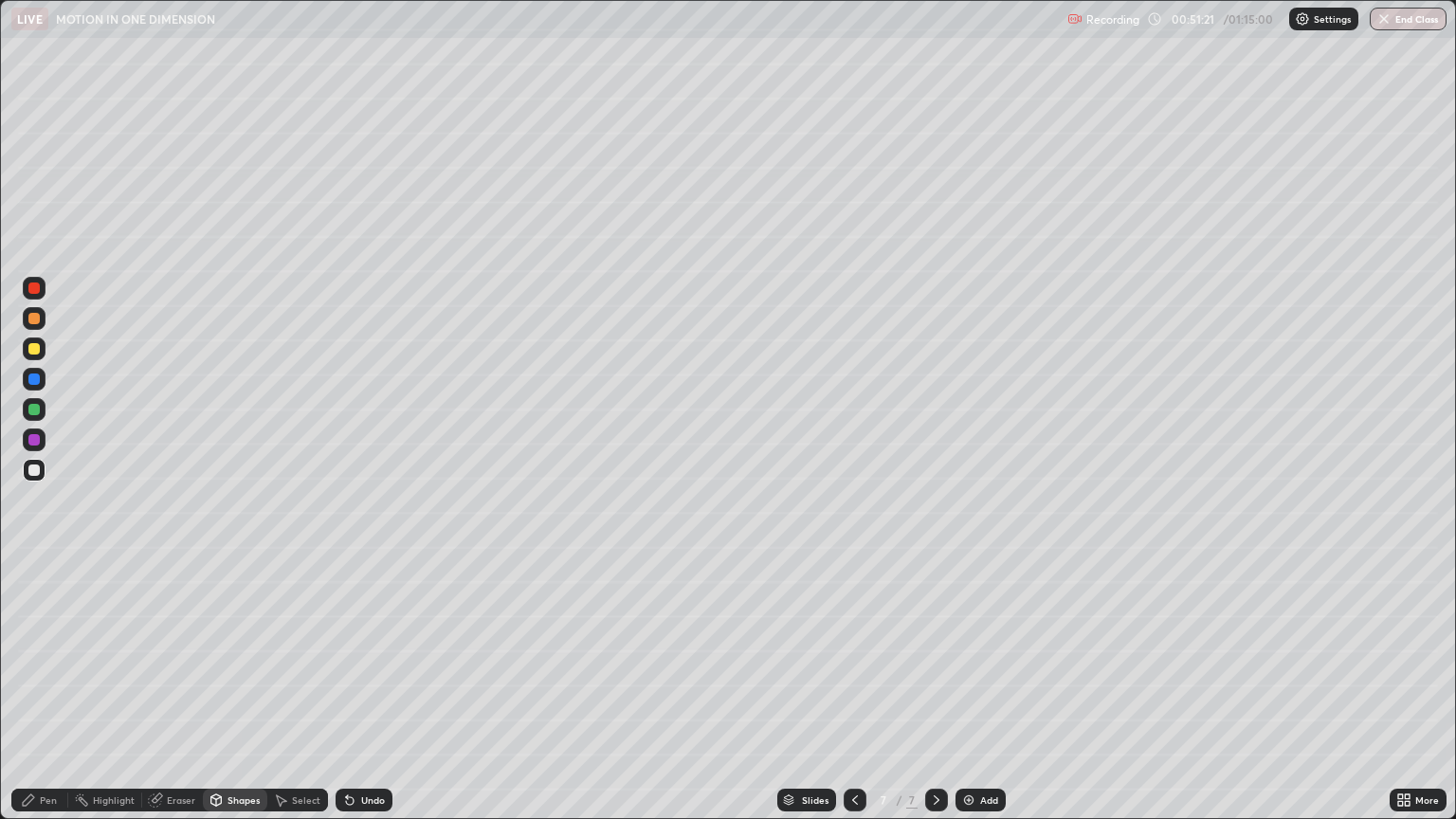 click at bounding box center (34, 410) 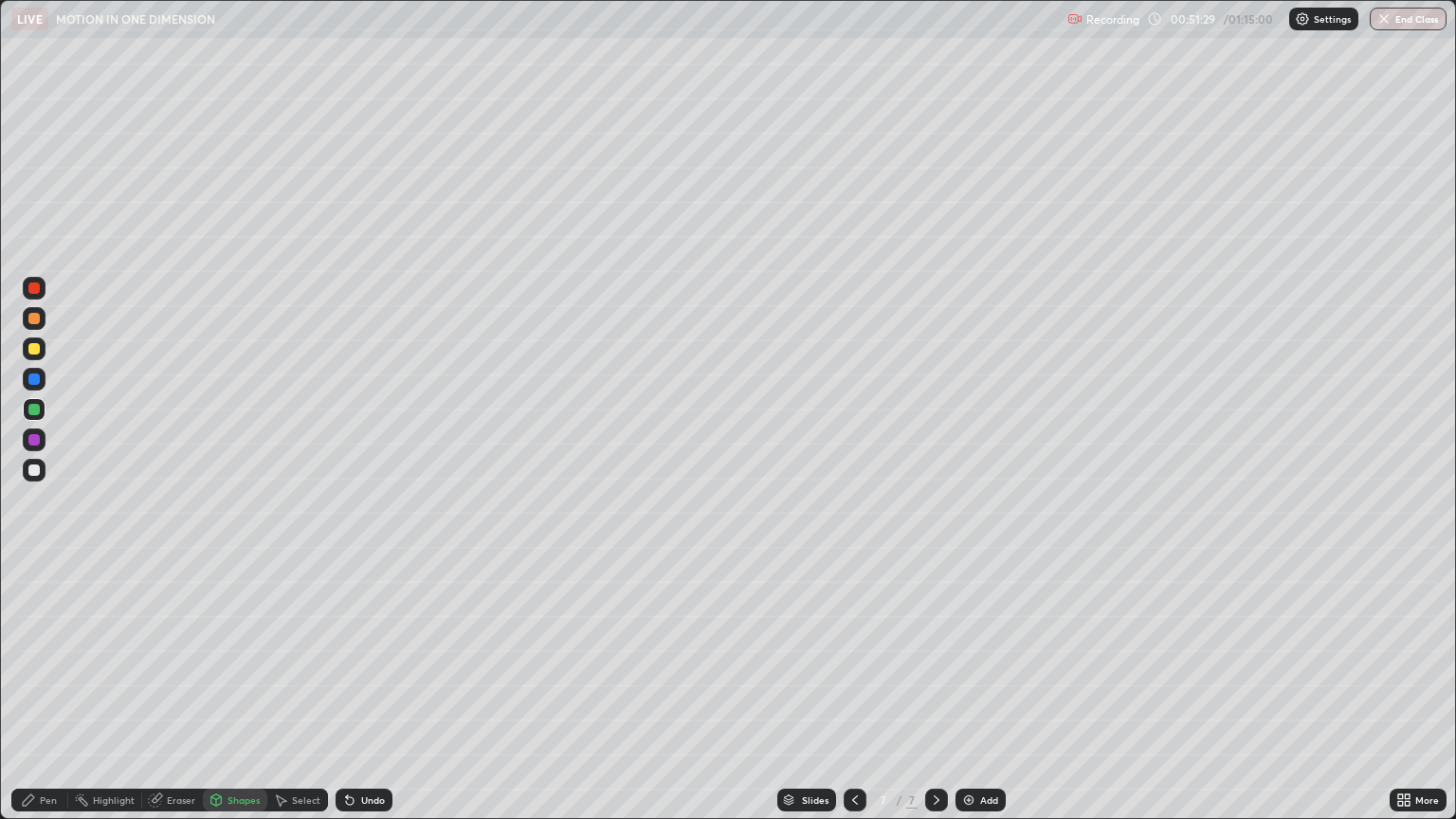 click on "Pen" at bounding box center [48, 800] 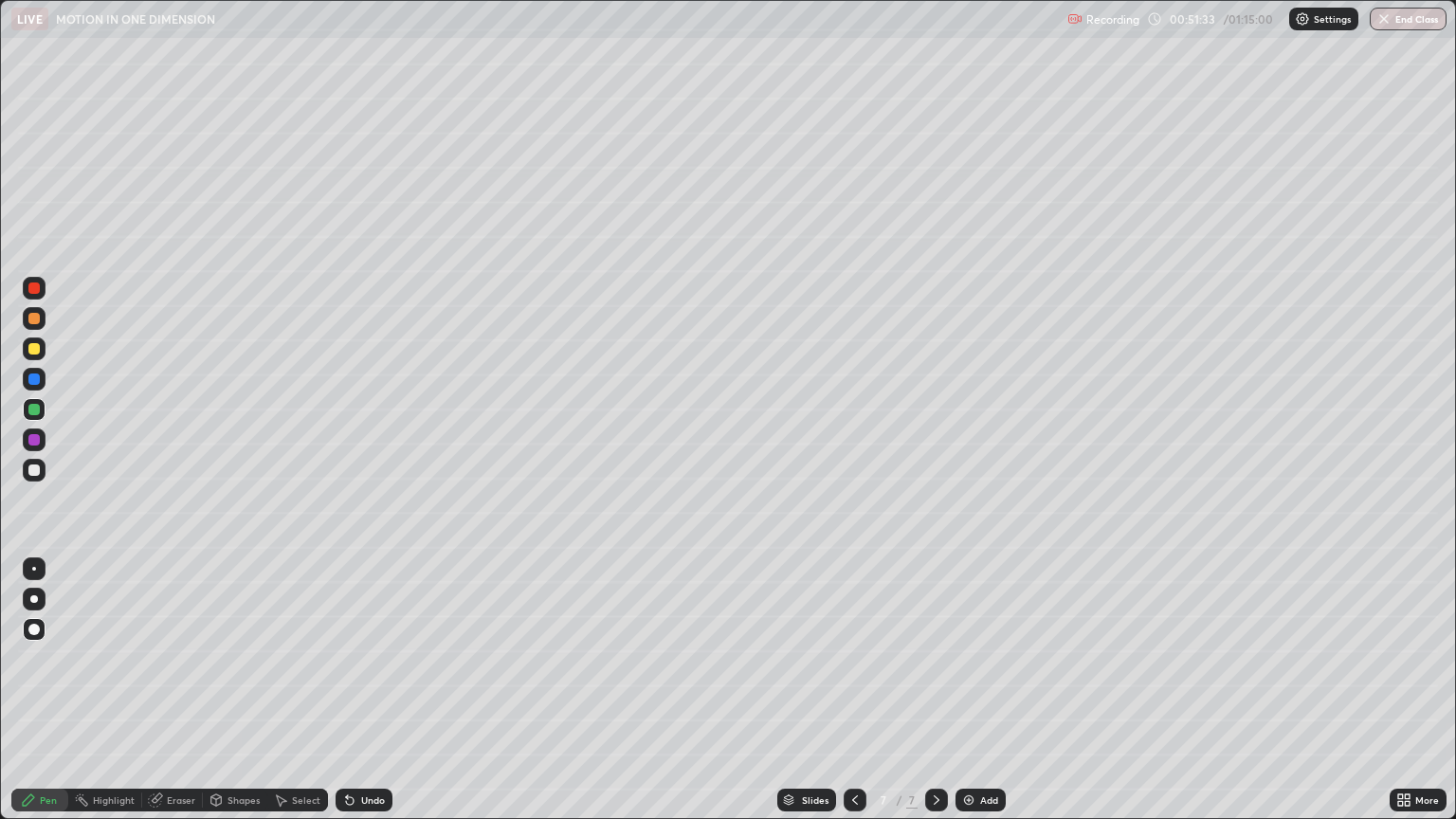 click at bounding box center (34, 470) 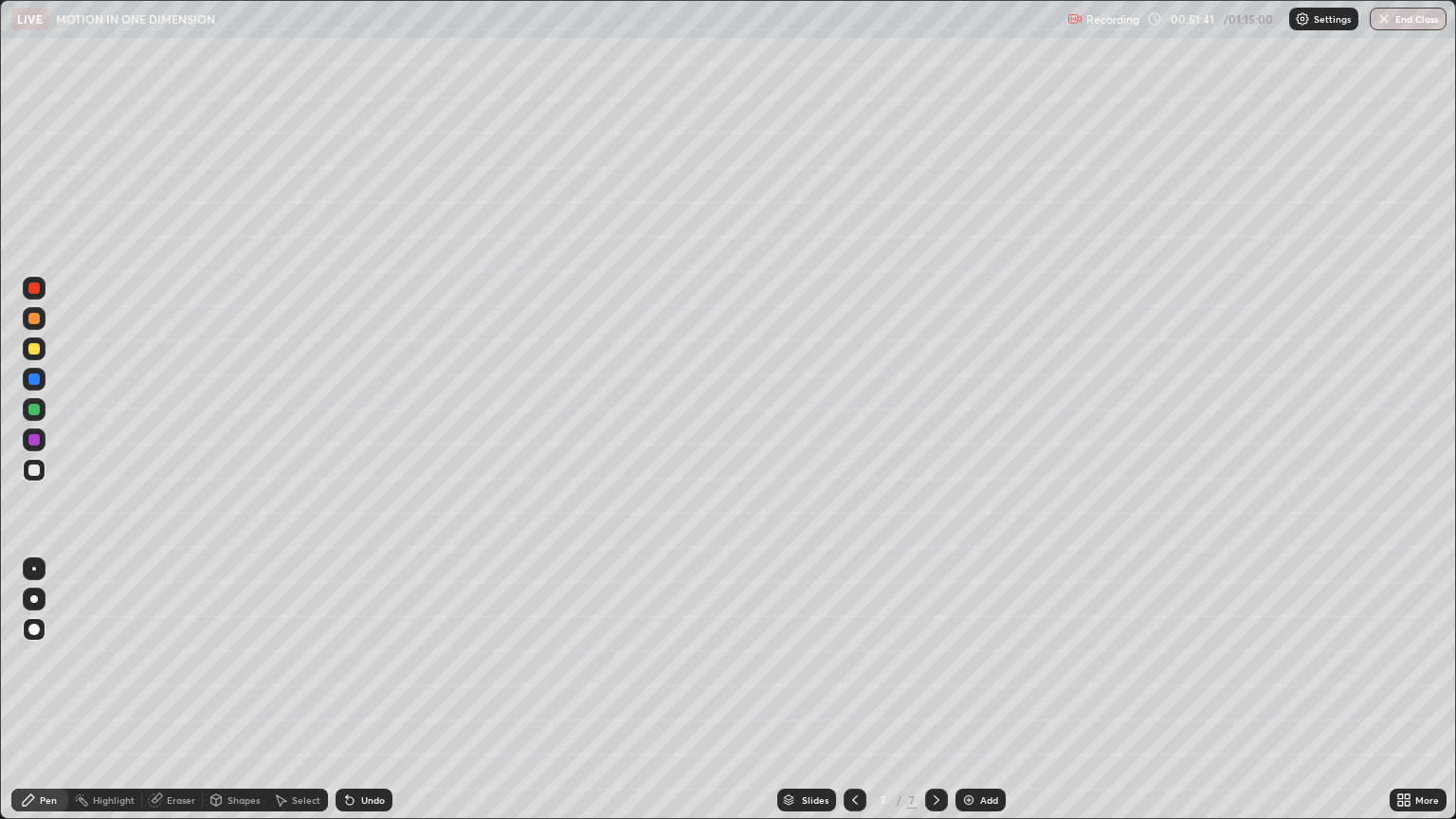click on "Shapes" at bounding box center (244, 800) 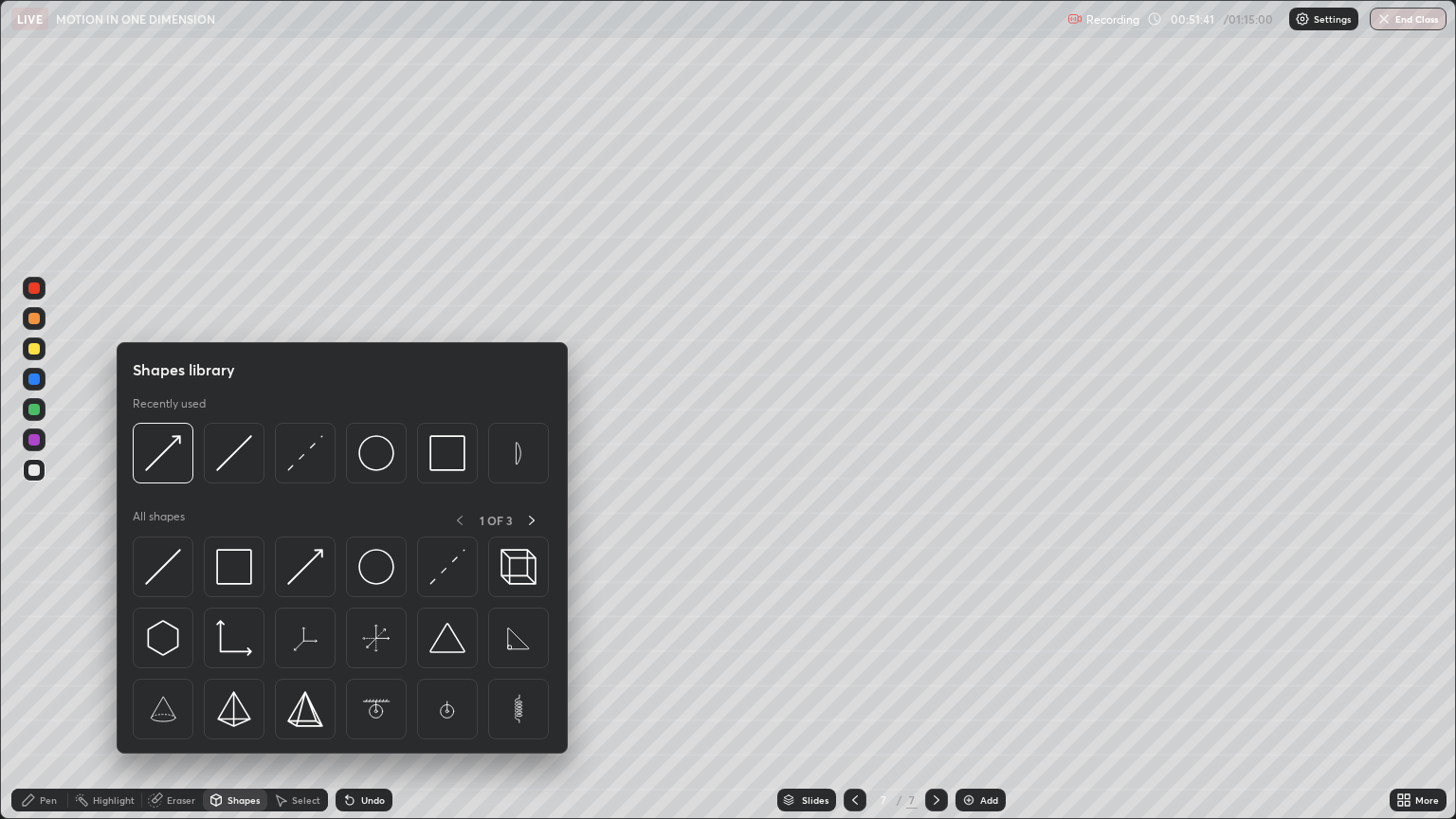 click on "Shapes" at bounding box center [244, 800] 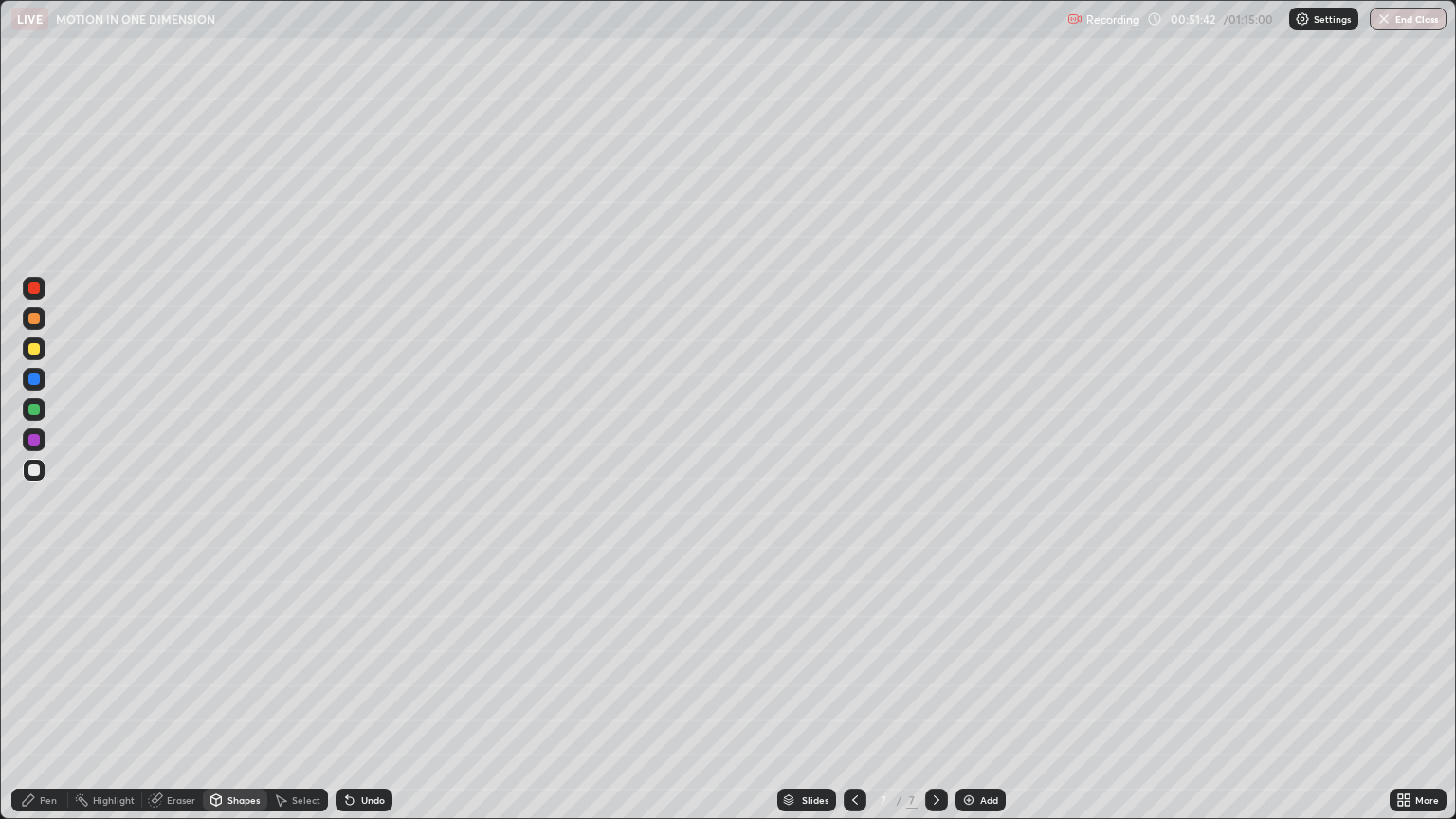 click at bounding box center [34, 410] 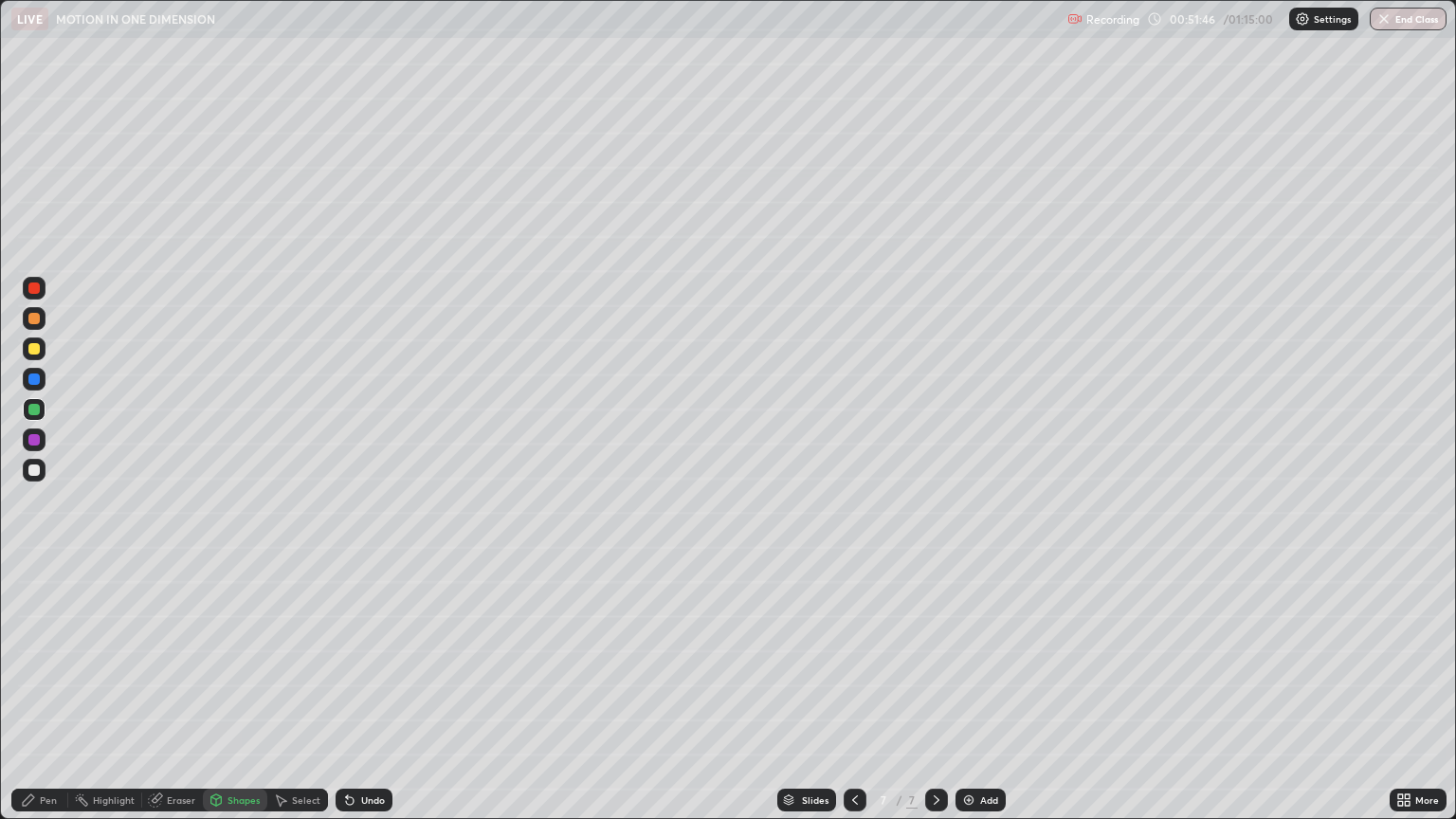 click at bounding box center (34, 440) 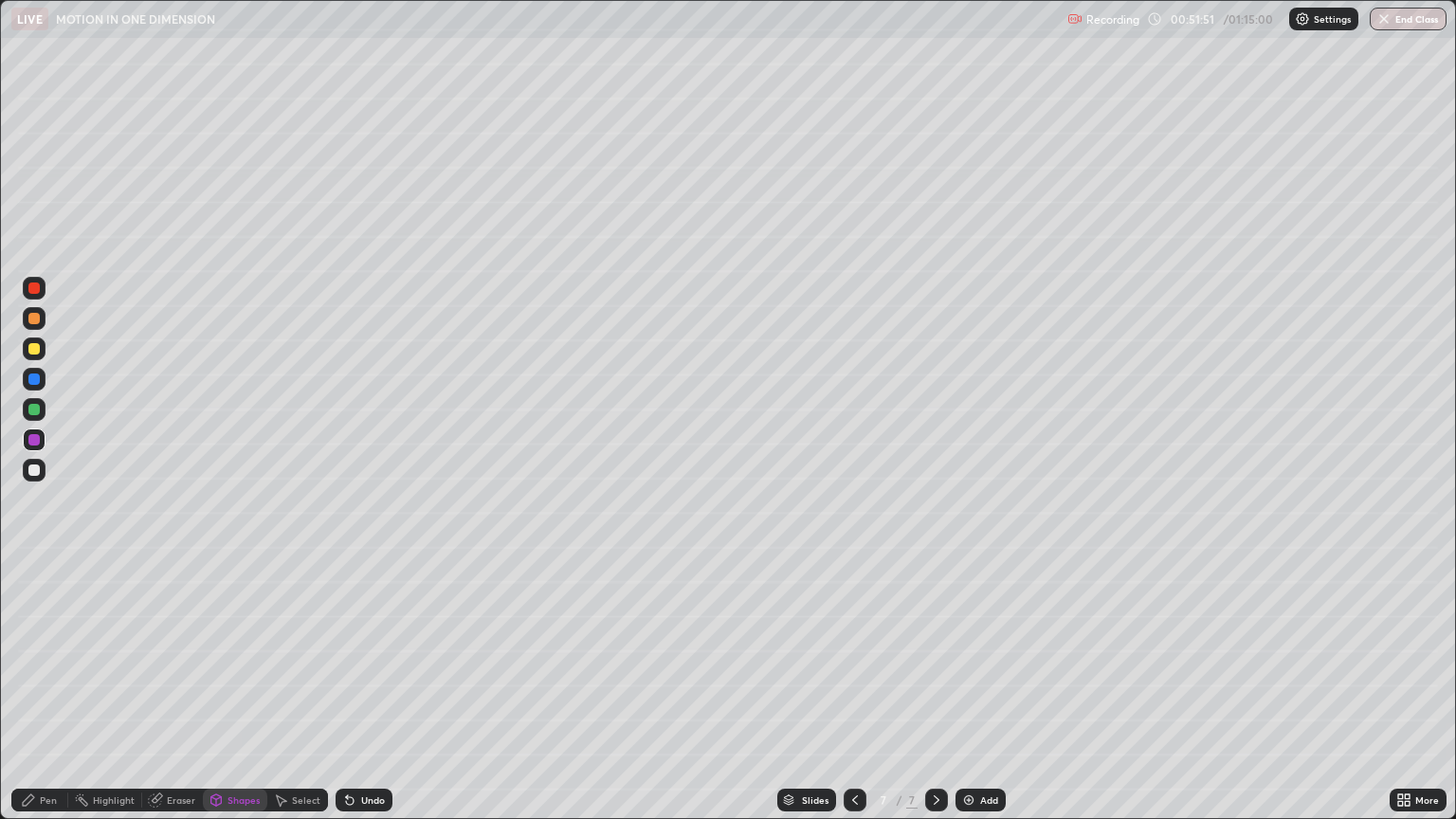 click at bounding box center (34, 318) 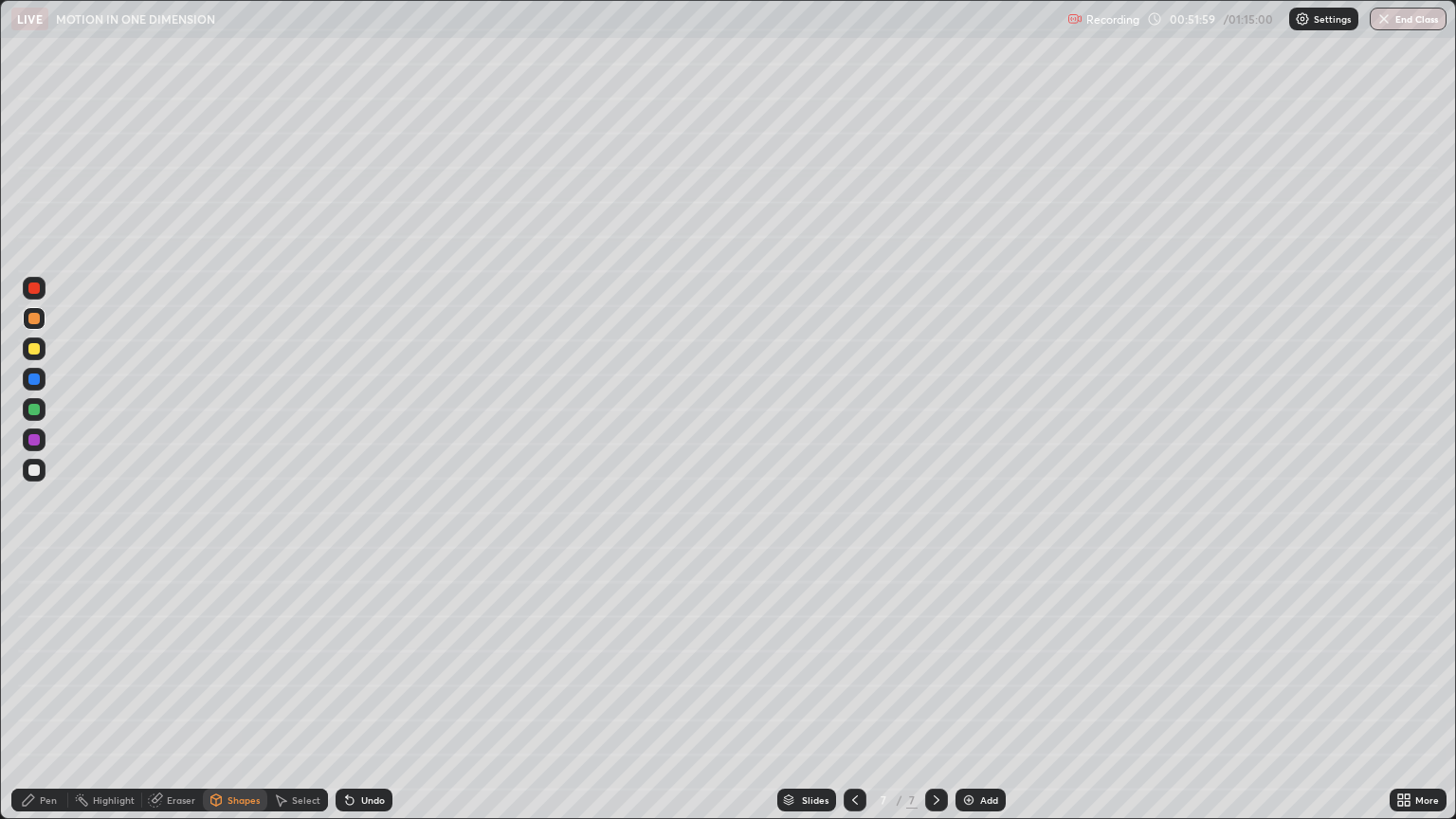 click on "Pen" at bounding box center [48, 800] 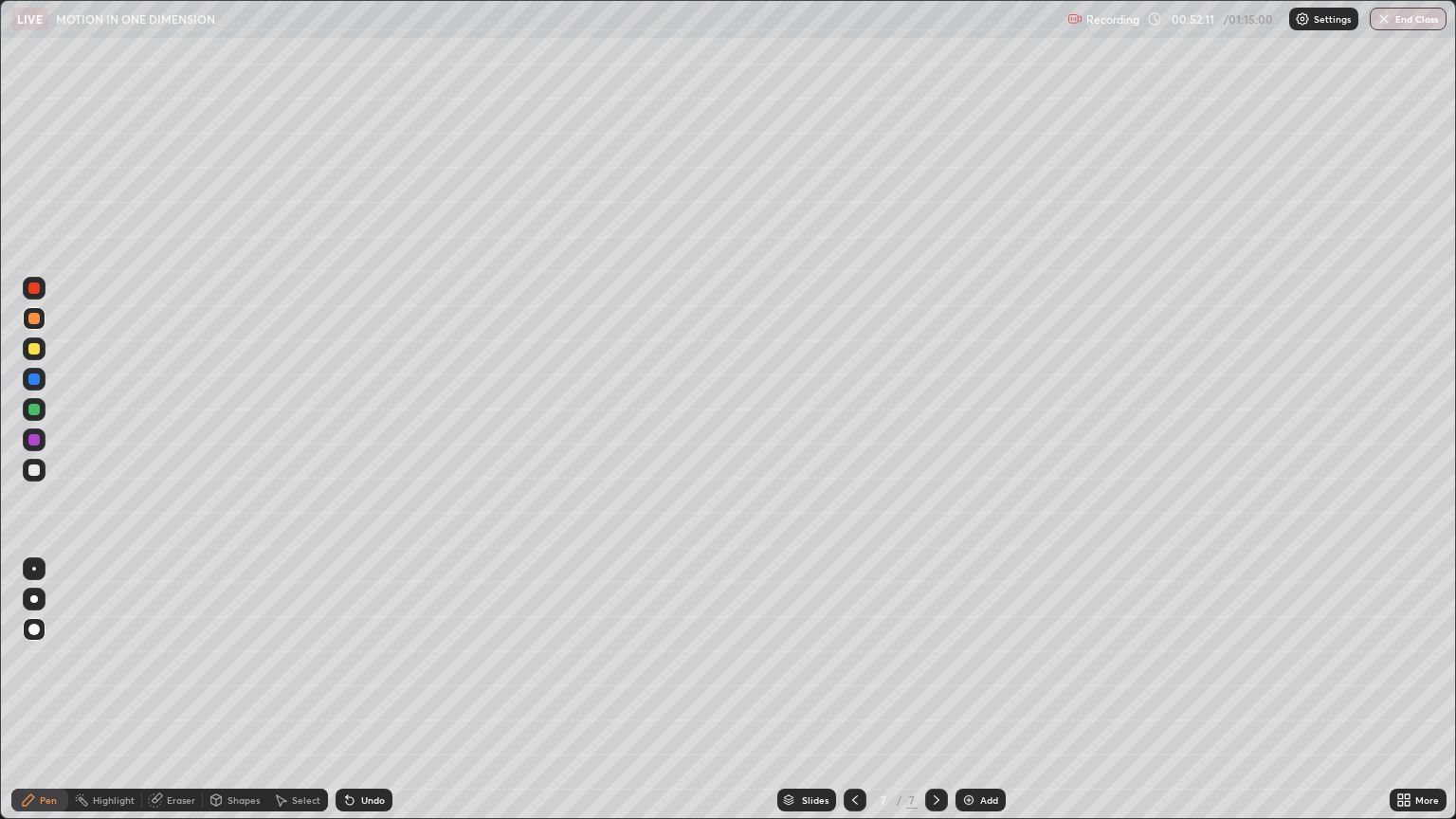 click at bounding box center (34, 440) 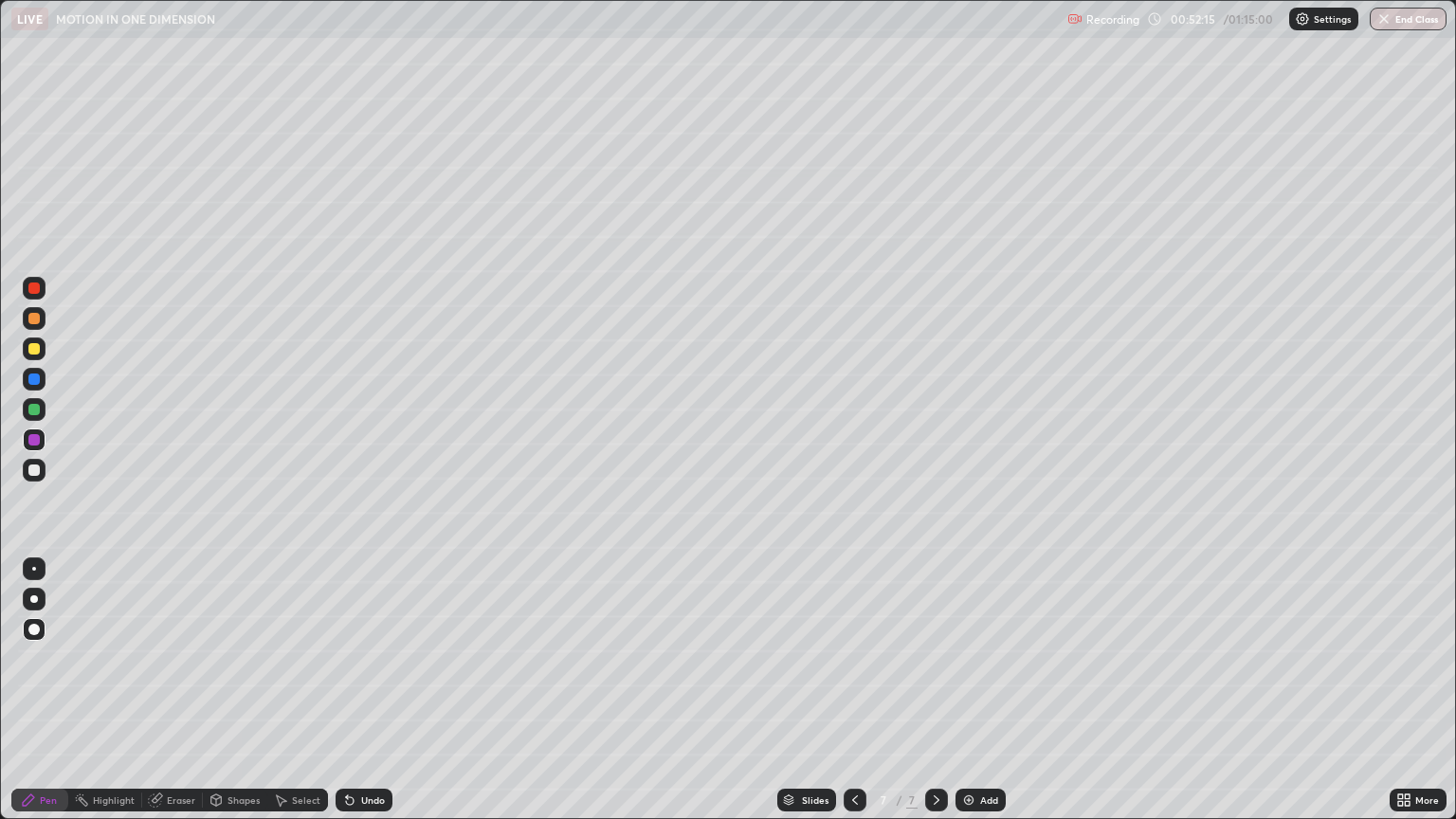 click at bounding box center [34, 410] 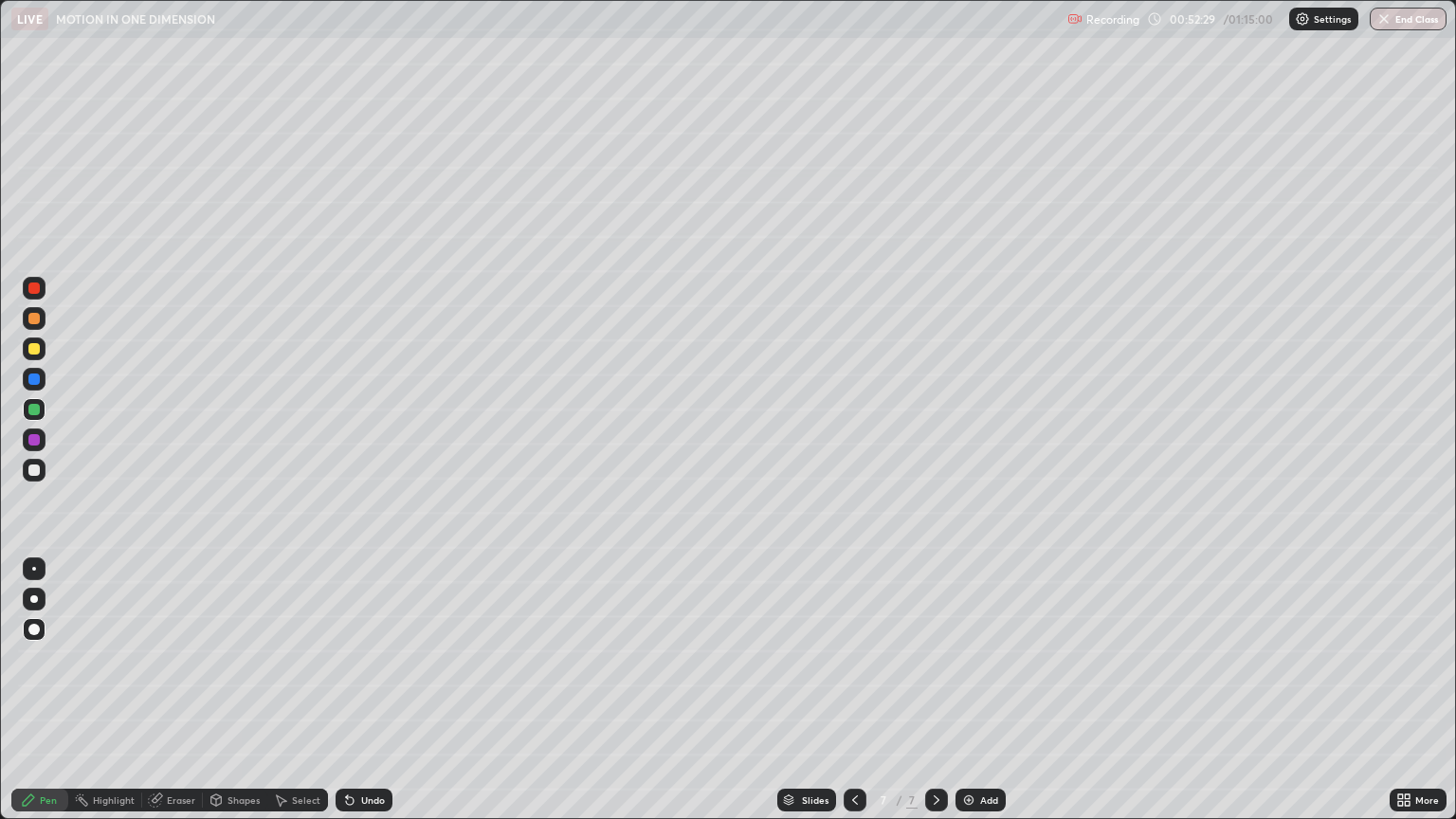 click at bounding box center [34, 318] 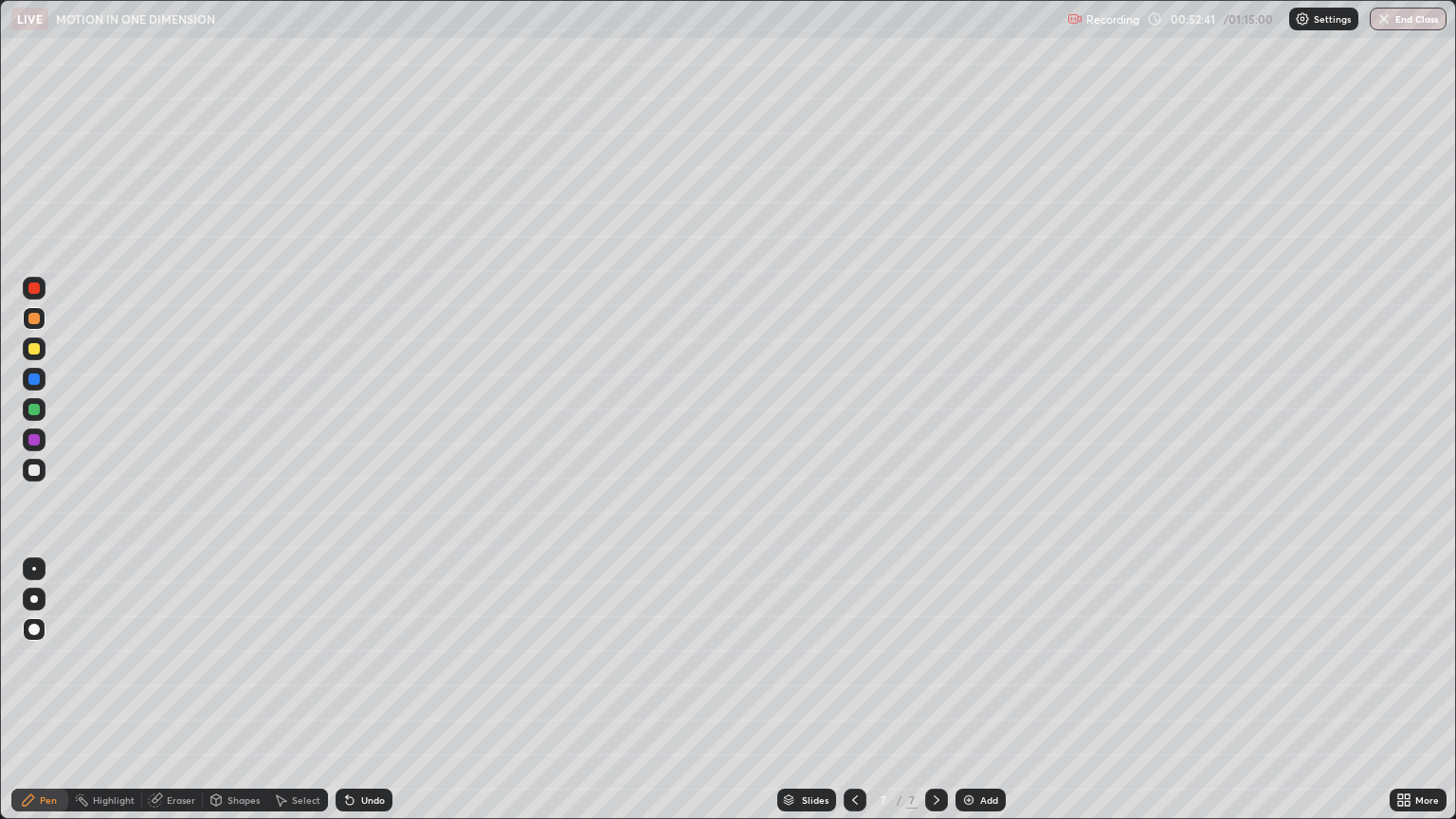 click at bounding box center (34, 440) 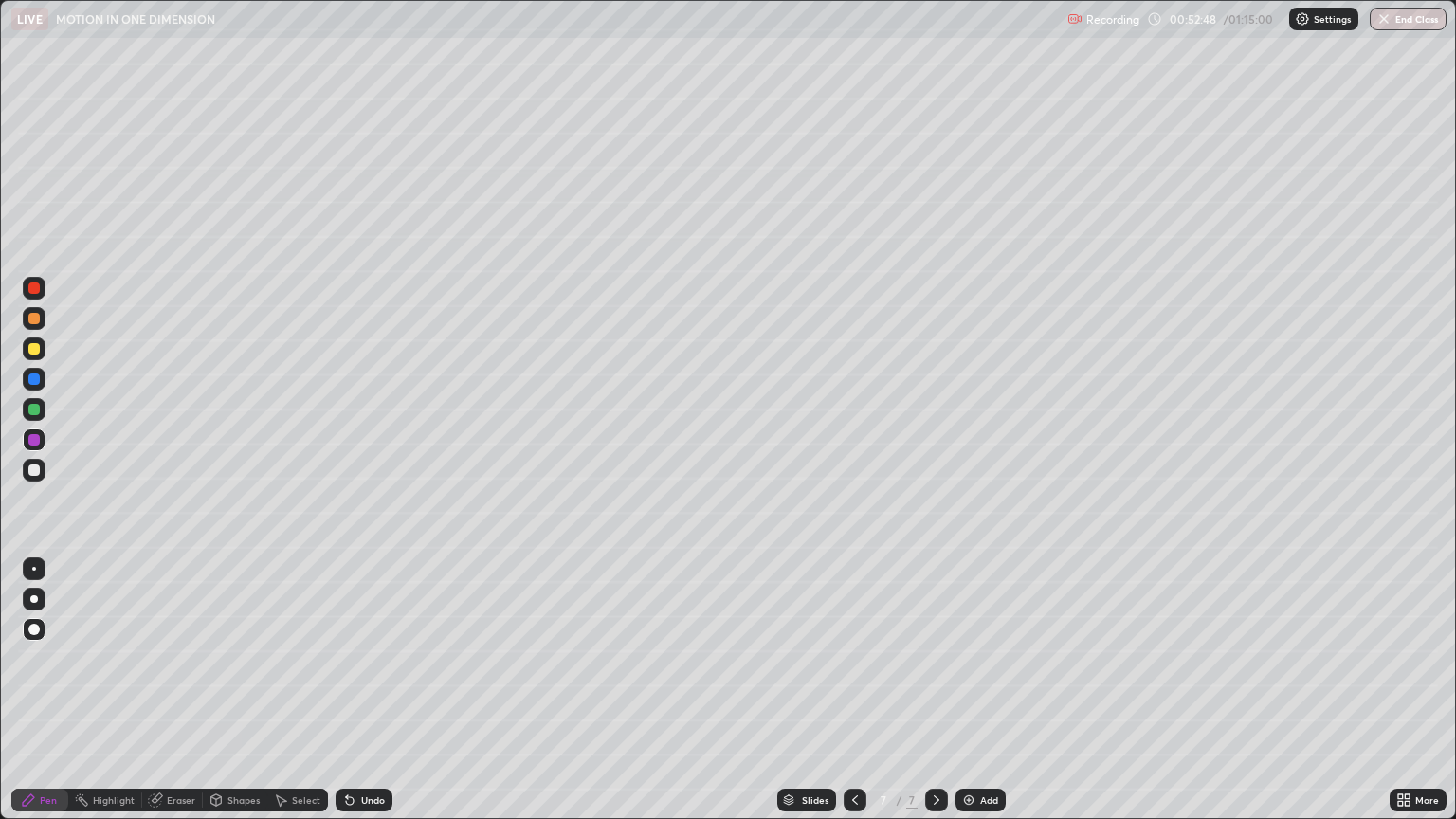 click at bounding box center (34, 470) 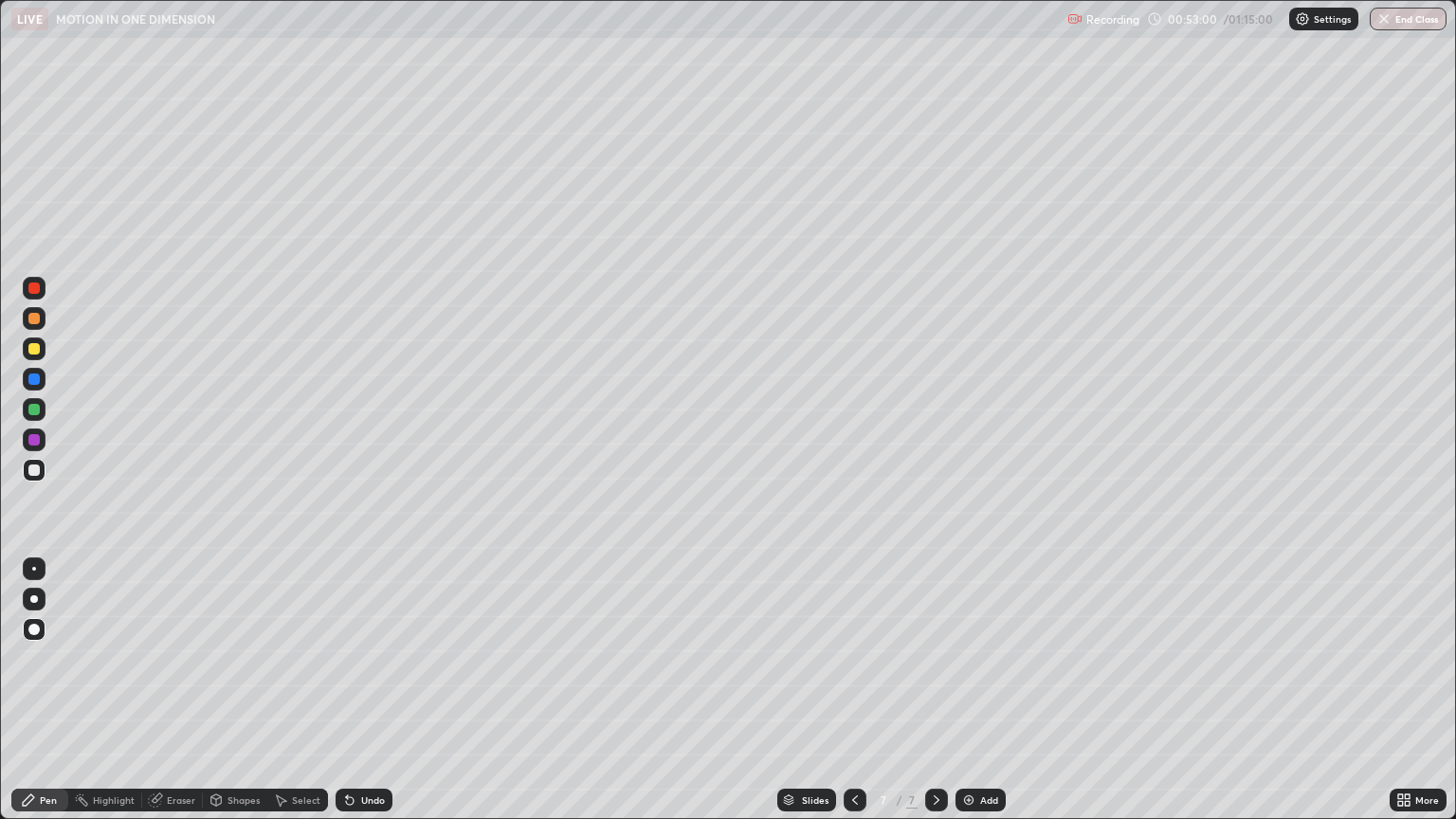 click at bounding box center (34, 470) 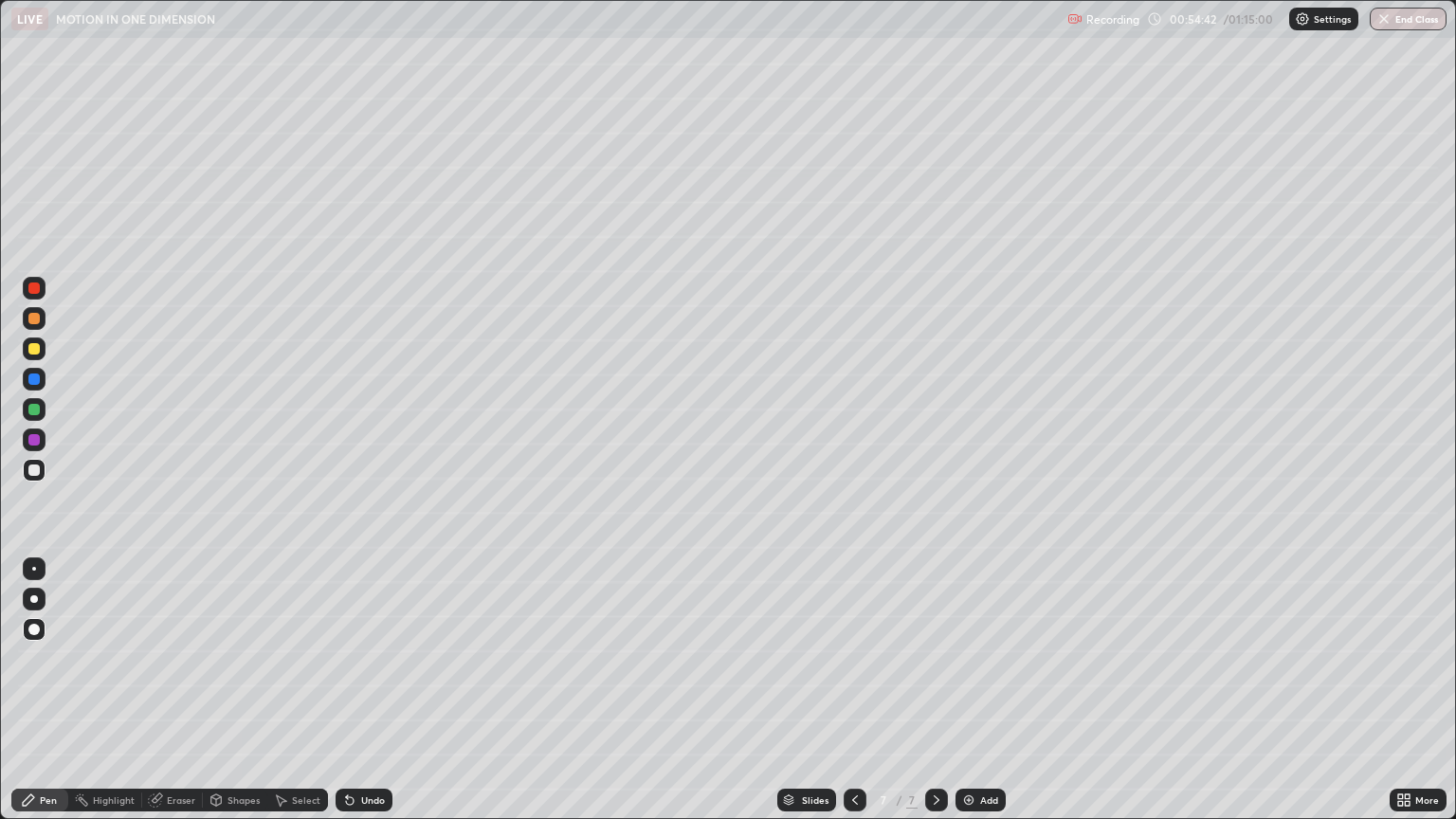 click on "Eraser" at bounding box center (181, 800) 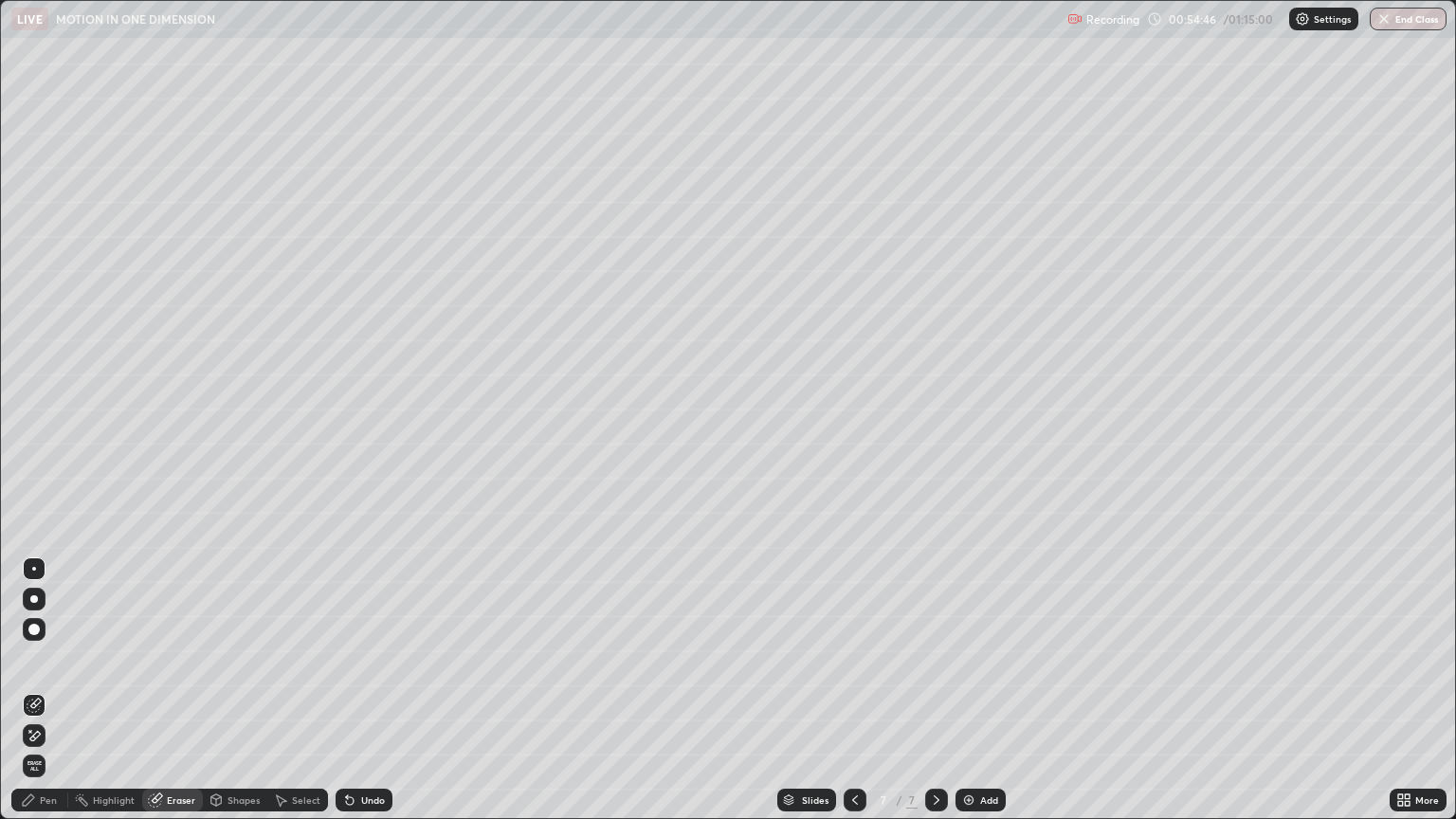 click on "Pen" at bounding box center (48, 800) 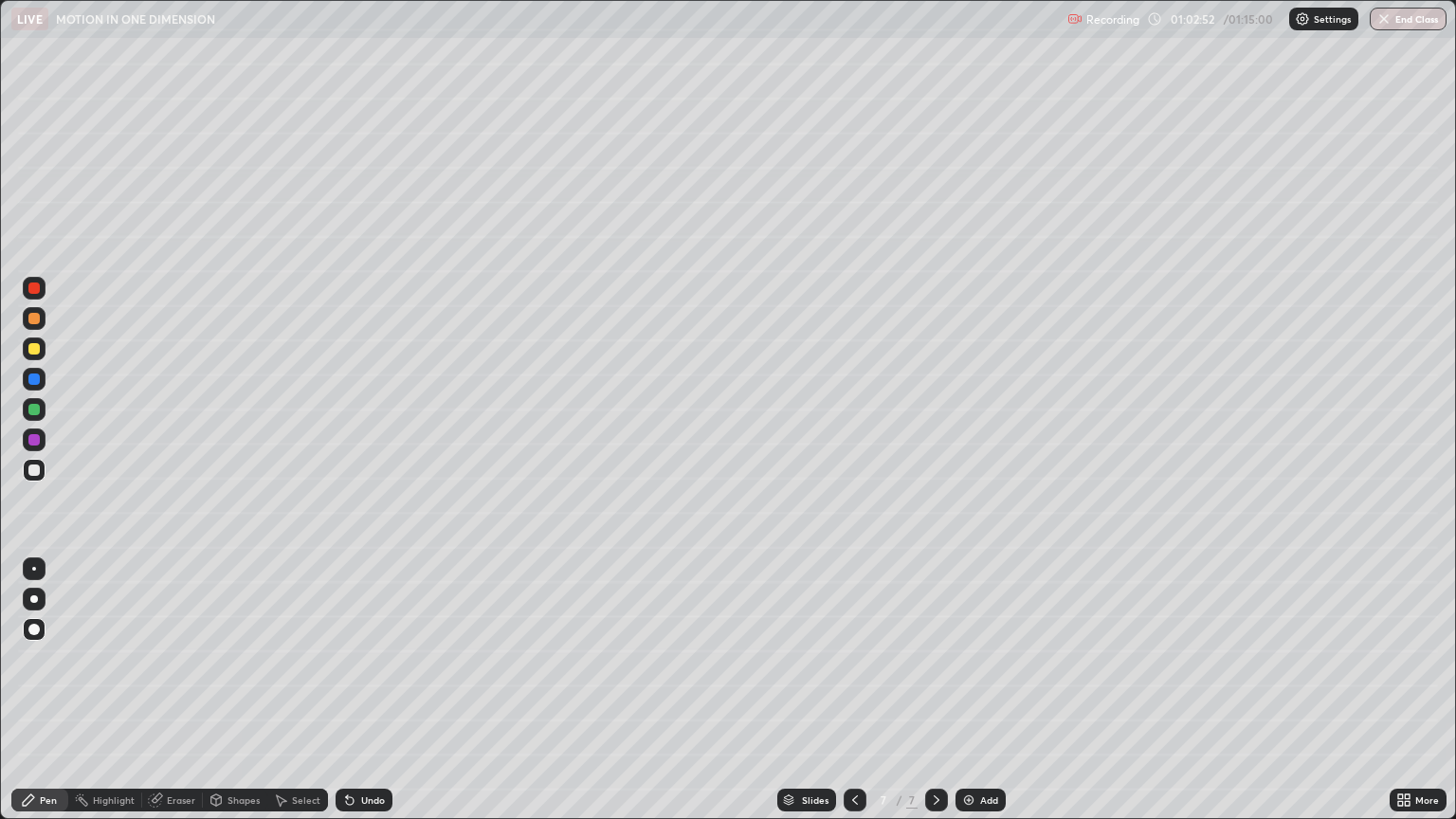 click on "Add" at bounding box center (980, 800) 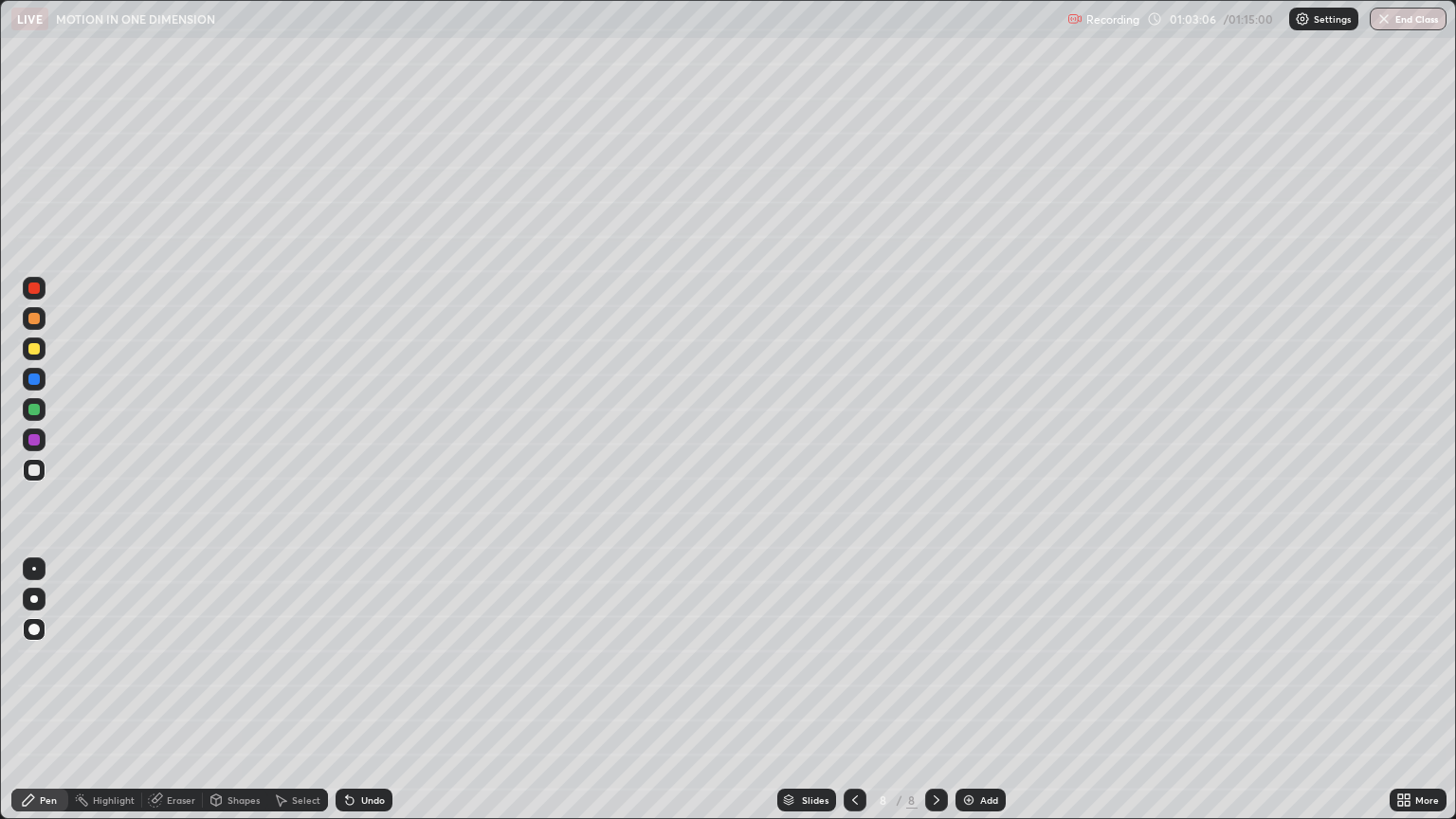 click on "Shapes" at bounding box center [244, 800] 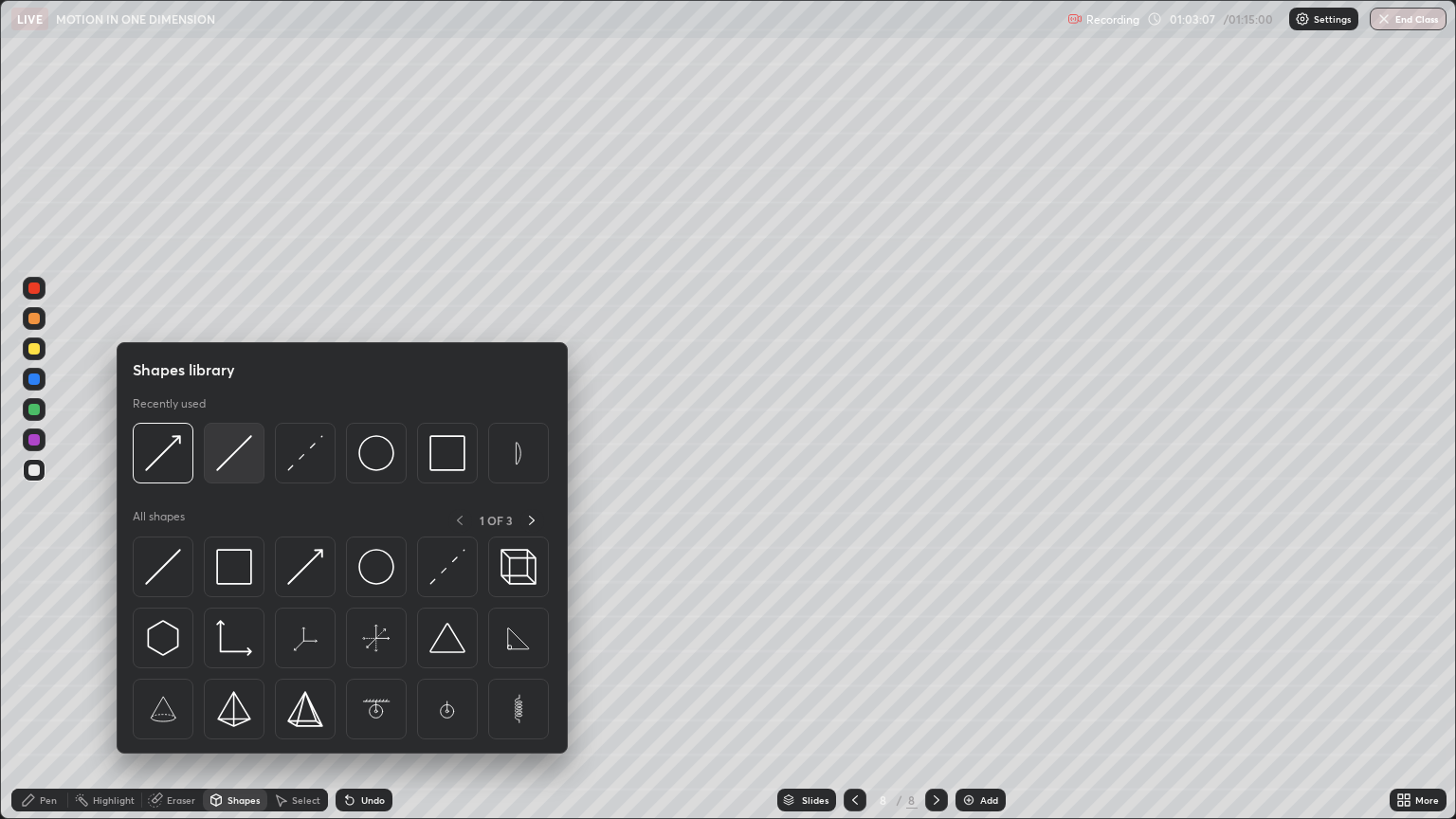 click at bounding box center [234, 453] 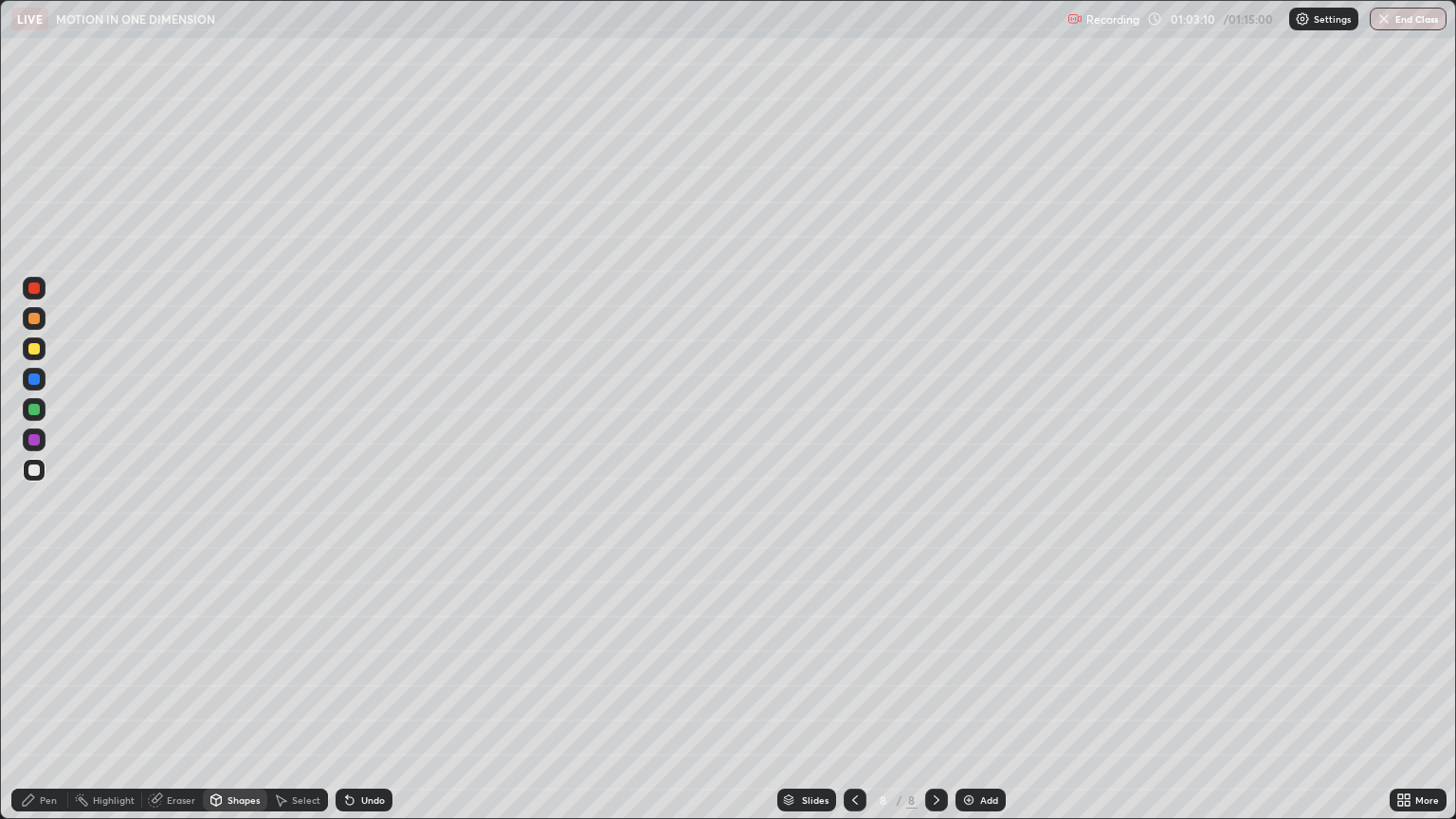click on "Shapes" at bounding box center (244, 800) 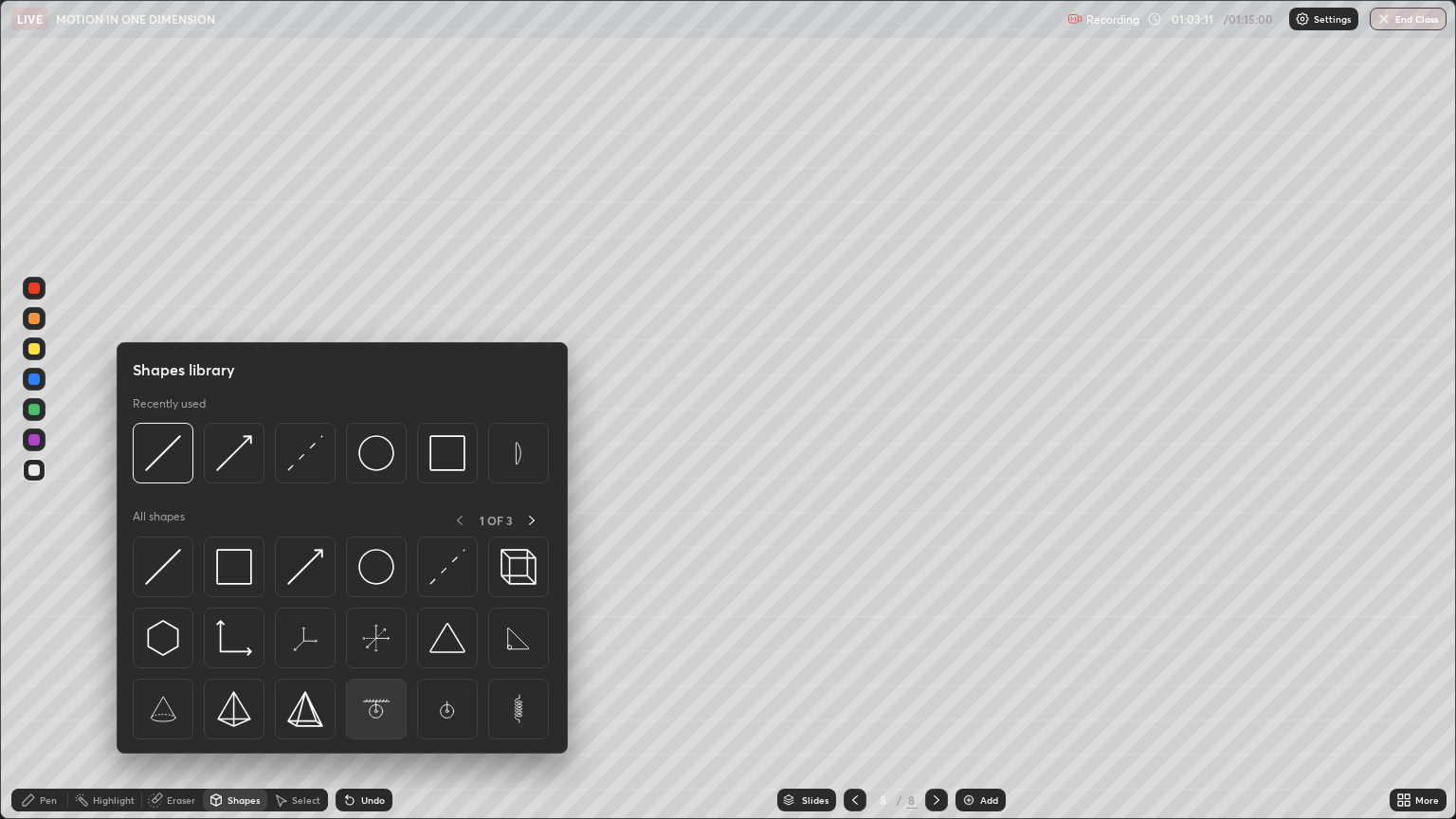 click at bounding box center (376, 709) 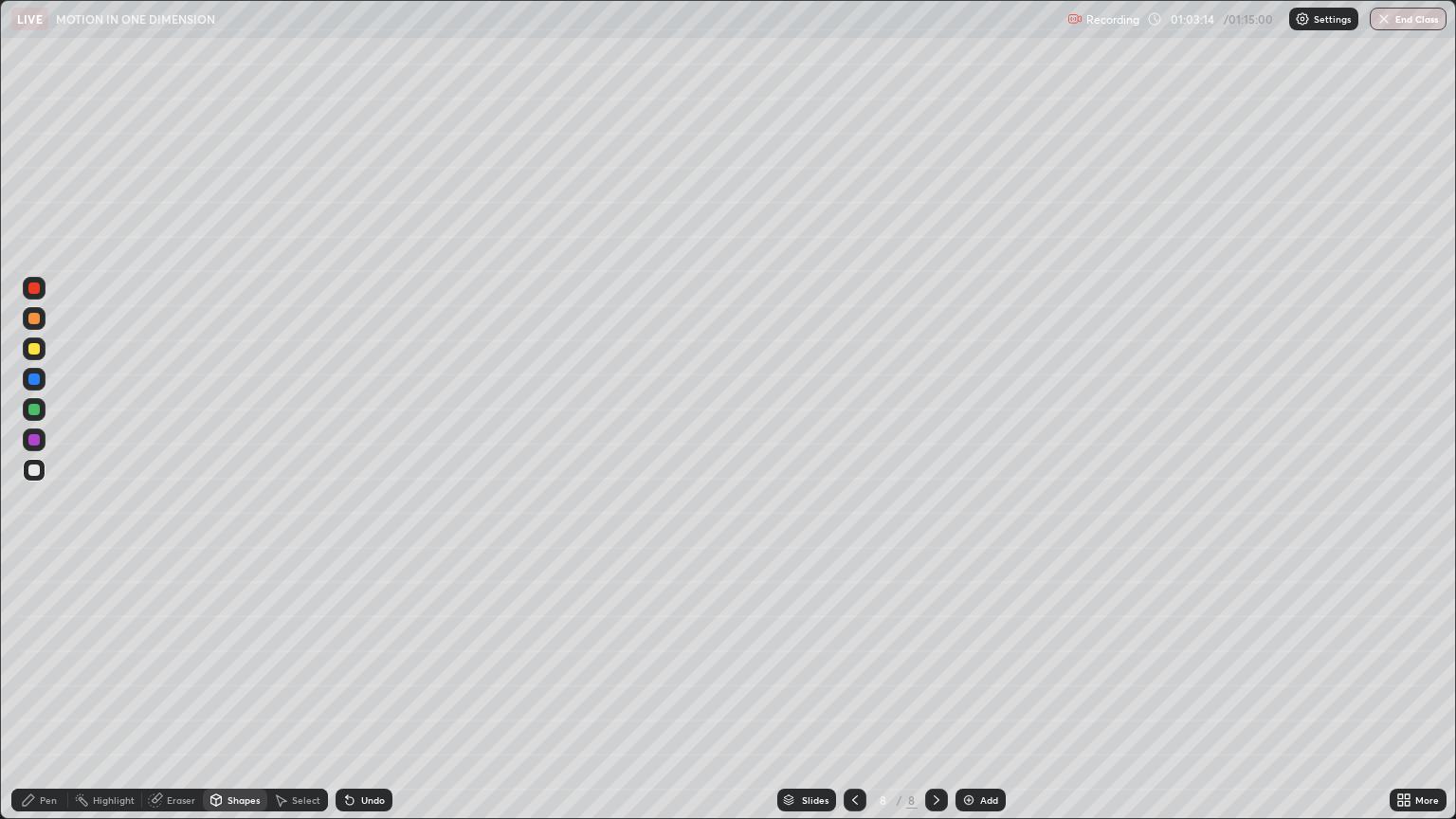 click on "Shapes" at bounding box center [244, 800] 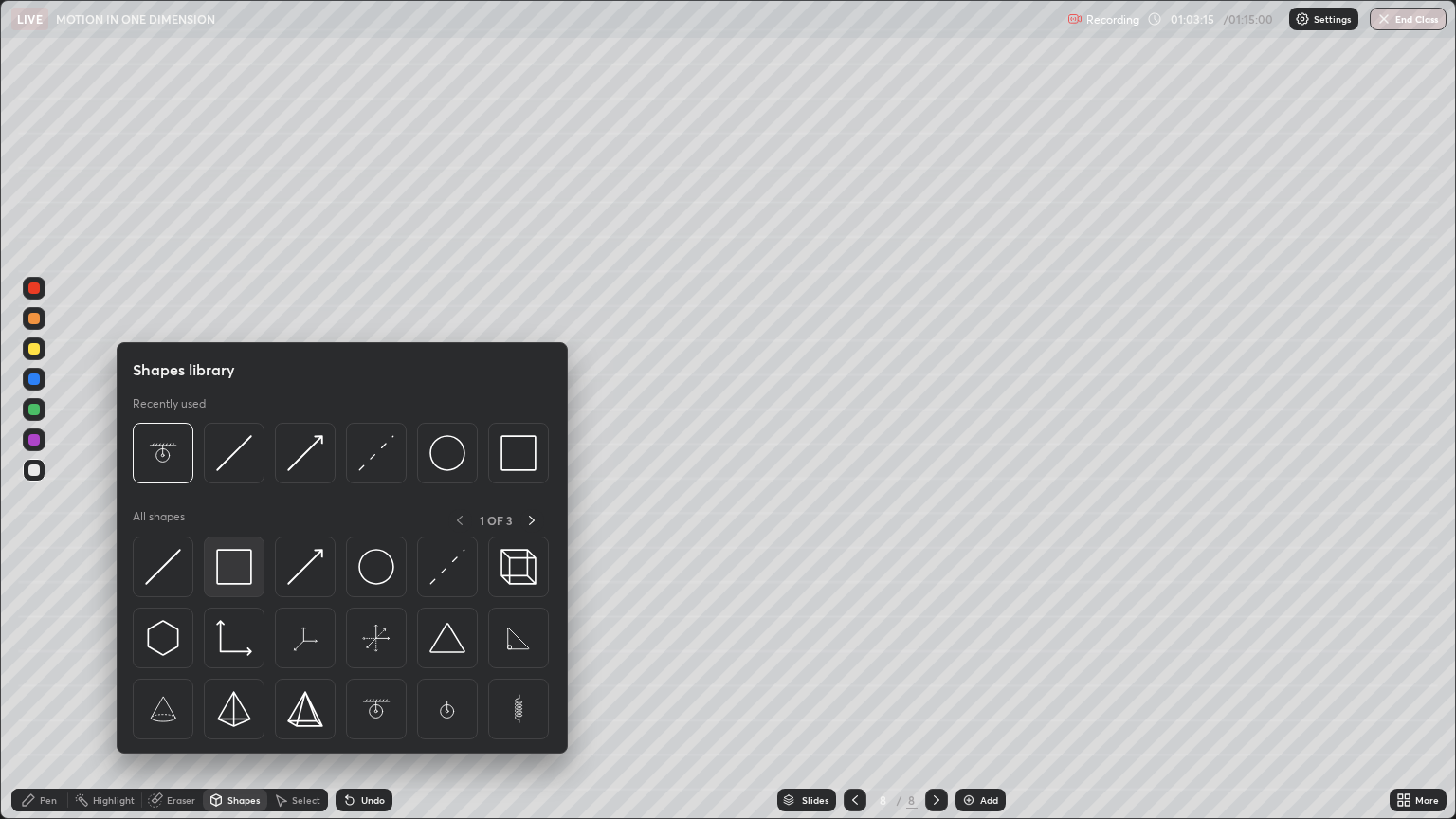 click at bounding box center (234, 567) 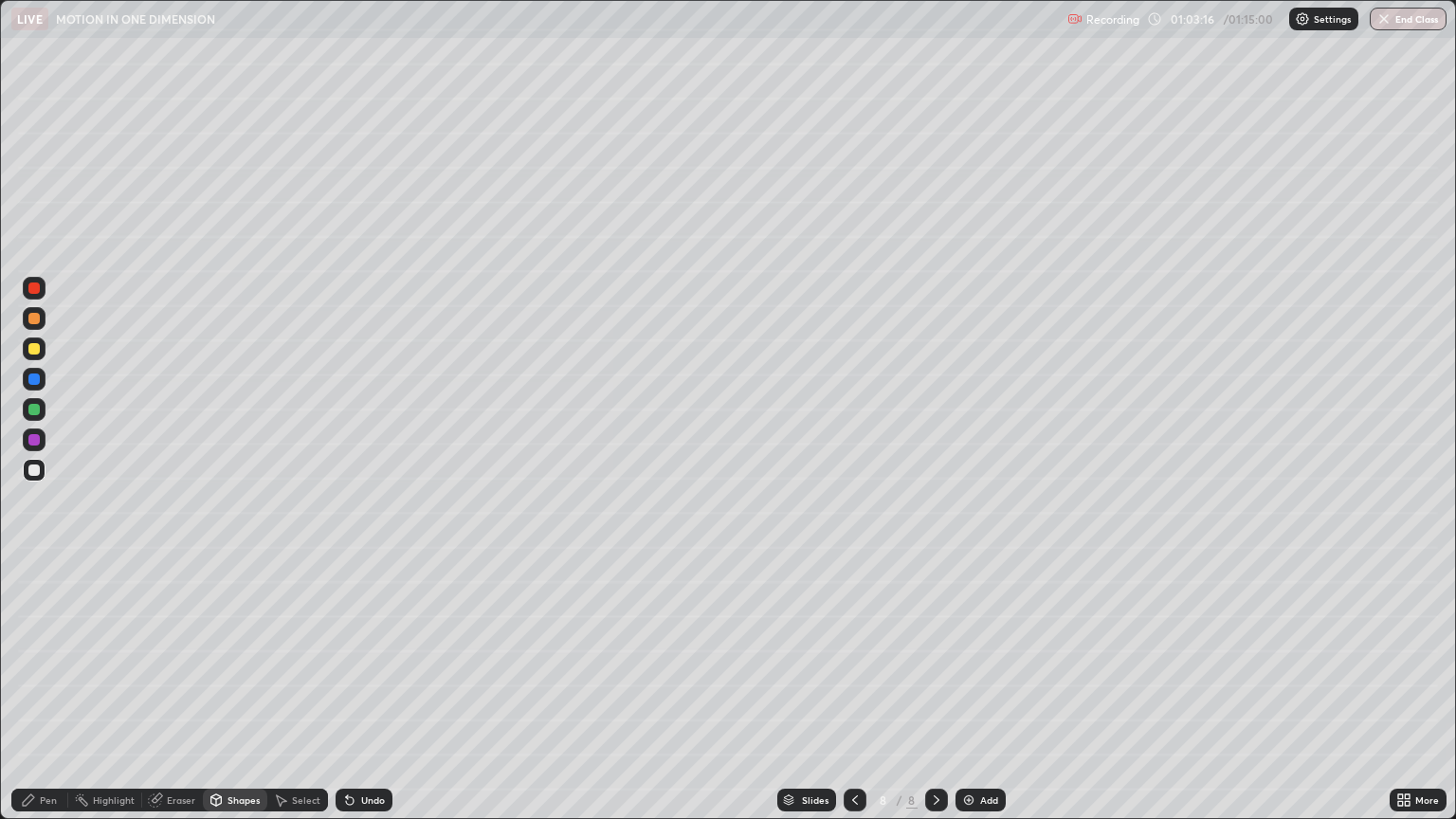 click at bounding box center (34, 470) 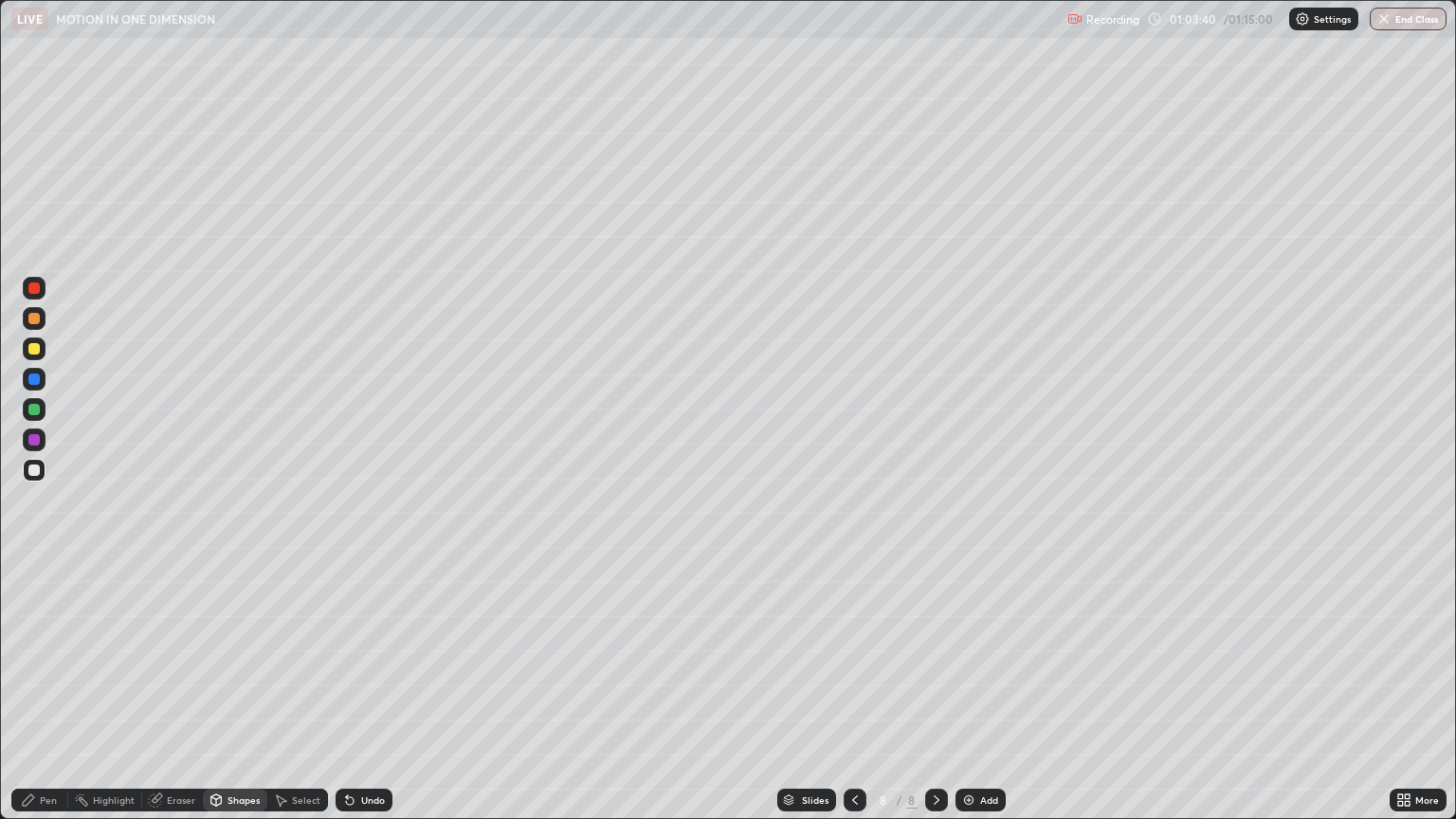 click on "Pen" at bounding box center (48, 800) 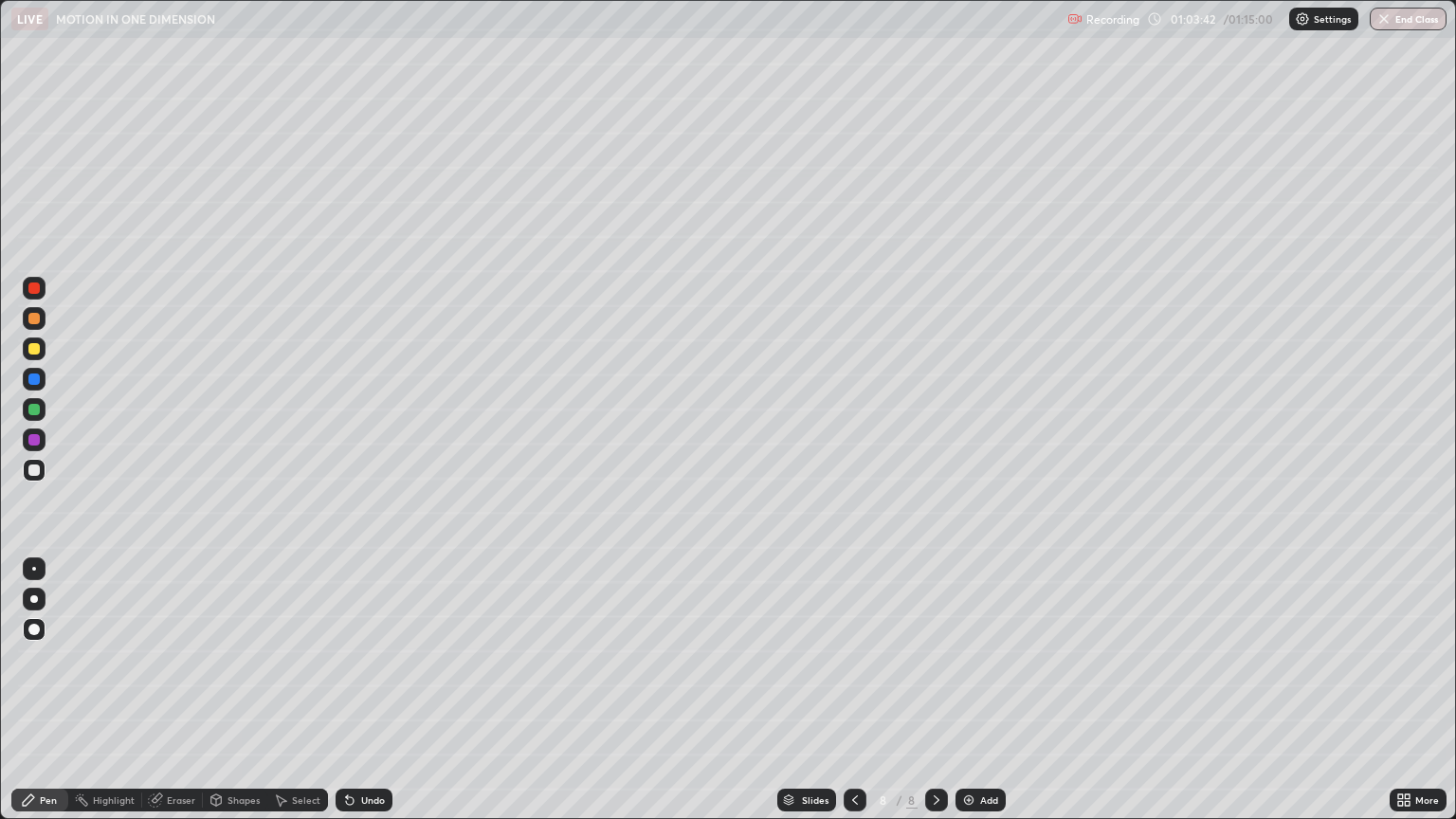click on "Shapes" at bounding box center [244, 800] 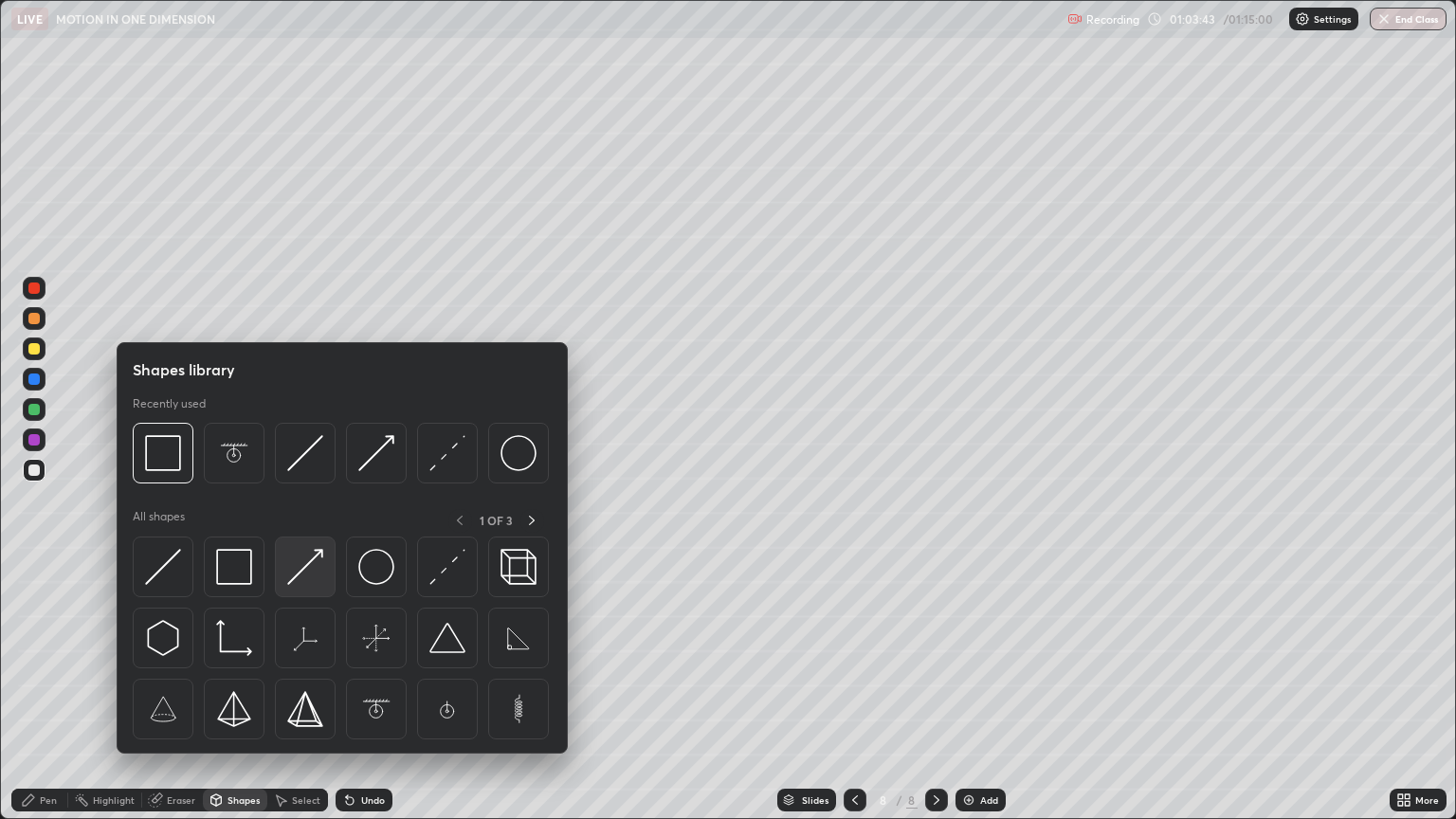 click at bounding box center [305, 567] 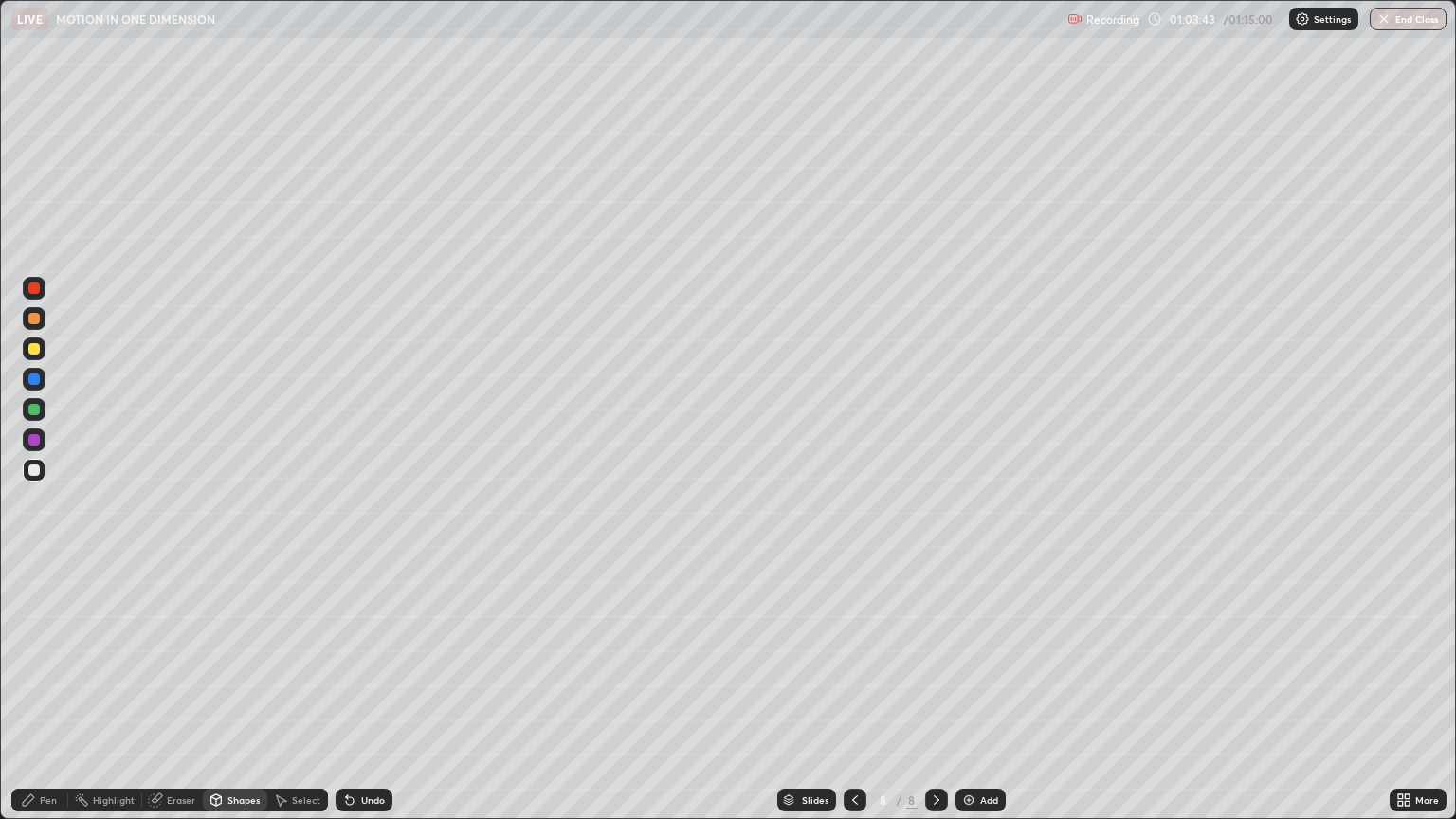 click at bounding box center [34, 410] 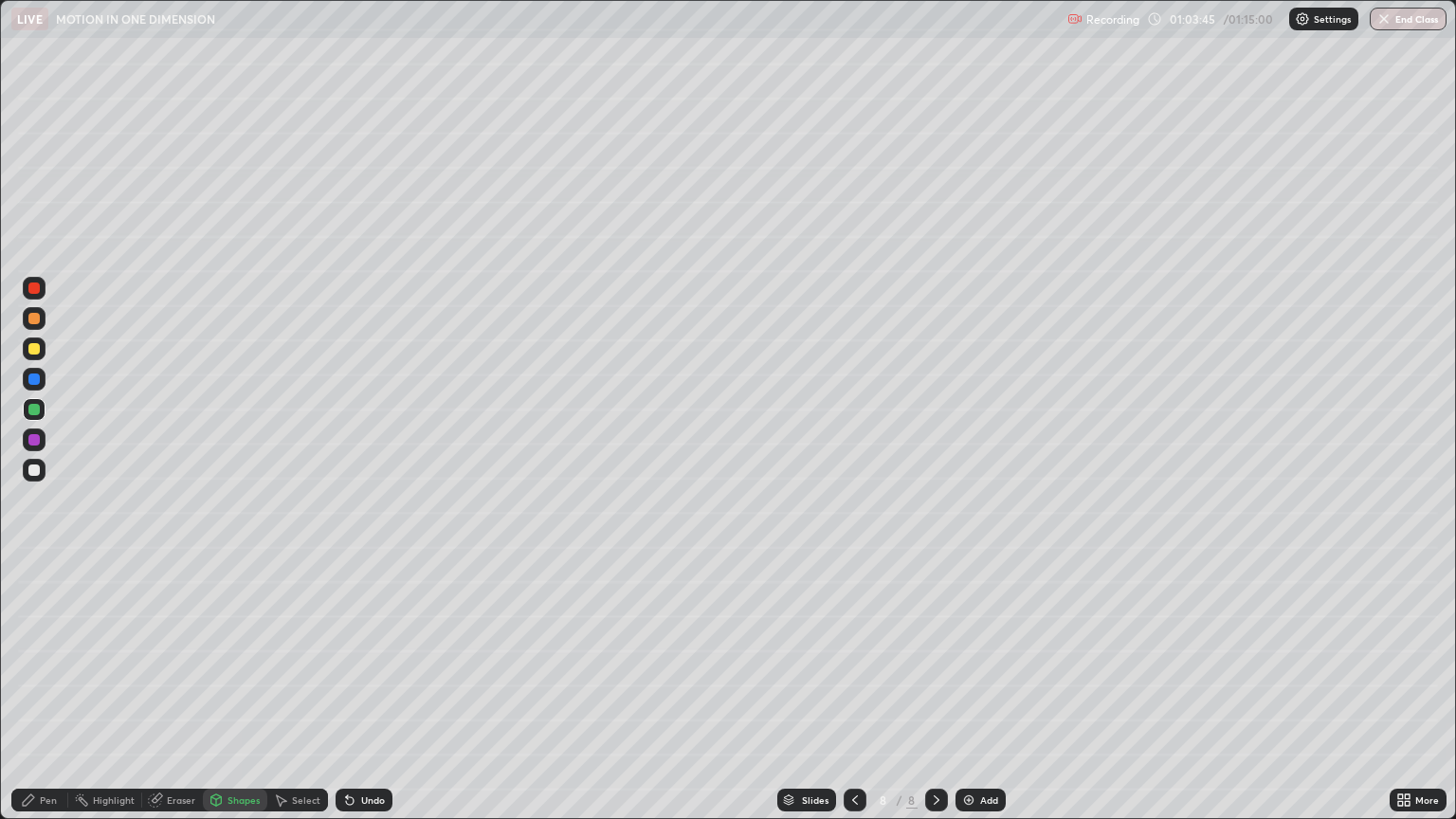 click on "Pen" at bounding box center (48, 800) 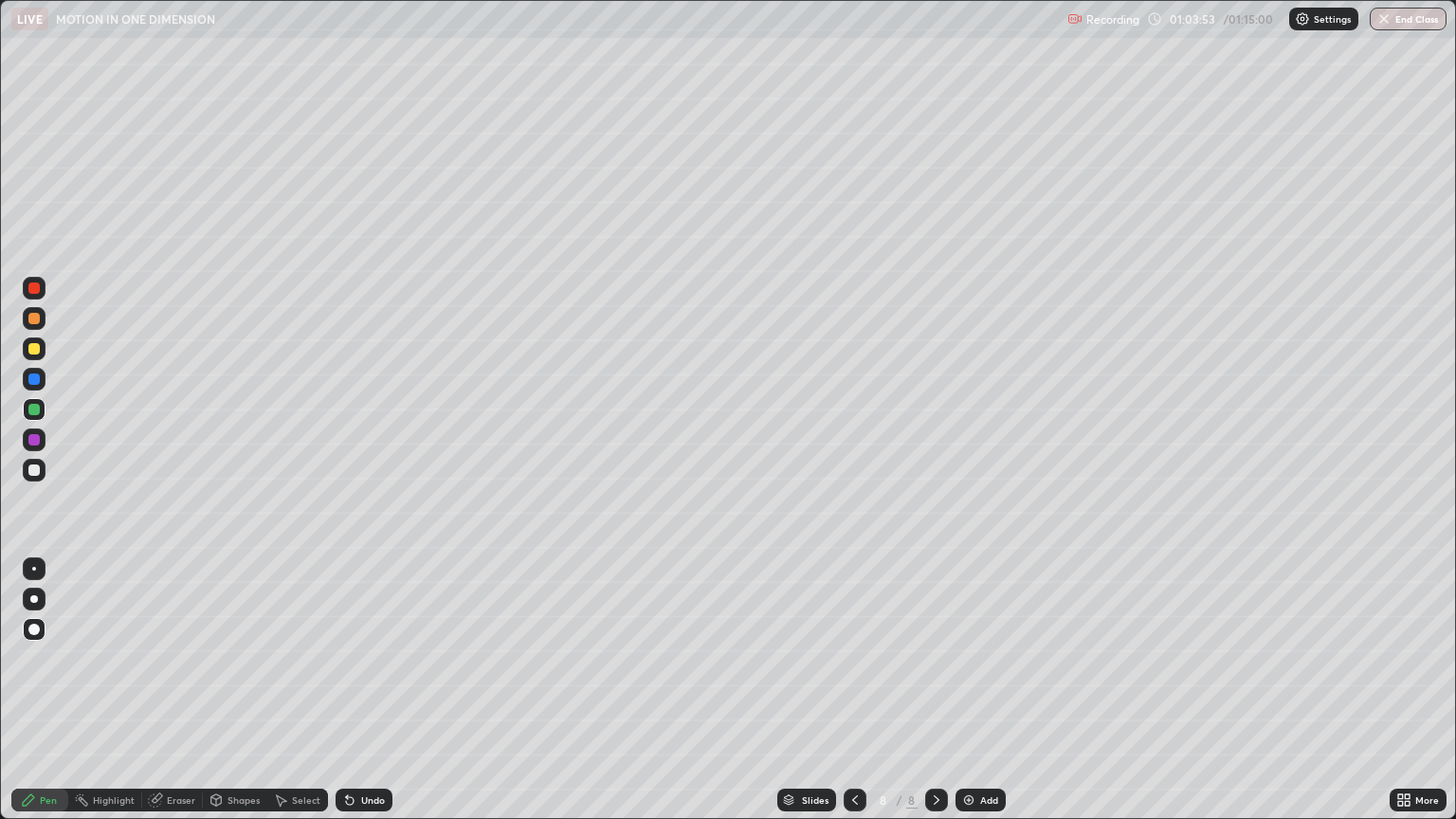 click on "Shapes" at bounding box center (244, 800) 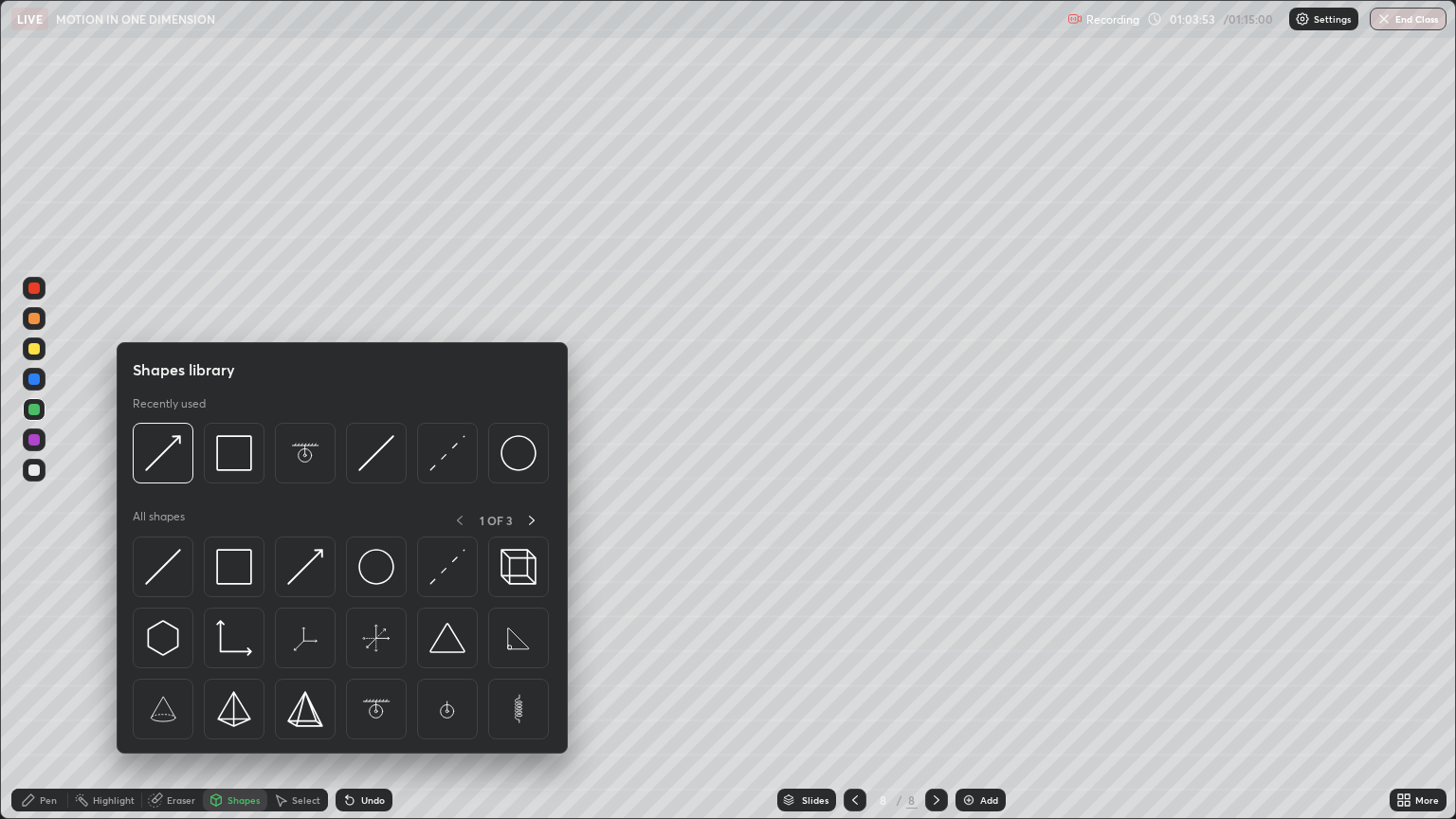 click on "Shapes" at bounding box center (244, 800) 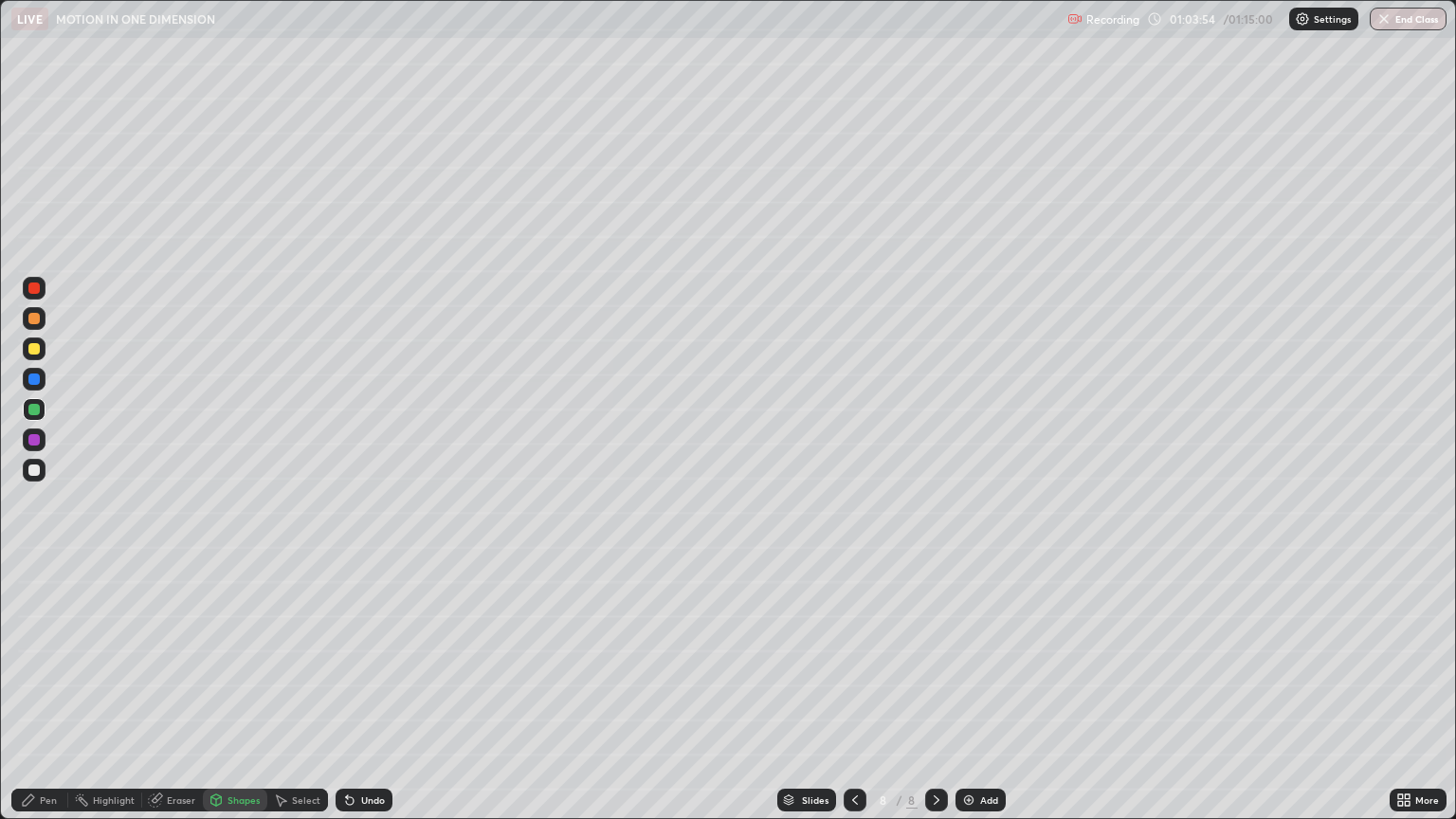 click at bounding box center [34, 440] 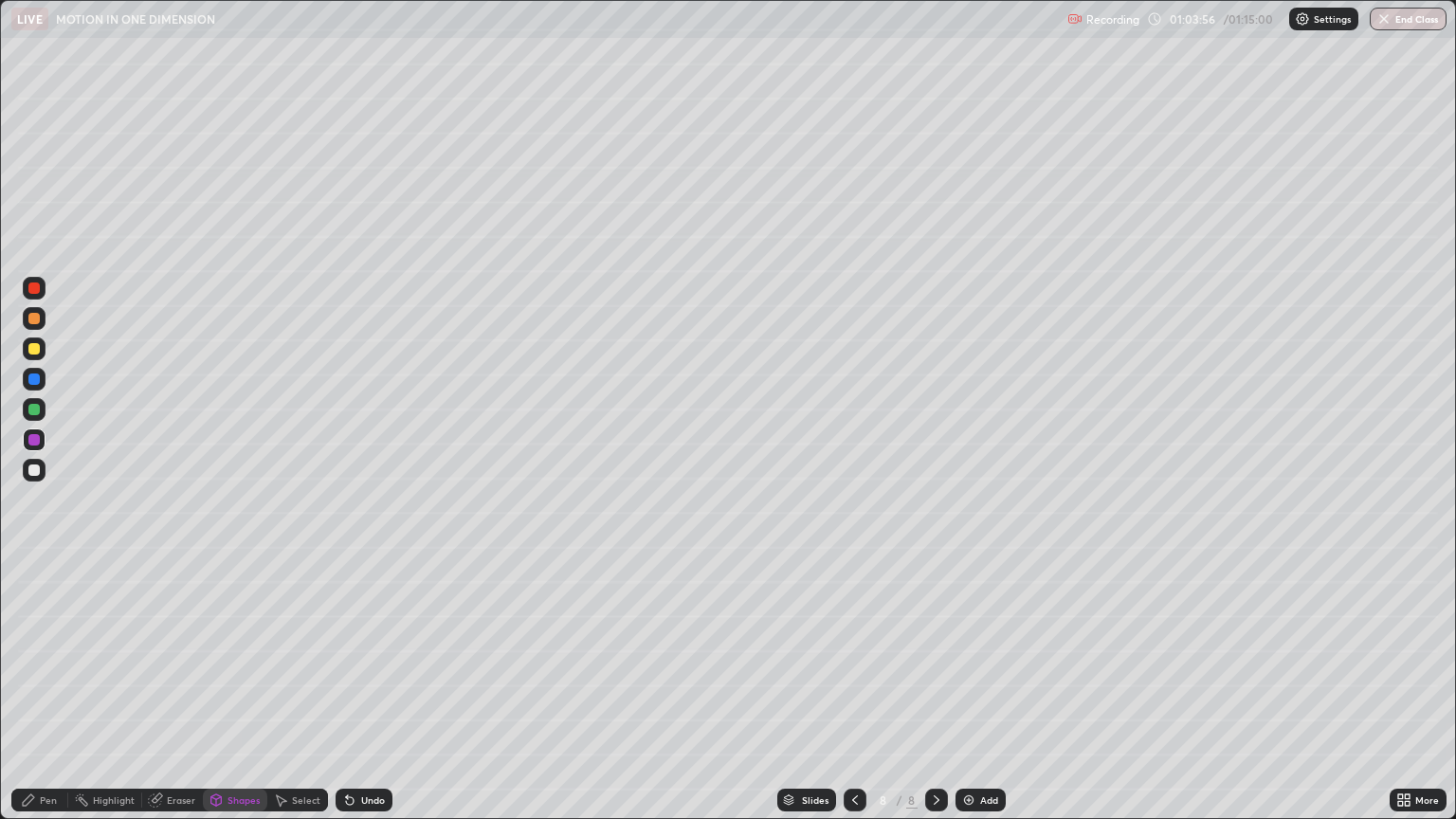 click 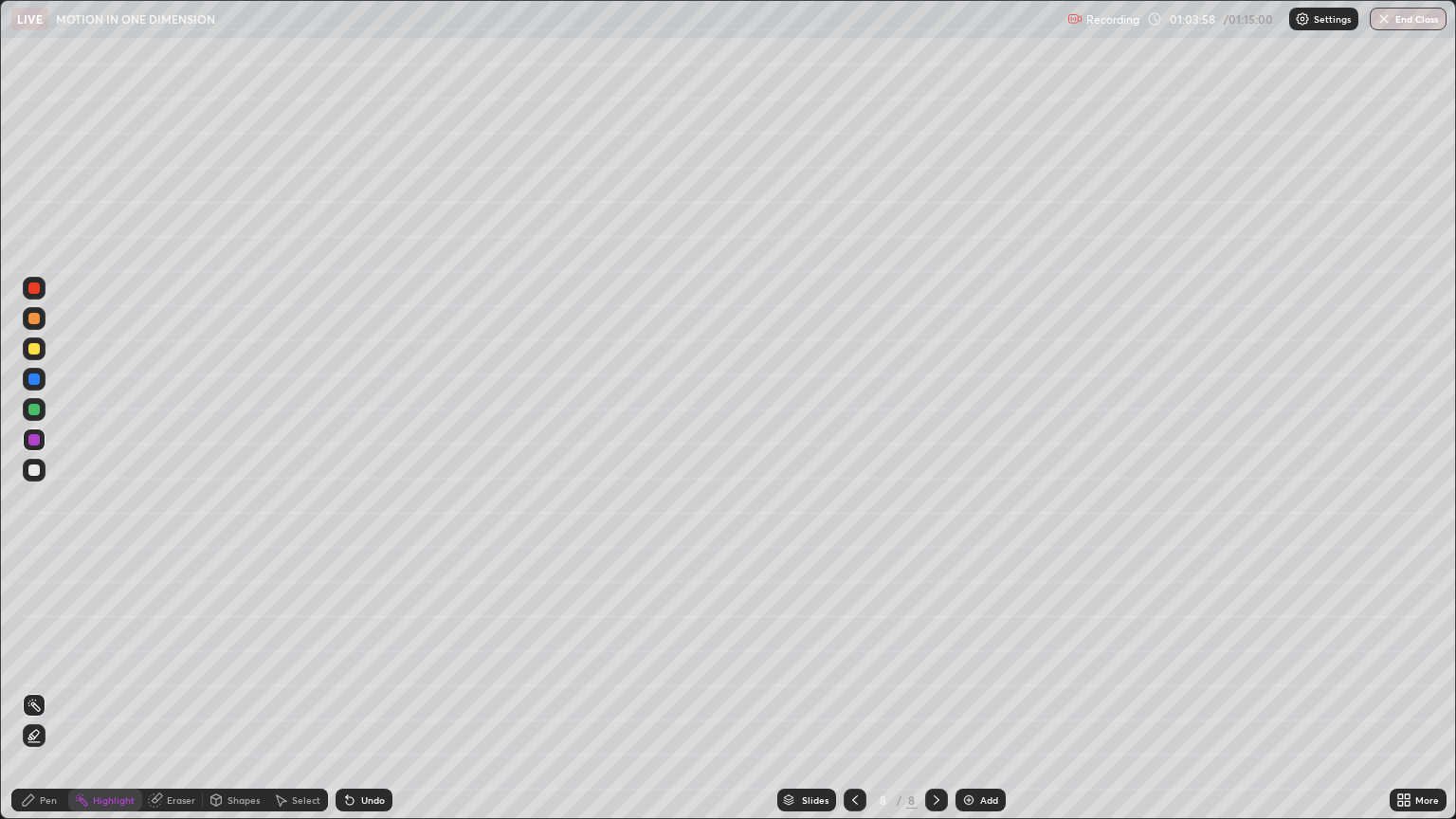 click on "Pen" at bounding box center (40, 800) 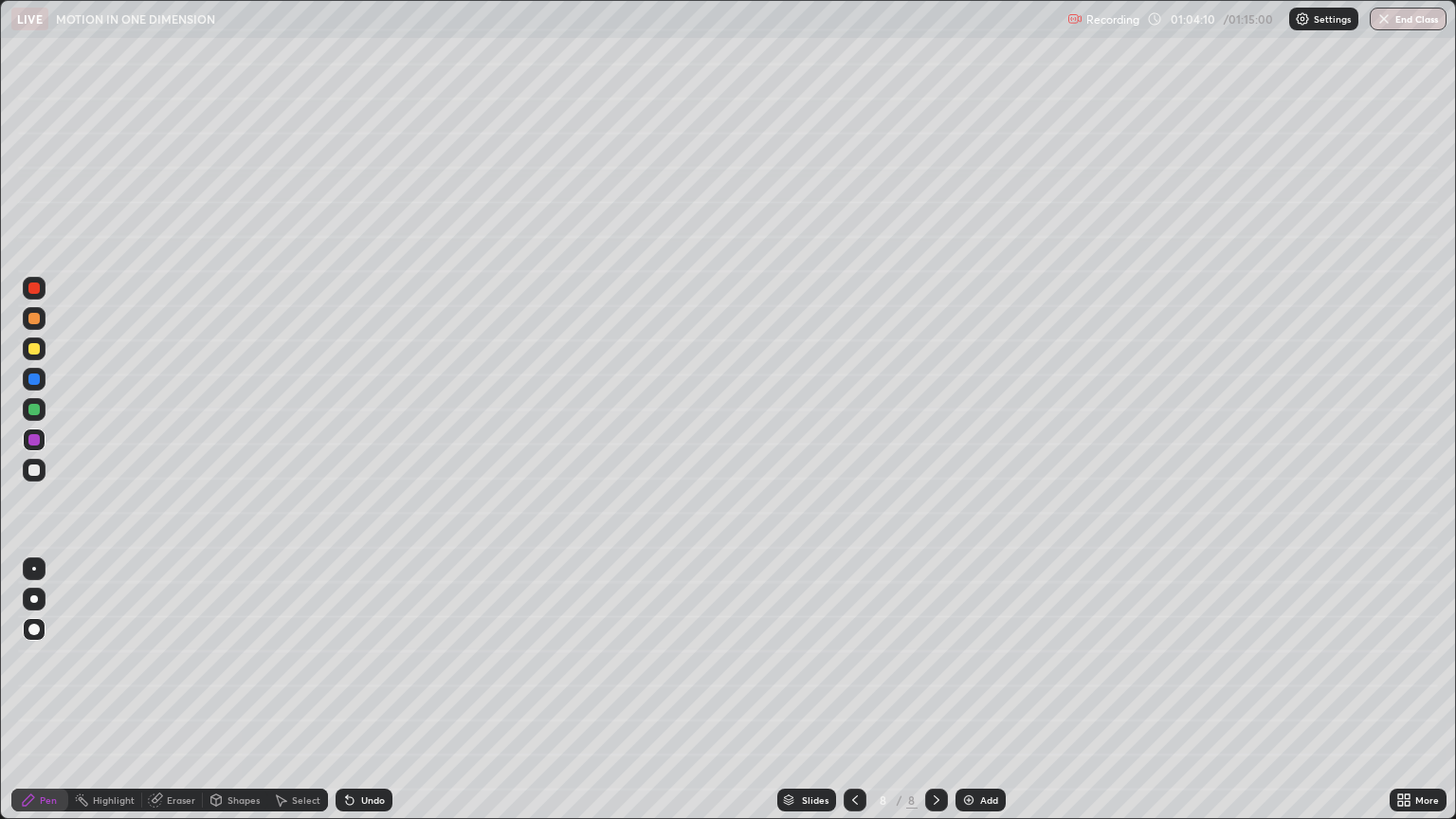 click at bounding box center (34, 470) 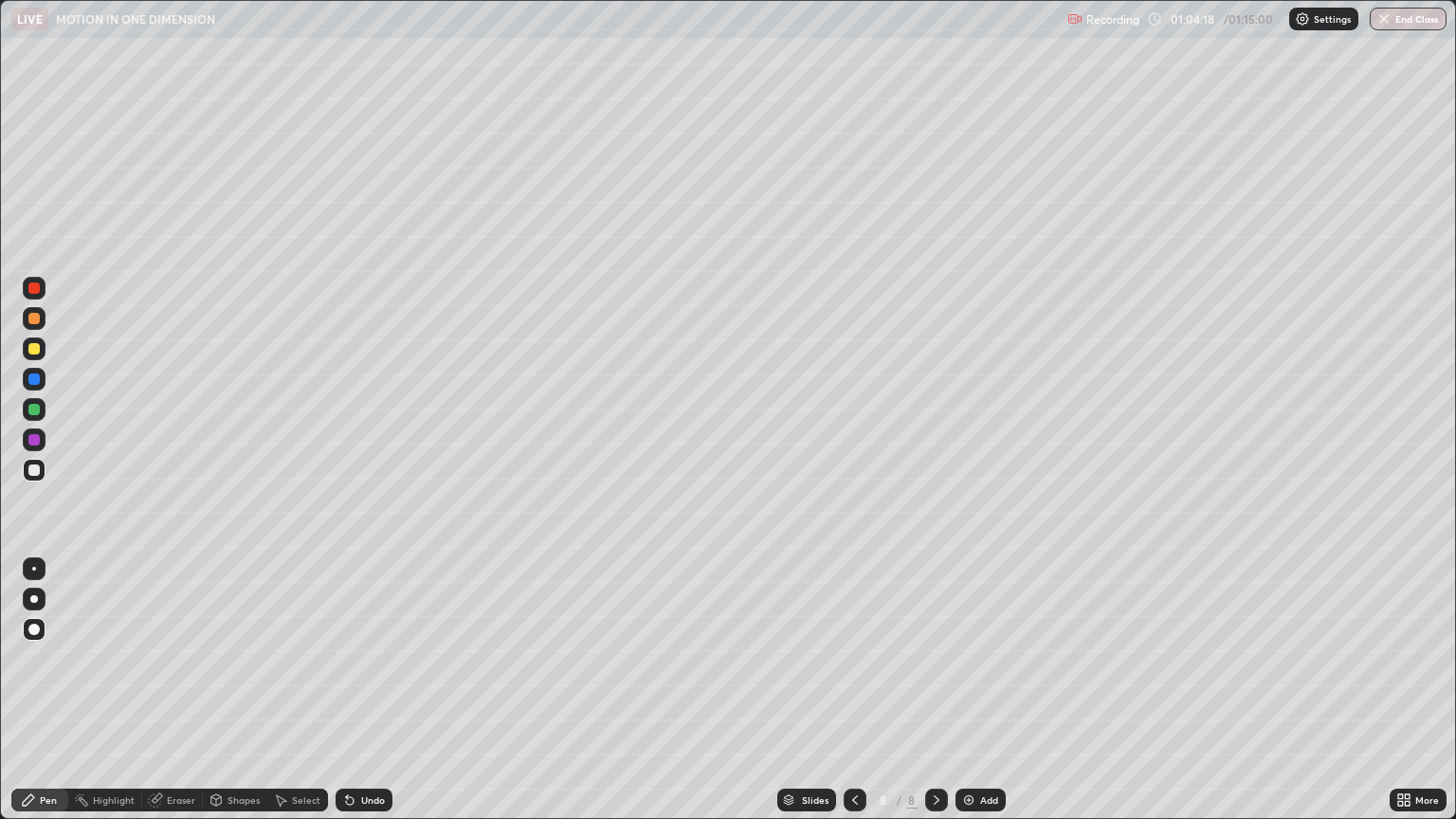 click on "Shapes" at bounding box center [244, 800] 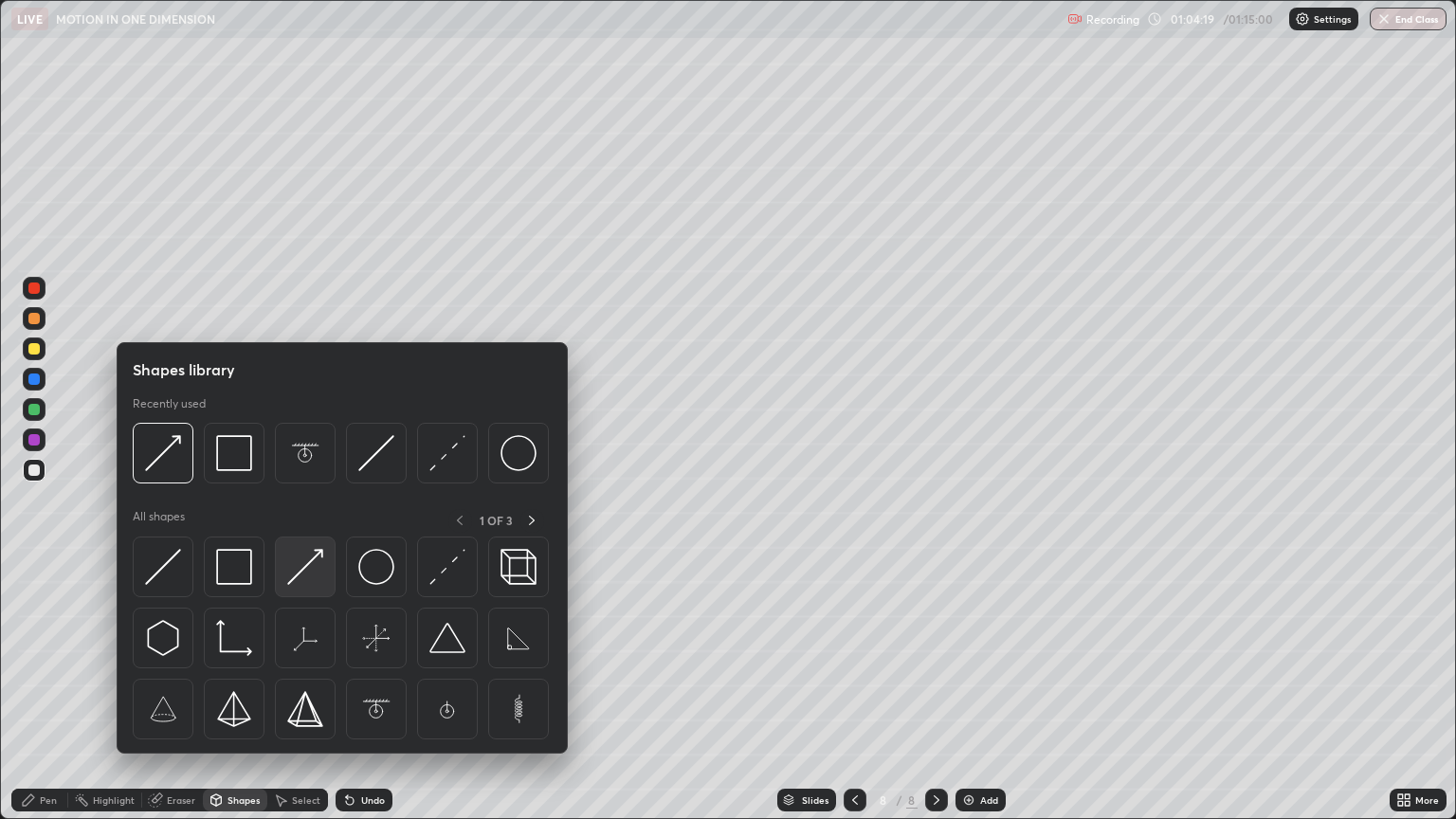 click at bounding box center [305, 567] 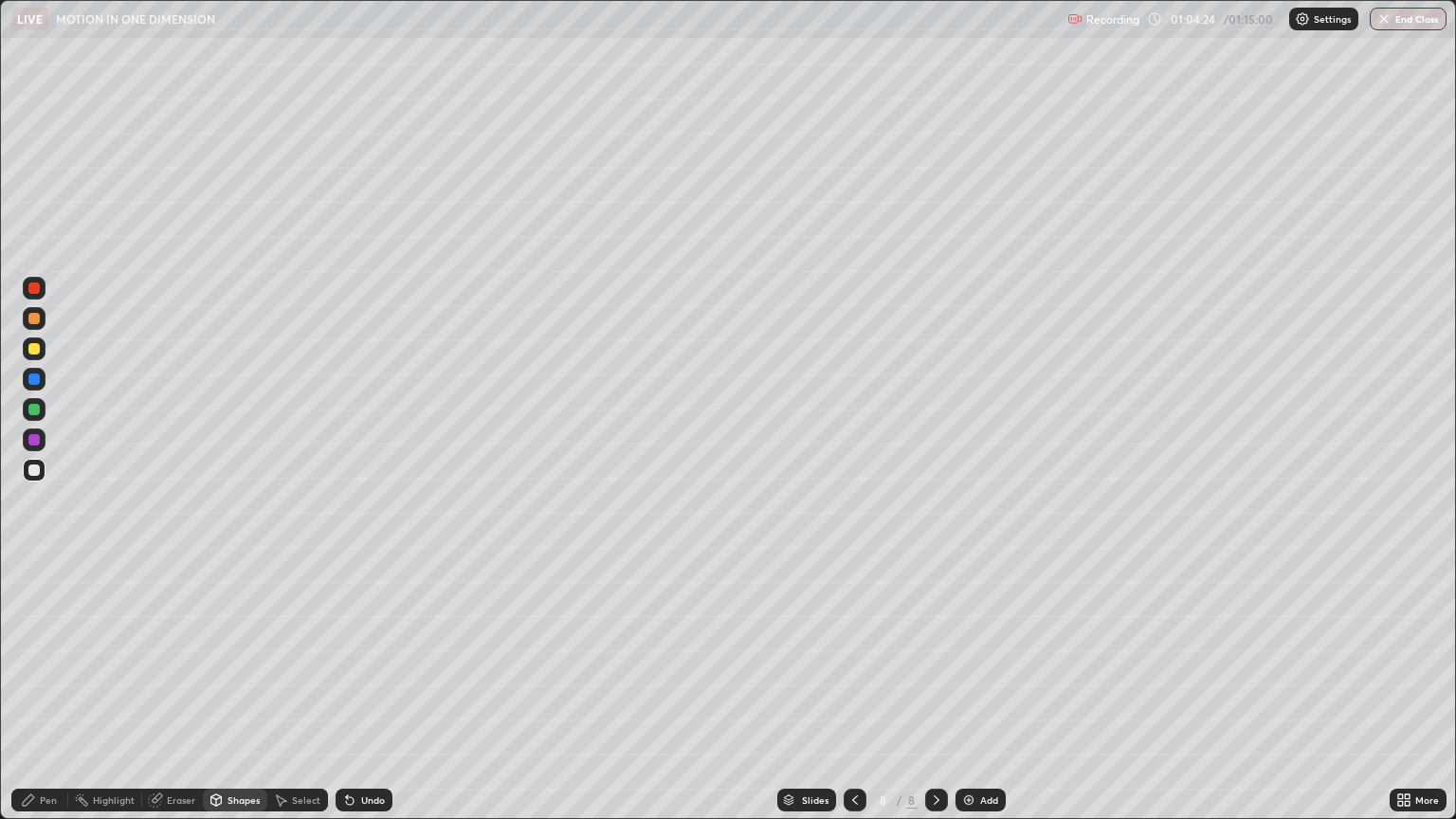 click at bounding box center (34, 410) 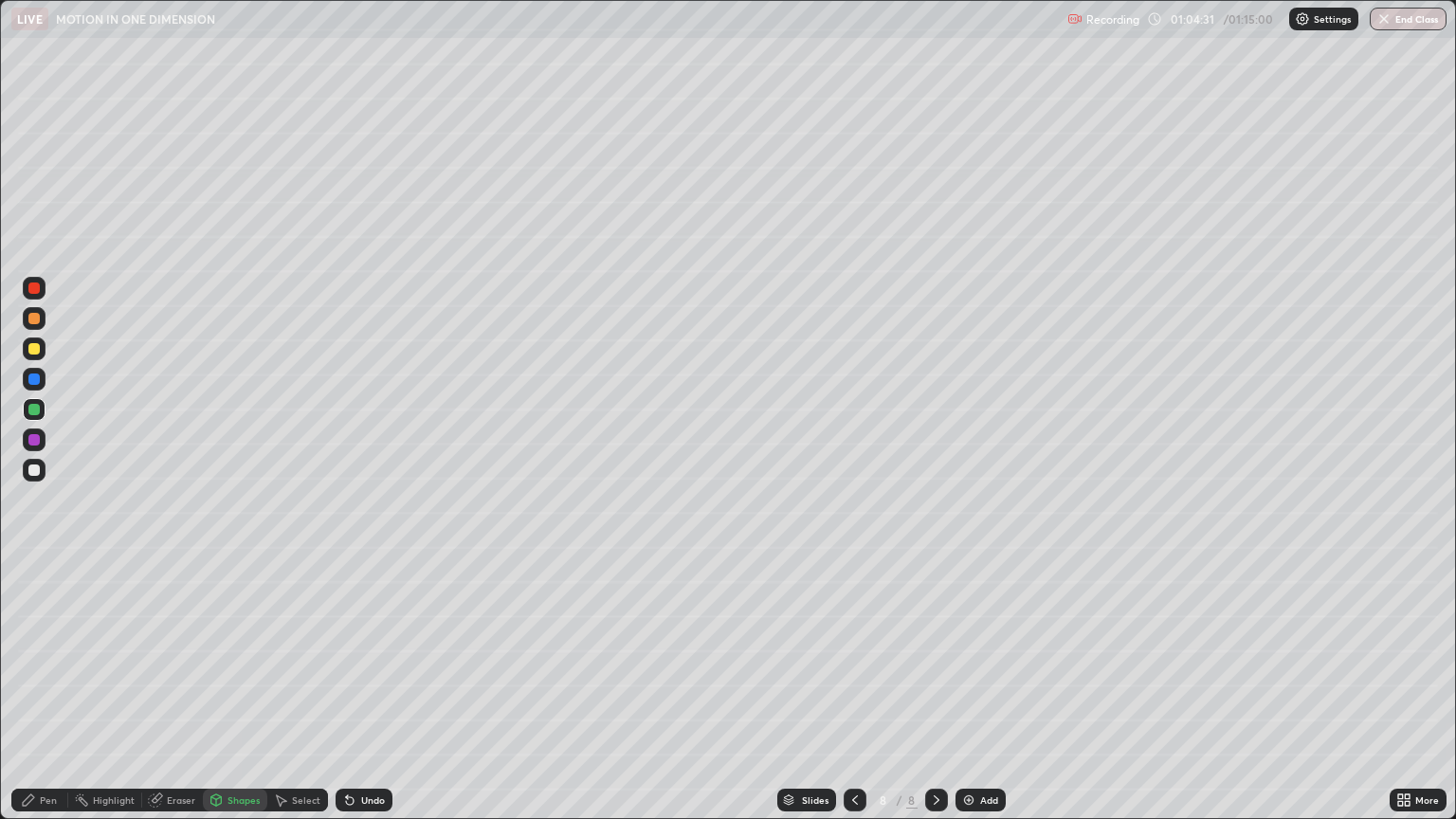 click on "Pen" at bounding box center [40, 800] 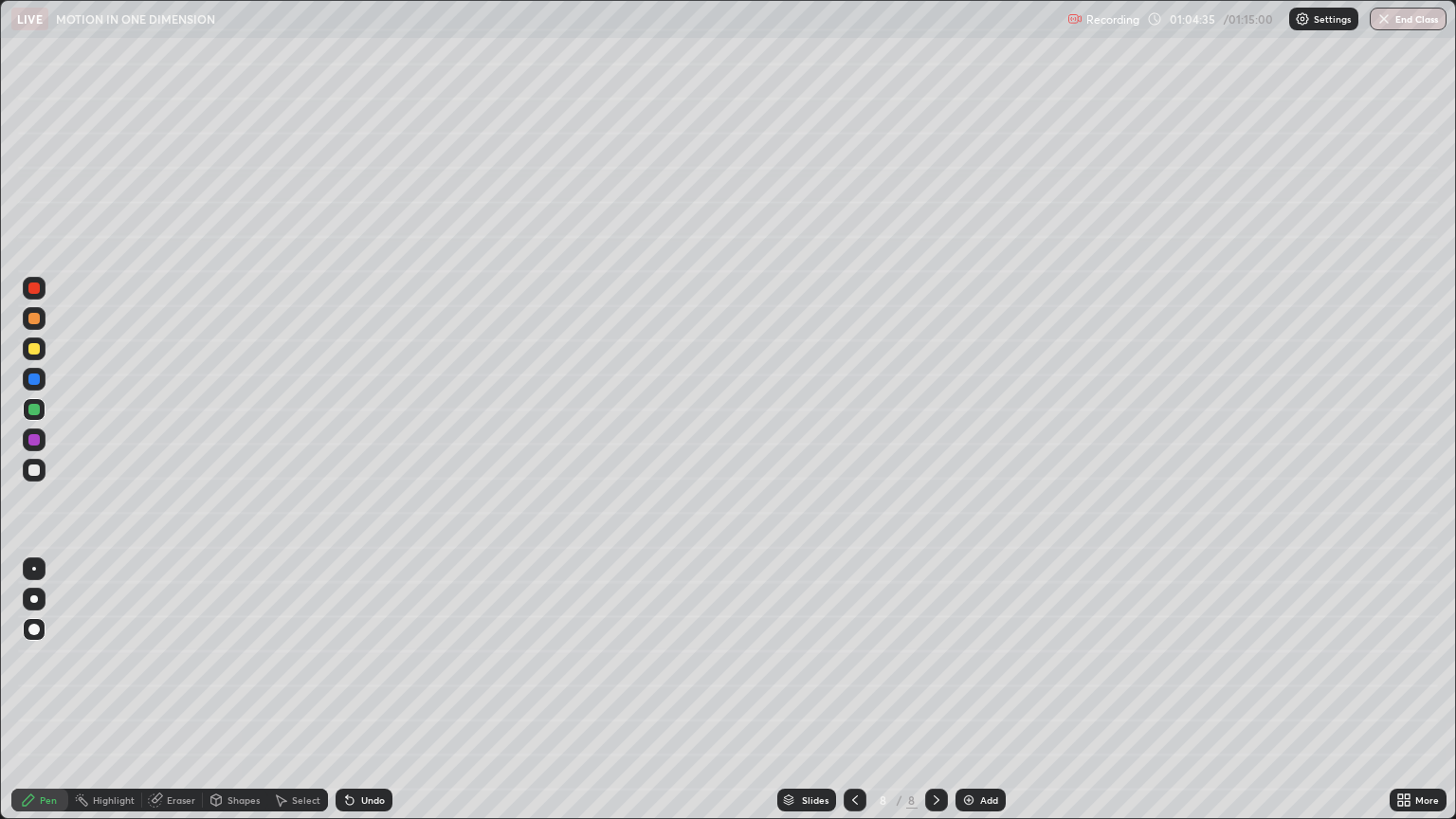 click at bounding box center (34, 470) 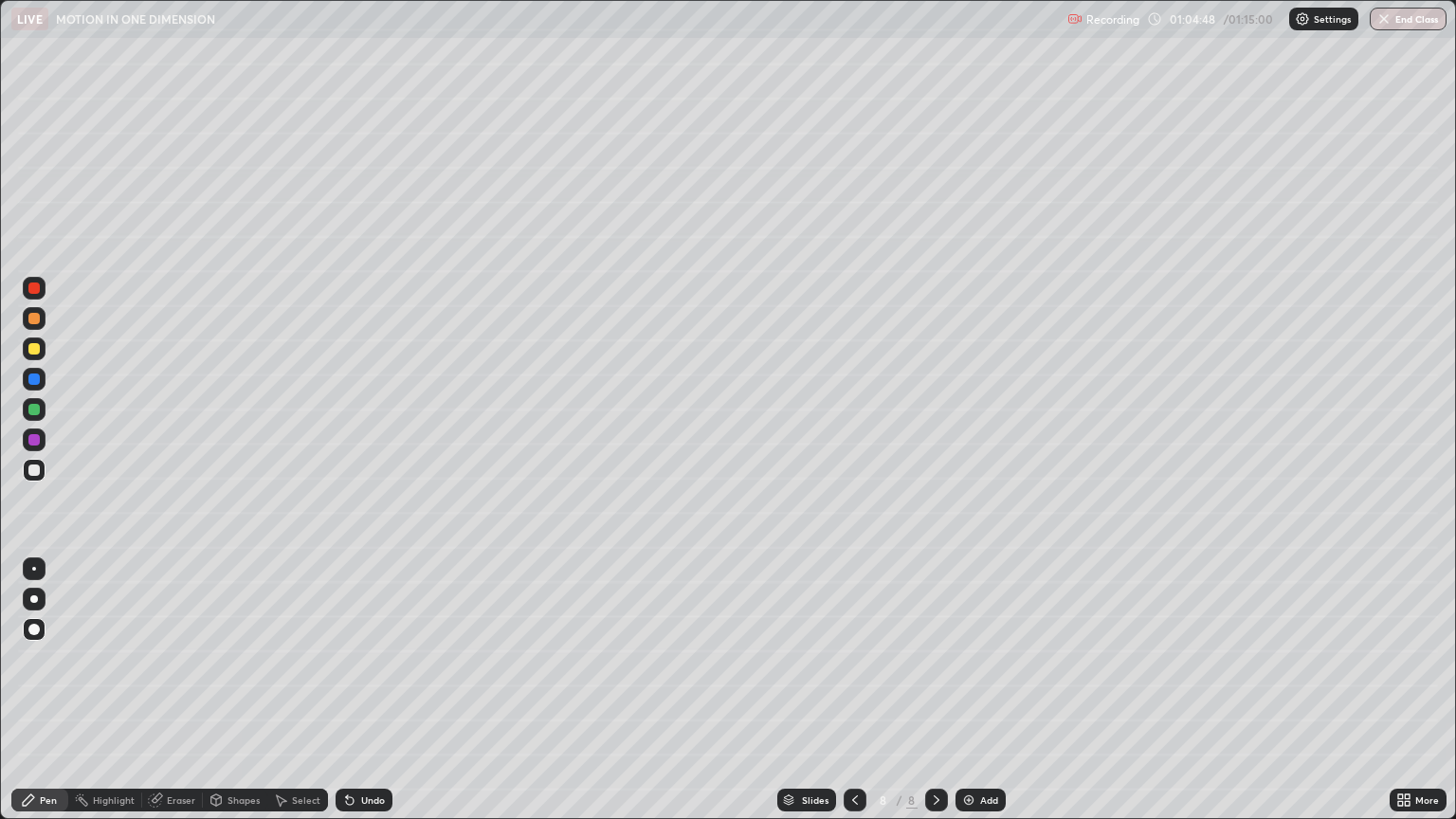 click on "Shapes" at bounding box center (244, 800) 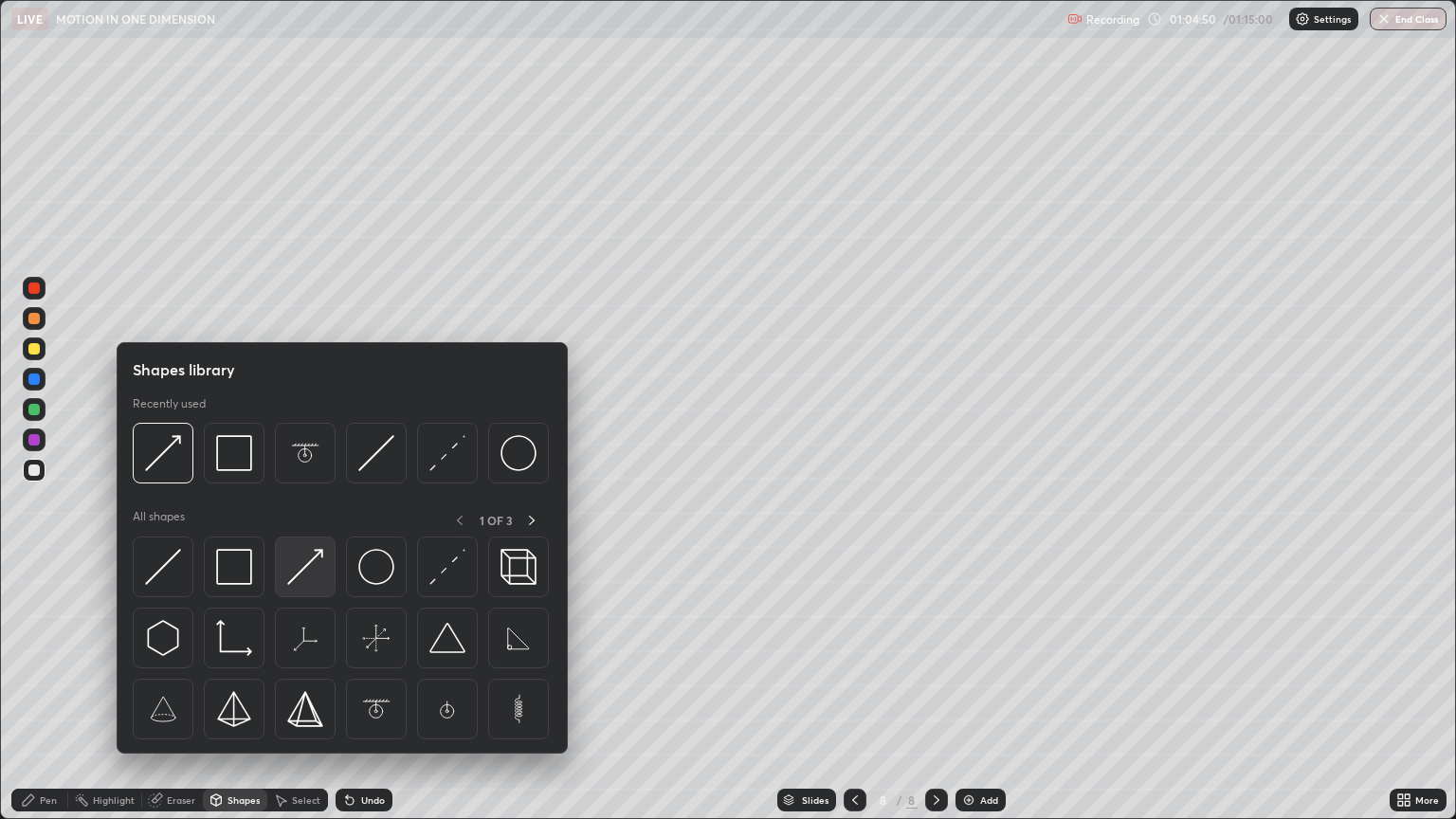 click at bounding box center [305, 567] 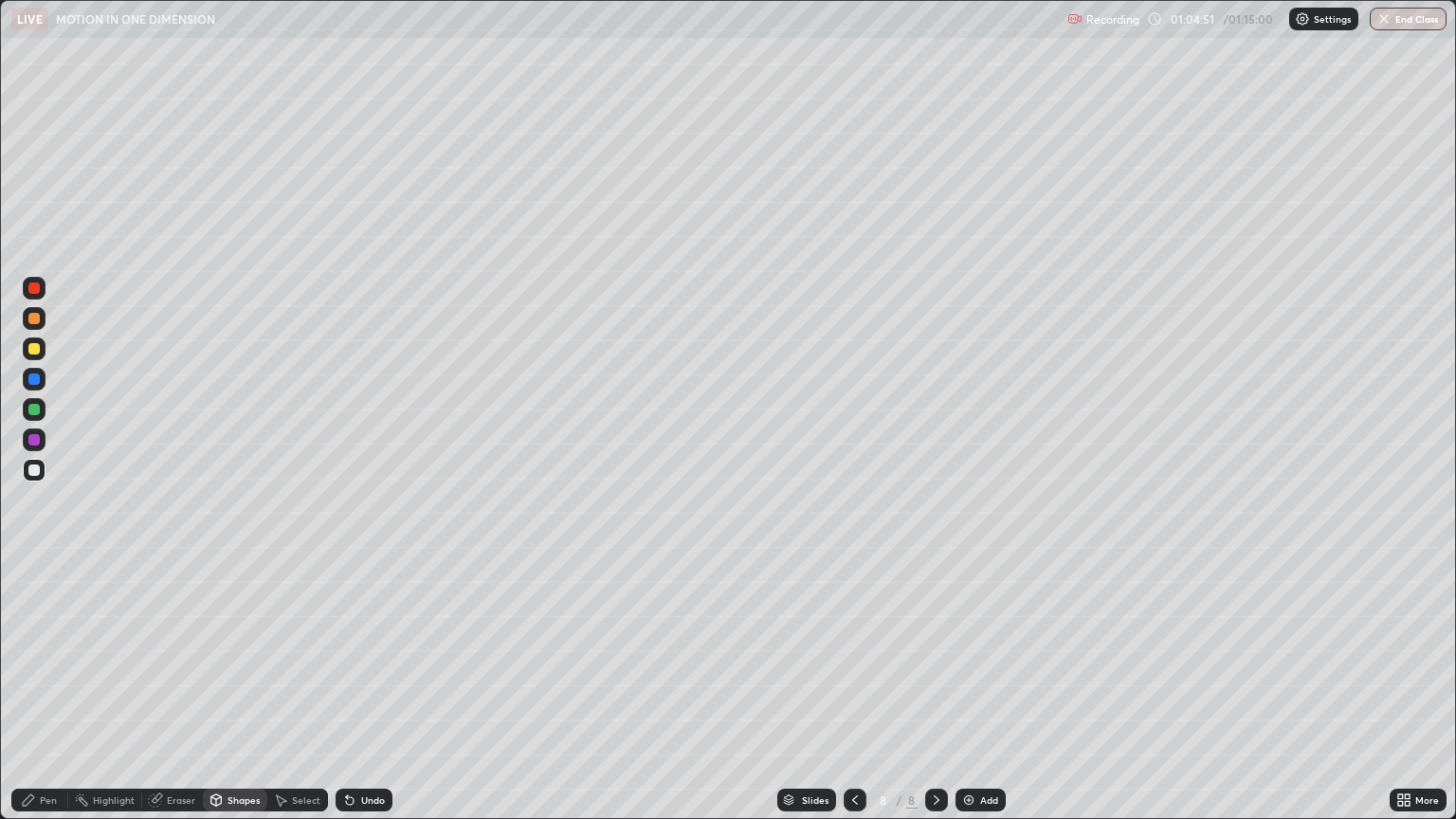 click at bounding box center [34, 440] 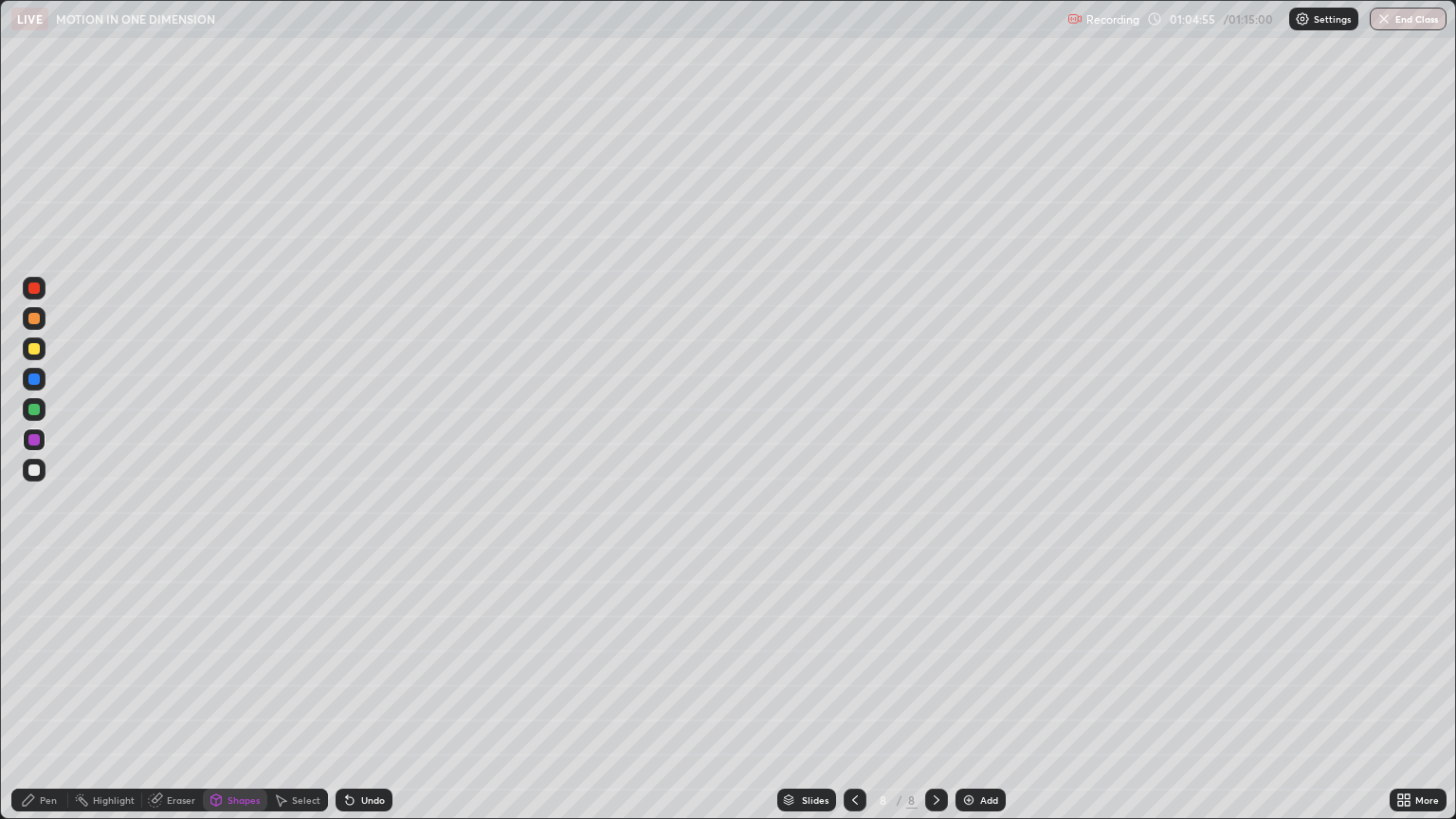 click on "Pen" at bounding box center [40, 800] 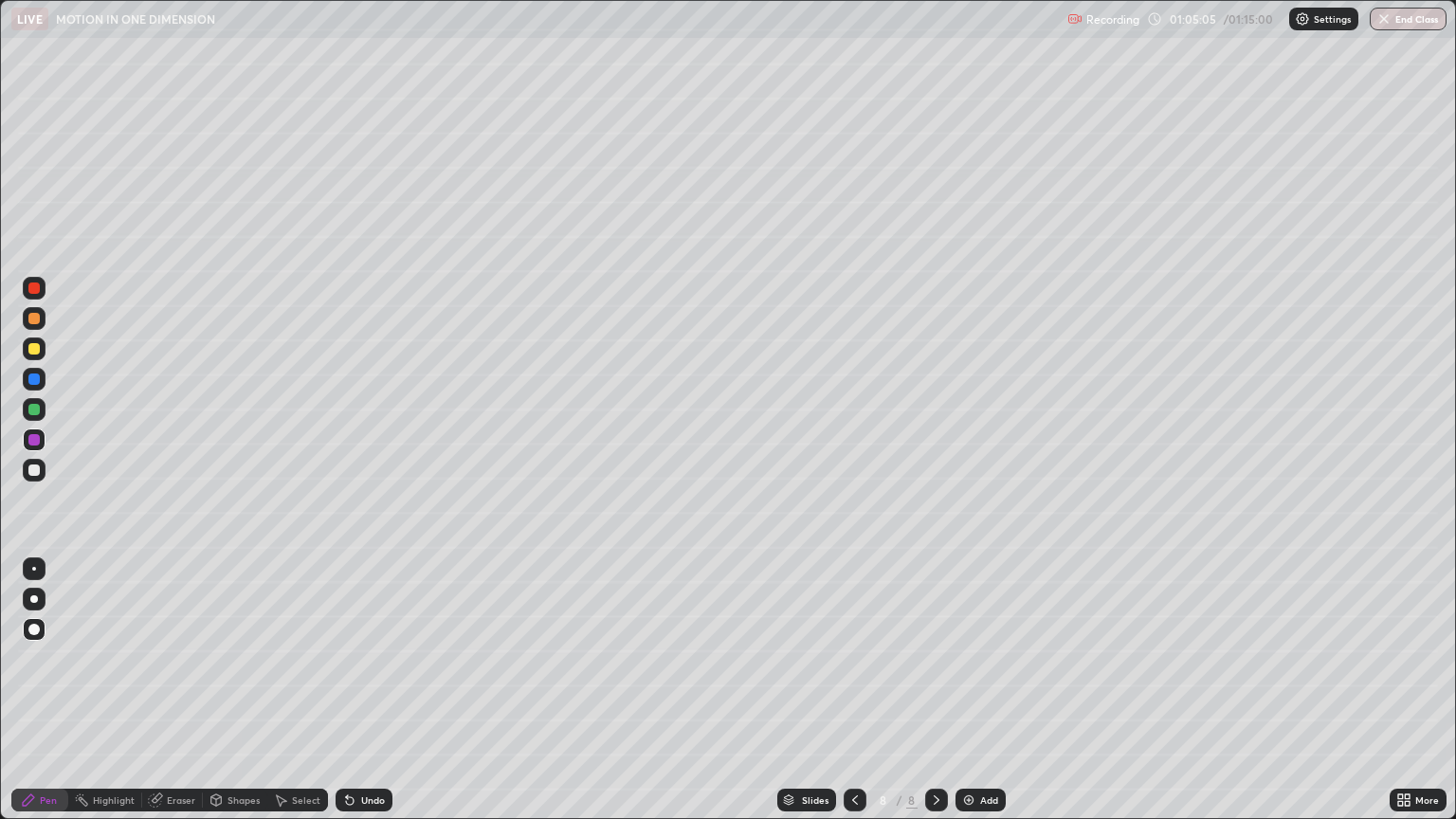 click at bounding box center [34, 470] 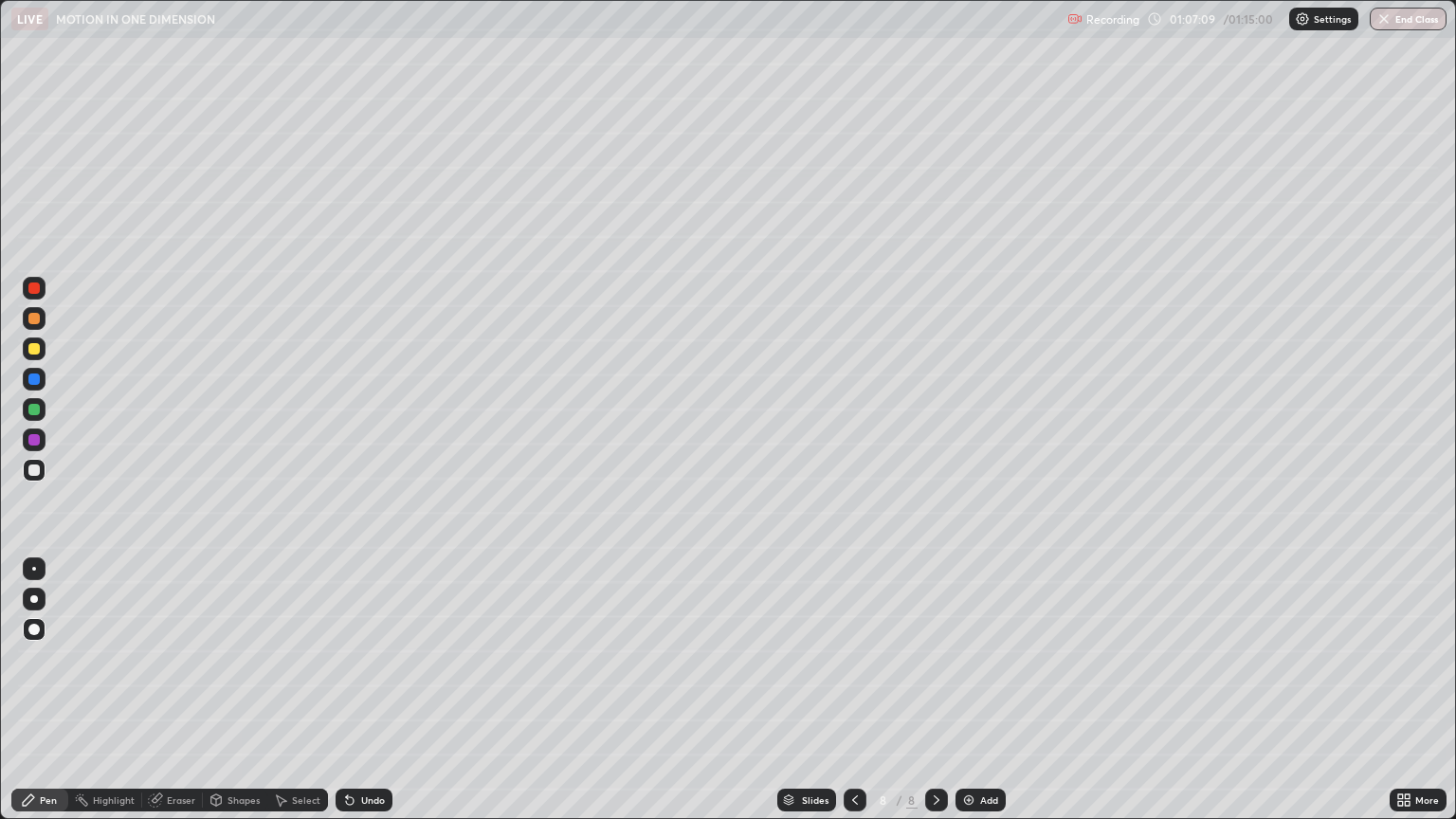 click on "Shapes" at bounding box center [244, 800] 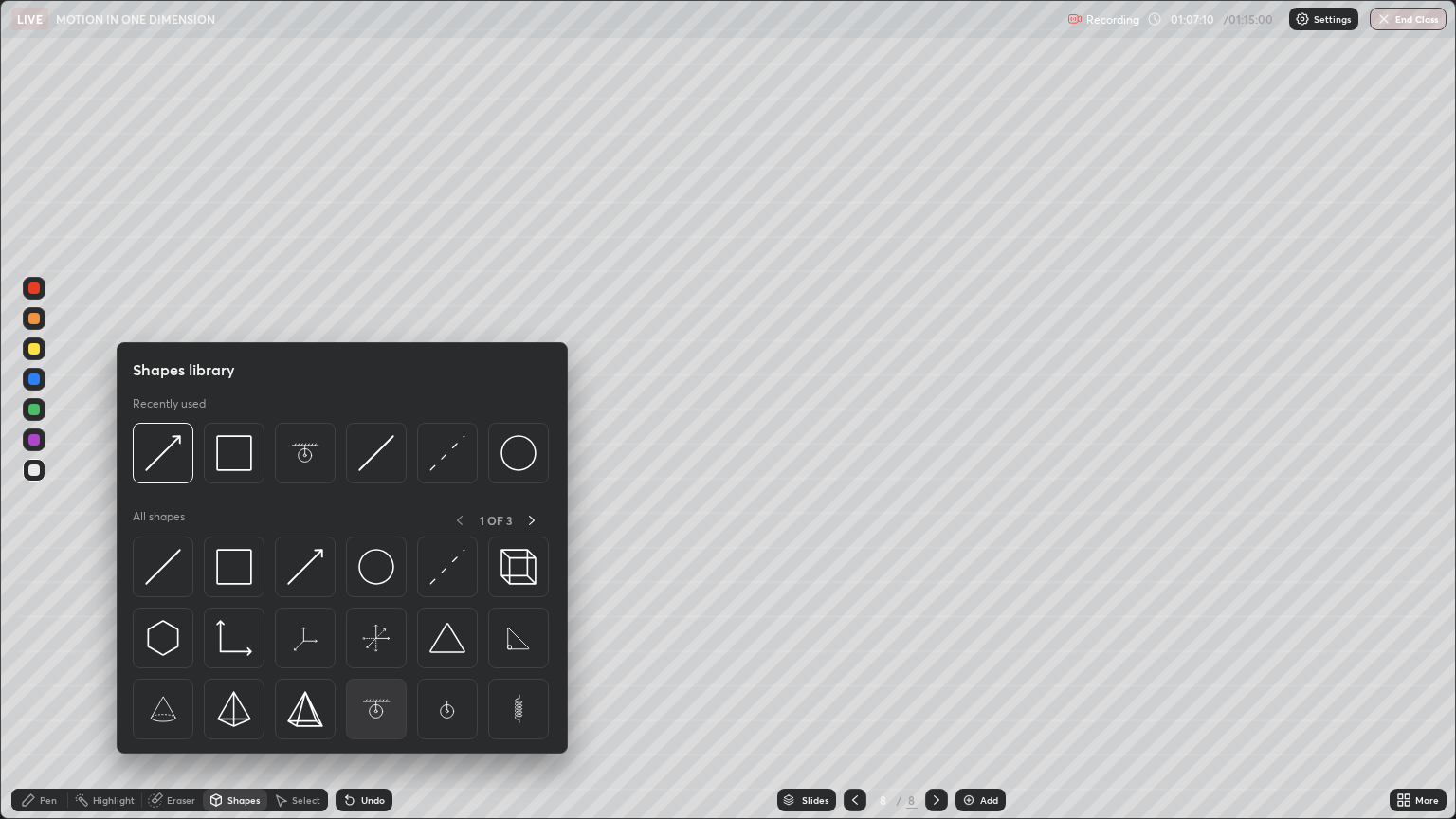 click at bounding box center [376, 709] 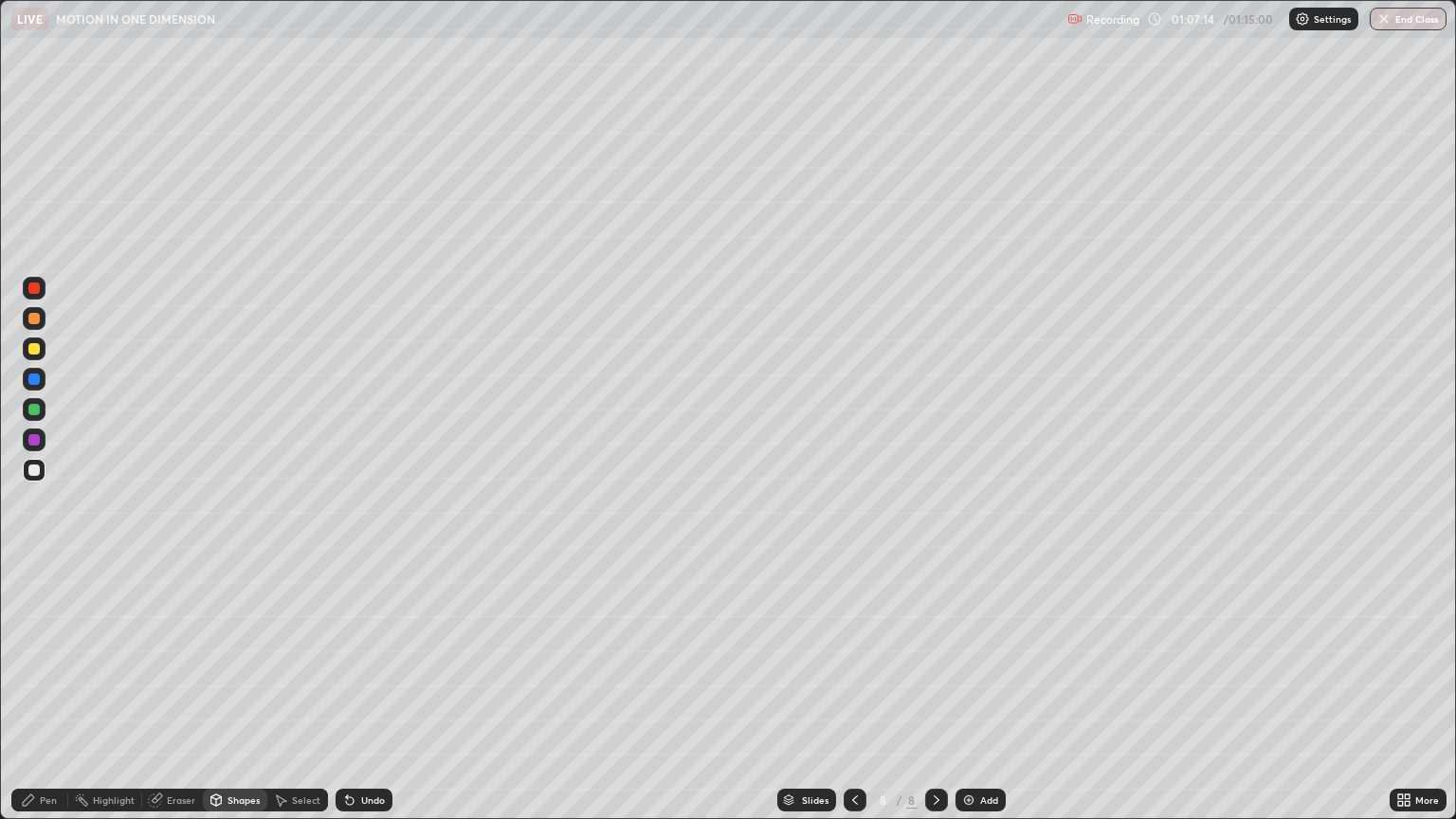 click on "Shapes" at bounding box center [244, 800] 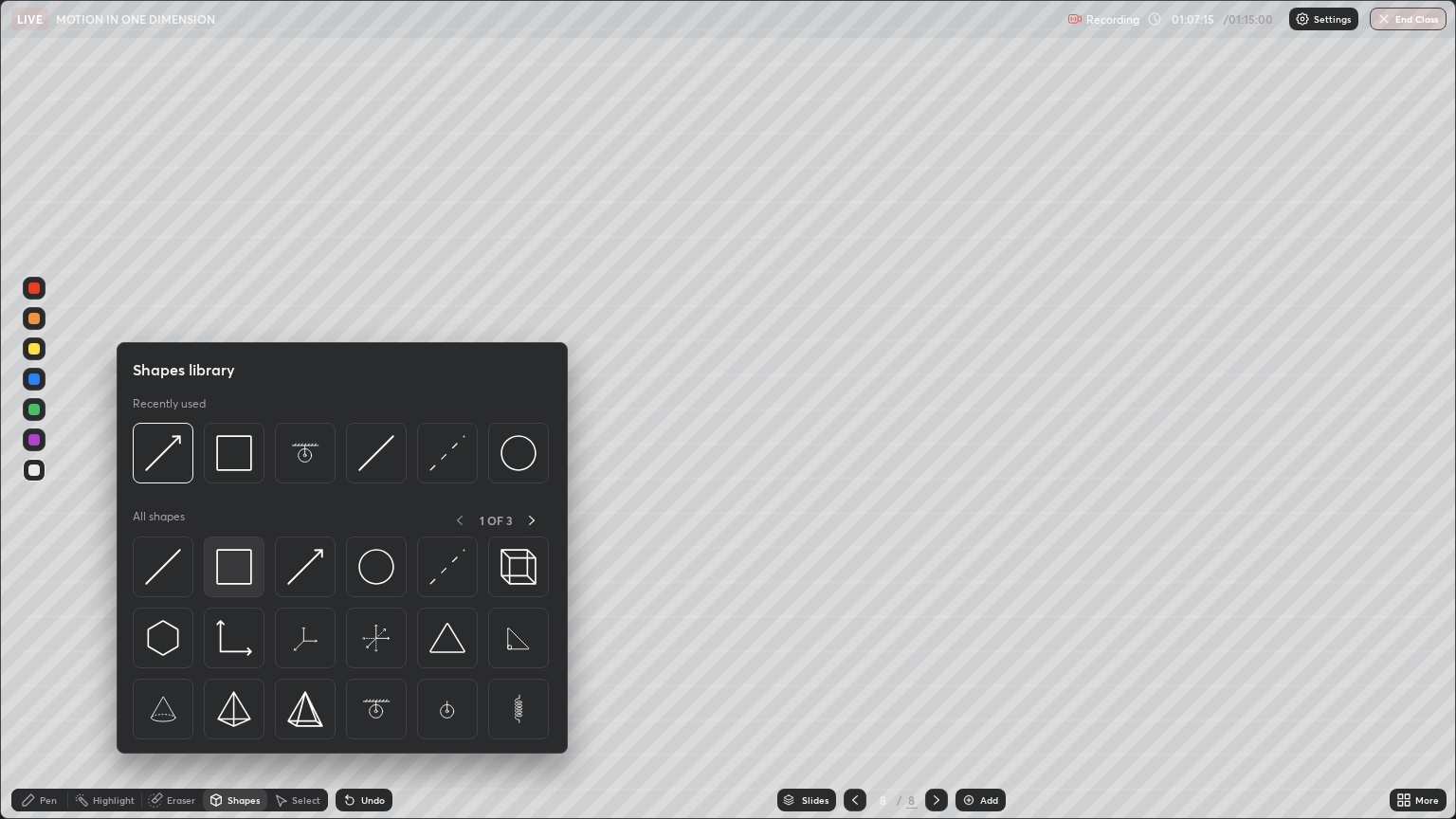 click at bounding box center [234, 567] 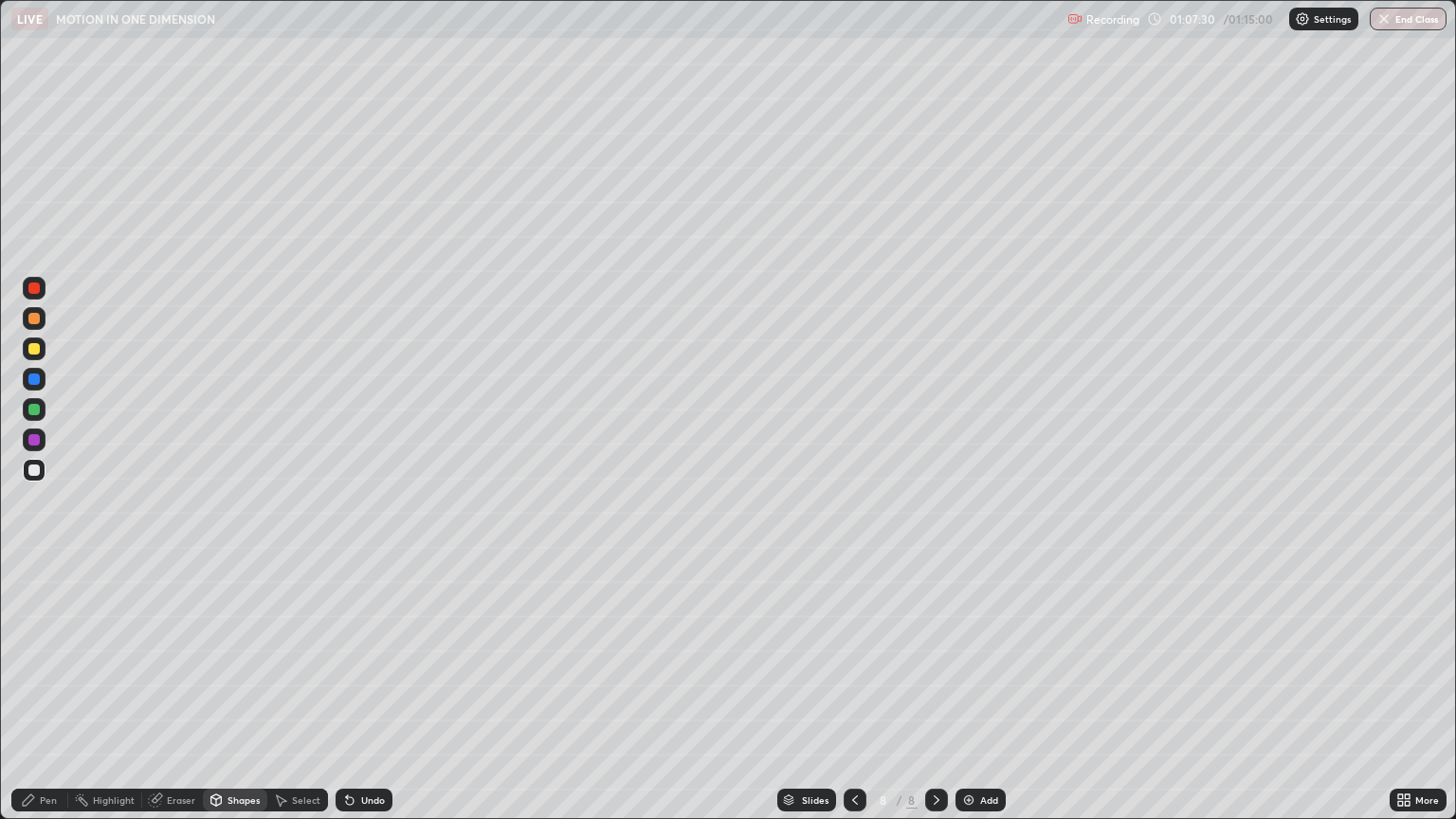 click on "Pen" at bounding box center (40, 800) 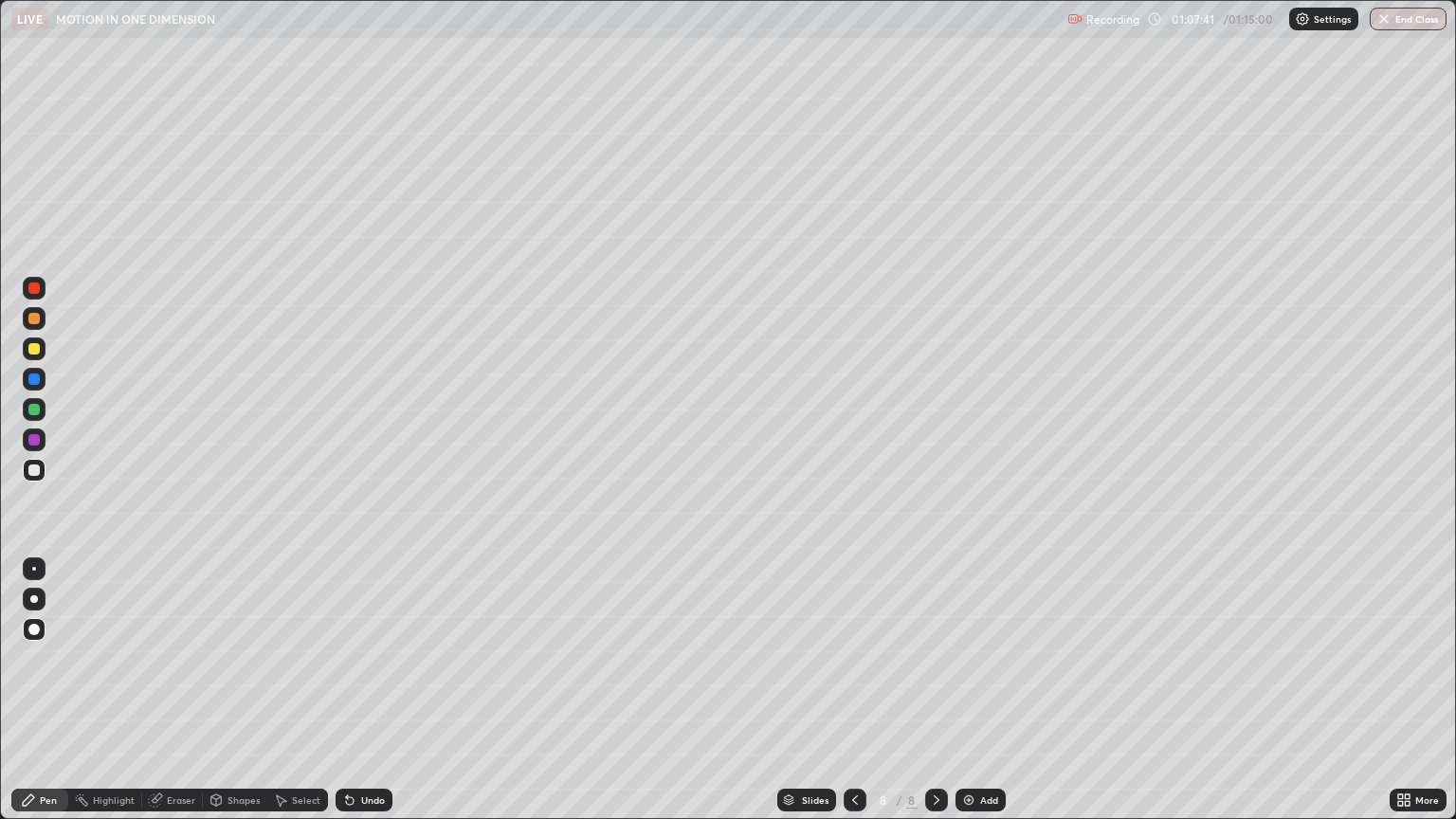 click on "Shapes" at bounding box center (244, 800) 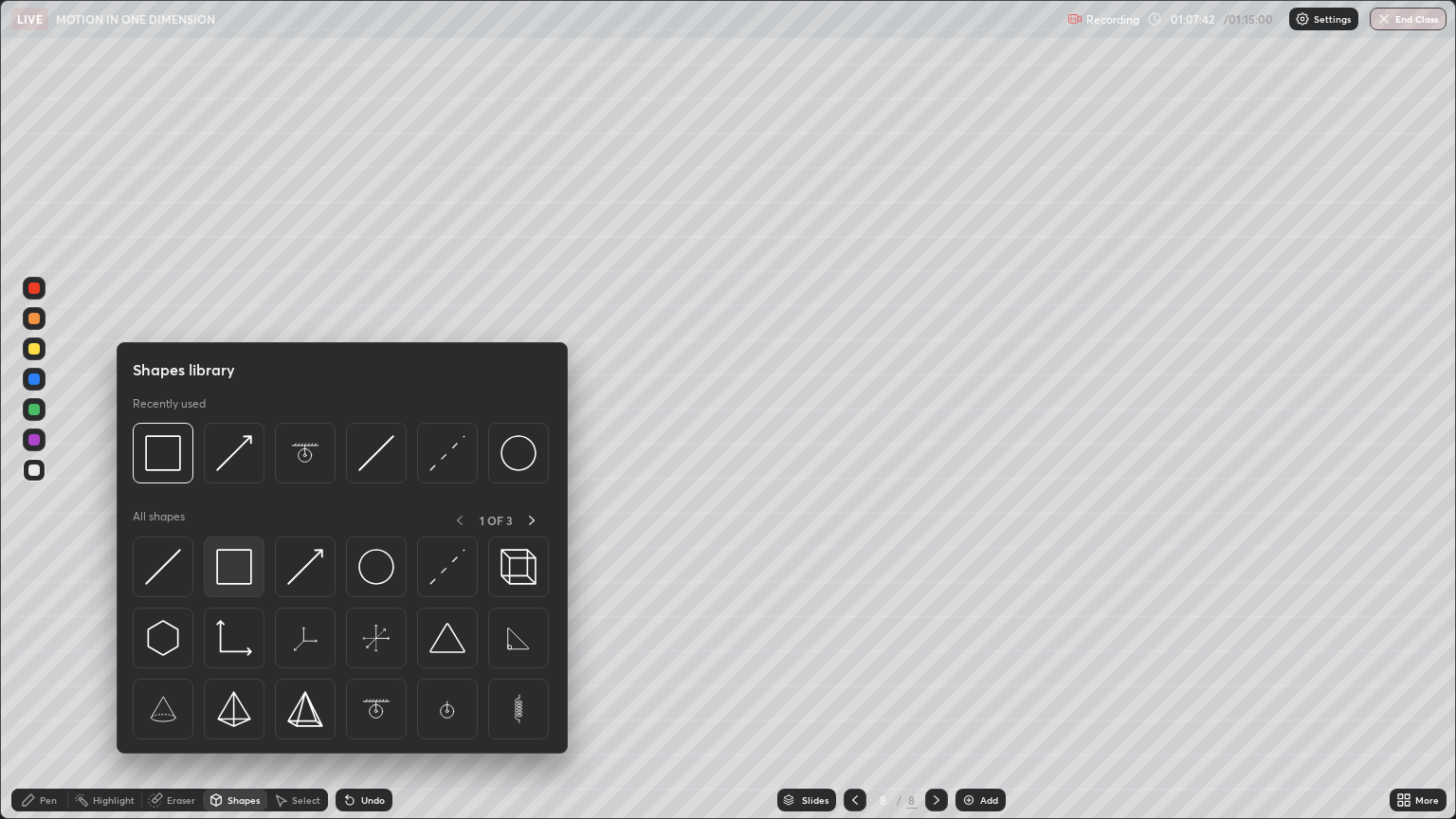 click at bounding box center [234, 567] 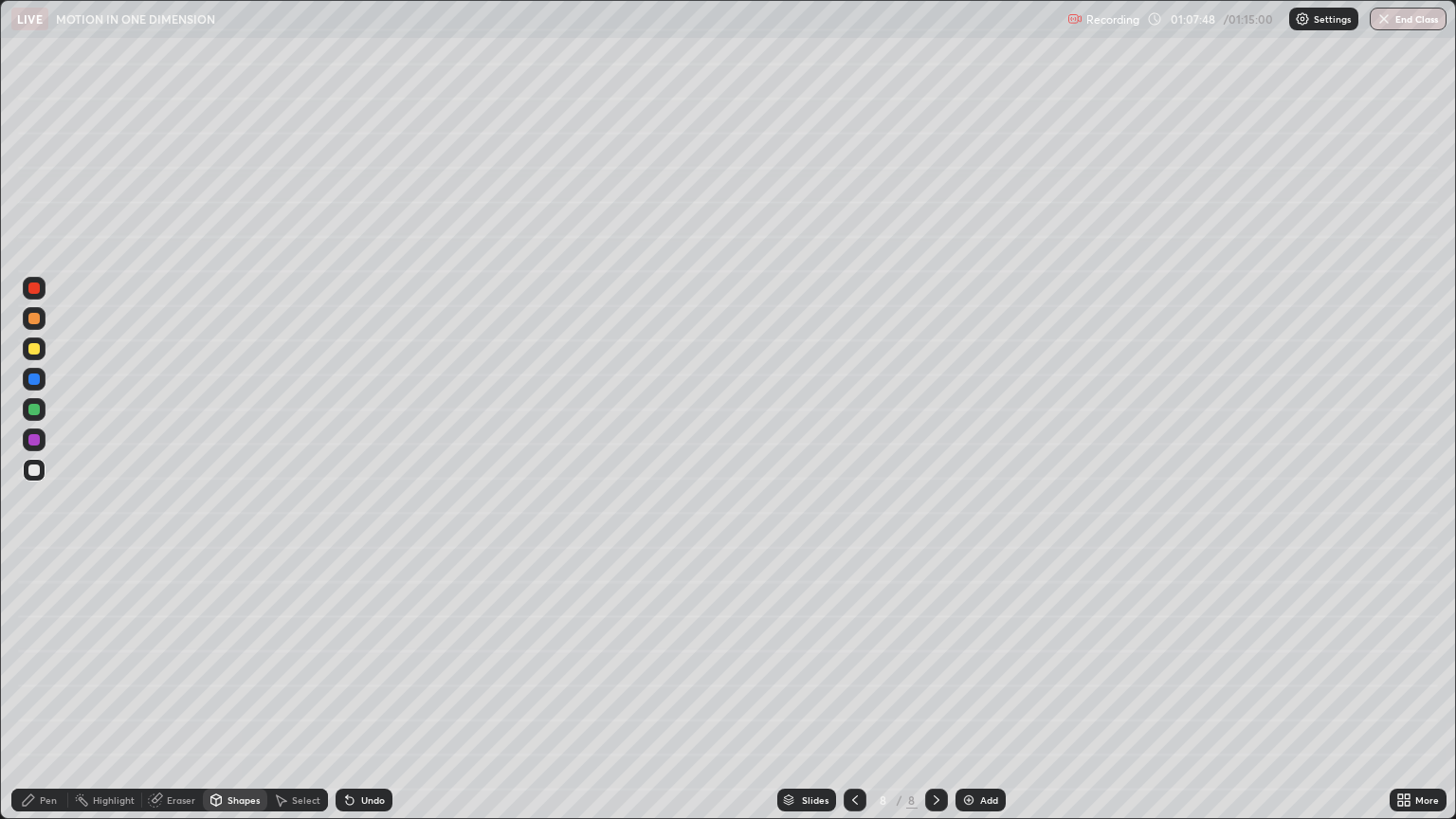 click on "Pen" at bounding box center [48, 800] 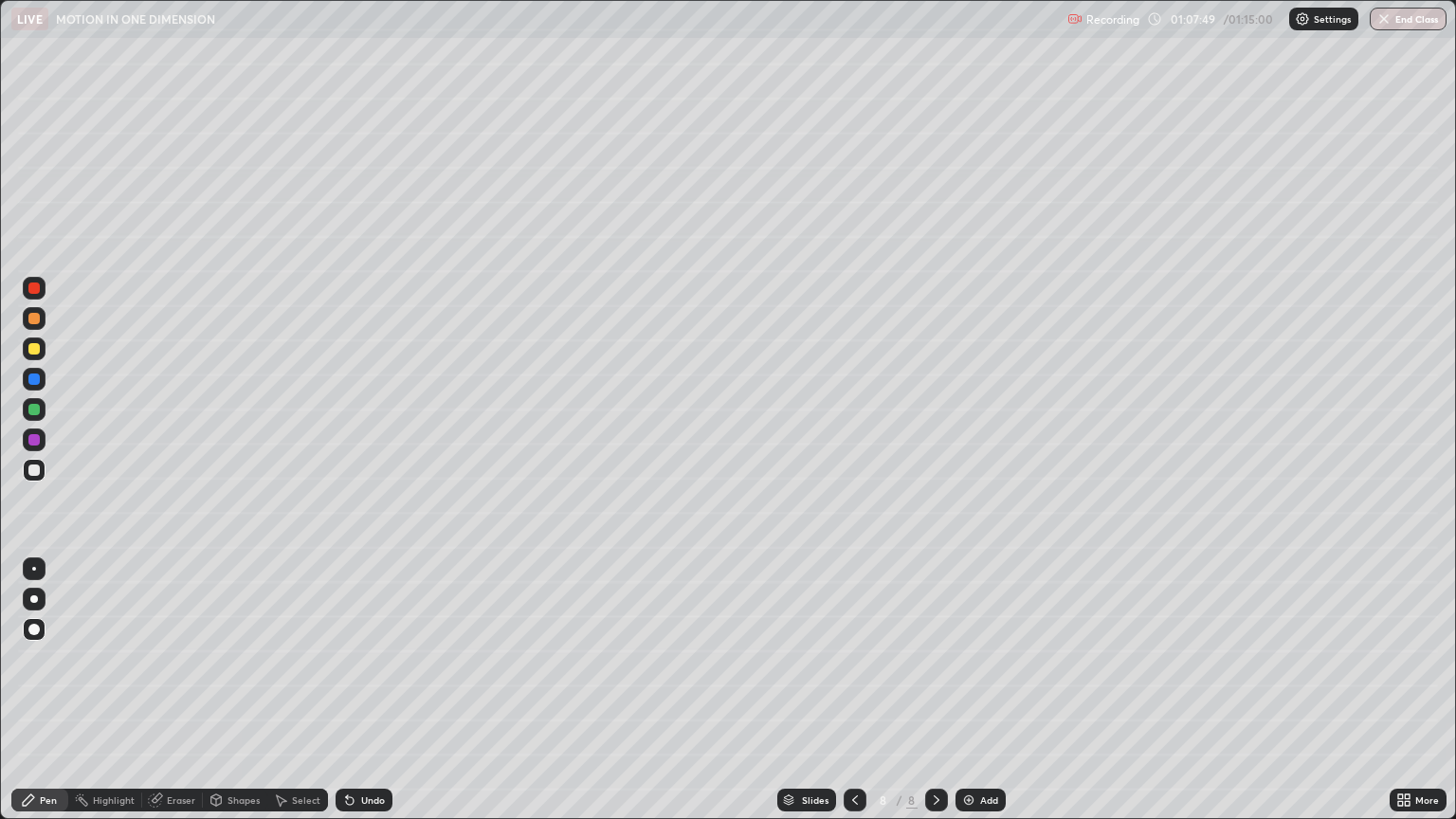 click on "Shapes" at bounding box center [244, 800] 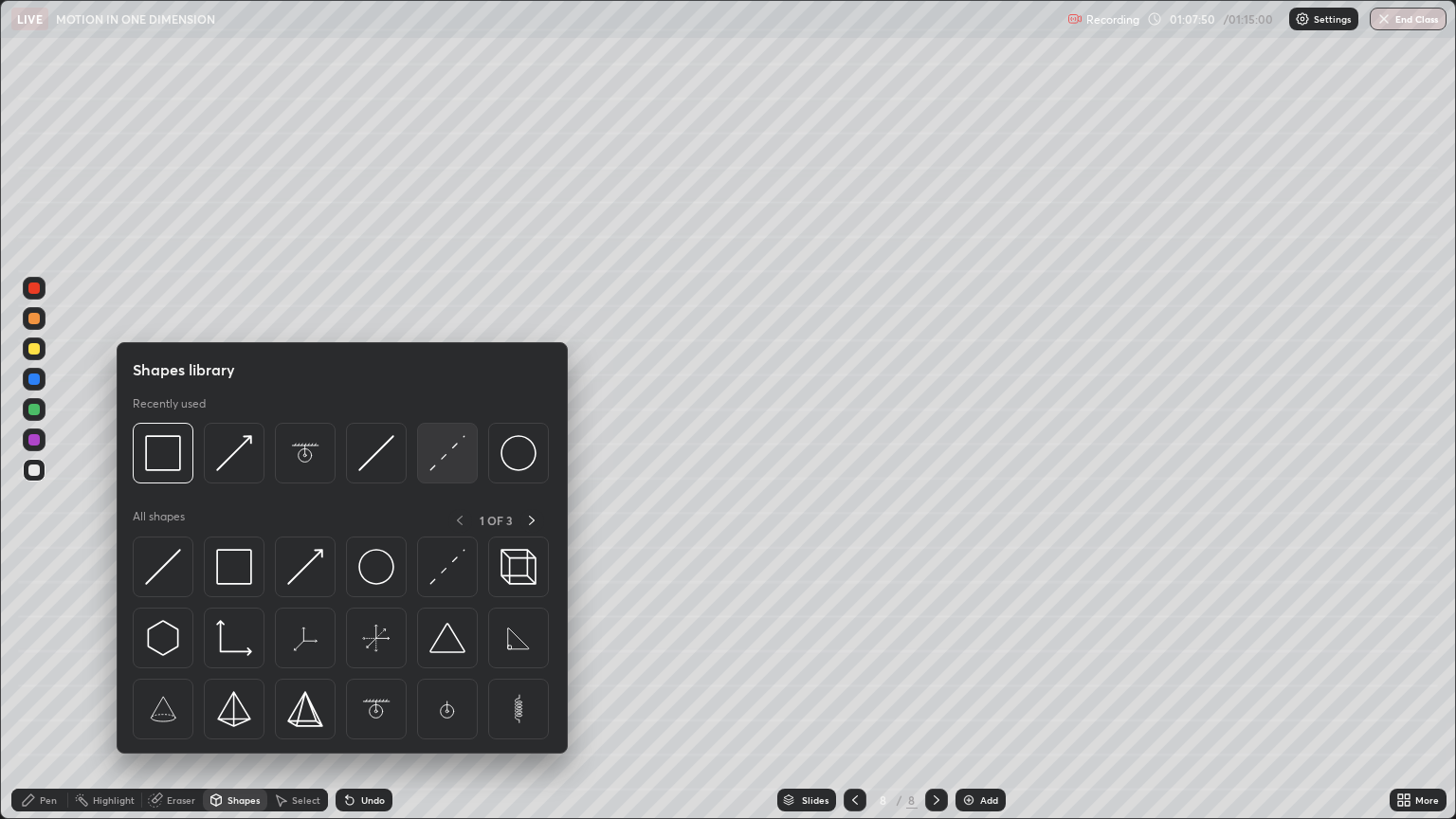 click at bounding box center [447, 453] 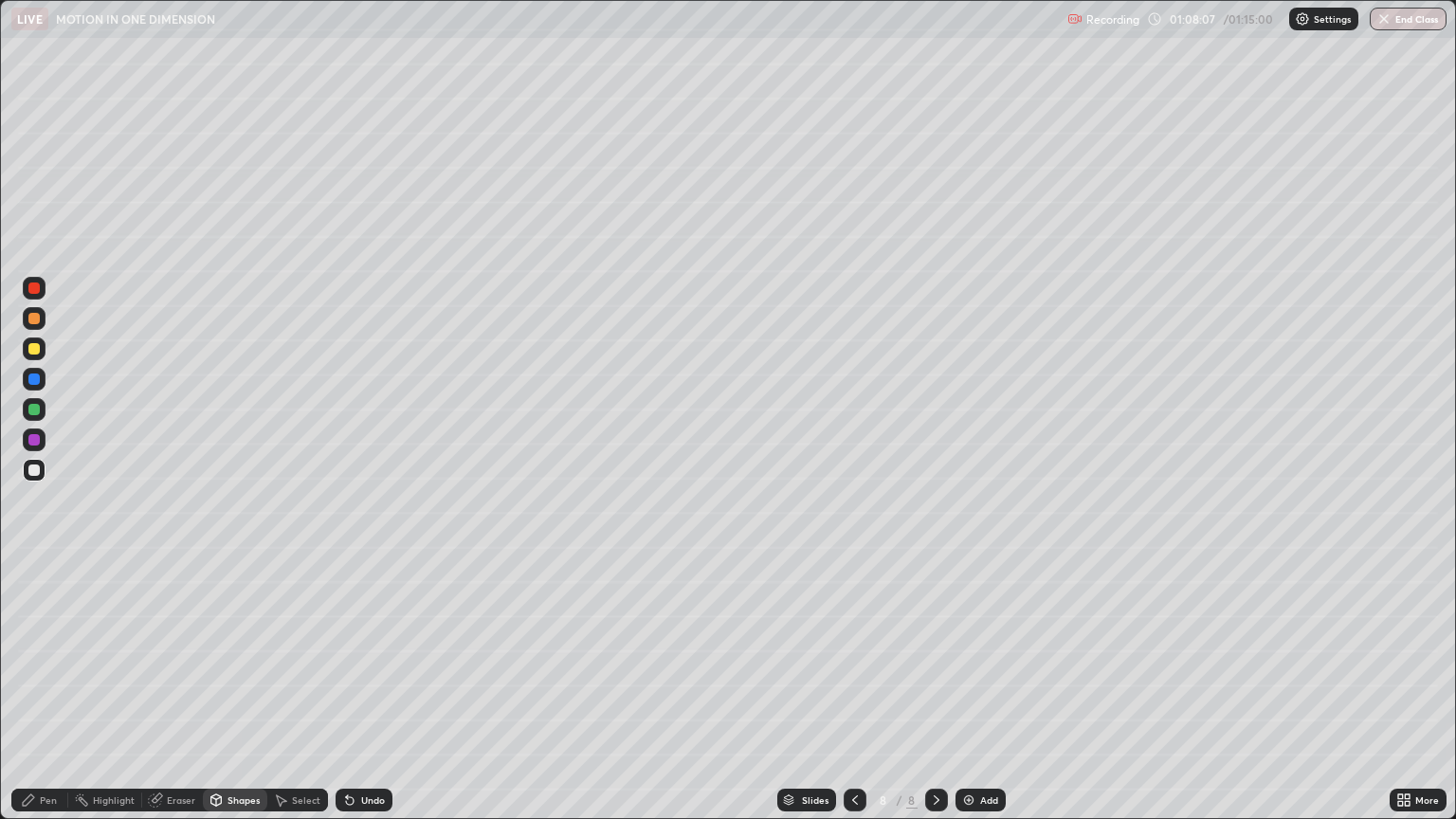 click on "Undo" at bounding box center (373, 800) 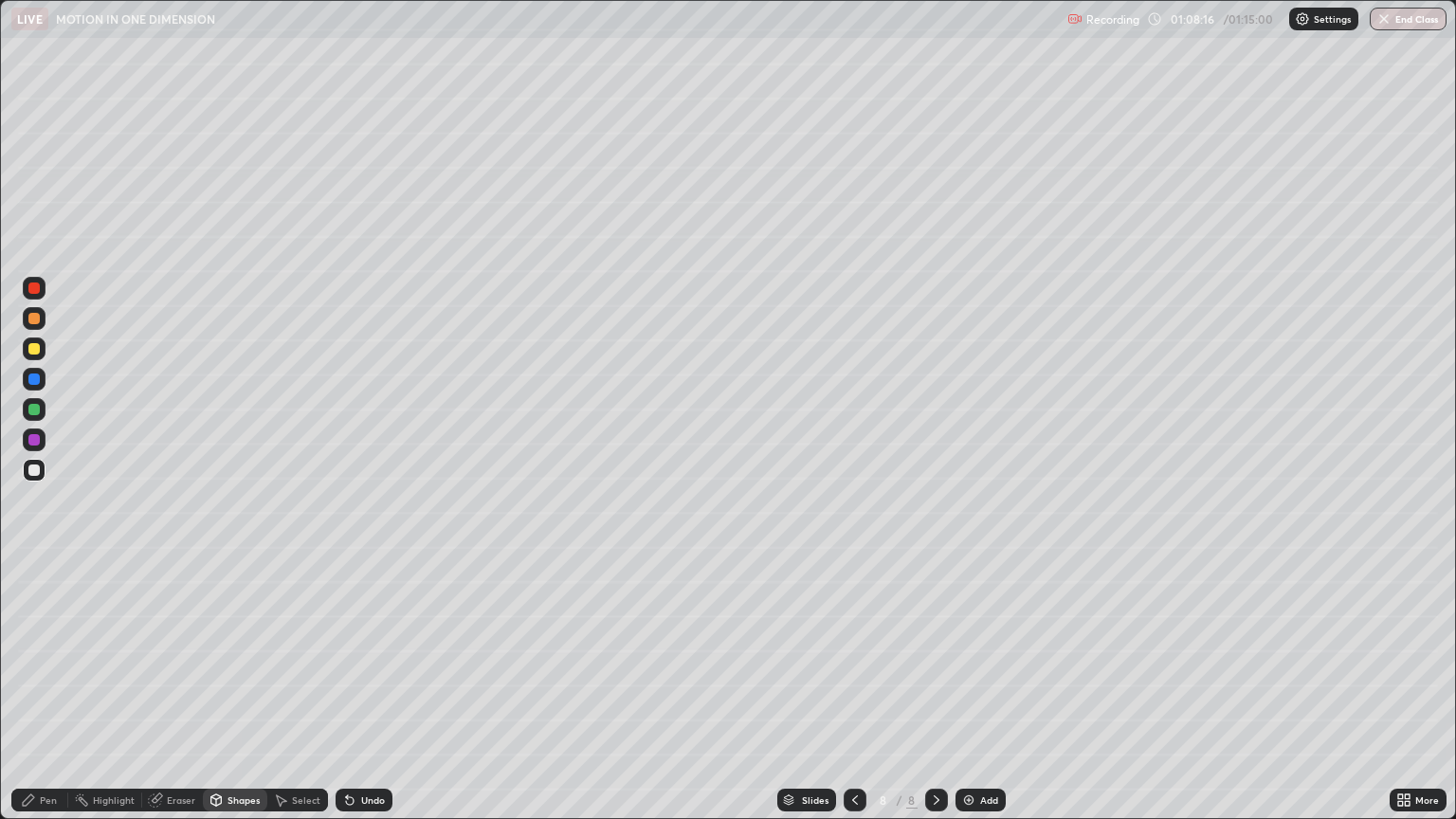 click on "Pen" at bounding box center (48, 800) 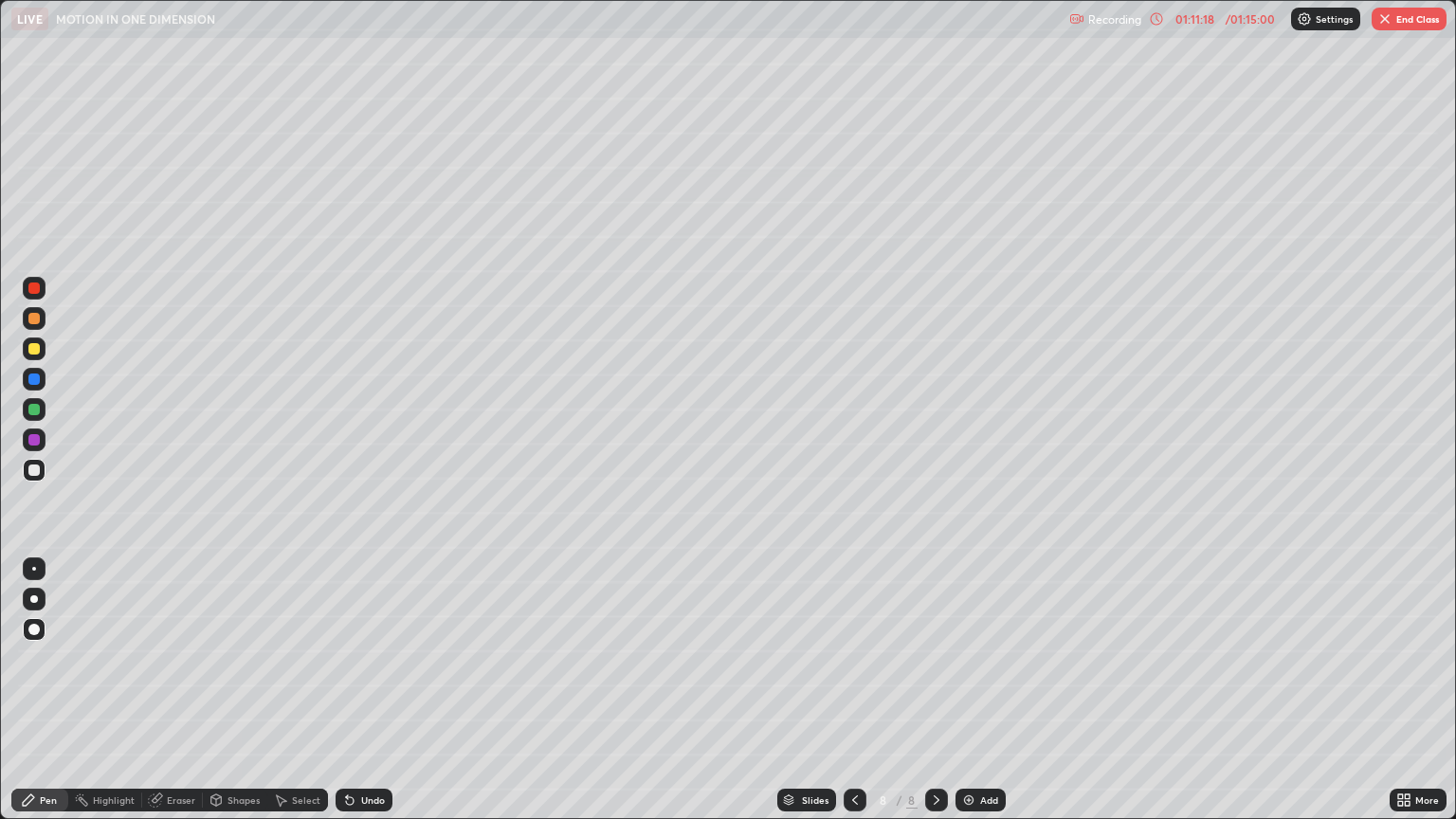 click on "End Class" at bounding box center (1409, 19) 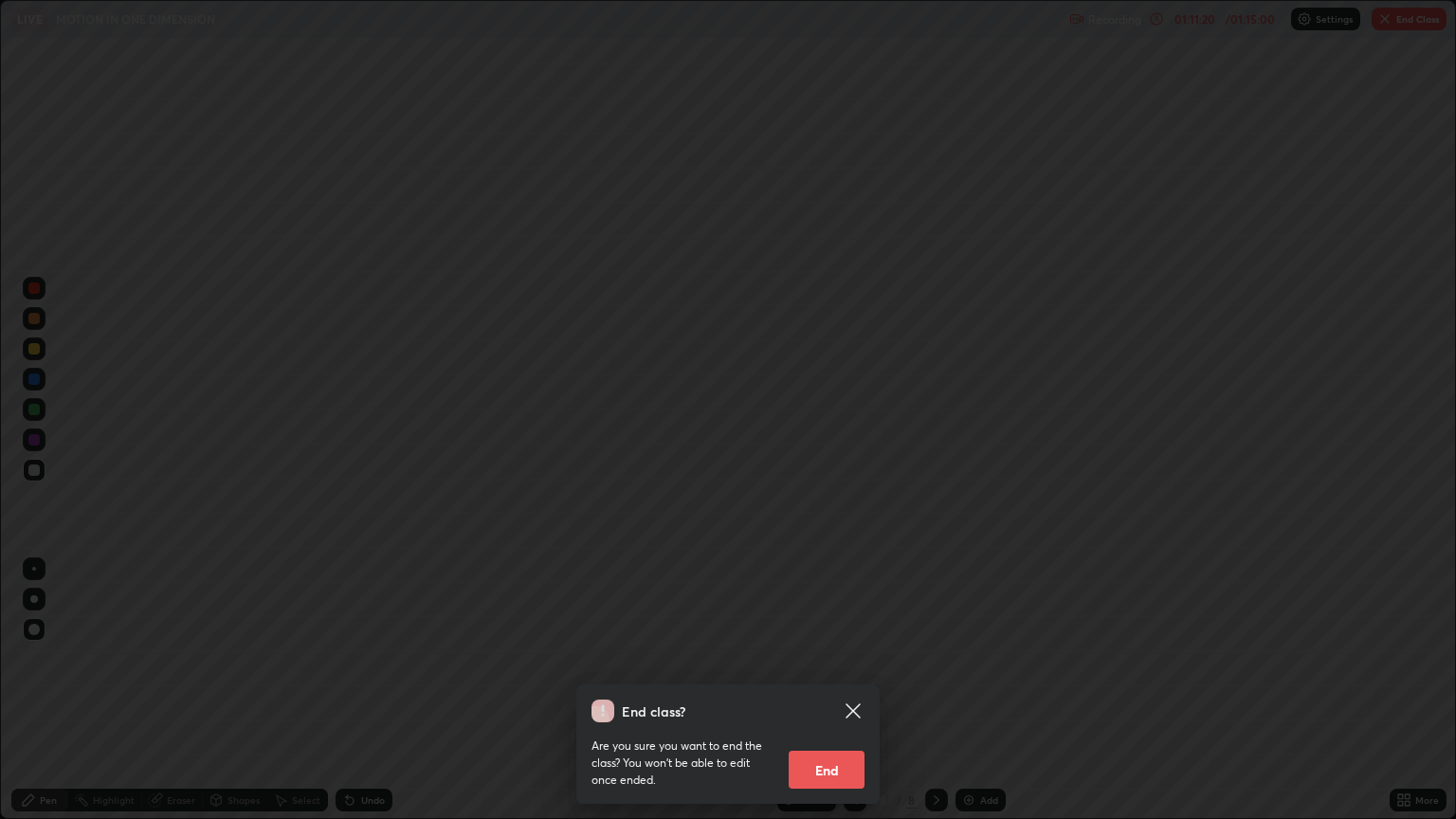 click on "End" at bounding box center (827, 770) 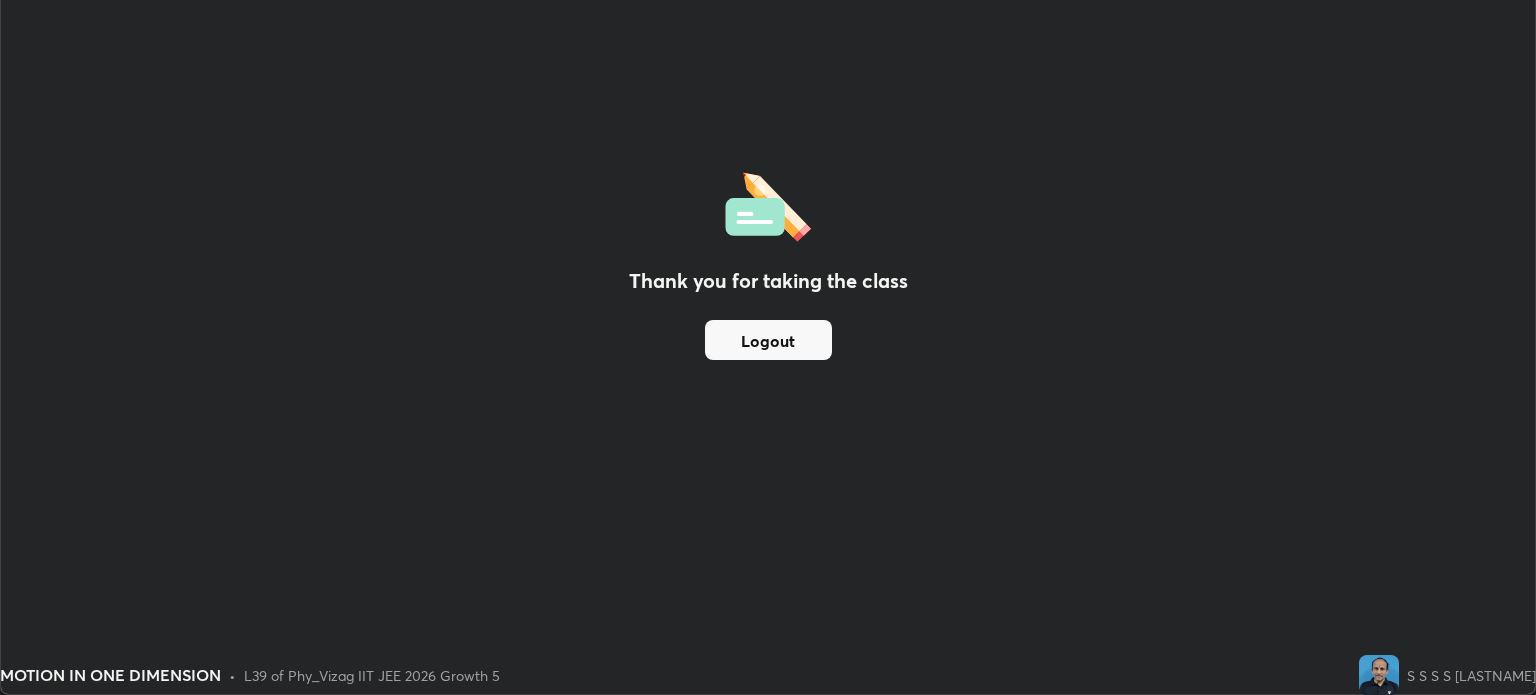 scroll, scrollTop: 695, scrollLeft: 1536, axis: both 